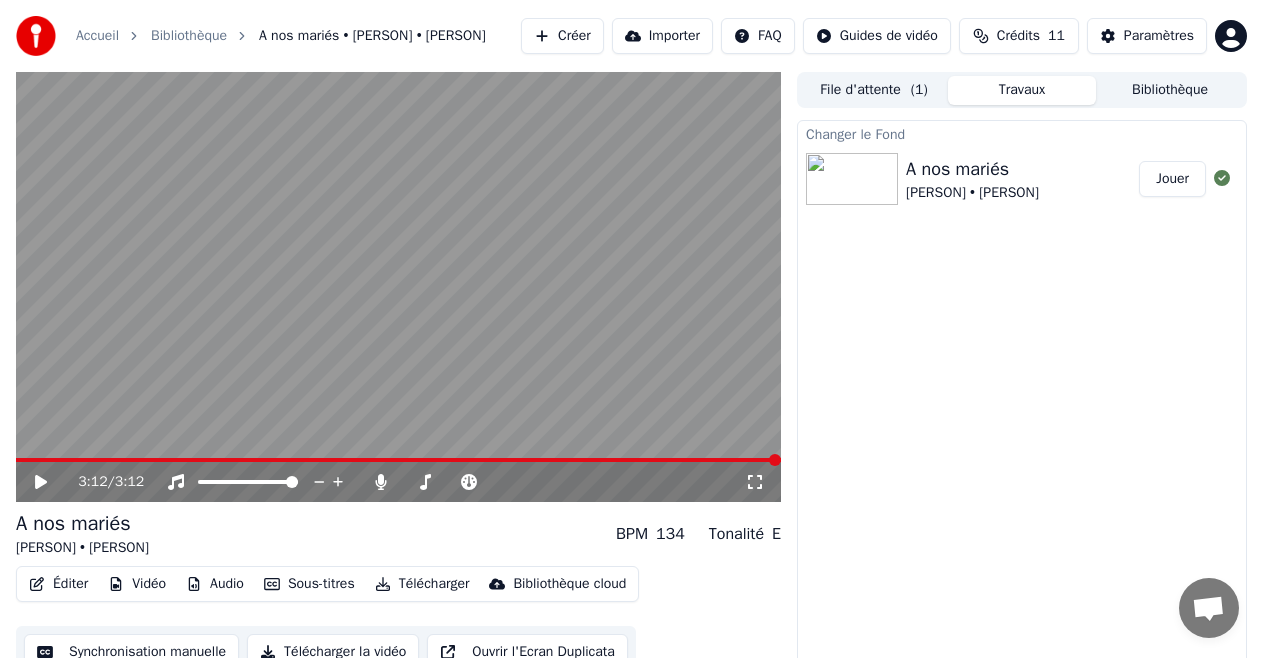 scroll, scrollTop: 0, scrollLeft: 0, axis: both 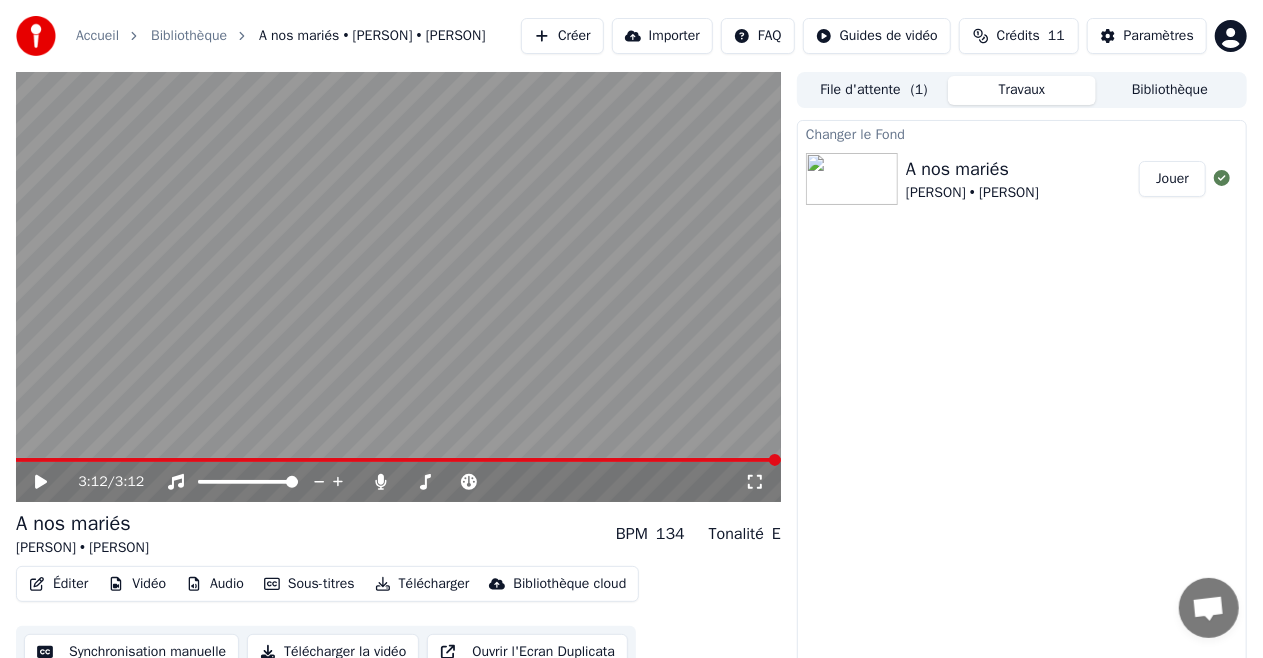 click at bounding box center (852, 179) 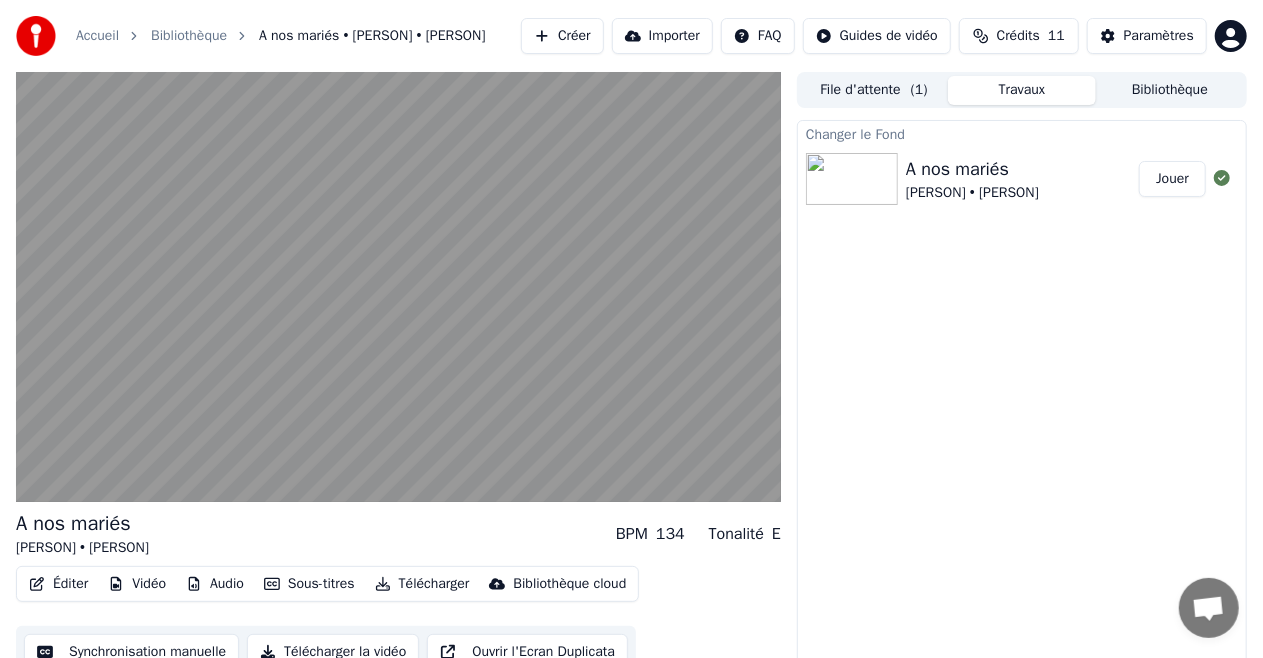 click at bounding box center [398, 287] 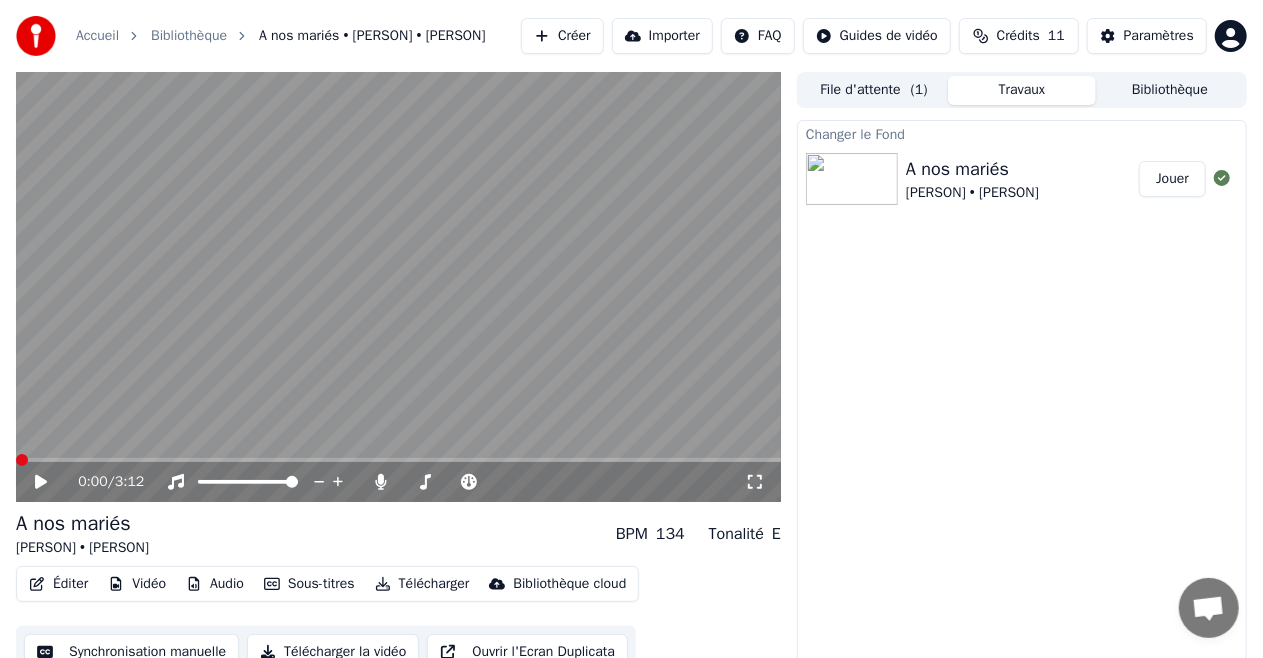 click at bounding box center (22, 460) 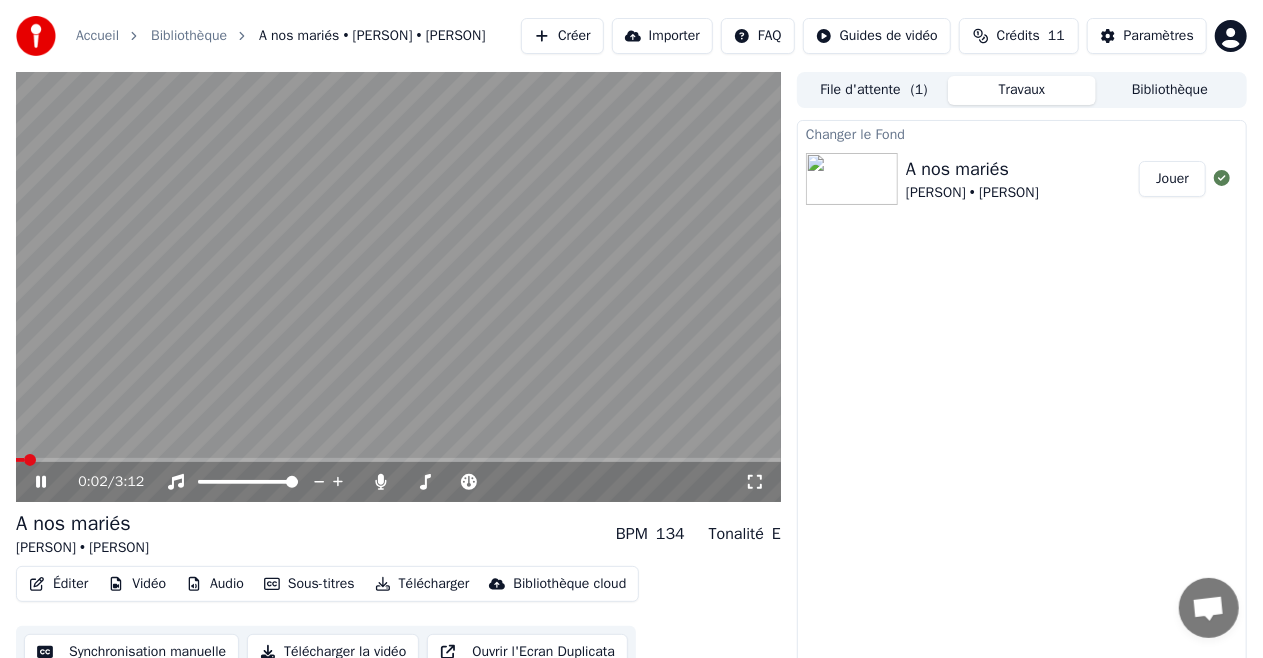 click 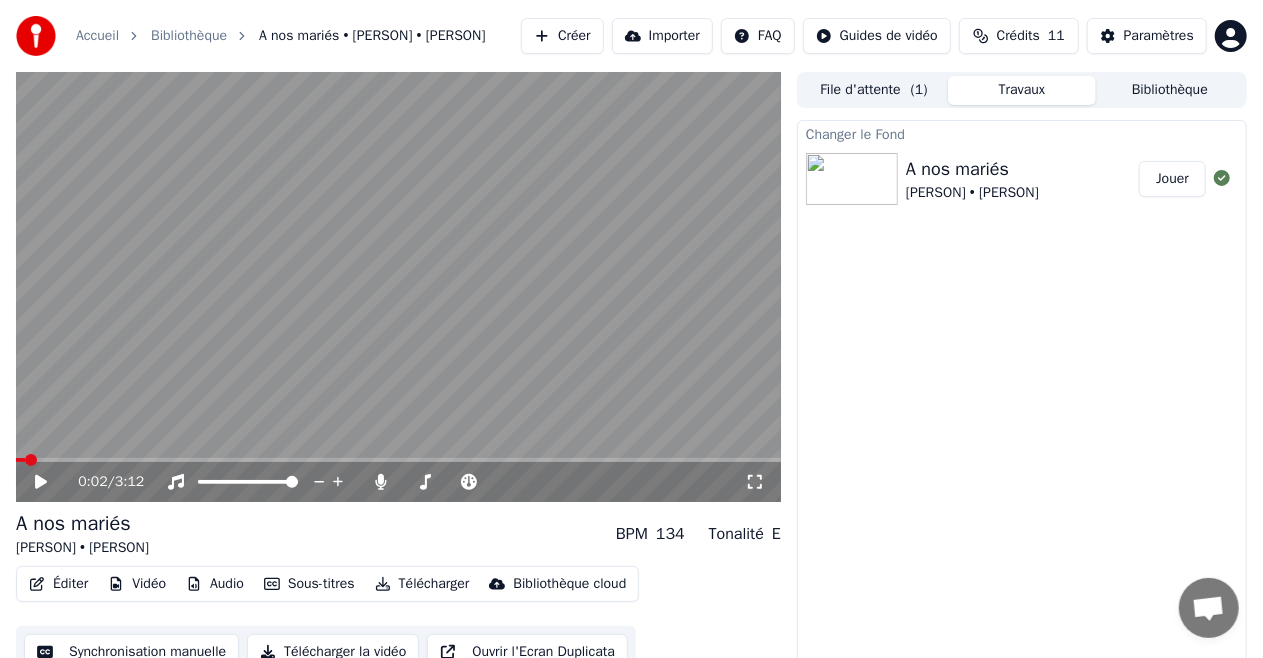 click on "Changer le Fond" at bounding box center (1022, 133) 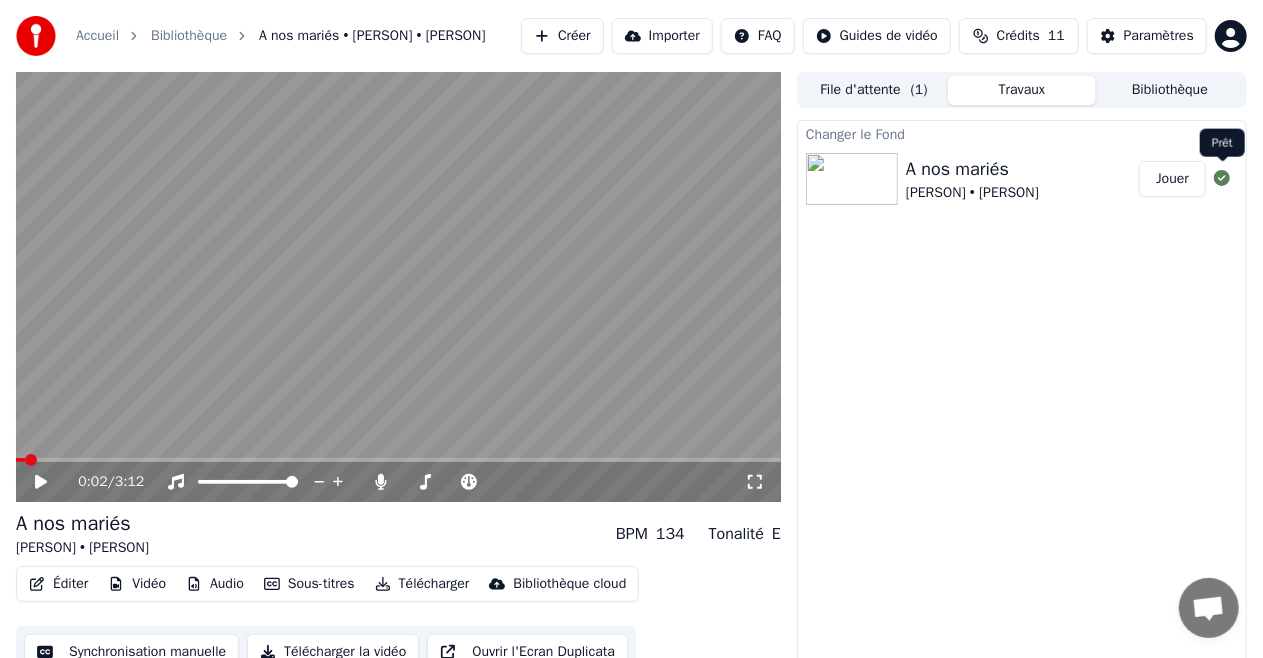 click on "Jouer" at bounding box center [1172, 179] 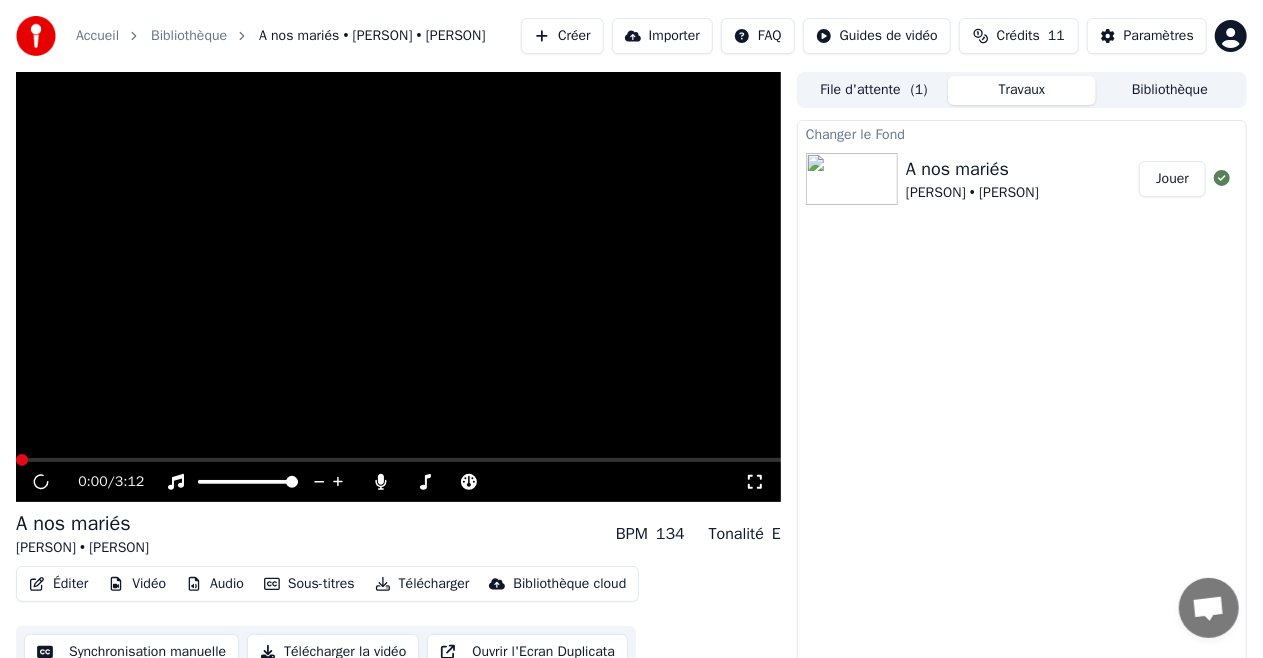 click on "Jouer" at bounding box center (1172, 179) 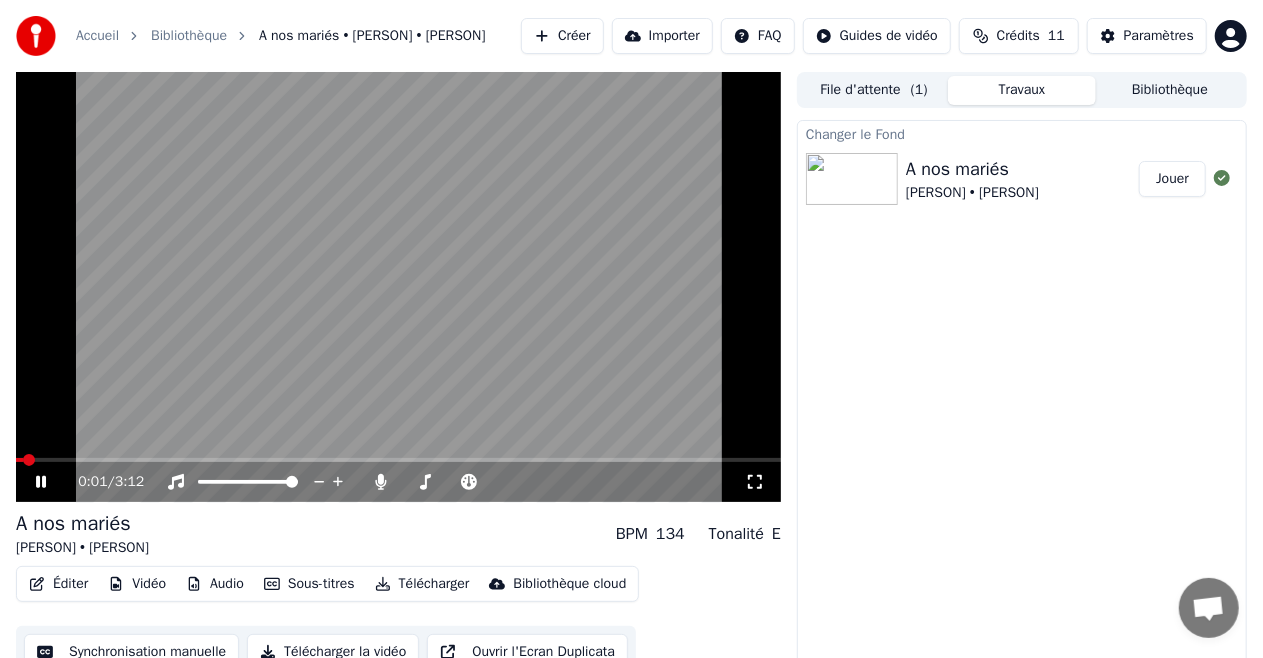 click at bounding box center (398, 287) 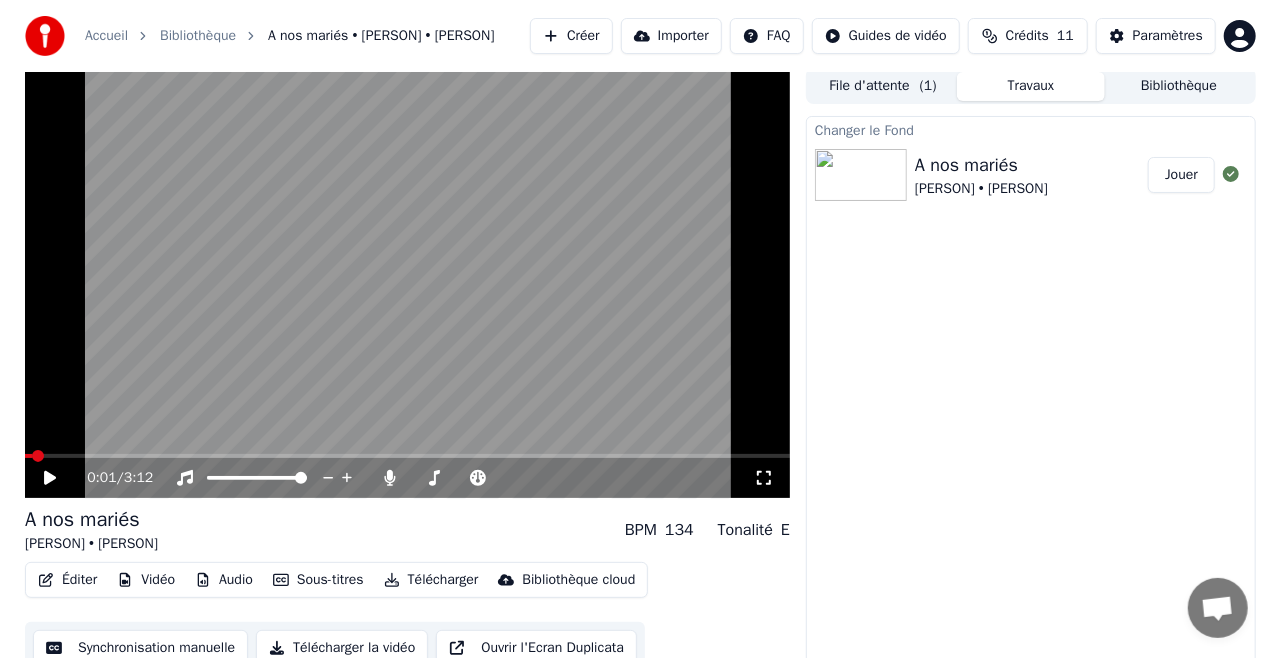 scroll, scrollTop: 0, scrollLeft: 0, axis: both 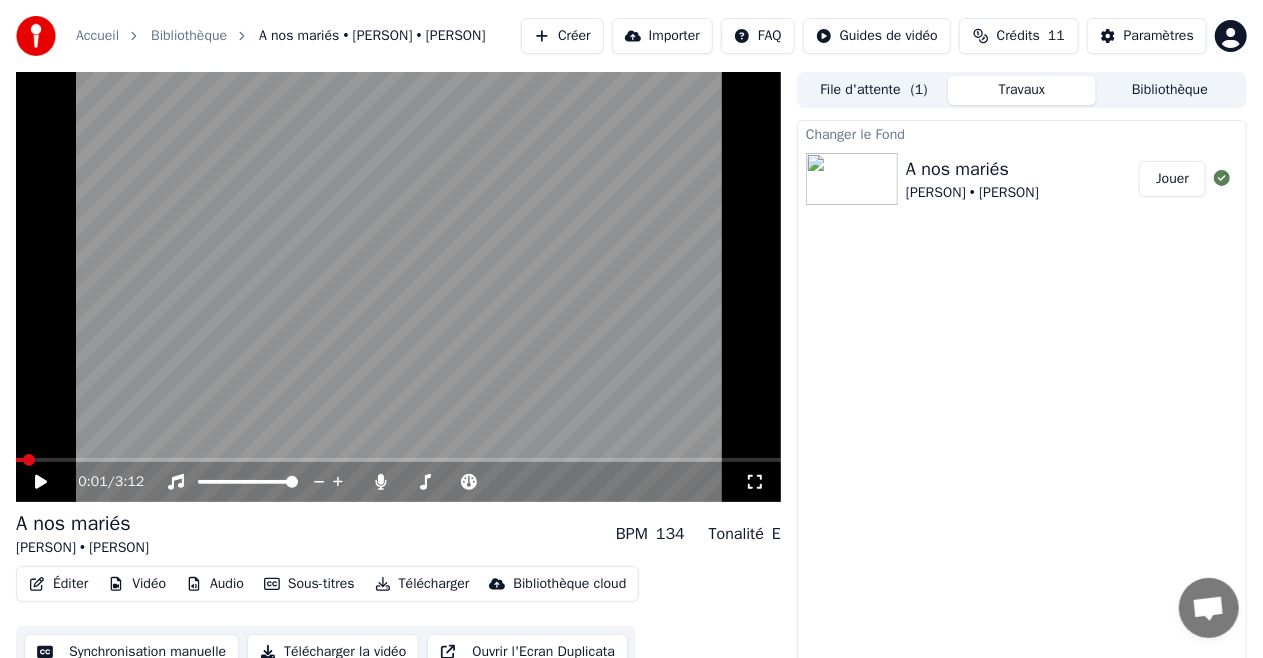 click on "Bibliothèque" at bounding box center [189, 36] 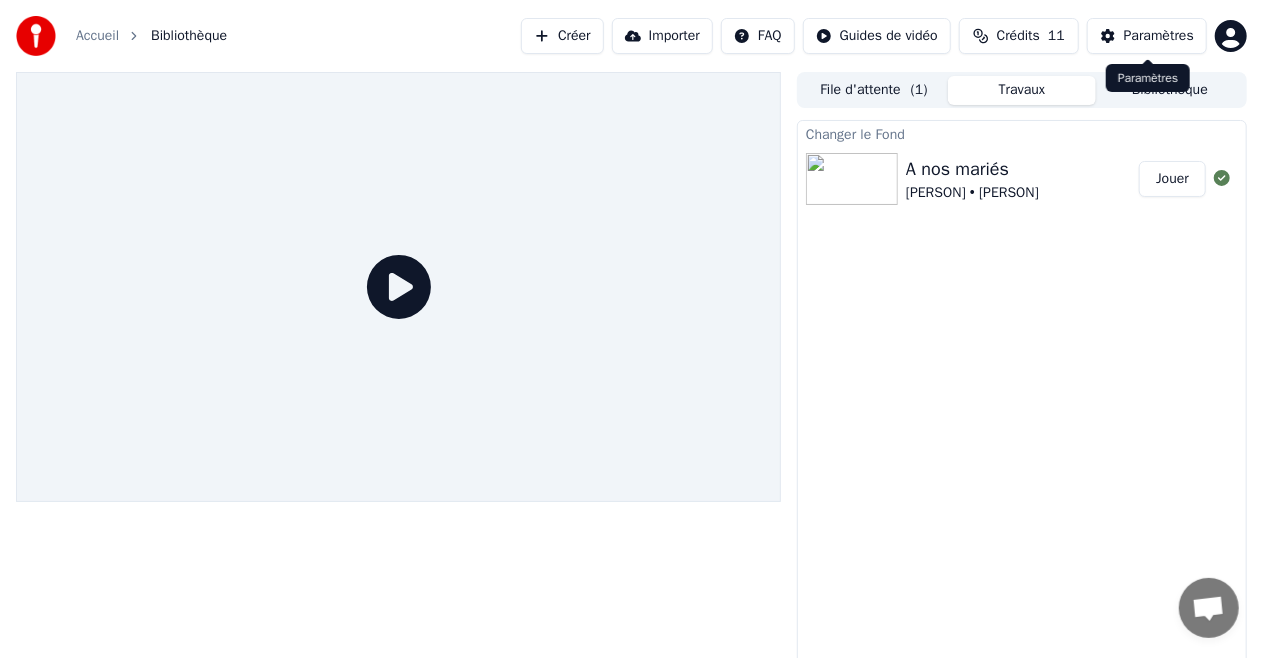 click on "Paramètres" at bounding box center (1159, 36) 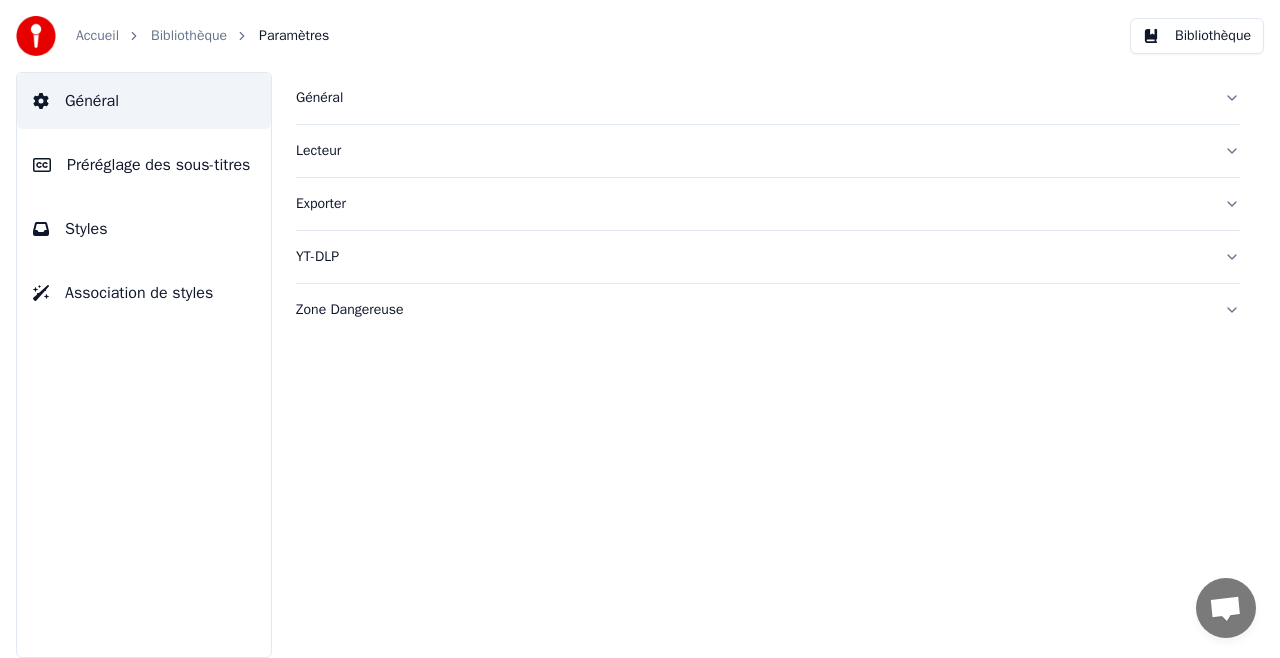 click on "Général" at bounding box center (752, 98) 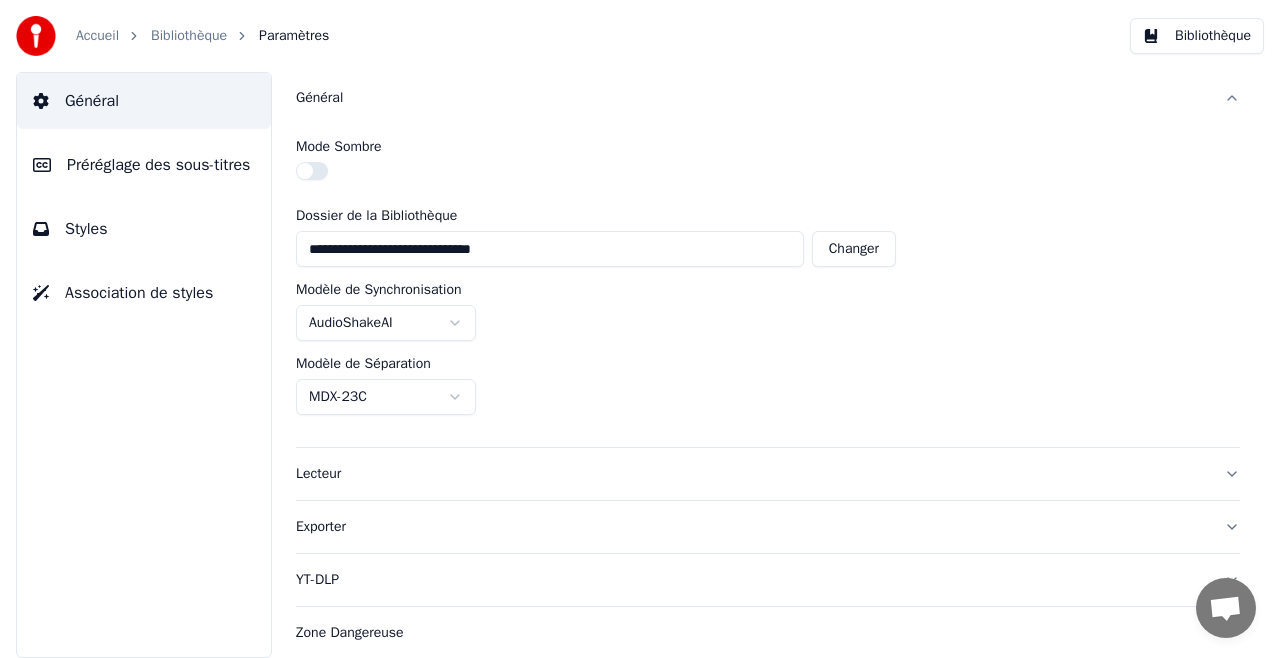 click on "Lecteur" at bounding box center [752, 474] 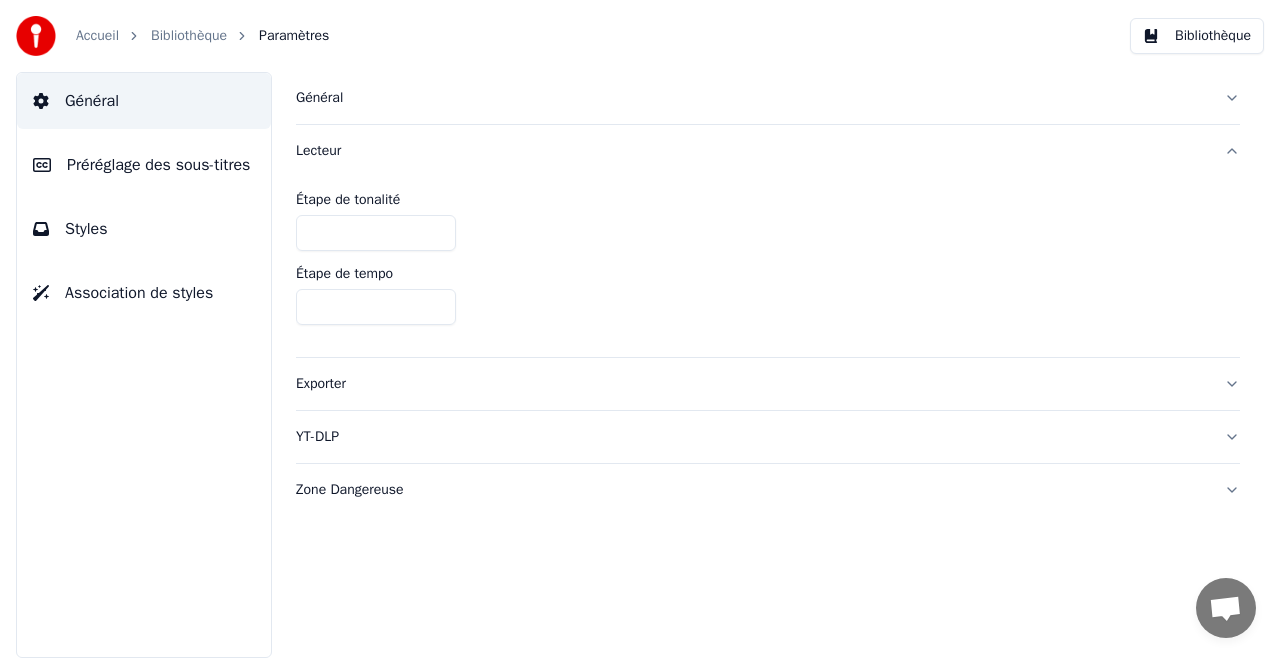 click on "Exporter" at bounding box center [752, 384] 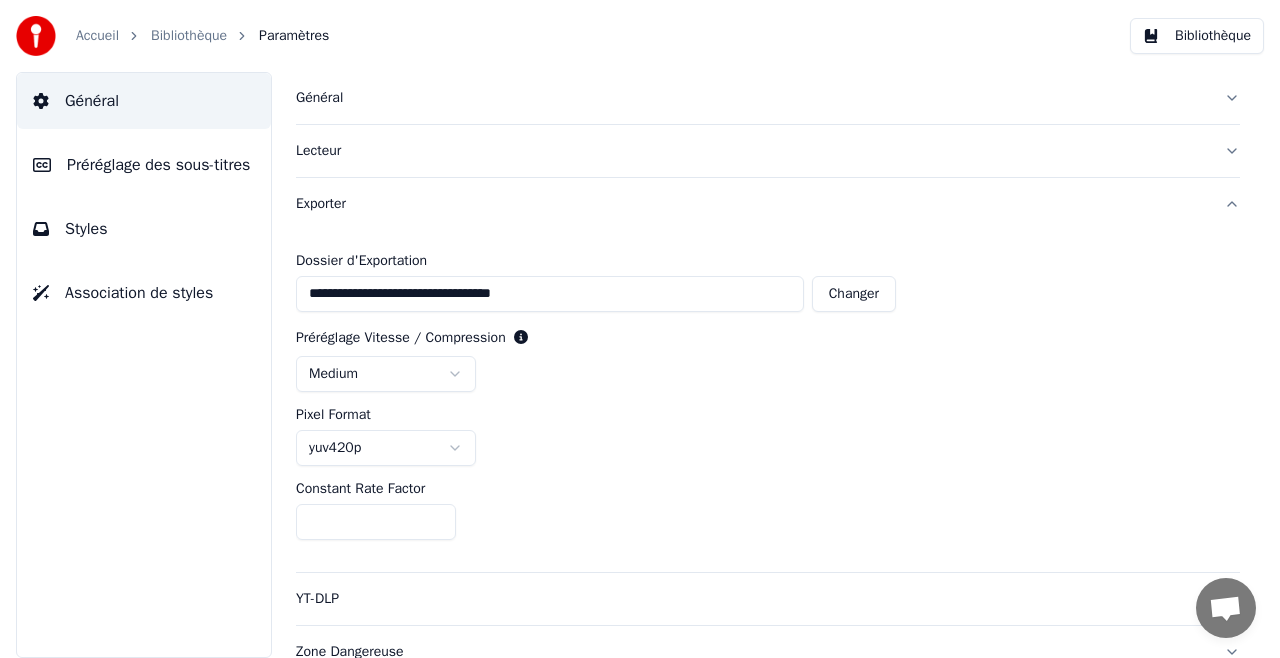 click on "Préréglage des sous-titres" at bounding box center (158, 165) 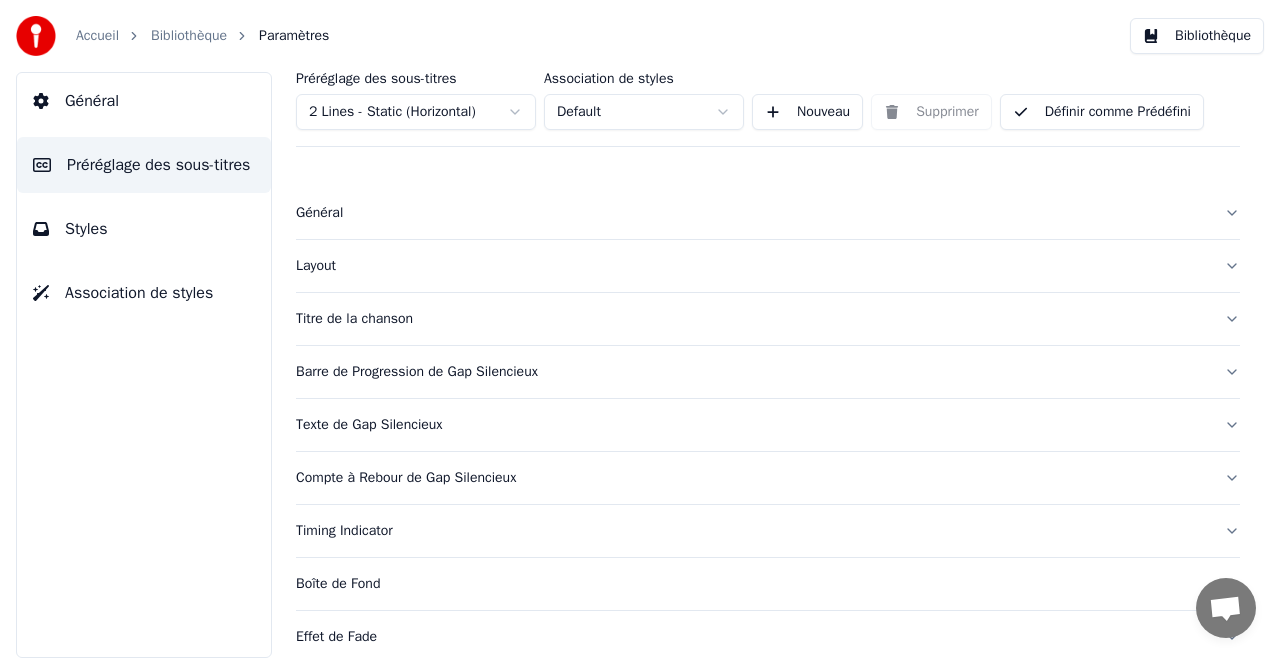 click on "Styles" at bounding box center [144, 229] 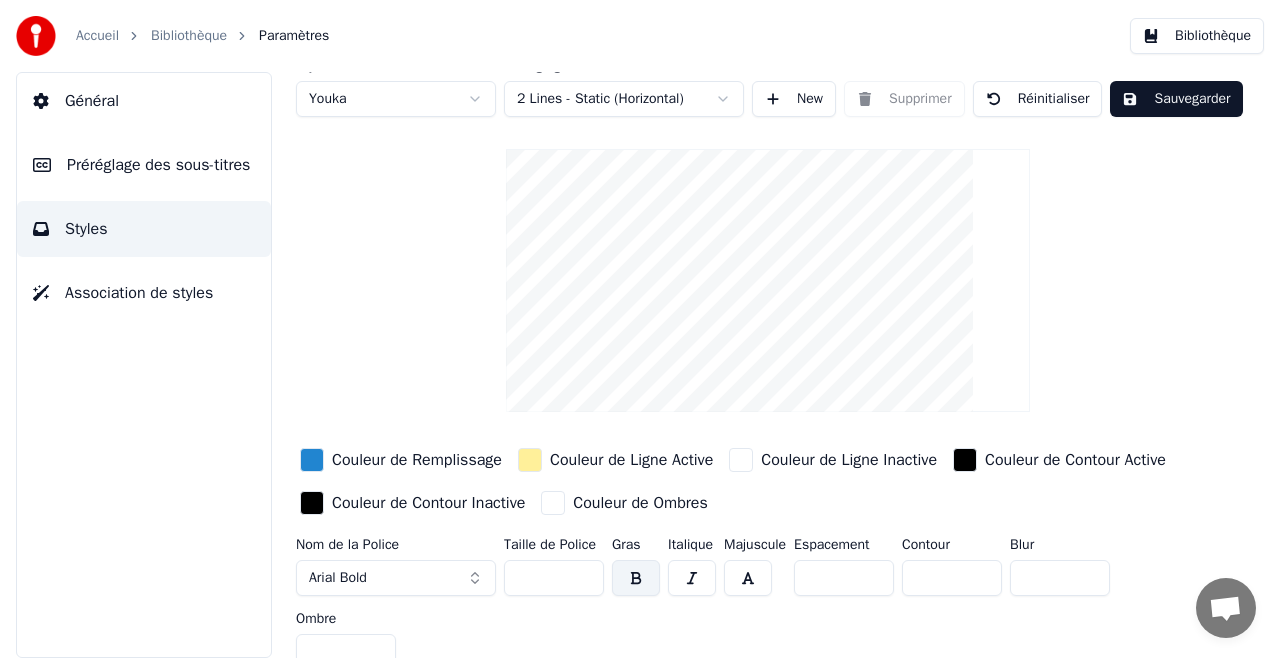 scroll, scrollTop: 0, scrollLeft: 0, axis: both 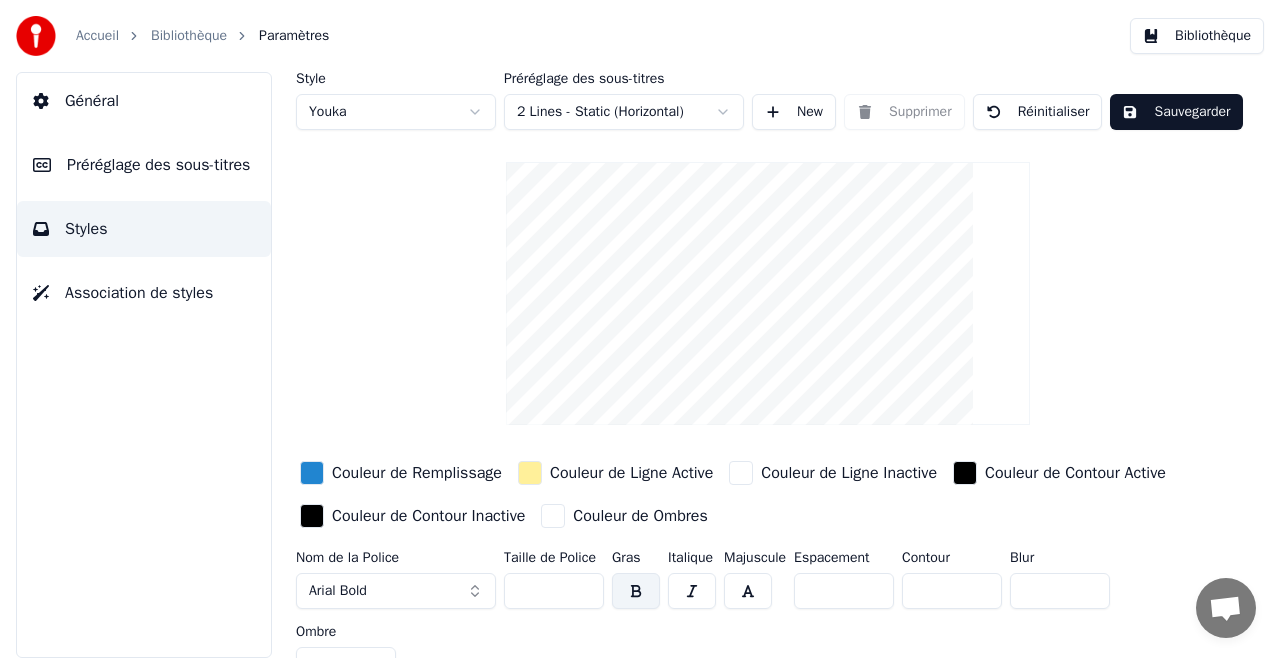 click on "Accueil Bibliothèque Paramètres Bibliothèque Général Préréglage des sous-titres Styles Association de styles Style Youka Préréglage des sous-titres 2 Lines - Static (Horizontal) New Supprimer Réinitialiser Sauvegarder Couleur de Remplissage Couleur de Ligne Active Couleur de Ligne Inactive Couleur de Contour Active Couleur de Contour Inactive Couleur de Ombres Nom de la Police Arial Bold Taille de Police ** Gras Italique Majuscule Espacement * Contour * Blur * Ombre *" at bounding box center (640, 329) 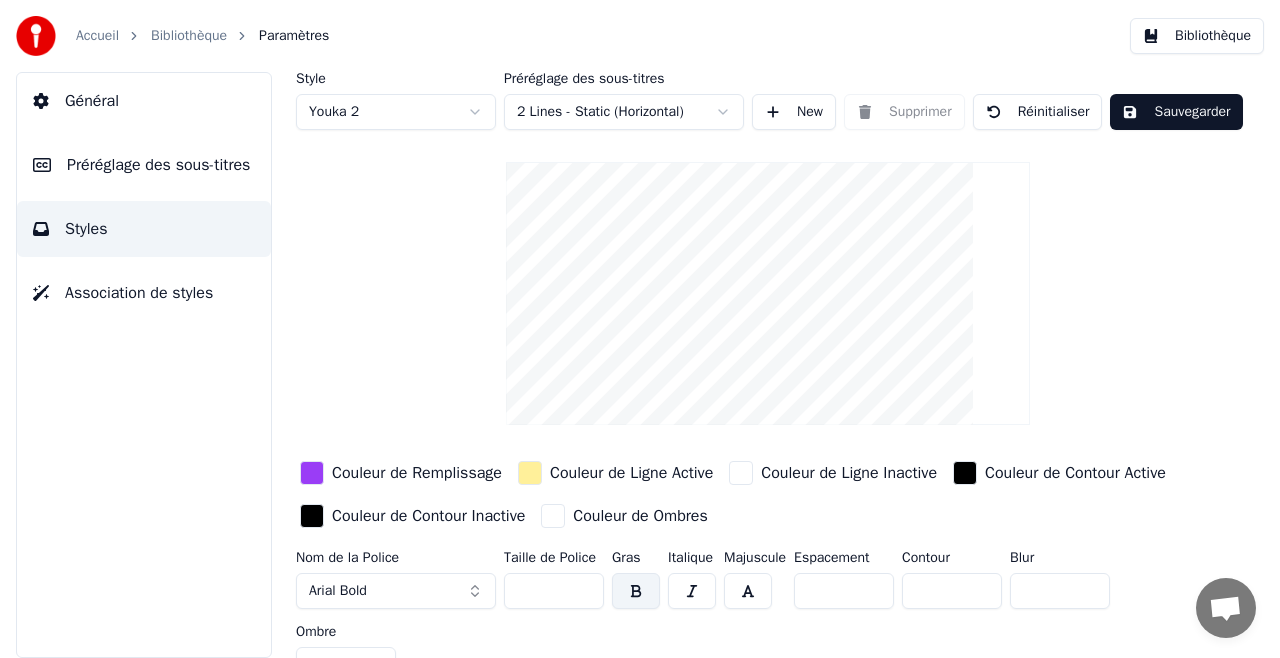 click on "Accueil Bibliothèque Paramètres Bibliothèque Général Préréglage des sous-titres Styles Association de styles Style Youka 2 Préréglage des sous-titres 2 Lines - Static (Horizontal) New Supprimer Réinitialiser Sauvegarder Couleur de Remplissage Couleur de Ligne Active Couleur de Ligne Inactive Couleur de Contour Active Couleur de Contour Inactive Couleur de Ombres Nom de la Police Arial Bold Taille de Police ** Gras Italique Majuscule Espacement * Contour * Blur * Ombre *" at bounding box center (640, 329) 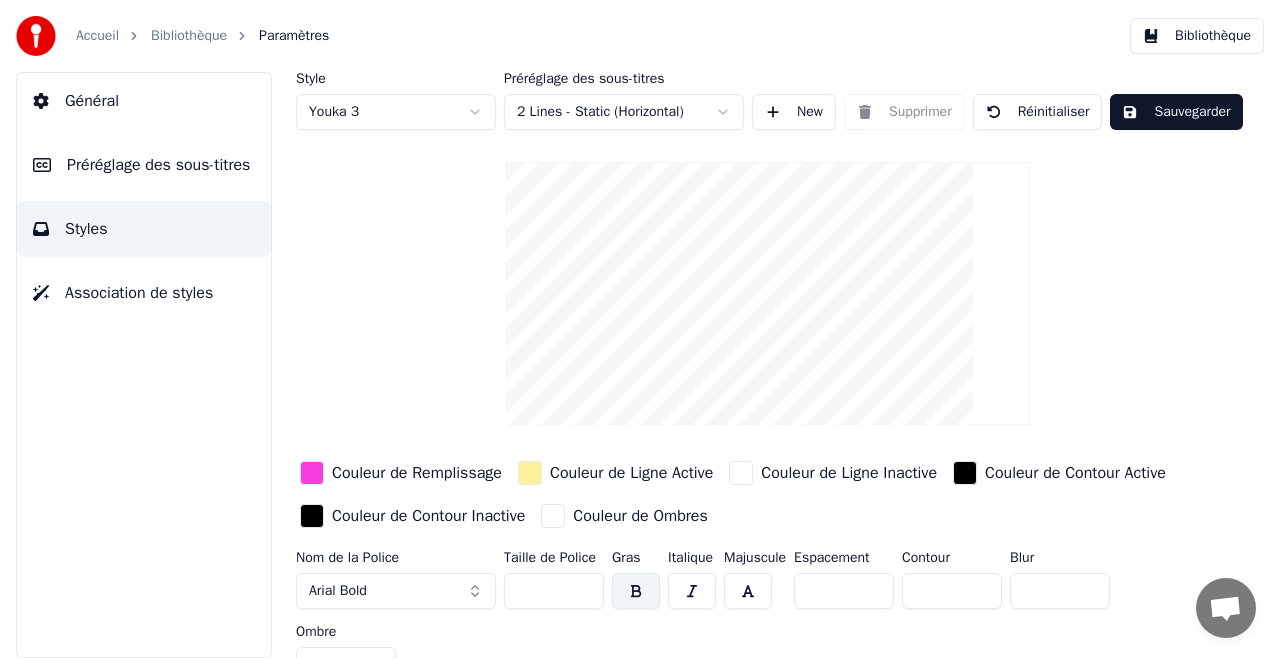 click at bounding box center [312, 473] 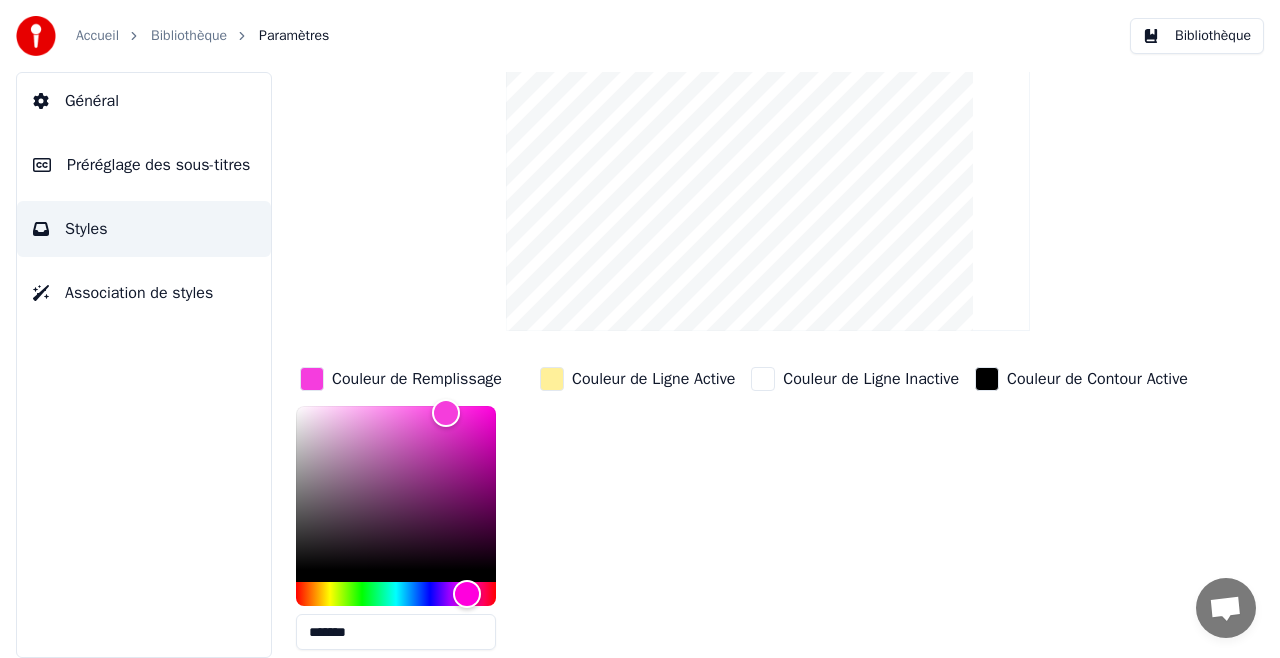 scroll, scrollTop: 200, scrollLeft: 0, axis: vertical 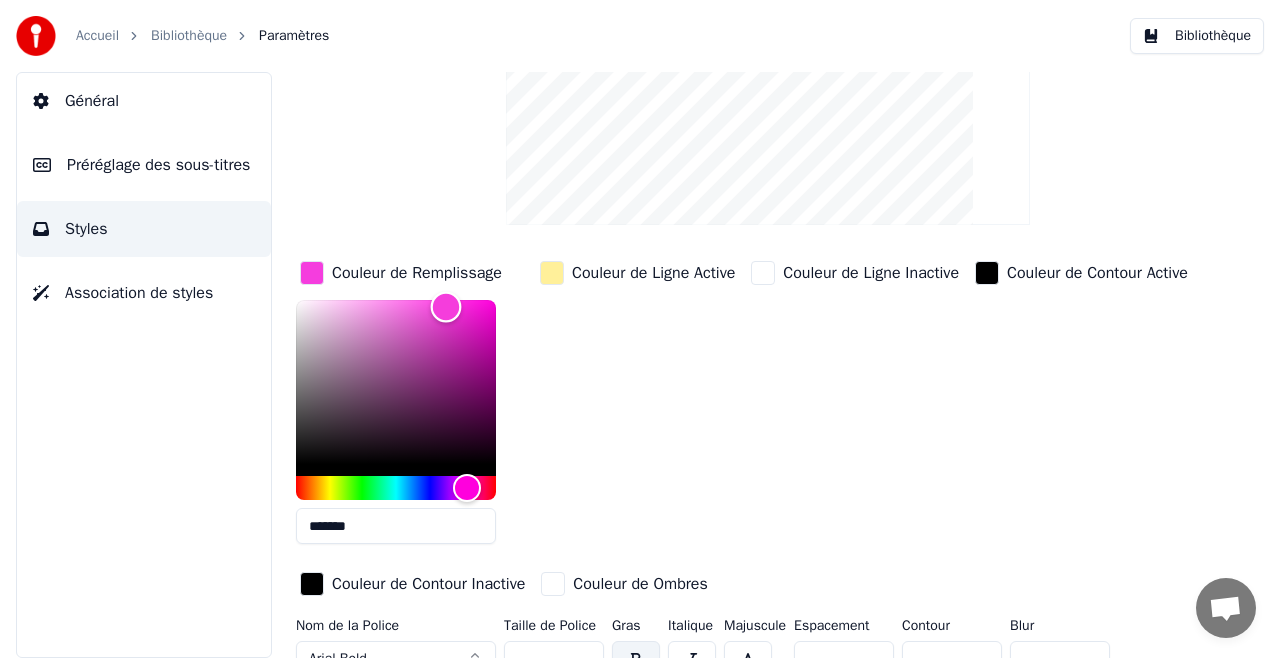 click at bounding box center (396, 382) 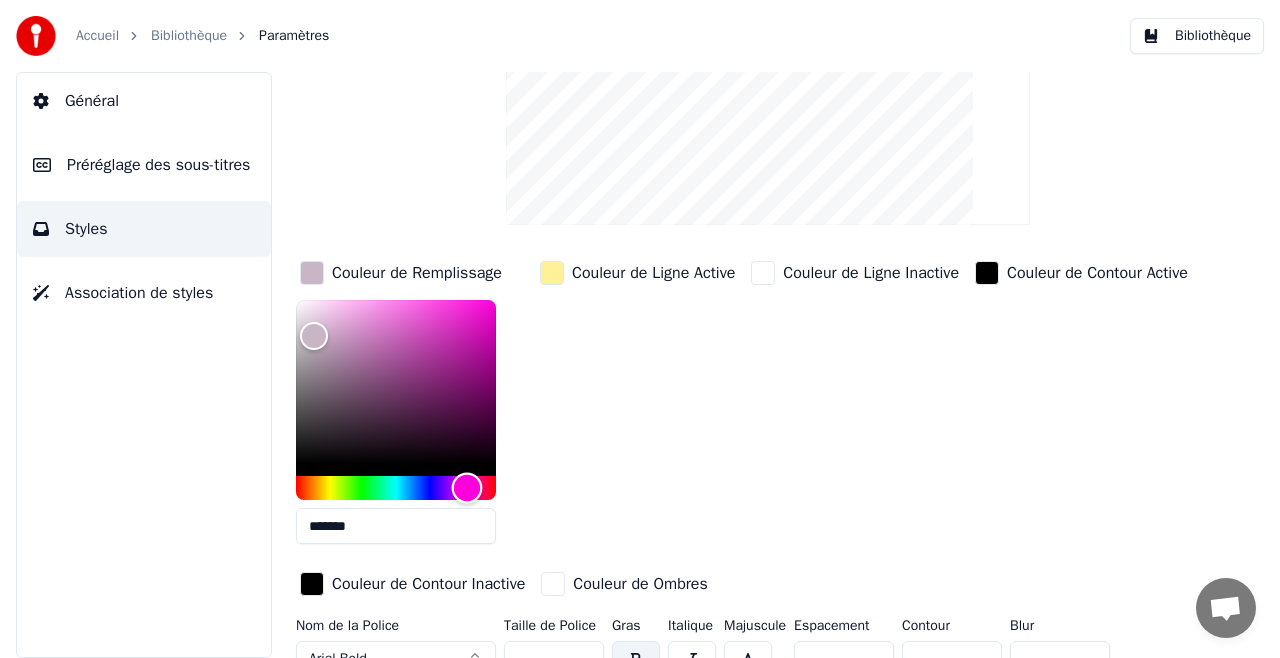 type on "*******" 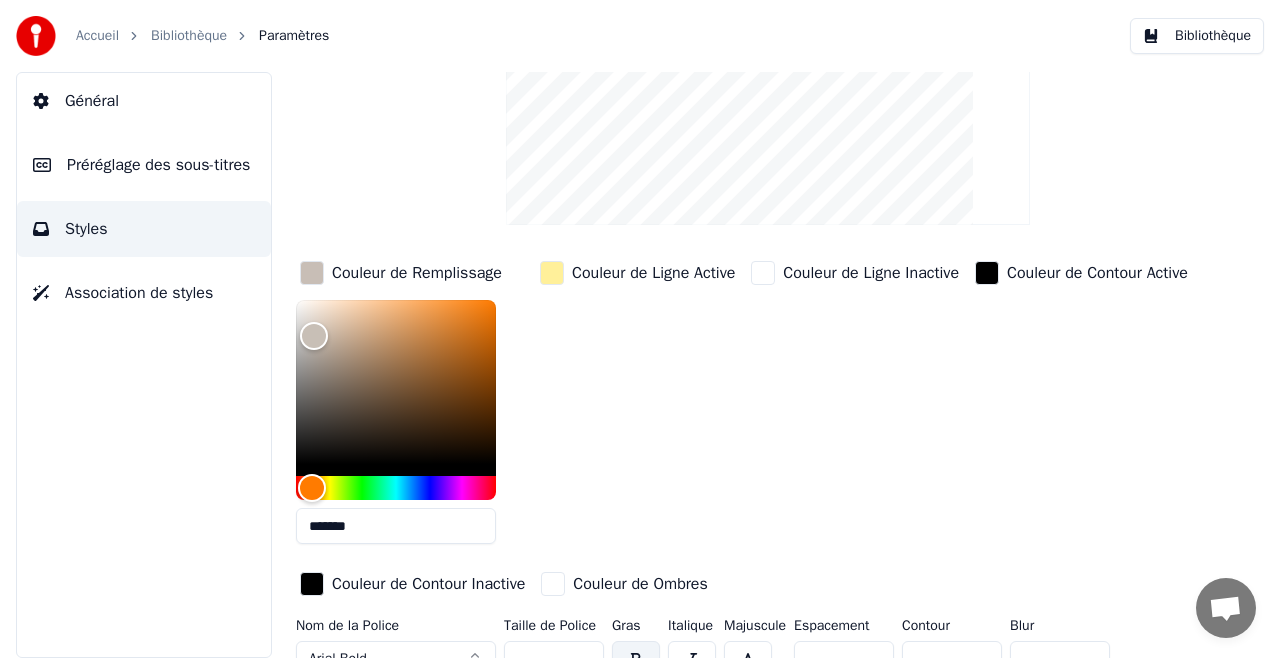 click at bounding box center [552, 273] 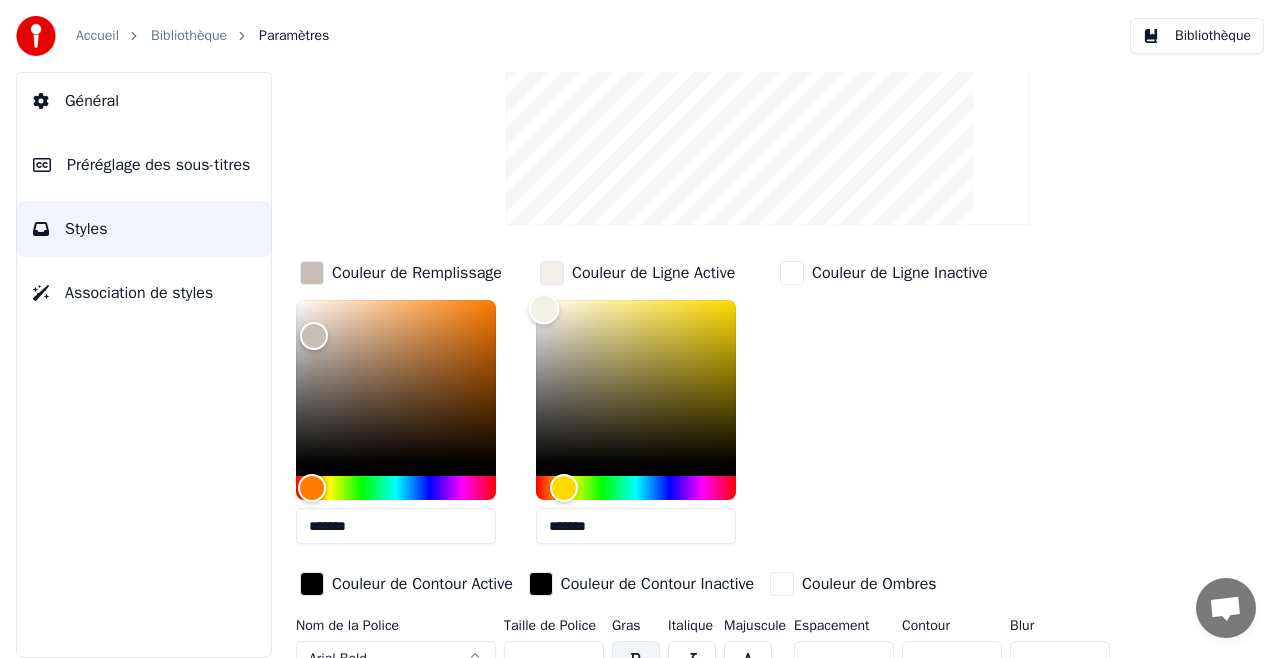 click at bounding box center (636, 382) 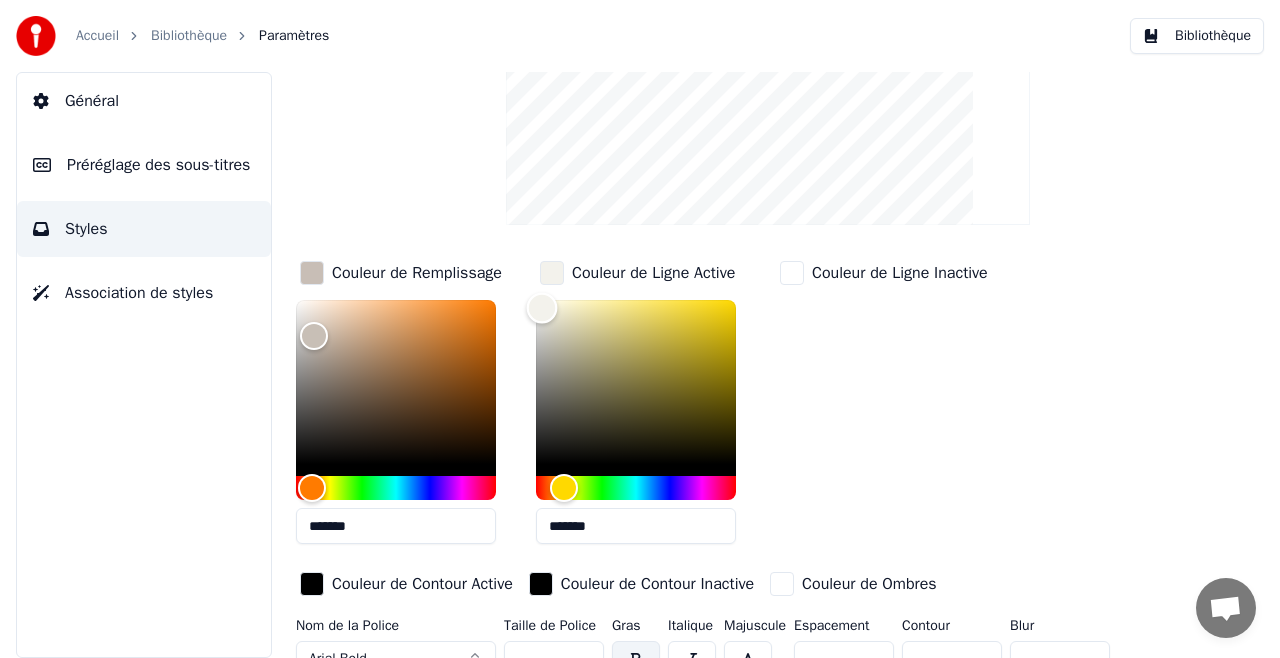 click at bounding box center (542, 307) 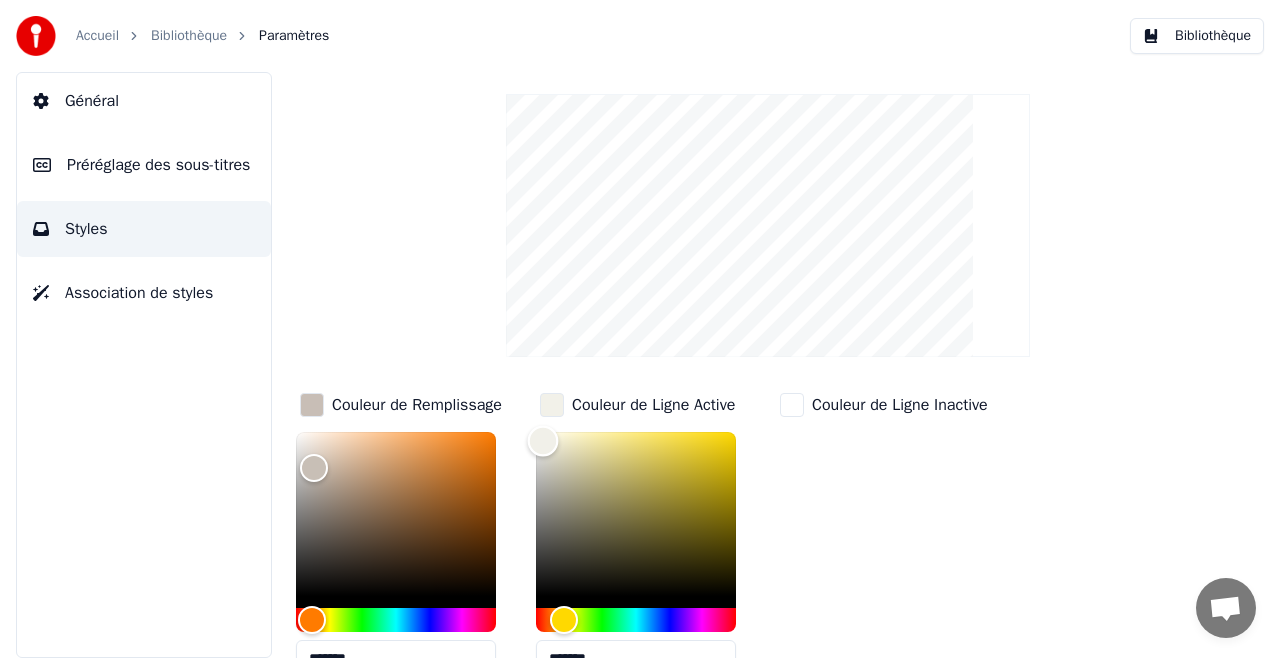 scroll, scrollTop: 100, scrollLeft: 0, axis: vertical 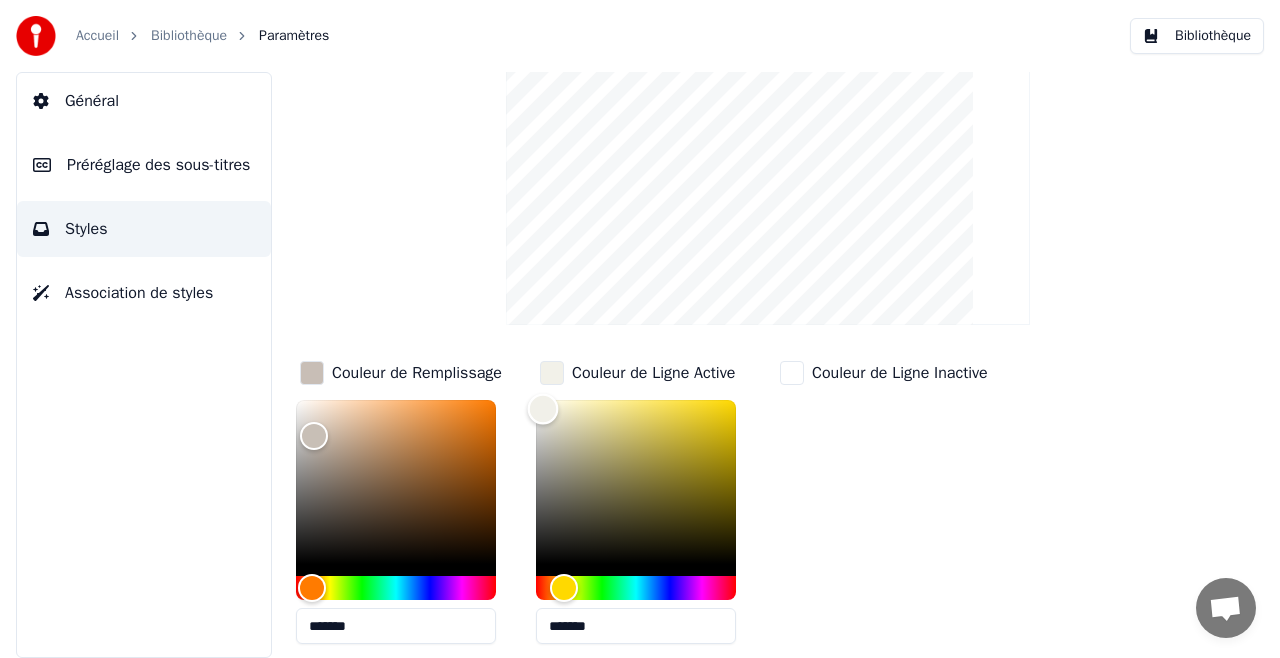 click at bounding box center [636, 482] 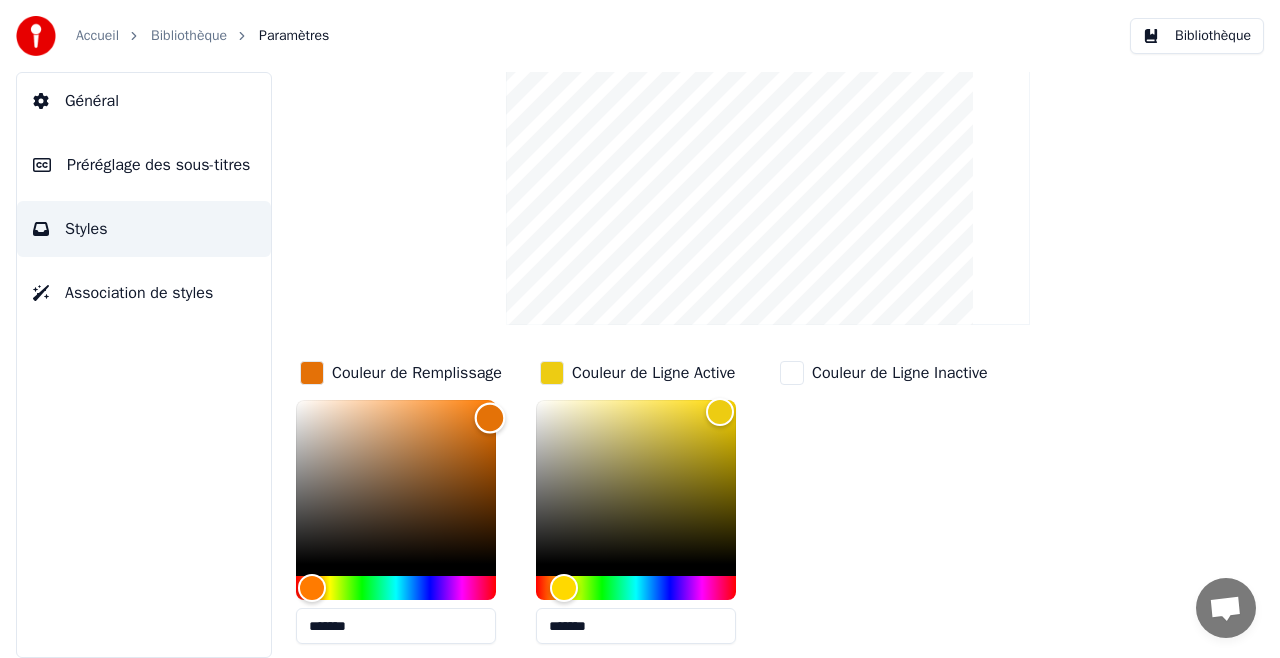 click at bounding box center [396, 482] 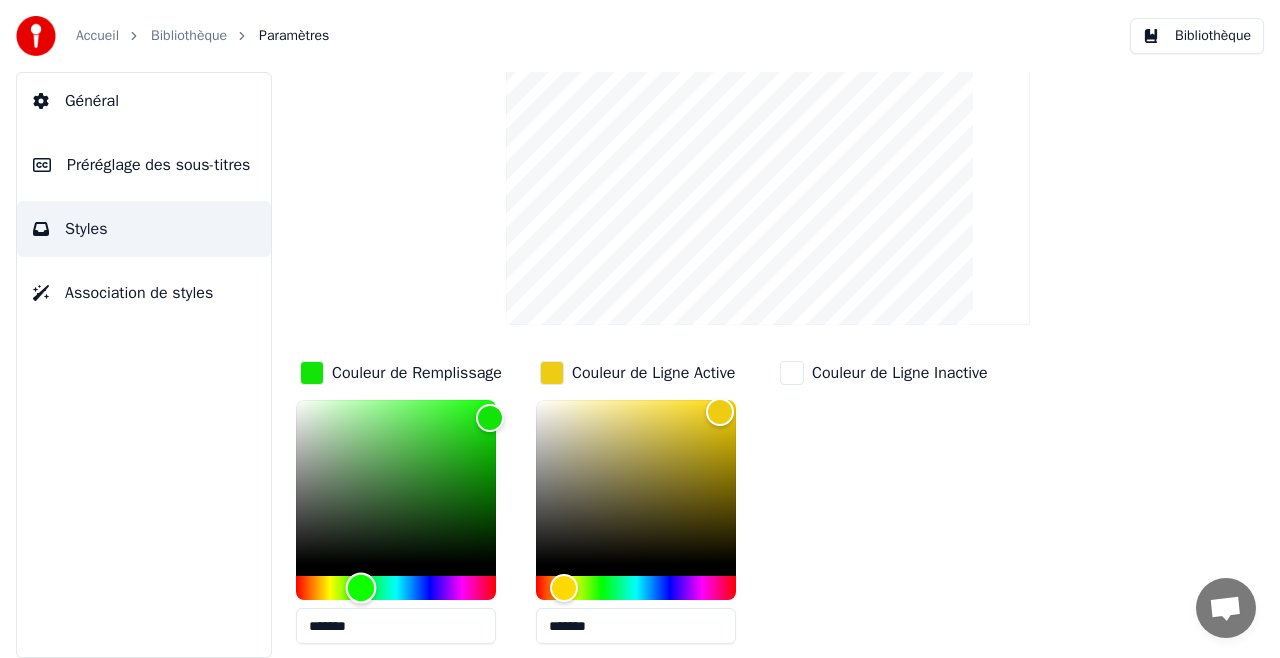 click at bounding box center (396, 588) 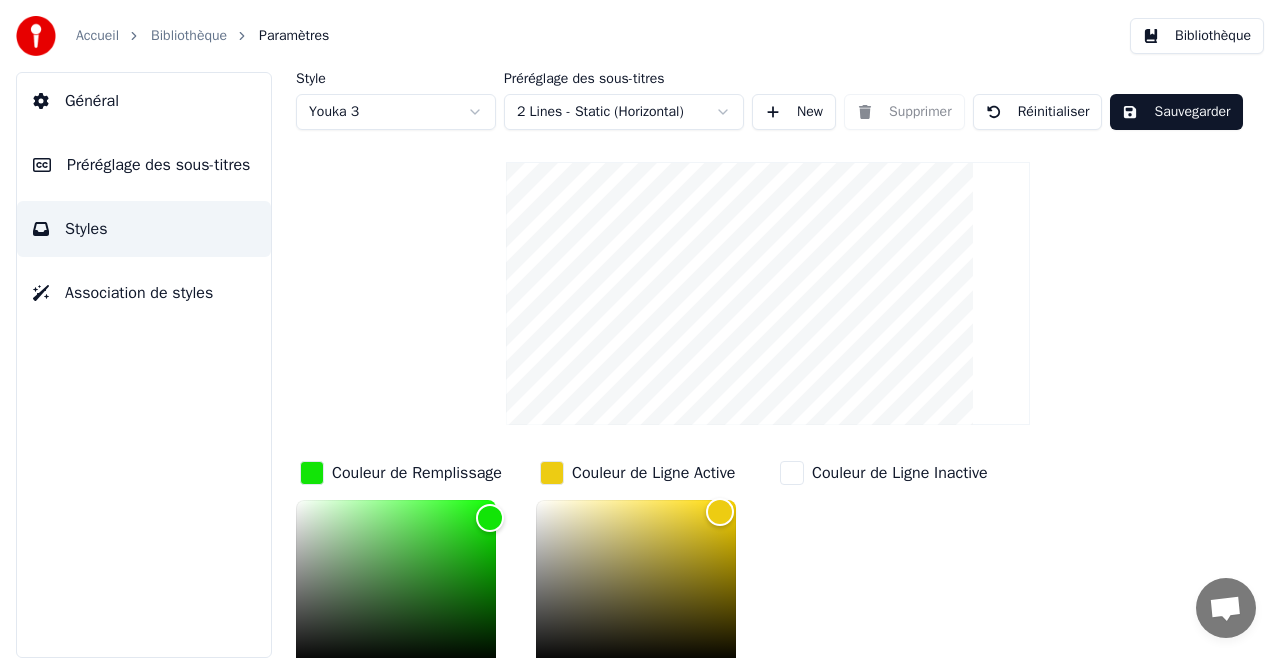 scroll, scrollTop: 100, scrollLeft: 0, axis: vertical 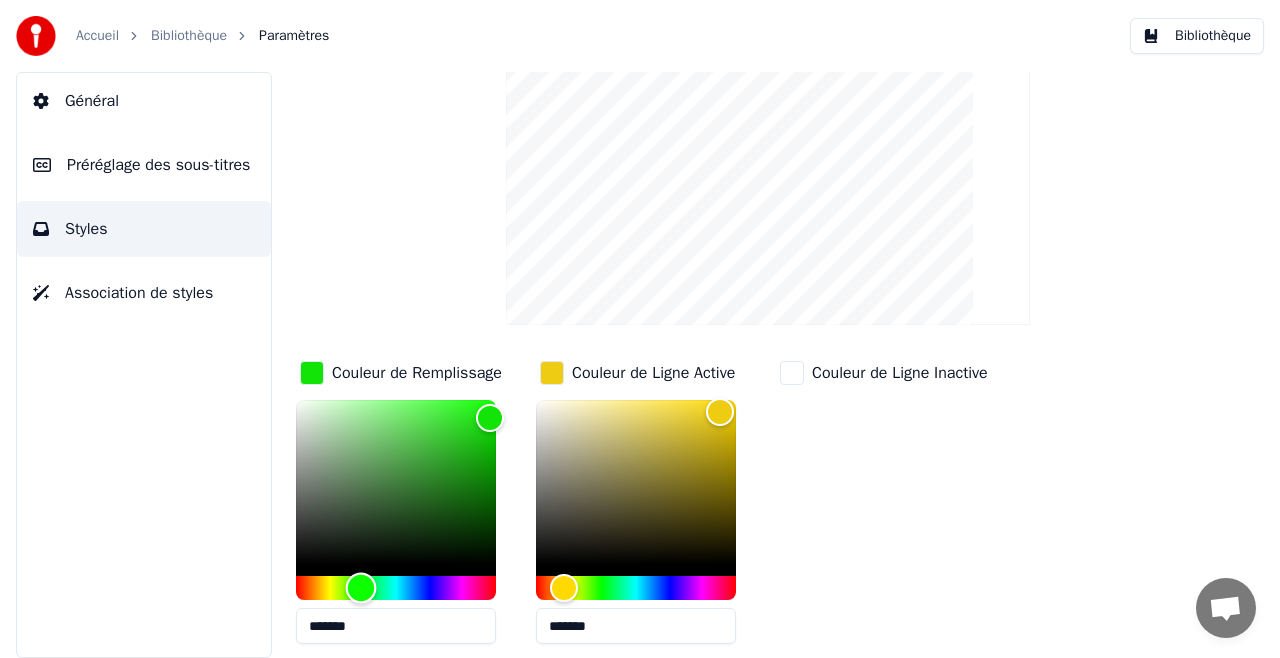 click at bounding box center (396, 588) 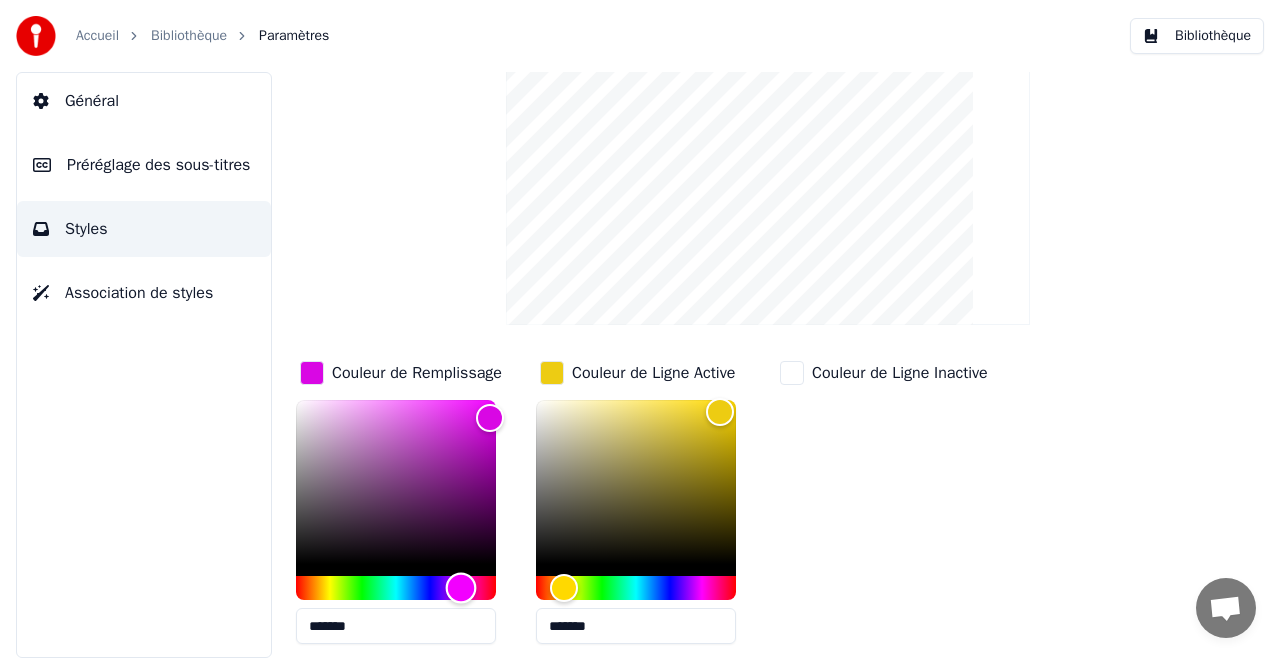 click at bounding box center (461, 588) 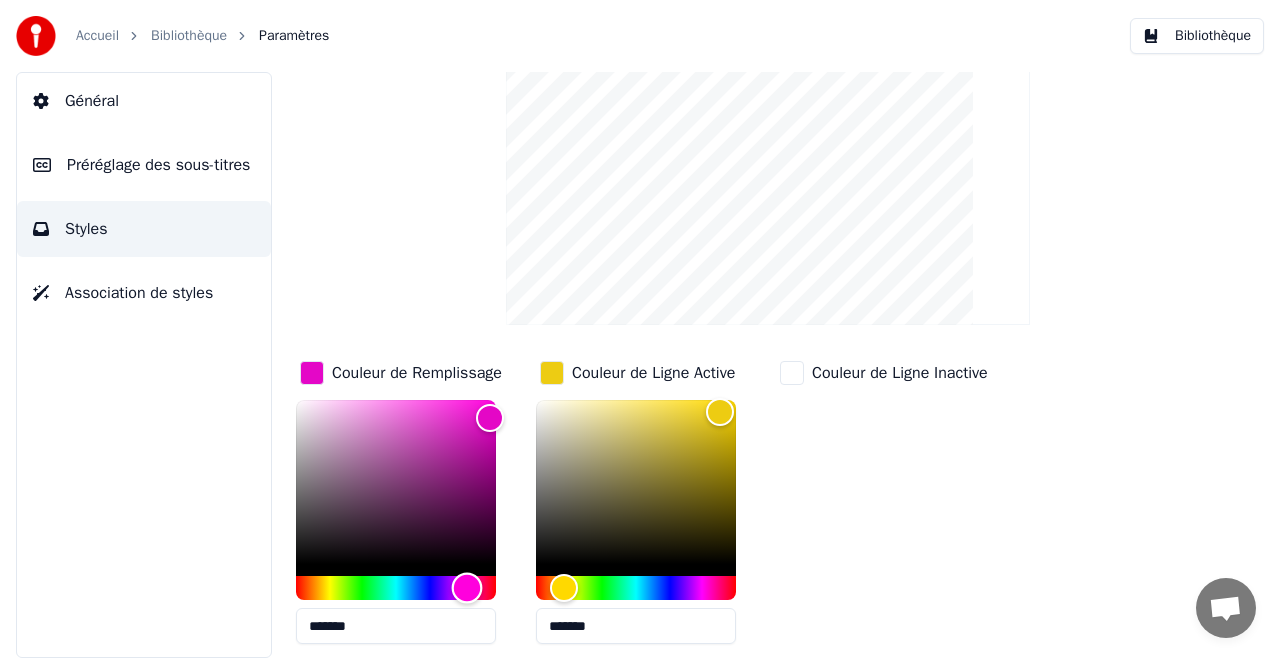click at bounding box center [396, 588] 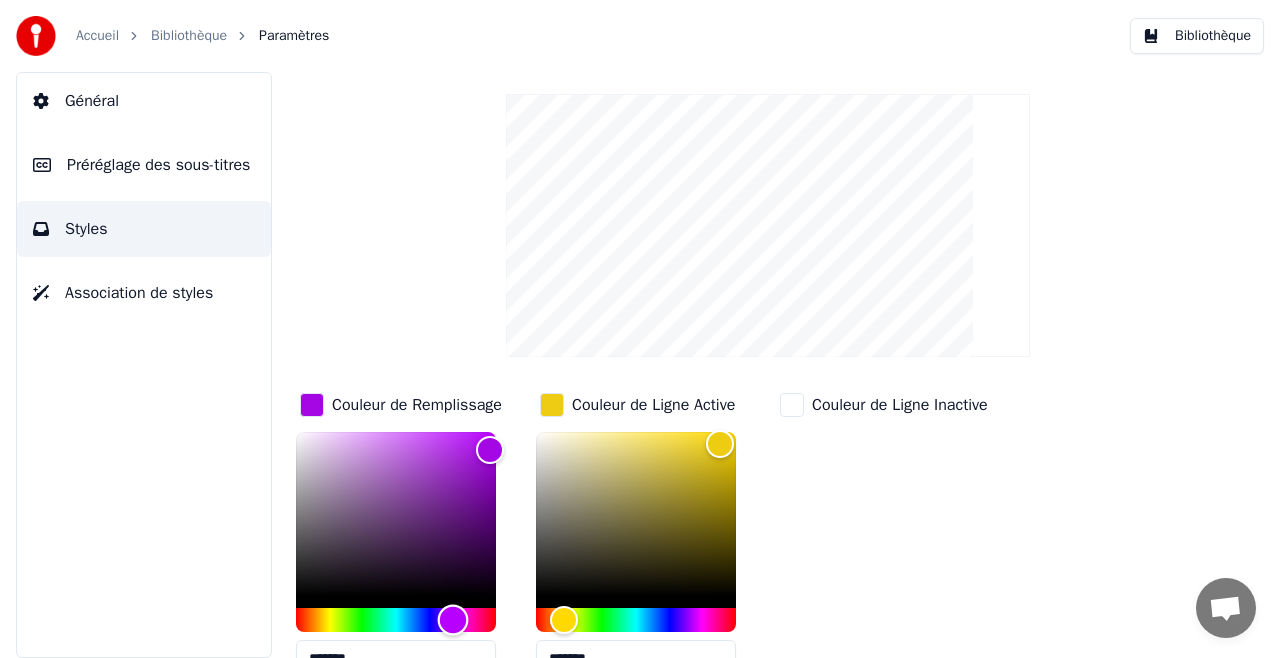 scroll, scrollTop: 100, scrollLeft: 0, axis: vertical 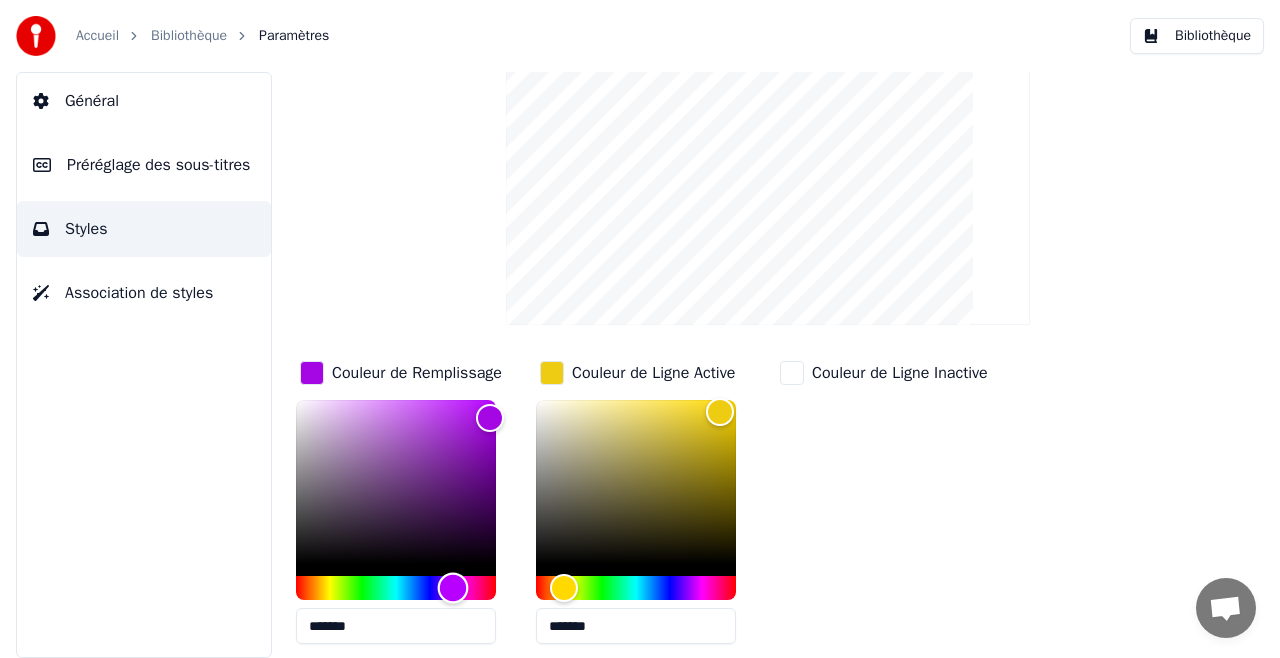 type on "*******" 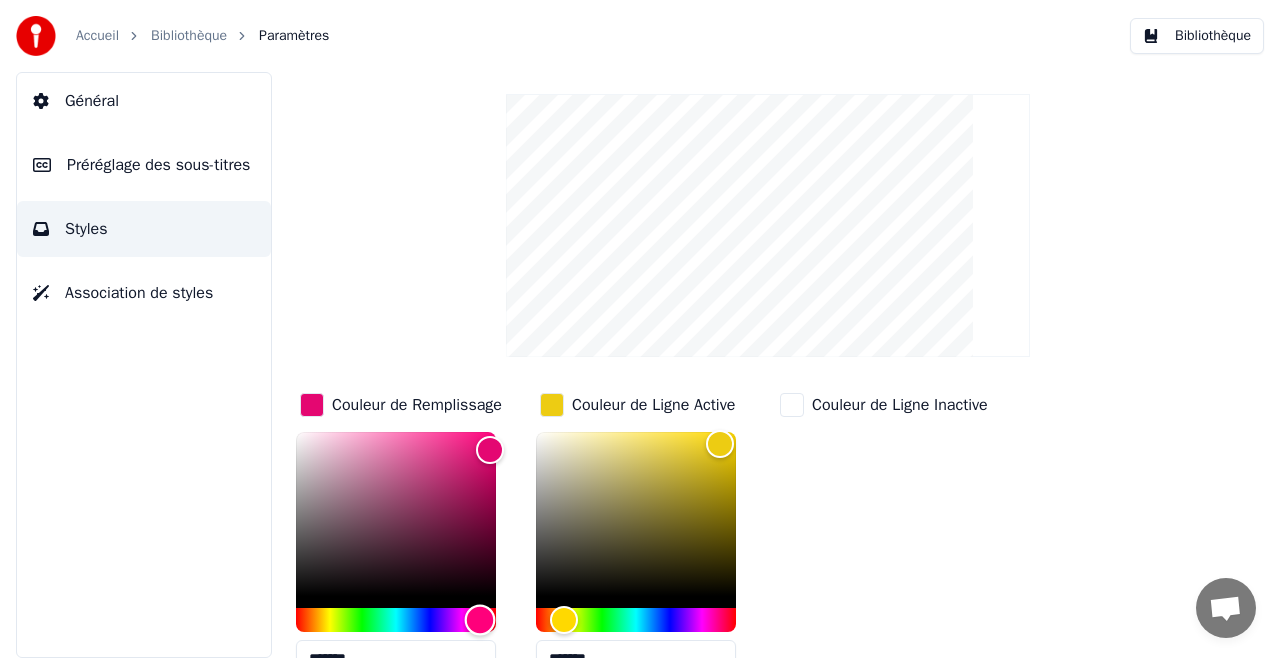 scroll, scrollTop: 100, scrollLeft: 0, axis: vertical 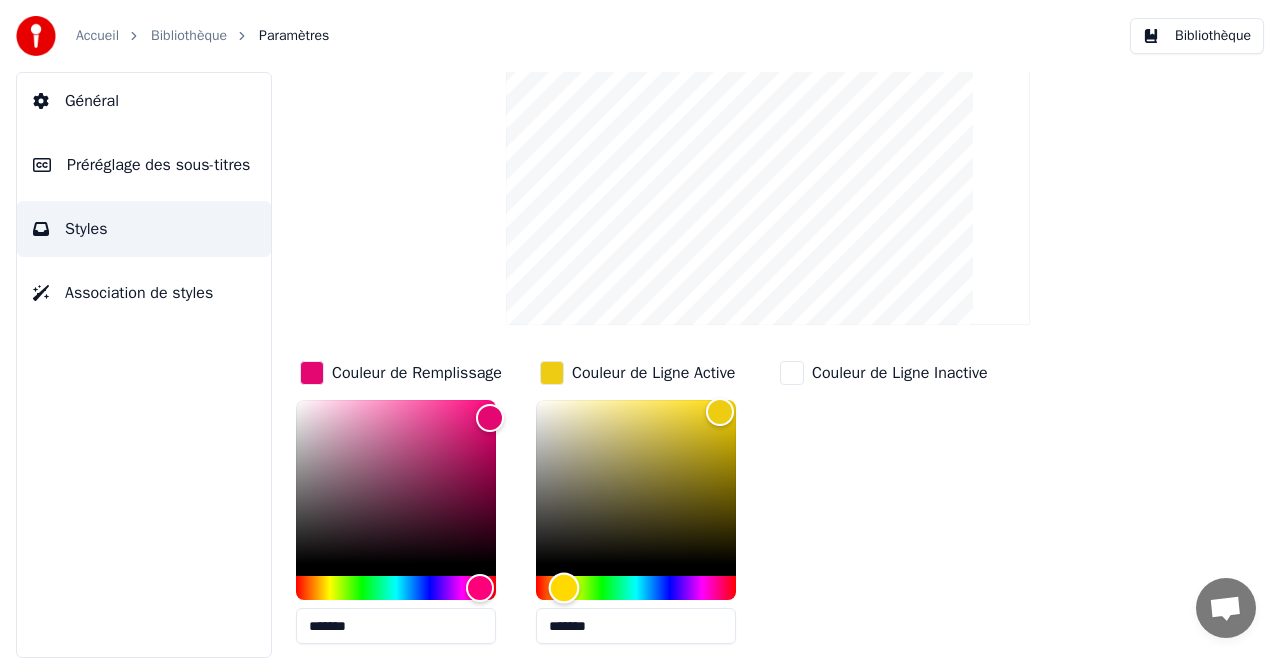 click at bounding box center (636, 588) 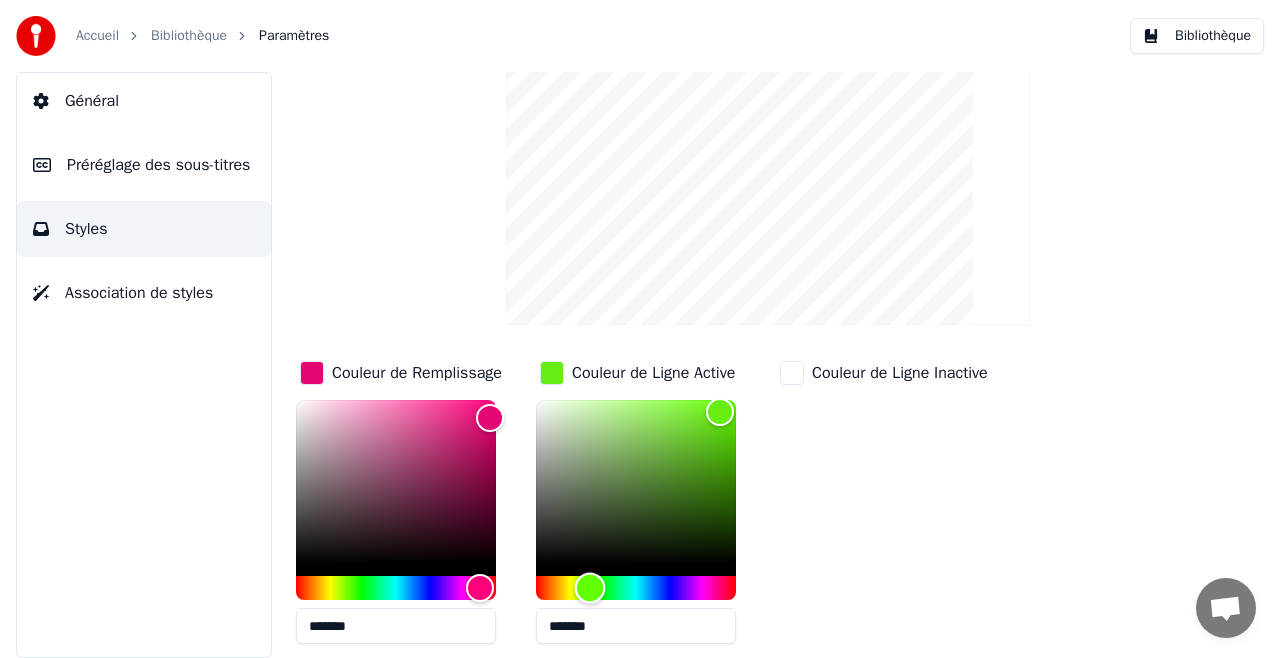 click at bounding box center [590, 588] 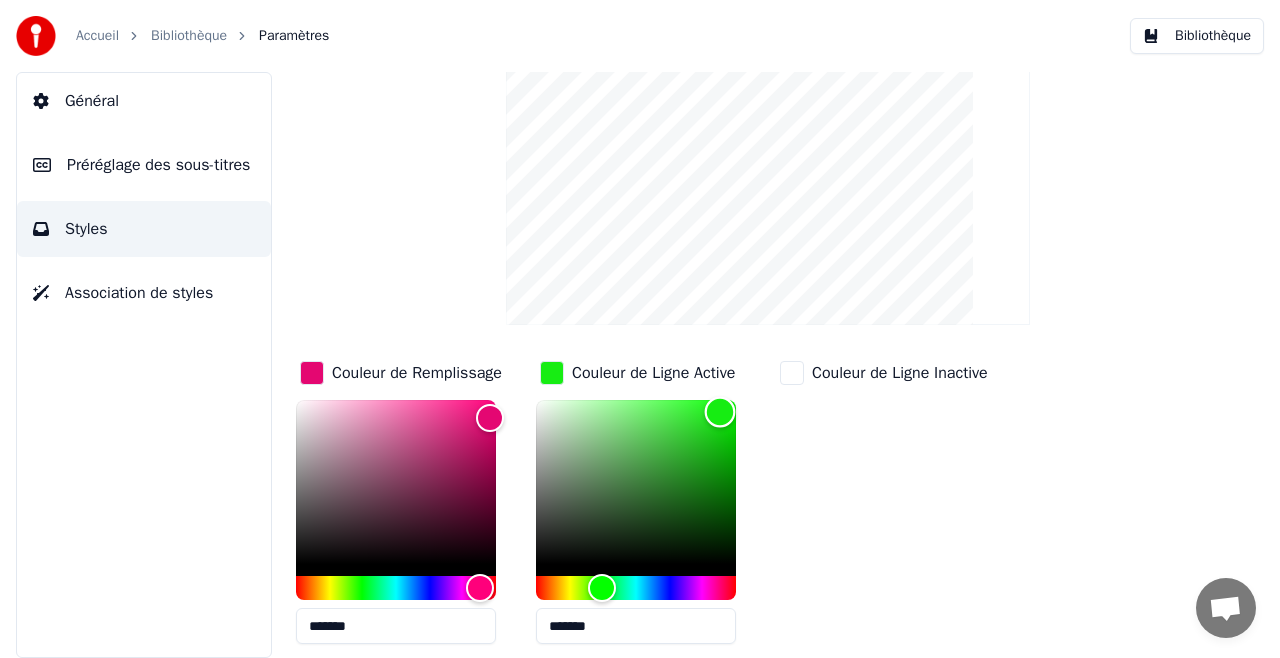 click at bounding box center (636, 482) 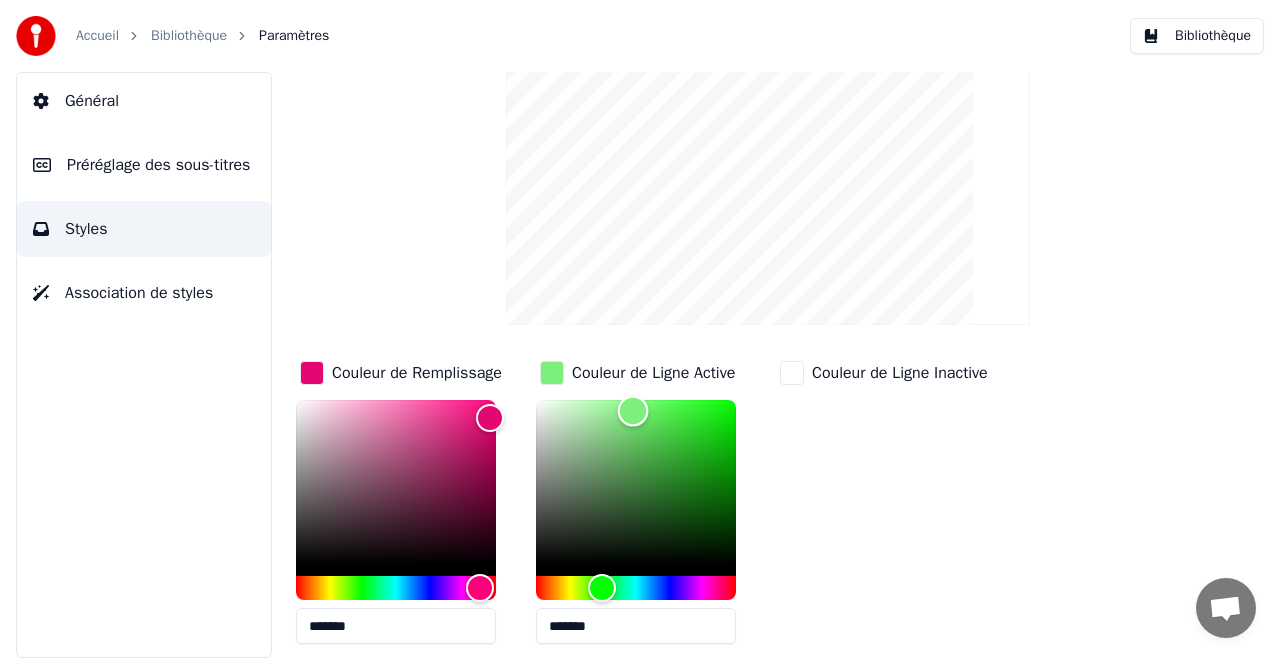 click at bounding box center (636, 482) 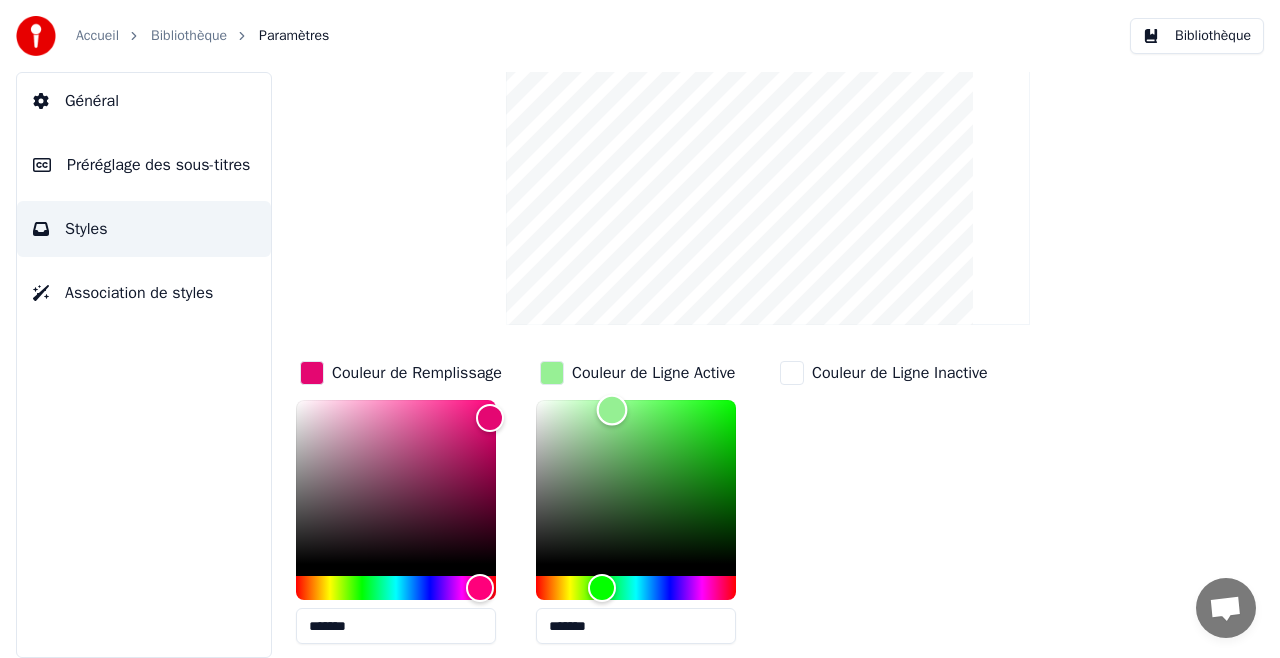 type on "*******" 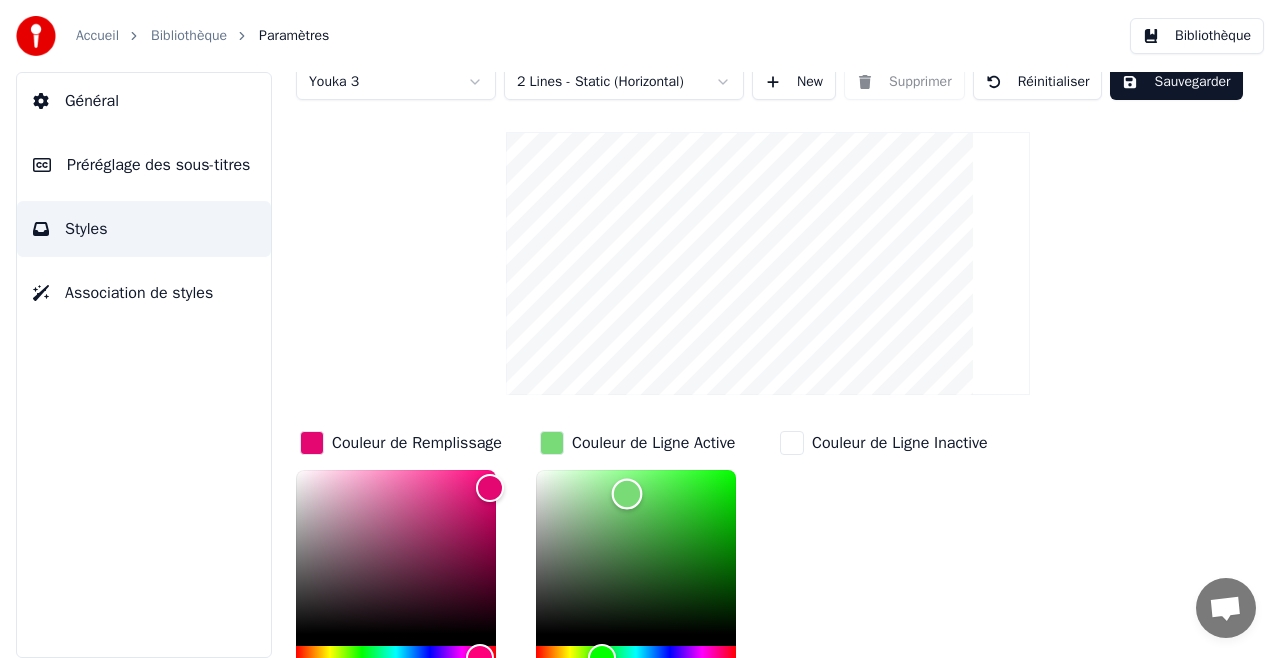 scroll, scrollTop: 0, scrollLeft: 0, axis: both 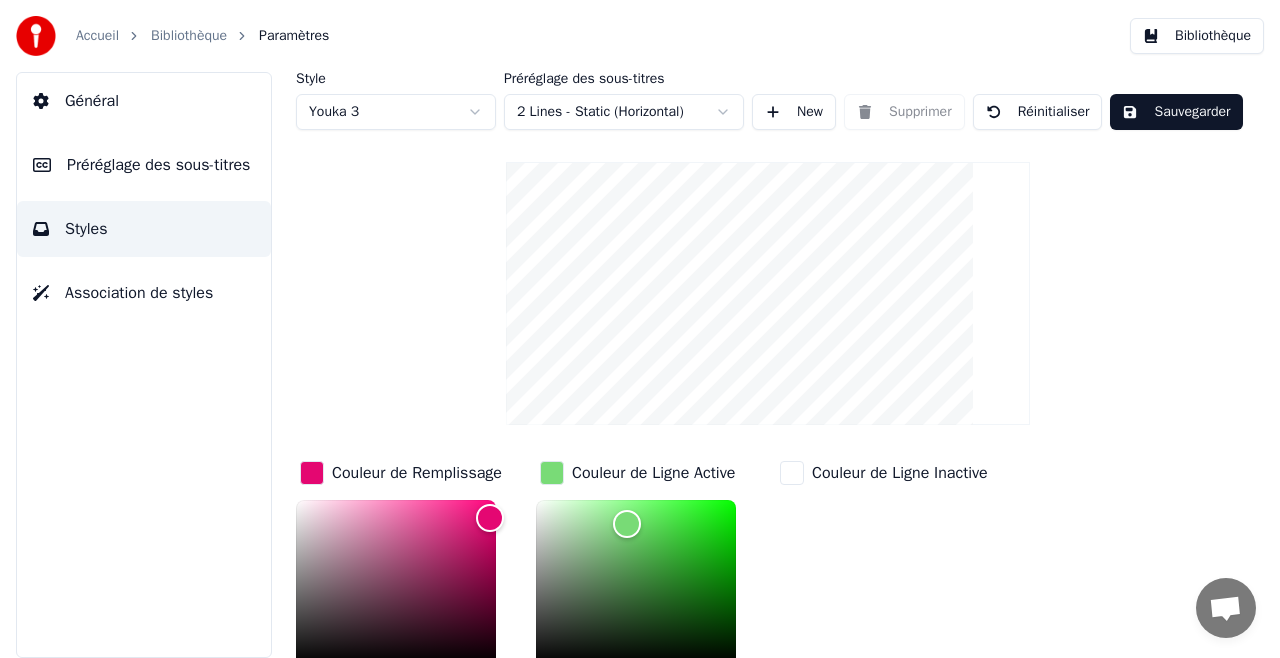 click on "Accueil Bibliothèque Paramètres Bibliothèque Général Préréglage des sous-titres Styles Association de styles Style Youka 3 Préréglage des sous-titres 2 Lines - Static (Horizontal) New Supprimer Réinitialiser Sauvegarder Couleur de Remplissage ******* Couleur de Ligne Active ******* Couleur de Ligne Inactive Couleur de Contour Active Couleur de Contour Inactive Couleur de Ombres Nom de la Police Arial Bold Taille de Police ** Gras Italique Majuscule Espacement * Contour * Blur * Ombre *" at bounding box center (640, 329) 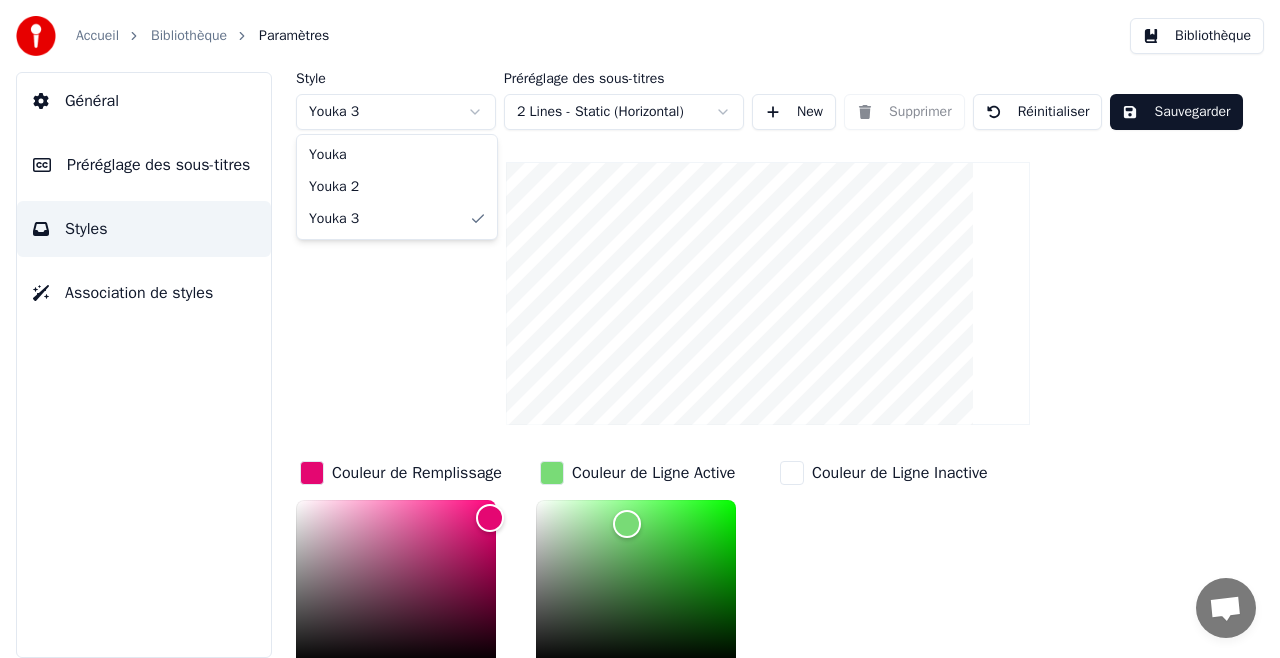type on "*******" 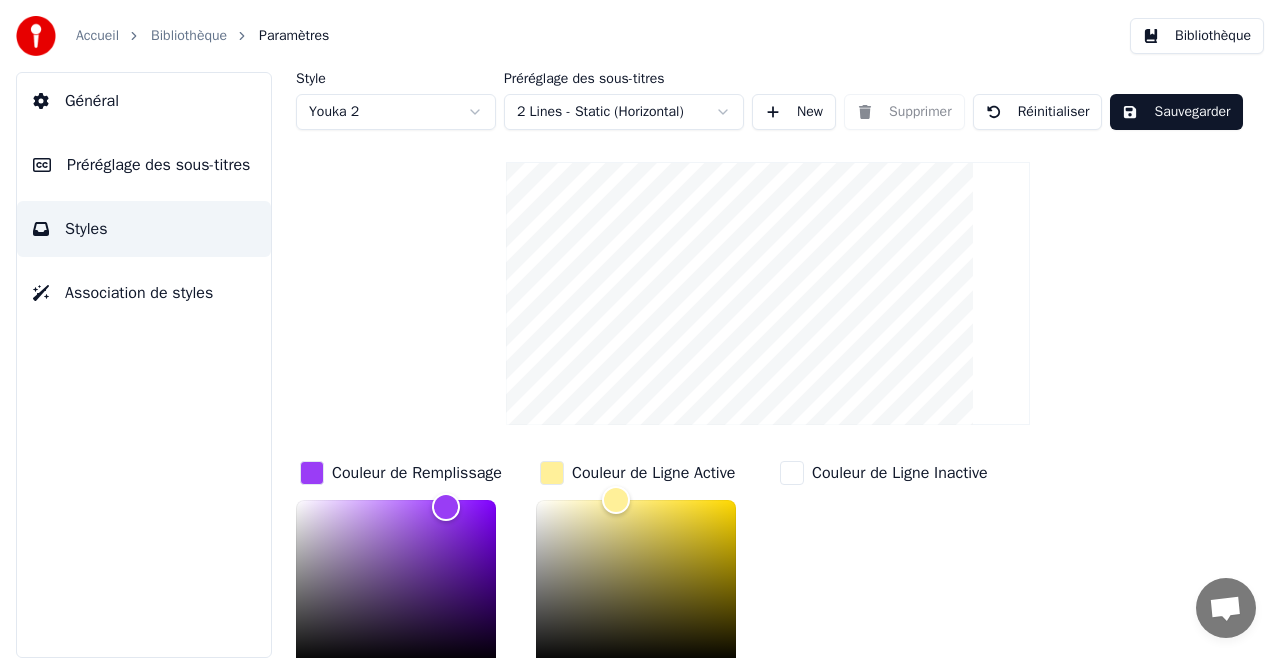 click on "Accueil Bibliothèque Paramètres Bibliothèque Général Préréglage des sous-titres Styles Association de styles Style Youka 2 Préréglage des sous-titres 2 Lines - Static (Horizontal) New Supprimer Réinitialiser Sauvegarder Couleur de Remplissage ******* Couleur de Ligne Active ******* Couleur de Ligne Inactive Couleur de Contour Active Couleur de Contour Inactive Couleur de Ombres Nom de la Police Arial Bold Taille de Police ** Gras Italique Majuscule Espacement * Contour * Blur * Ombre *" at bounding box center [640, 329] 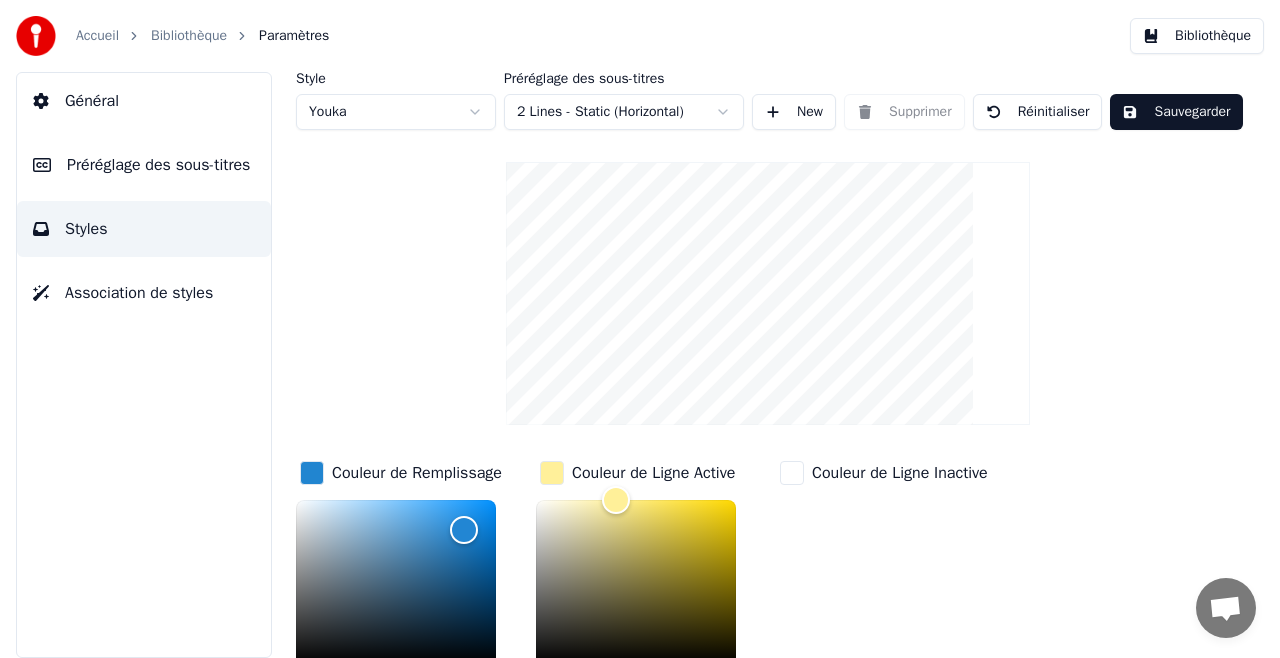 scroll, scrollTop: 298, scrollLeft: 0, axis: vertical 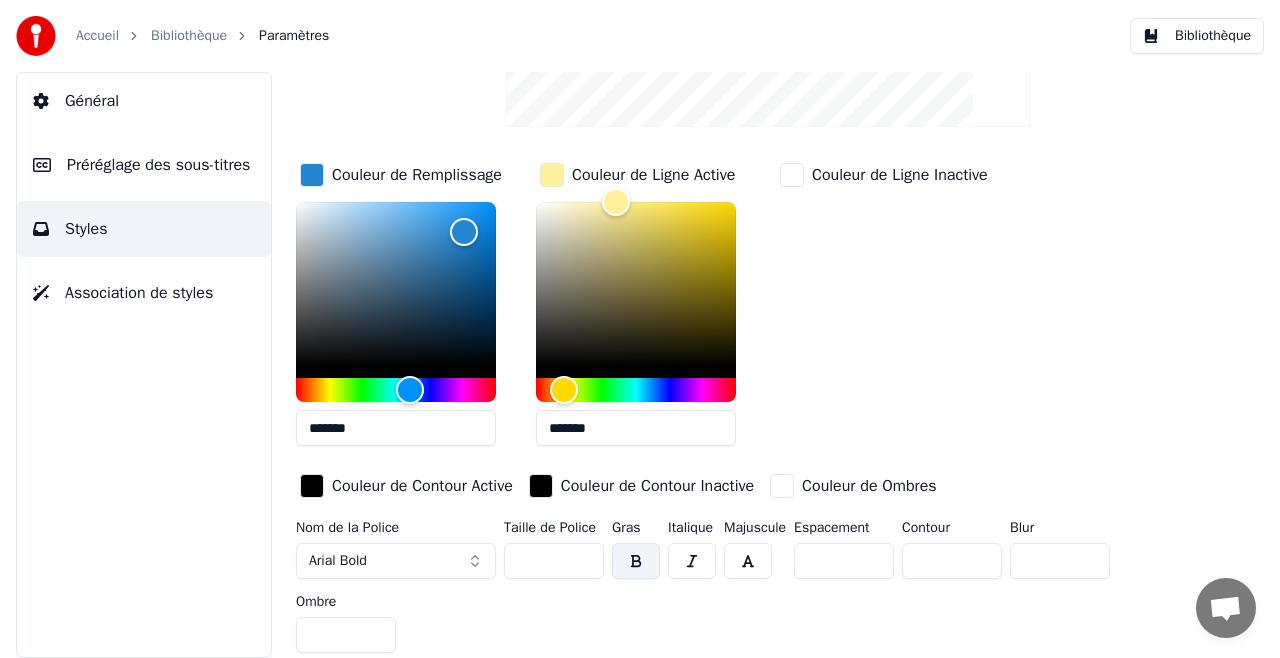 click on "Arial Bold" at bounding box center (396, 561) 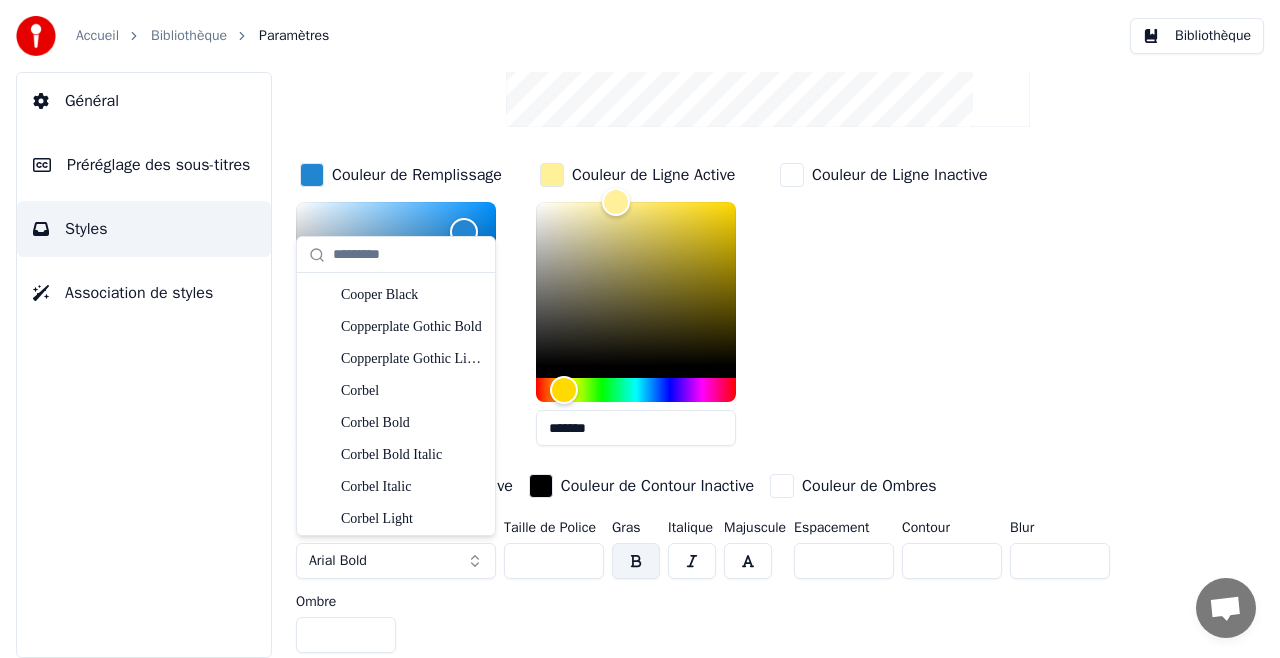scroll, scrollTop: 3200, scrollLeft: 0, axis: vertical 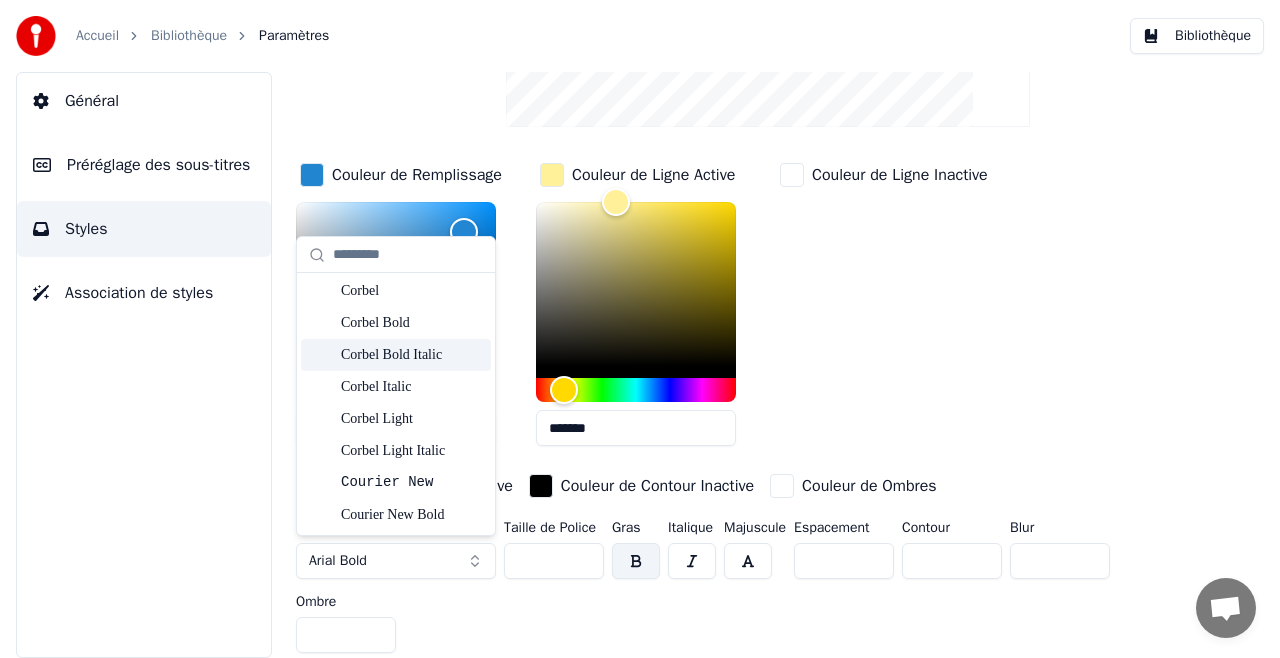click on "Corbel Bold Italic" at bounding box center [412, 355] 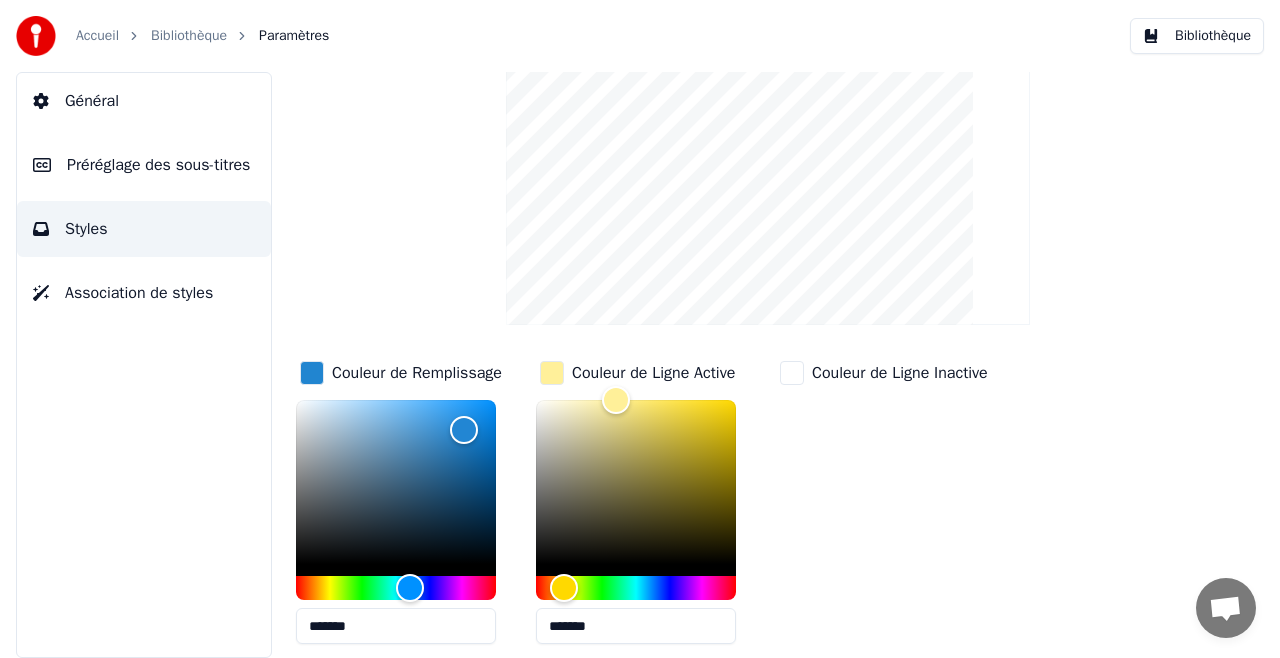 scroll, scrollTop: 200, scrollLeft: 0, axis: vertical 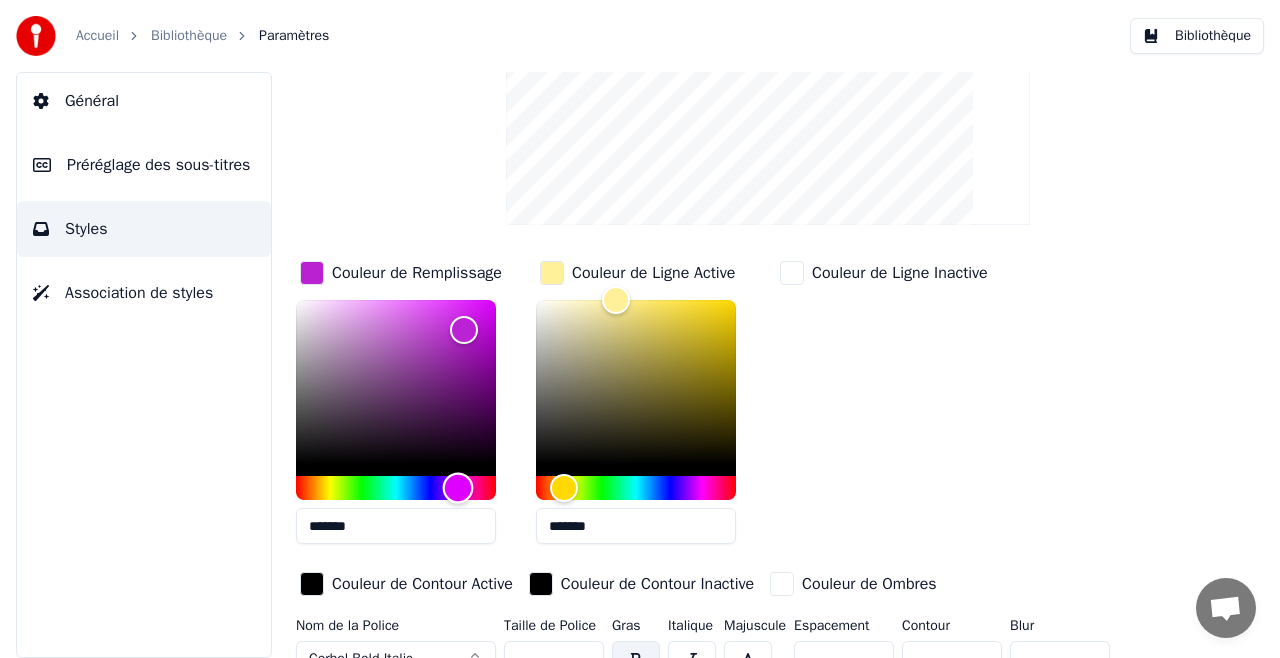 click at bounding box center (396, 488) 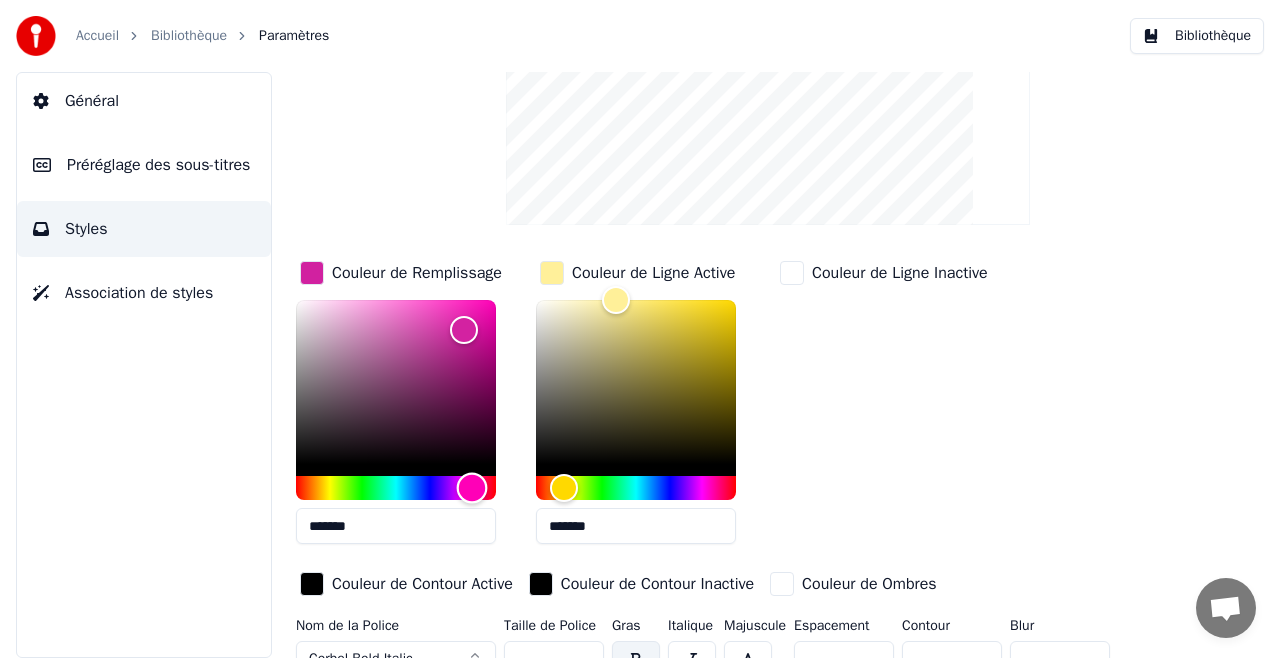click at bounding box center [396, 488] 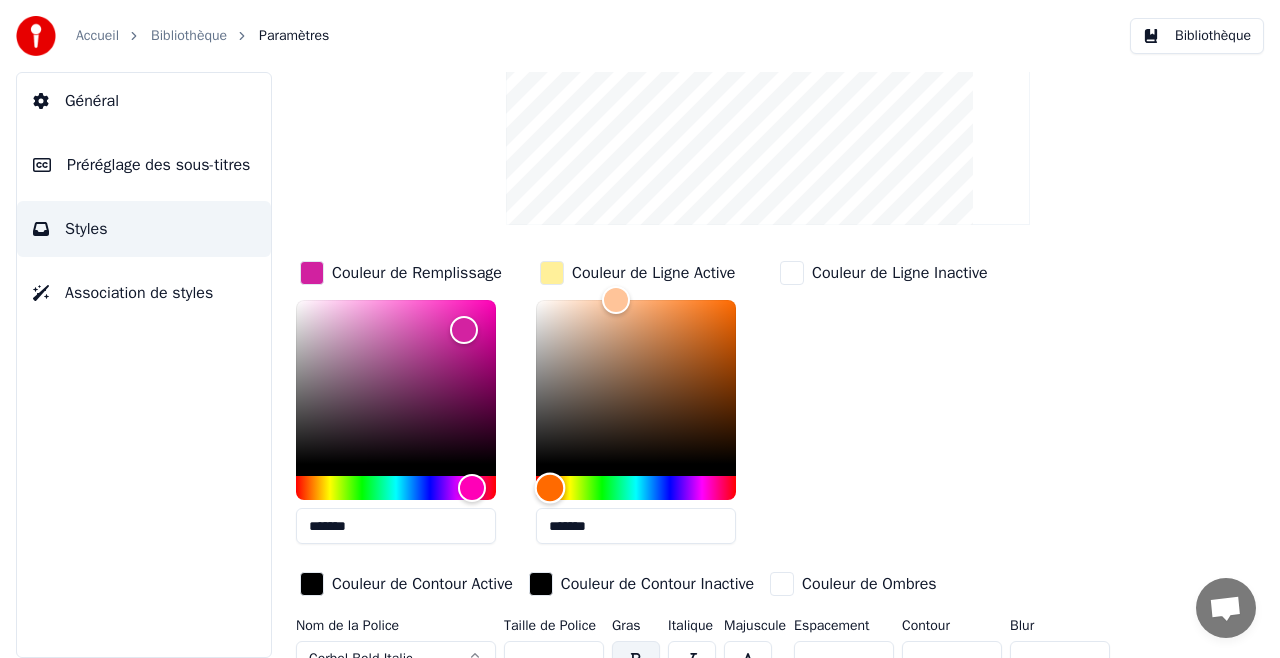 click at bounding box center (636, 488) 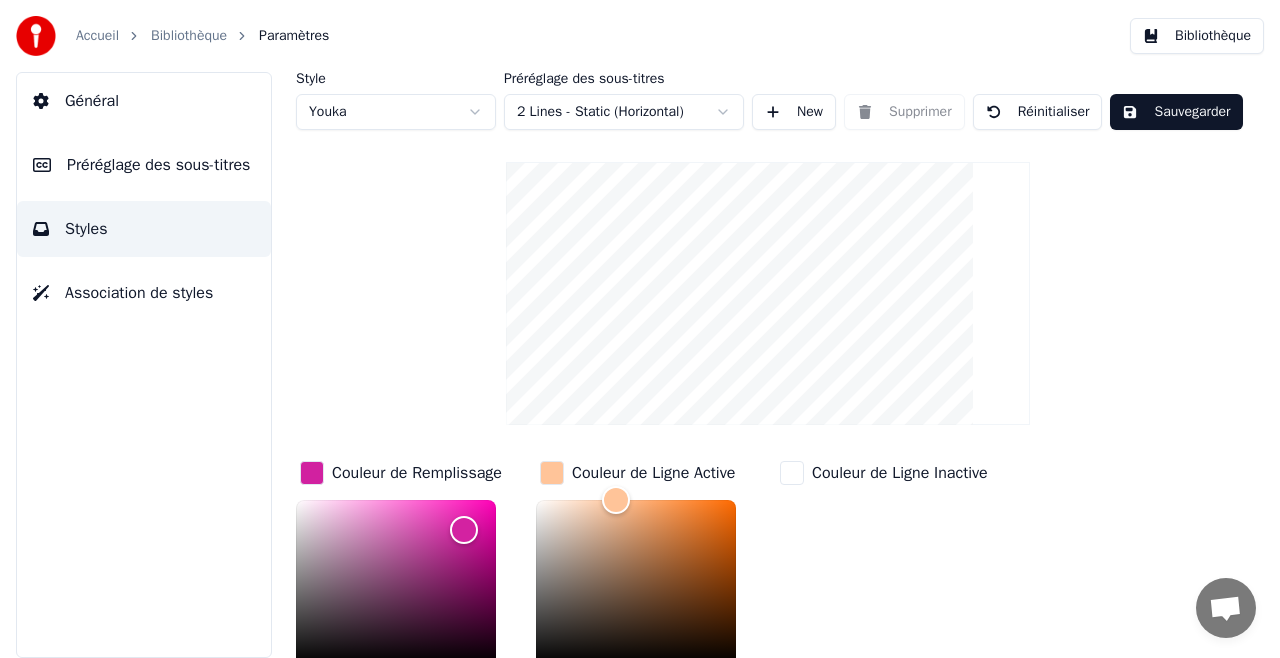 scroll, scrollTop: 100, scrollLeft: 0, axis: vertical 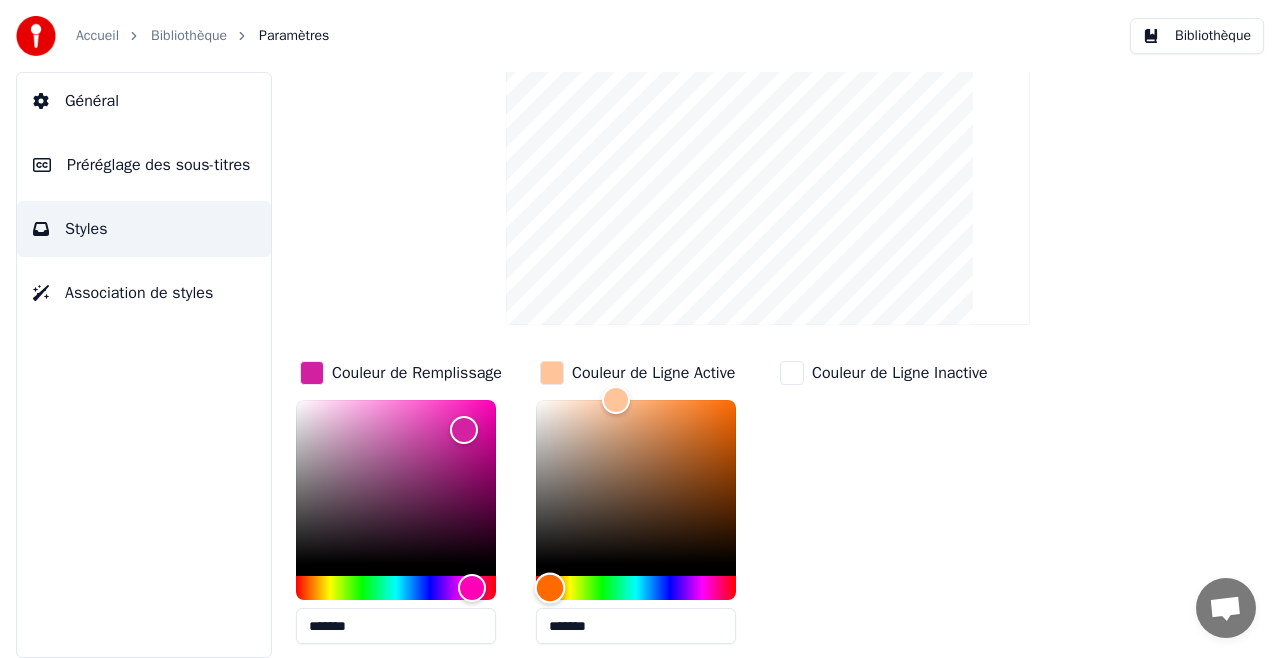 click at bounding box center [636, 588] 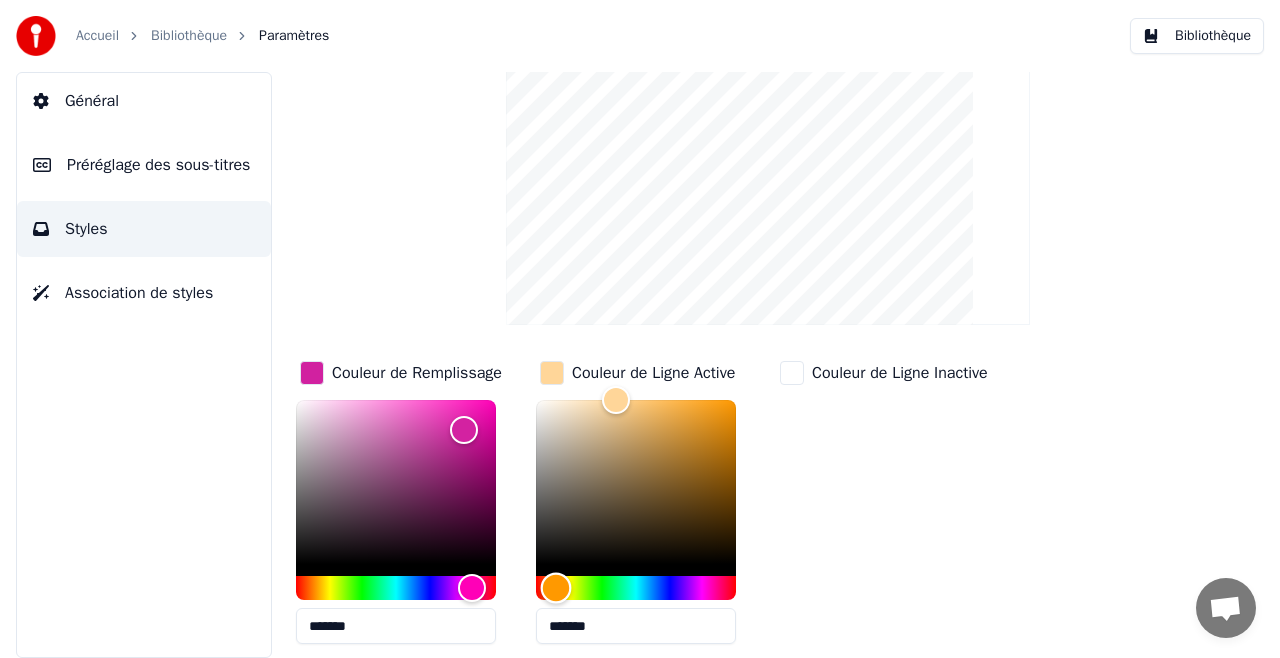 type on "*******" 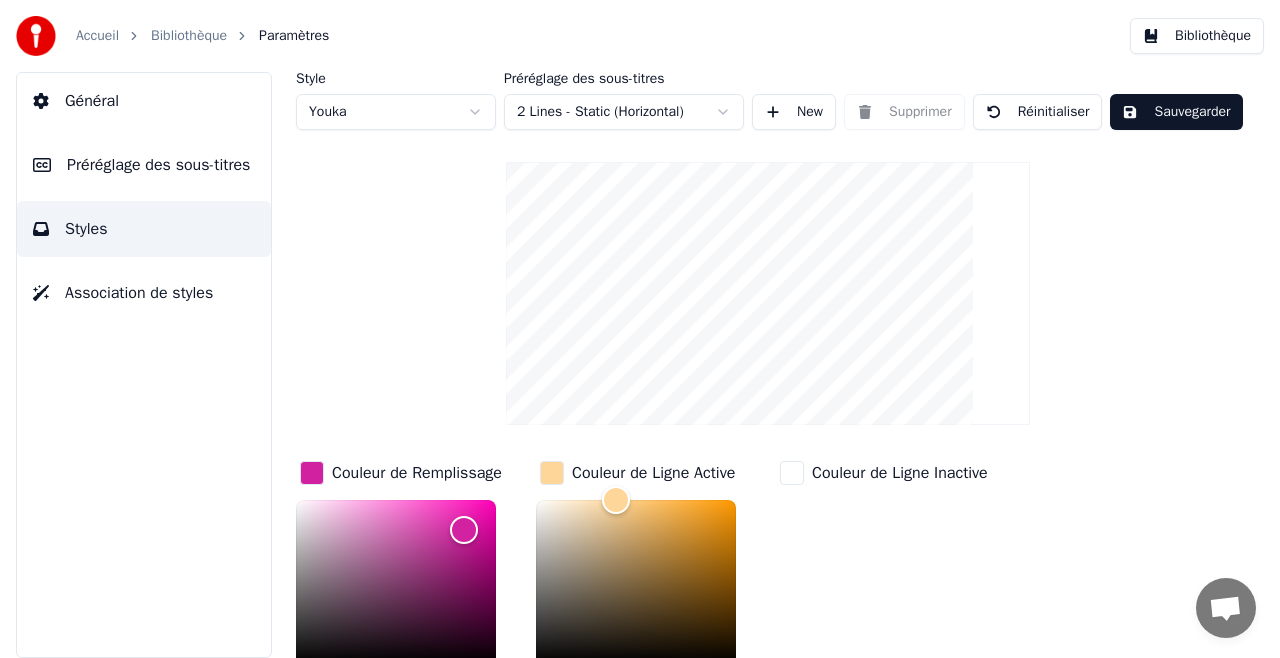 scroll, scrollTop: 100, scrollLeft: 0, axis: vertical 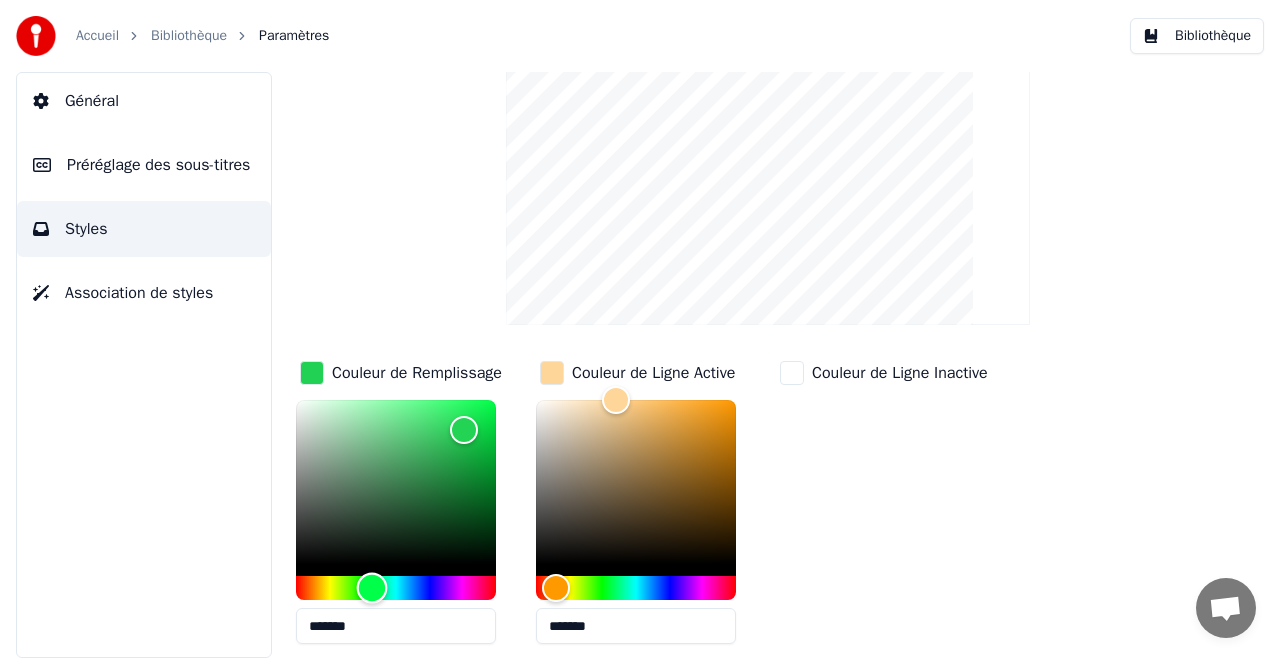 click at bounding box center (396, 588) 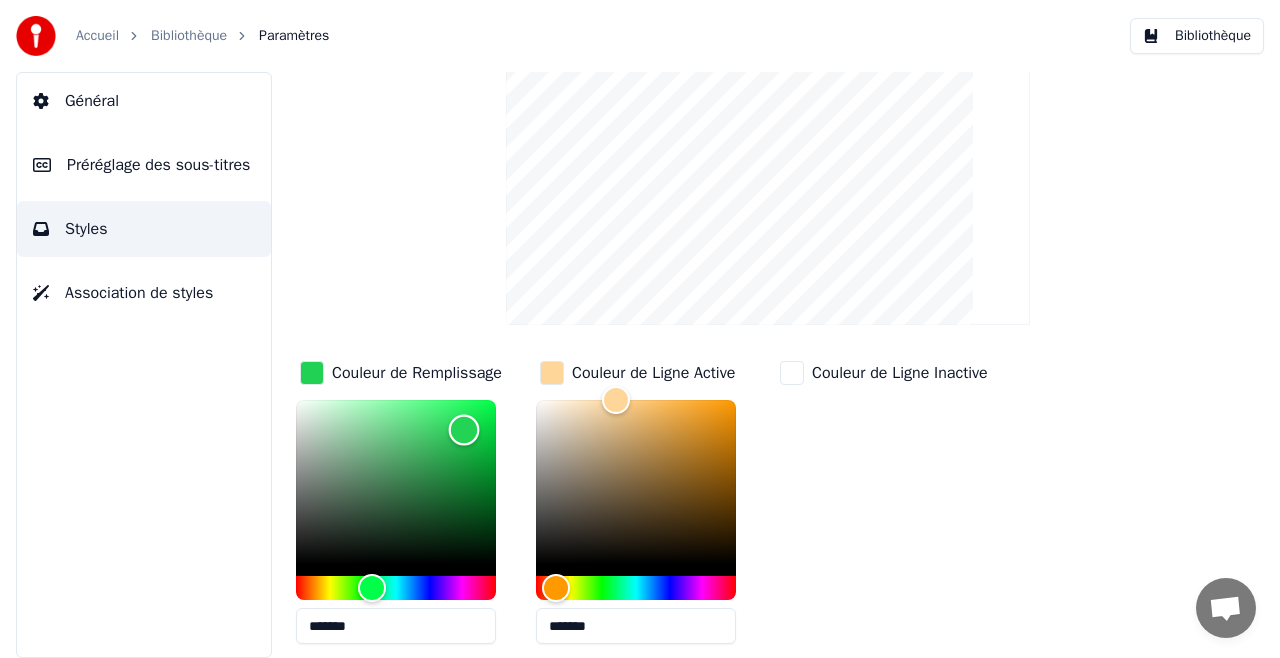 click at bounding box center [396, 482] 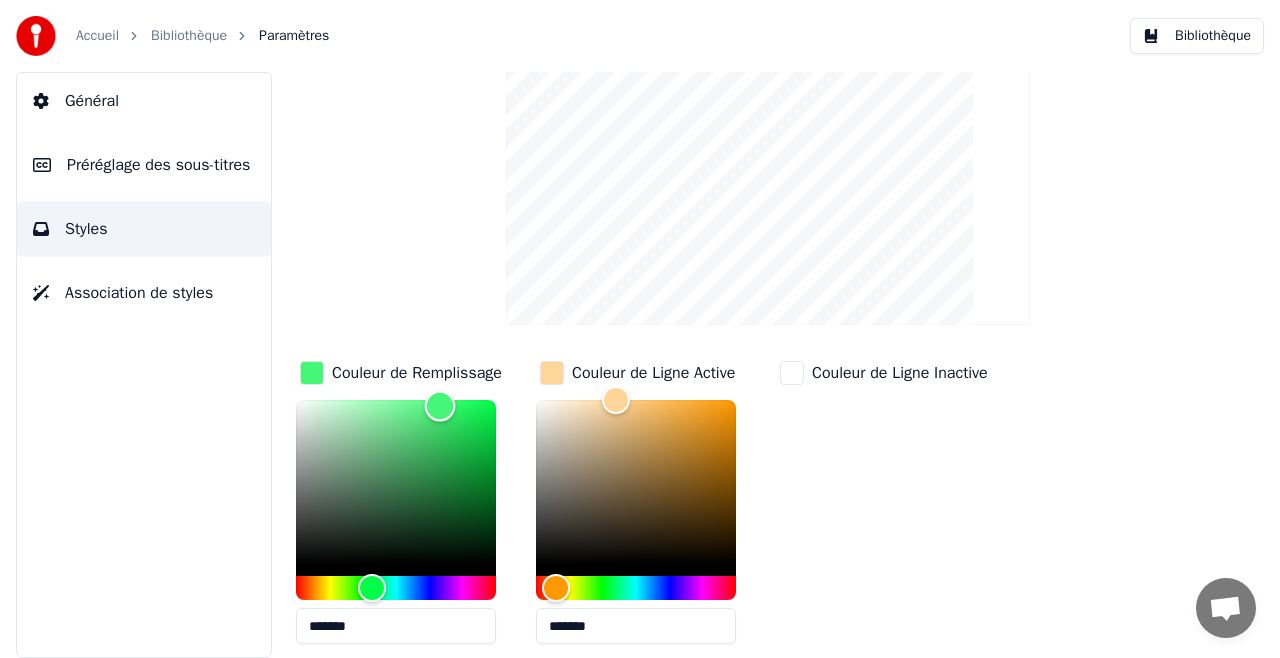 click at bounding box center [396, 482] 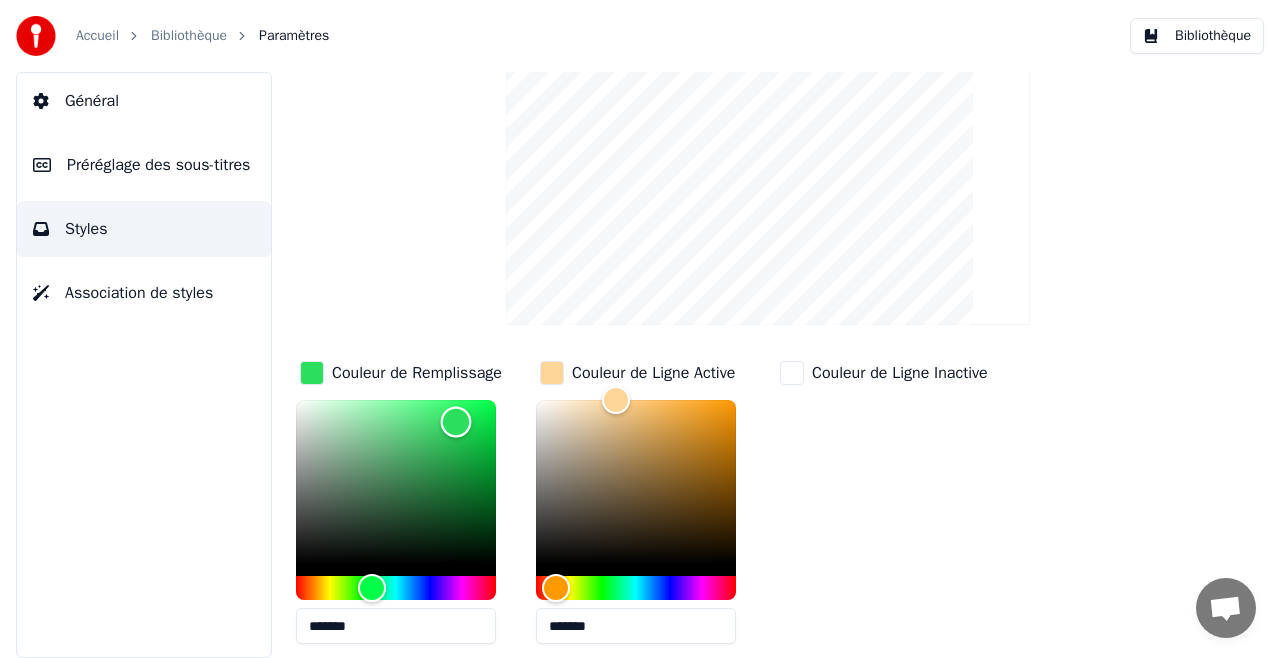 click at bounding box center [456, 421] 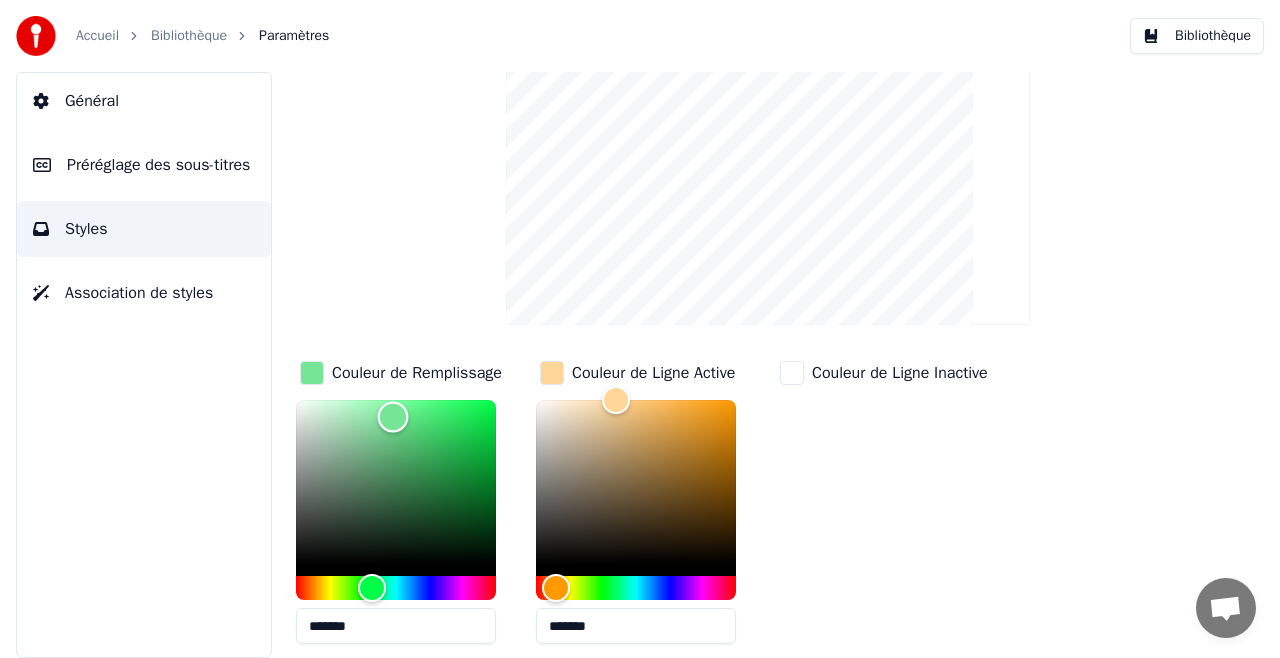 click at bounding box center [396, 482] 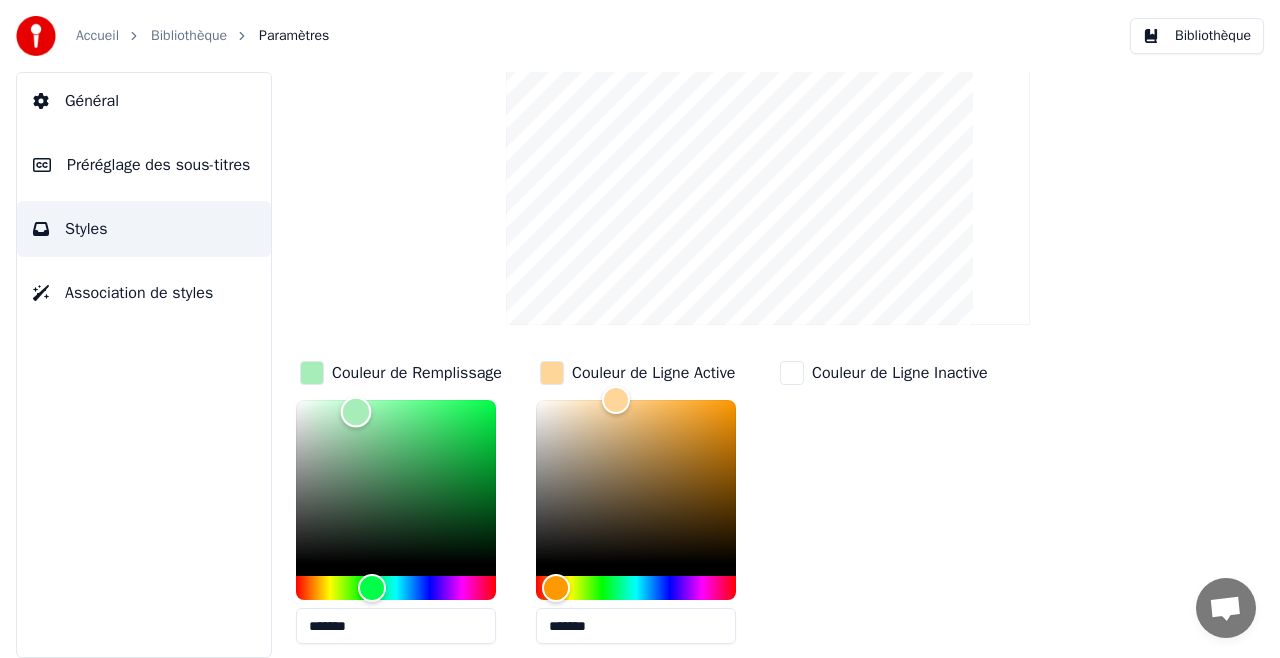 click at bounding box center [396, 482] 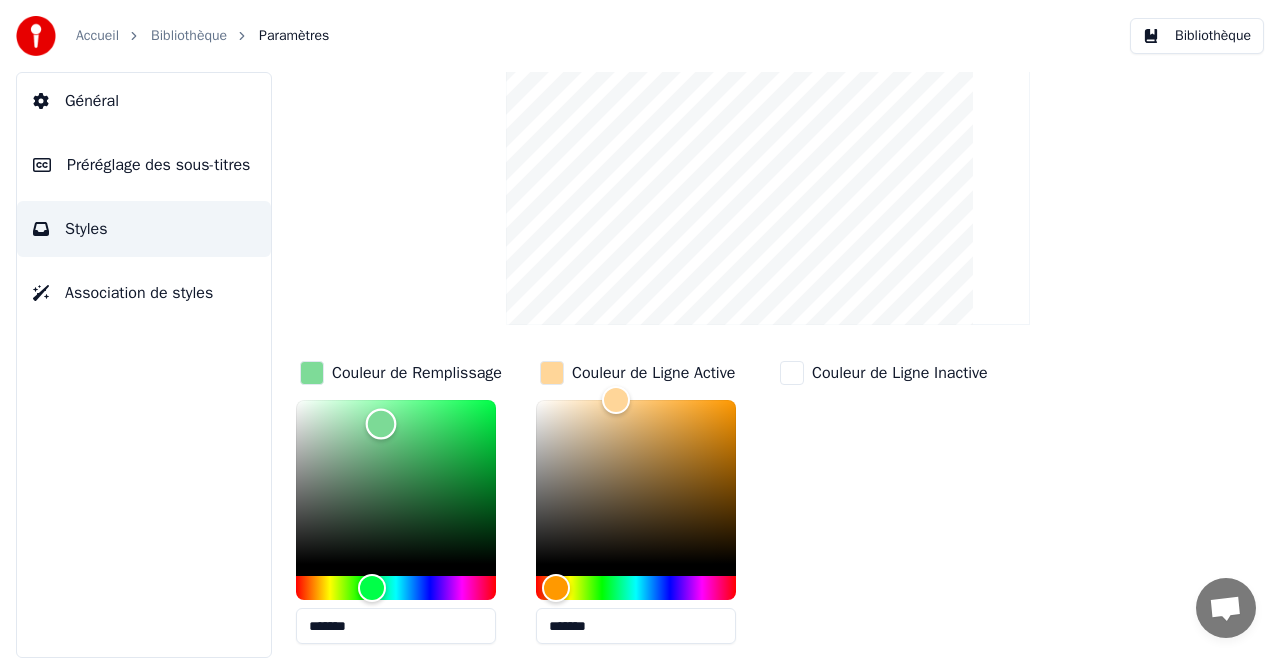 click at bounding box center (396, 482) 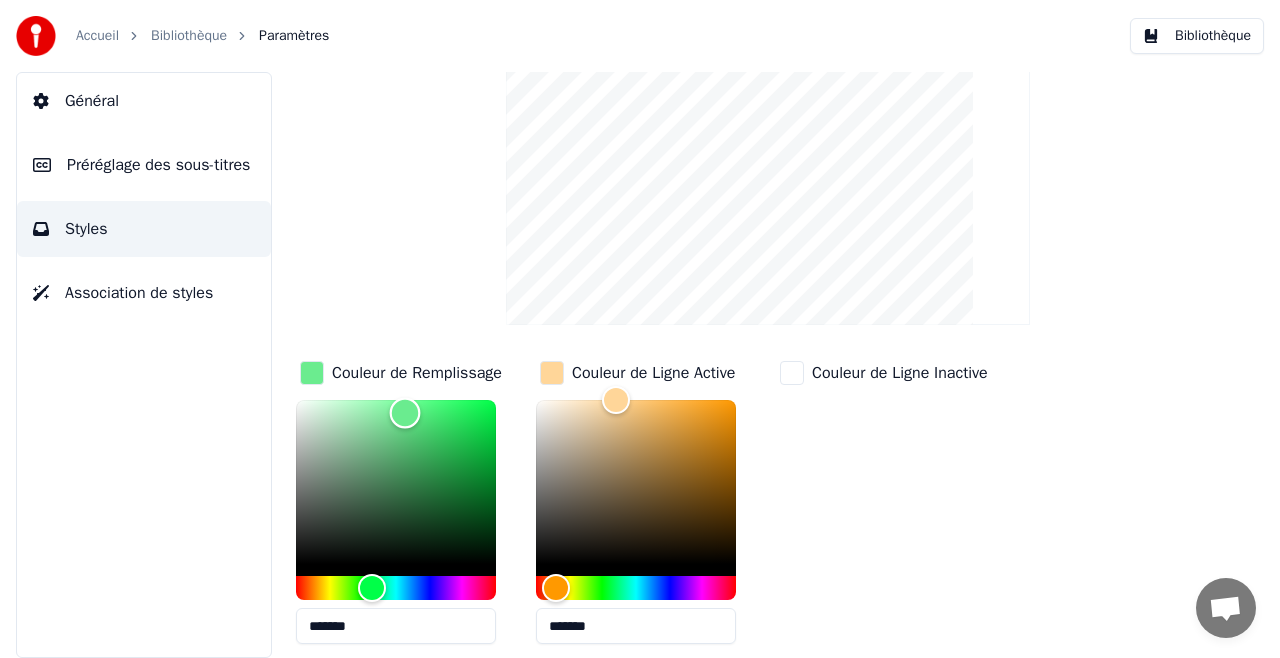 type on "*******" 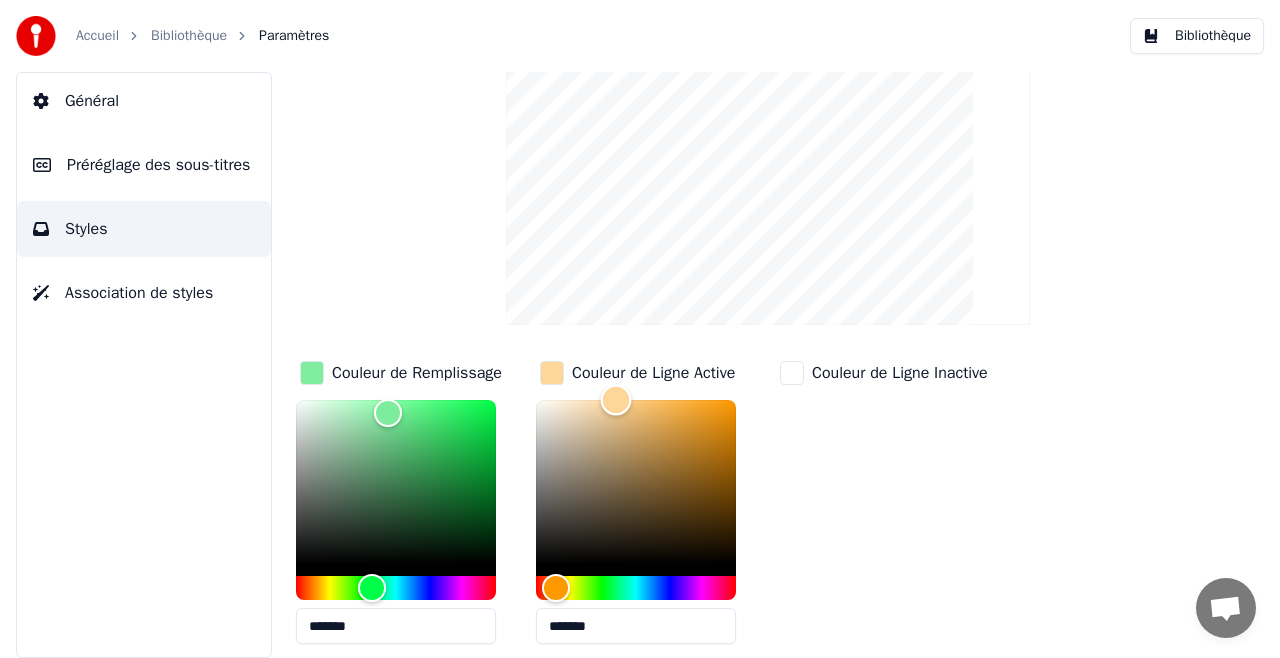 click at bounding box center [636, 482] 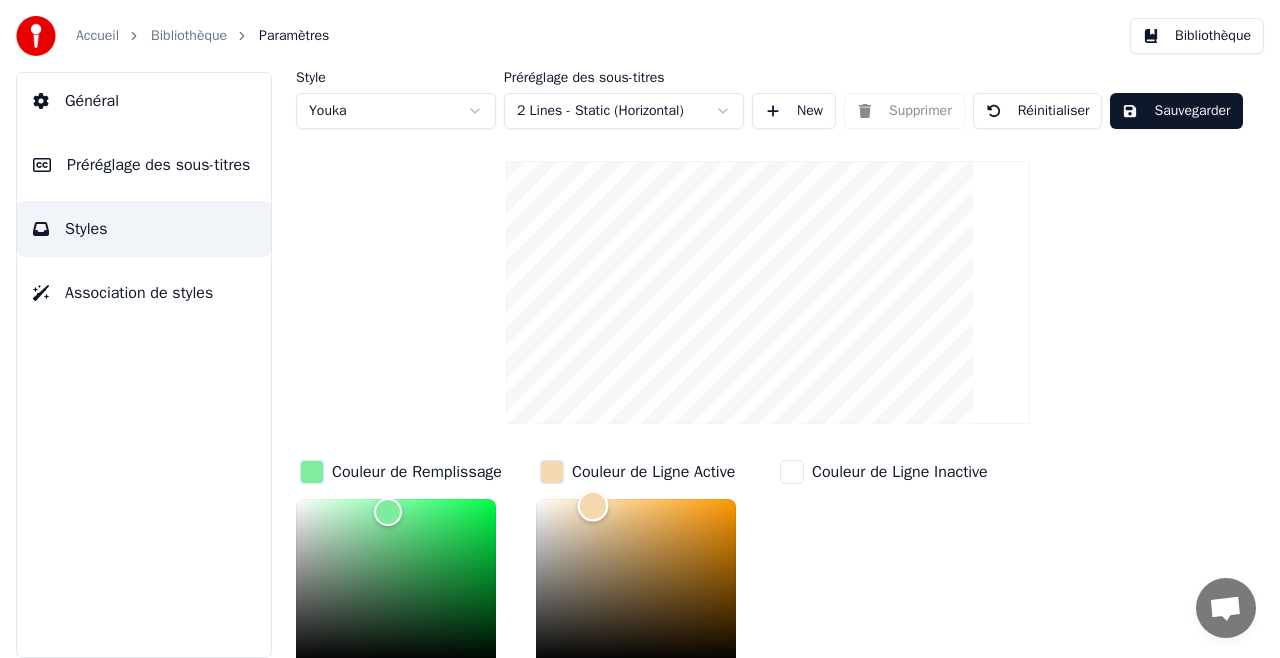 scroll, scrollTop: 0, scrollLeft: 0, axis: both 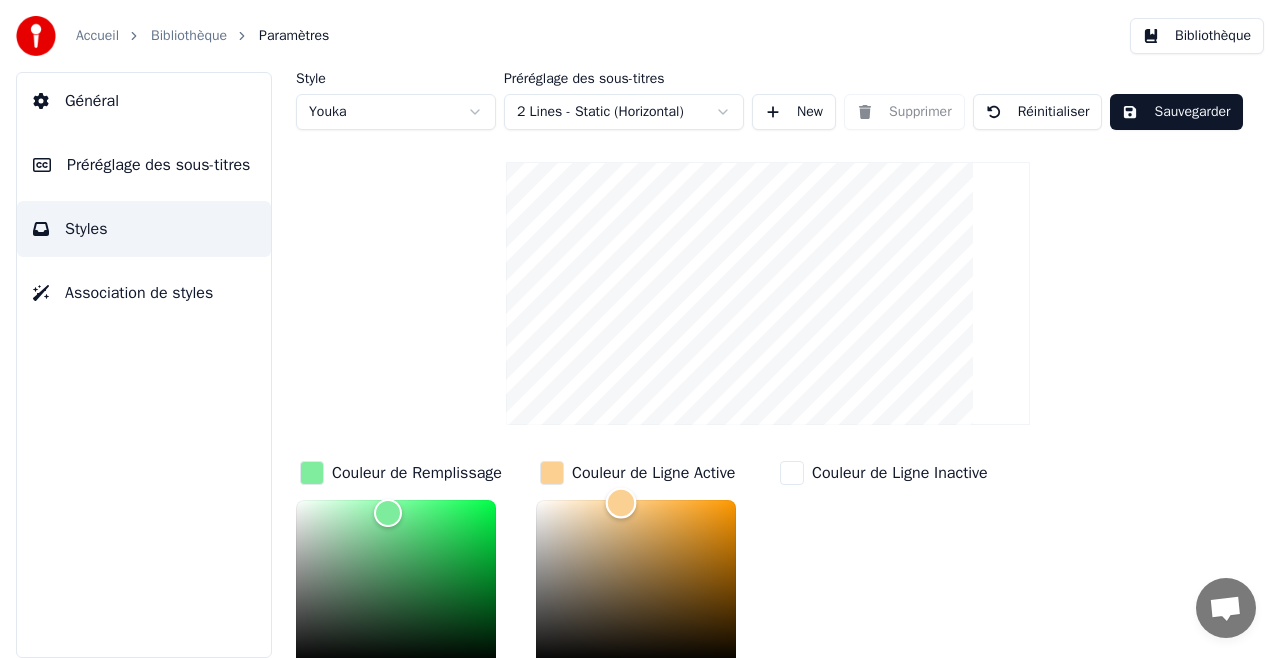 click at bounding box center (636, 582) 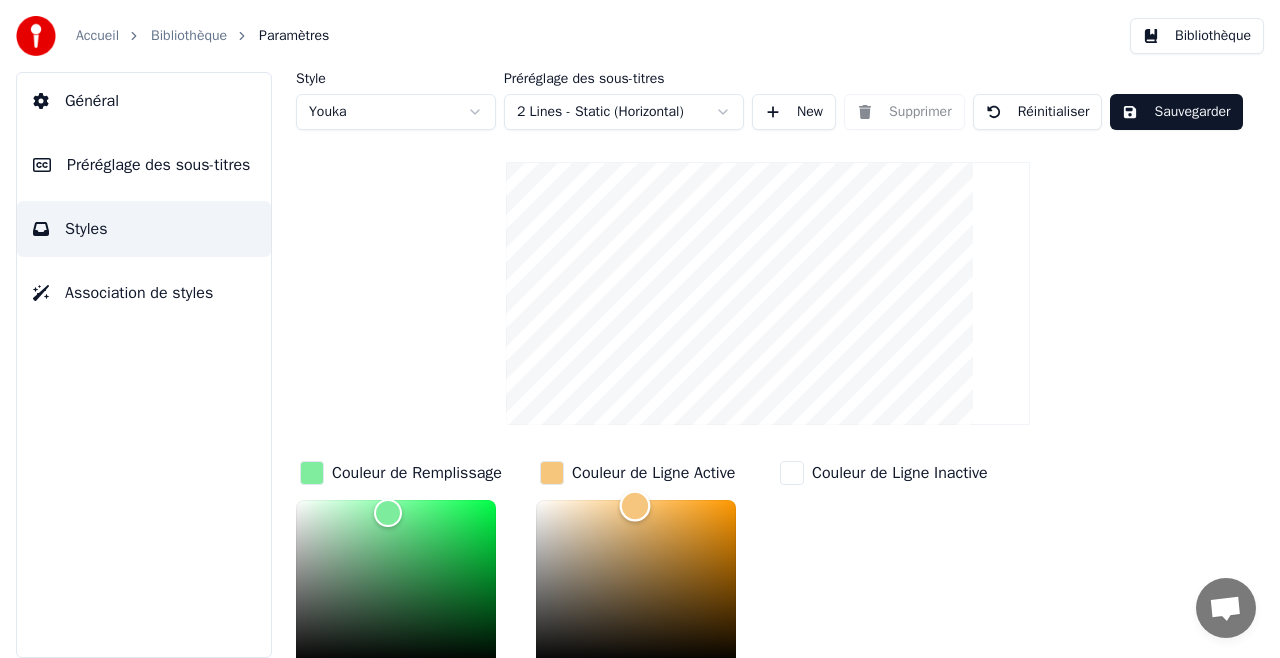 click at bounding box center (635, 505) 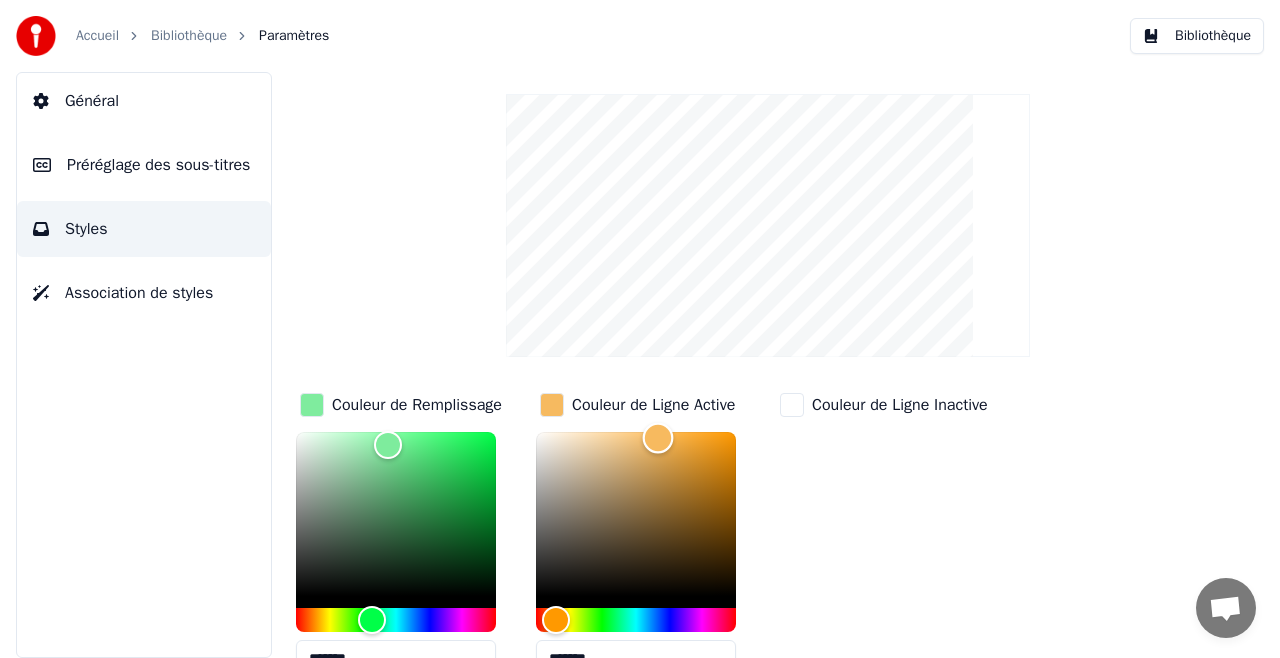 scroll, scrollTop: 100, scrollLeft: 0, axis: vertical 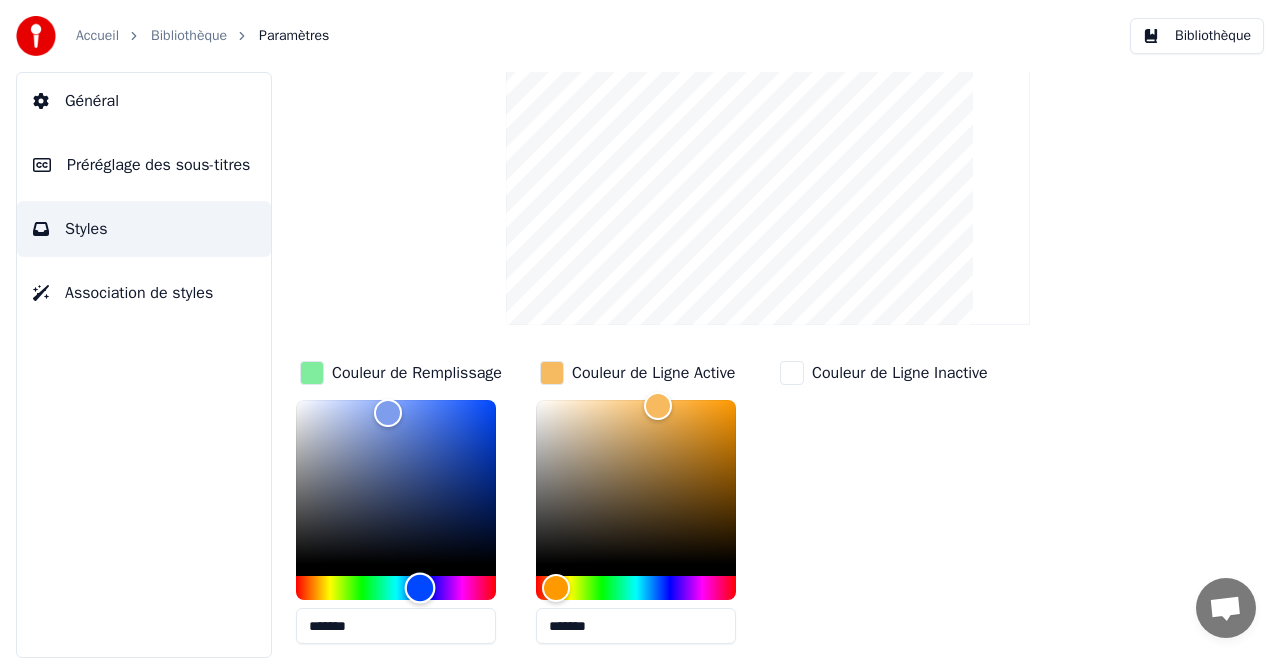 click at bounding box center [396, 588] 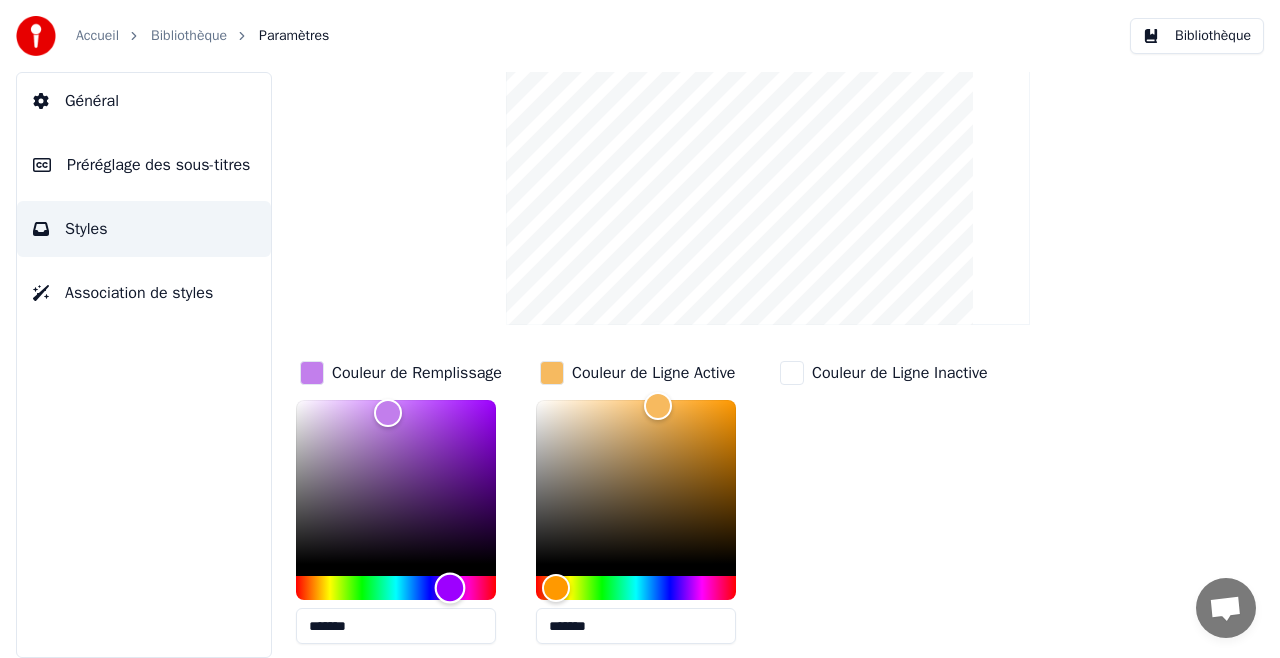click at bounding box center (396, 588) 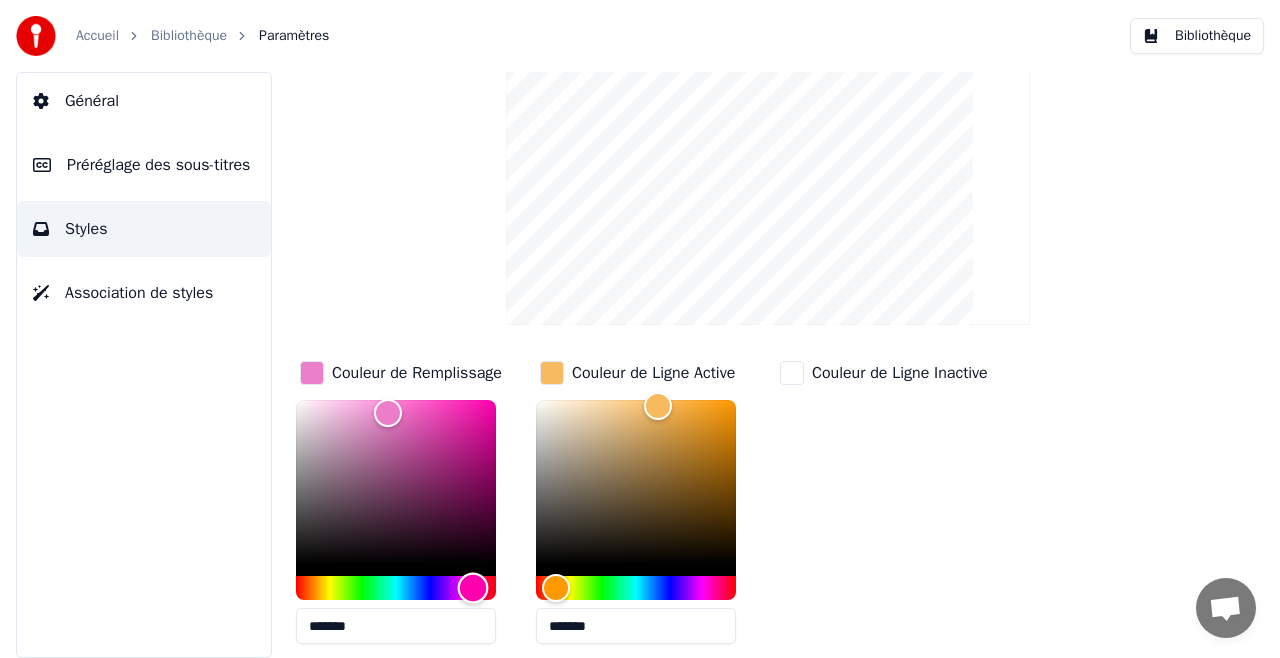 click at bounding box center [396, 588] 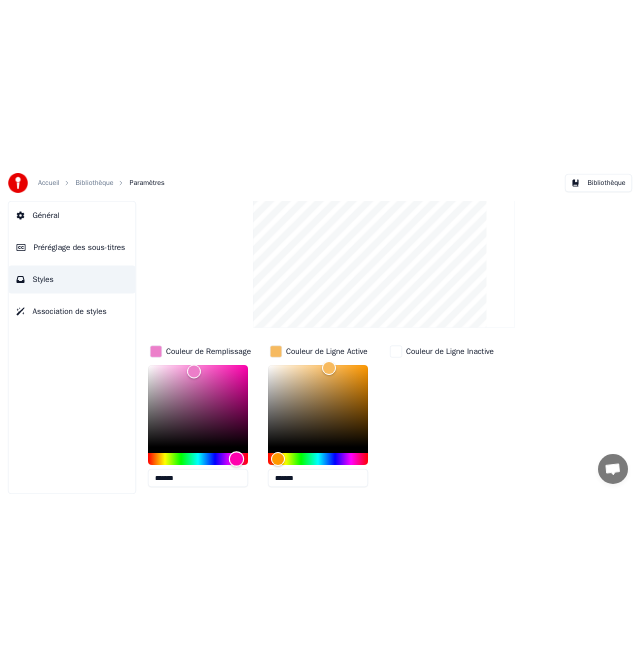 scroll, scrollTop: 0, scrollLeft: 0, axis: both 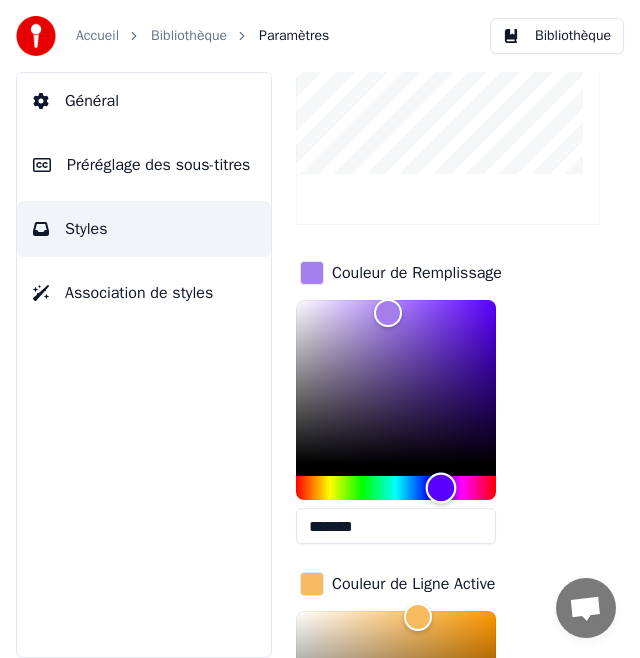 click at bounding box center (396, 488) 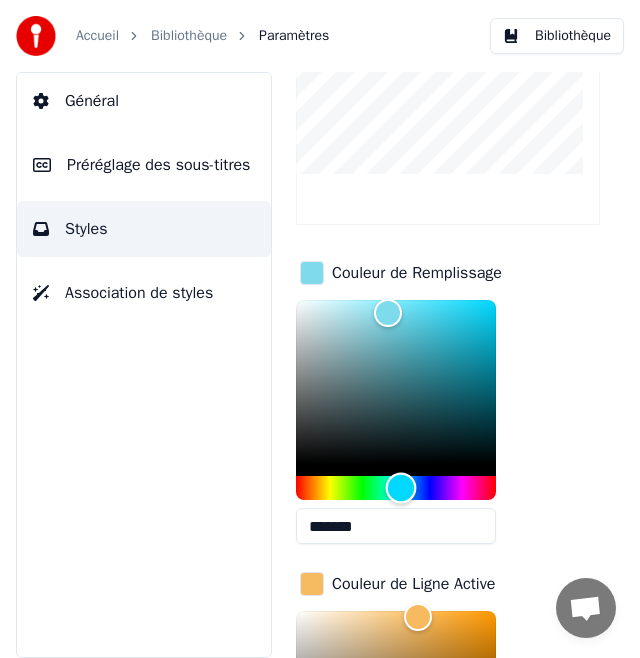 click at bounding box center [396, 488] 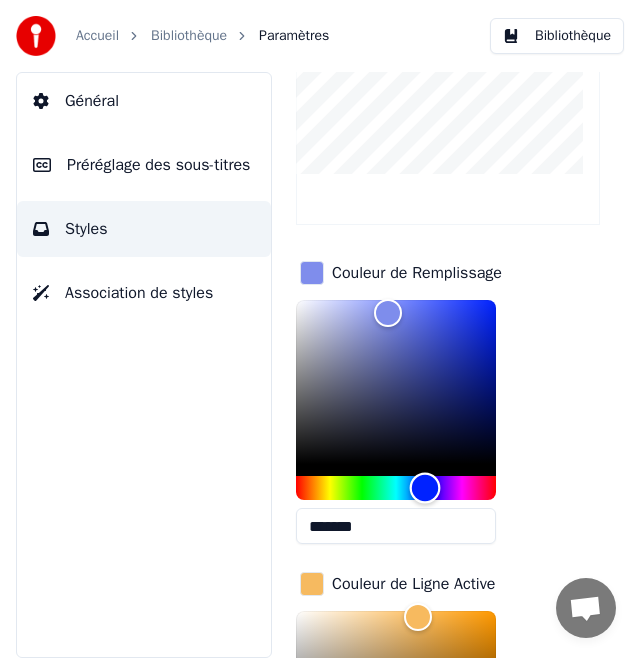 click at bounding box center (396, 488) 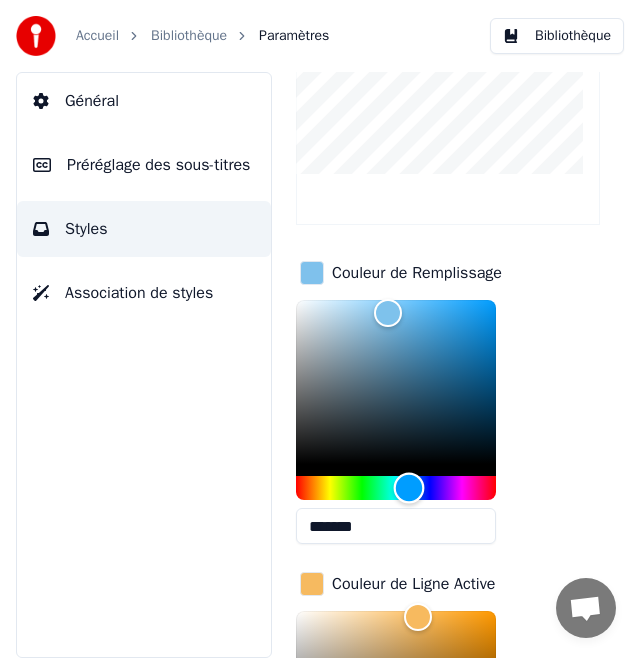 click at bounding box center [396, 488] 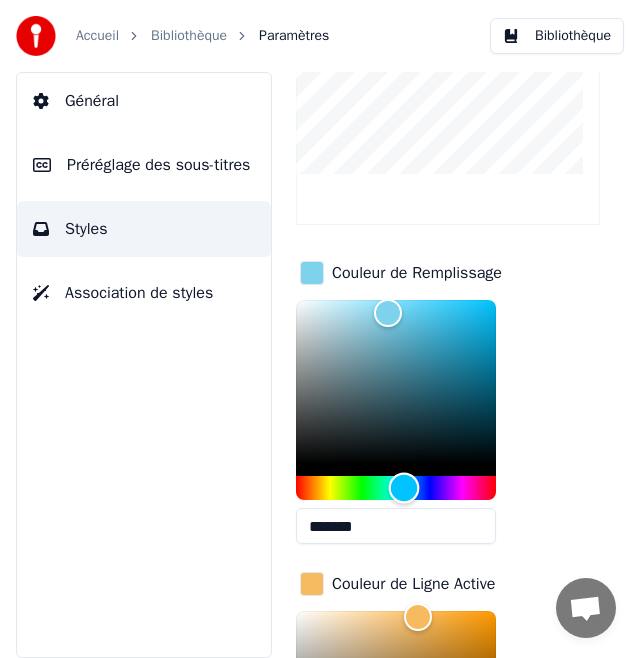 click at bounding box center [404, 488] 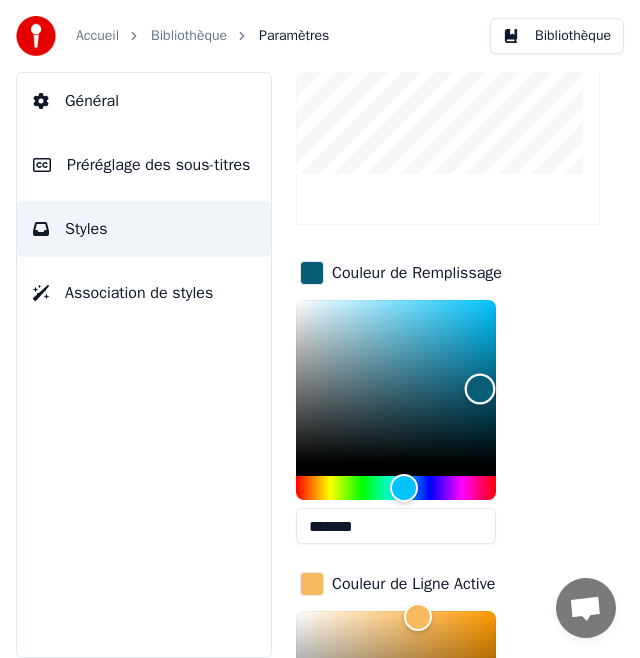 click at bounding box center [396, 382] 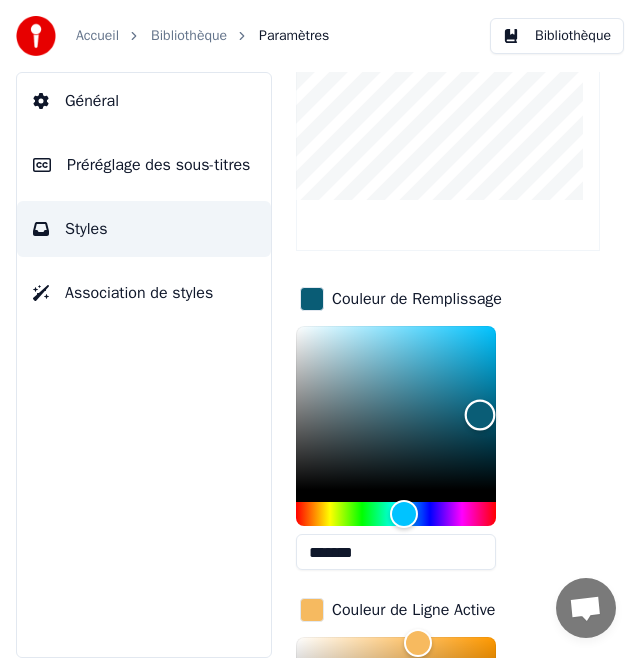 scroll, scrollTop: 200, scrollLeft: 0, axis: vertical 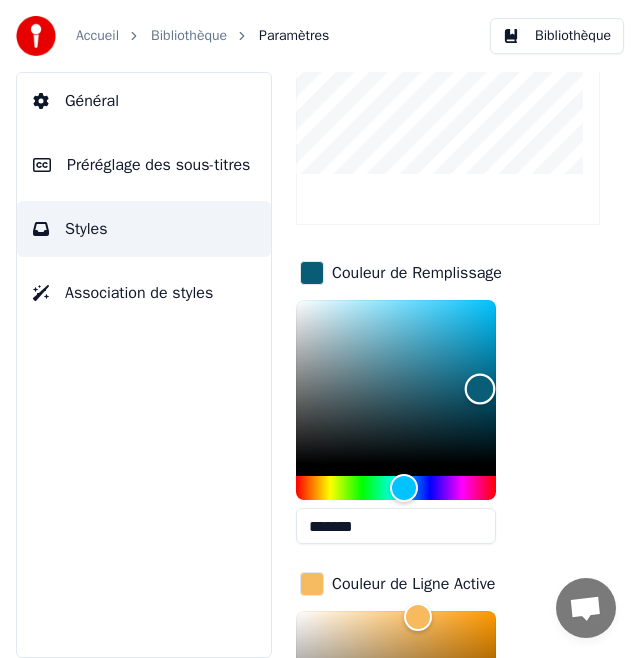 click at bounding box center [396, 382] 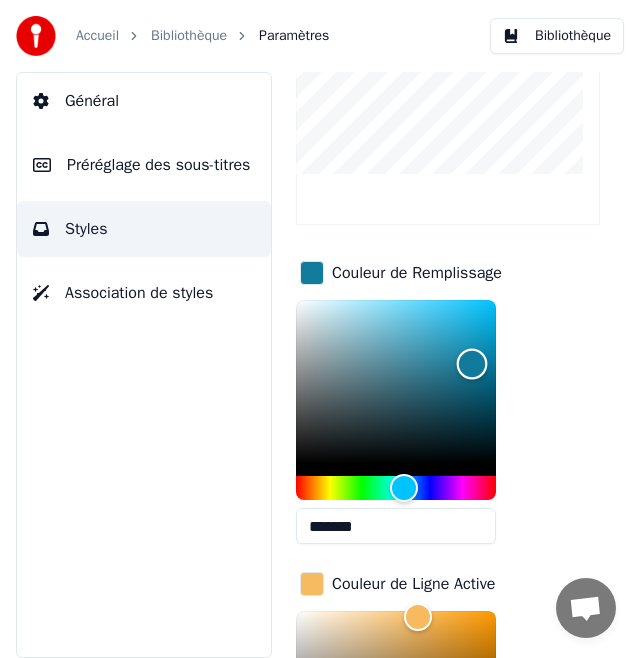 type on "*******" 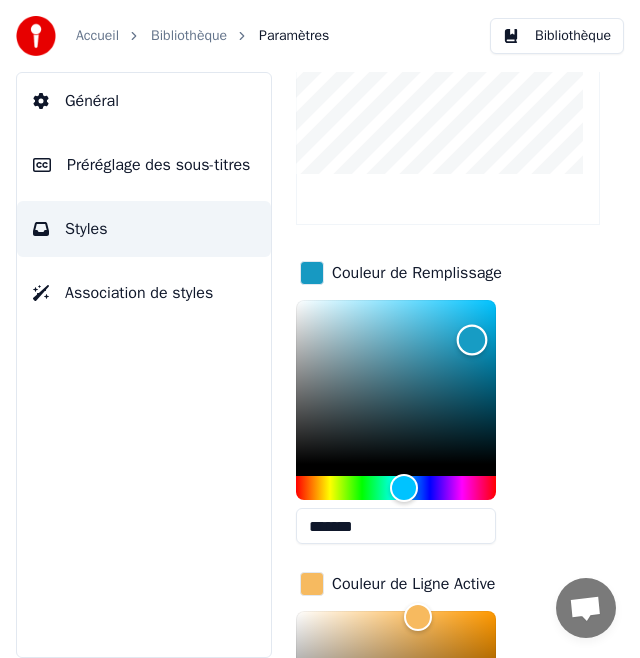 click at bounding box center [396, 382] 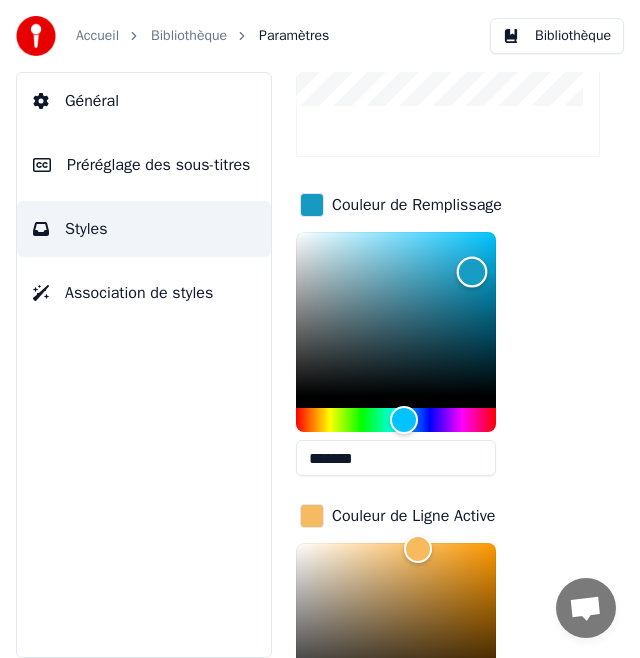 scroll, scrollTop: 300, scrollLeft: 0, axis: vertical 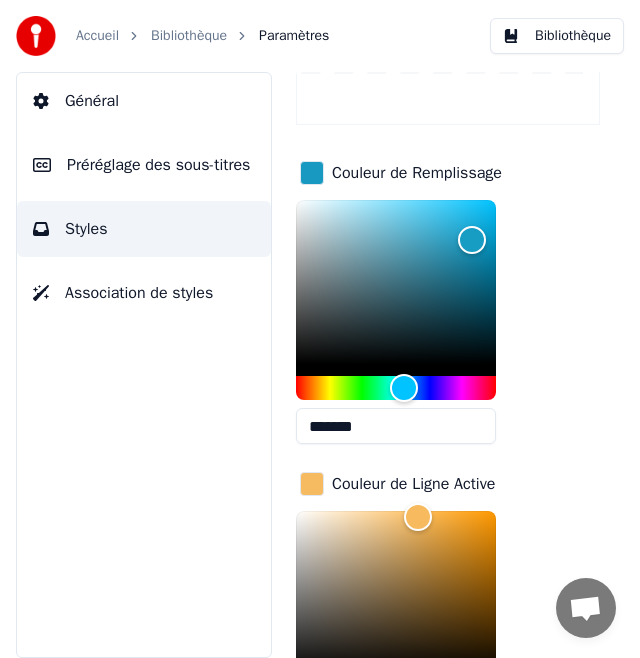 click on "*******" at bounding box center [396, 426] 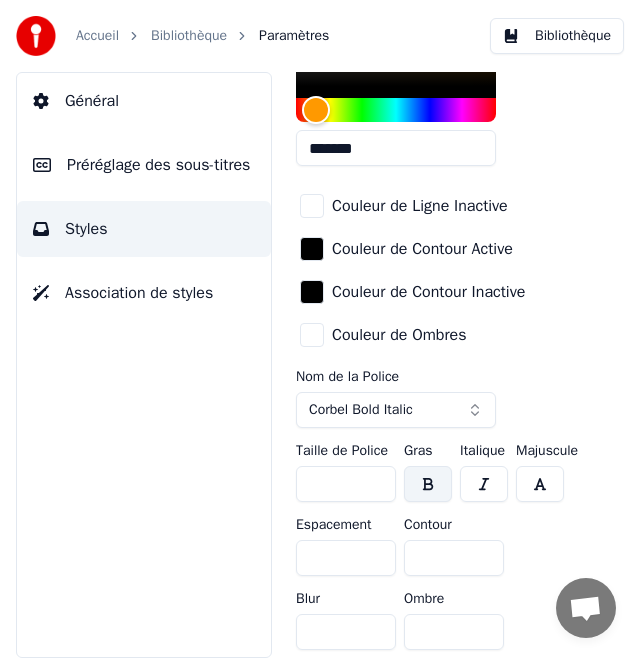 scroll, scrollTop: 796, scrollLeft: 0, axis: vertical 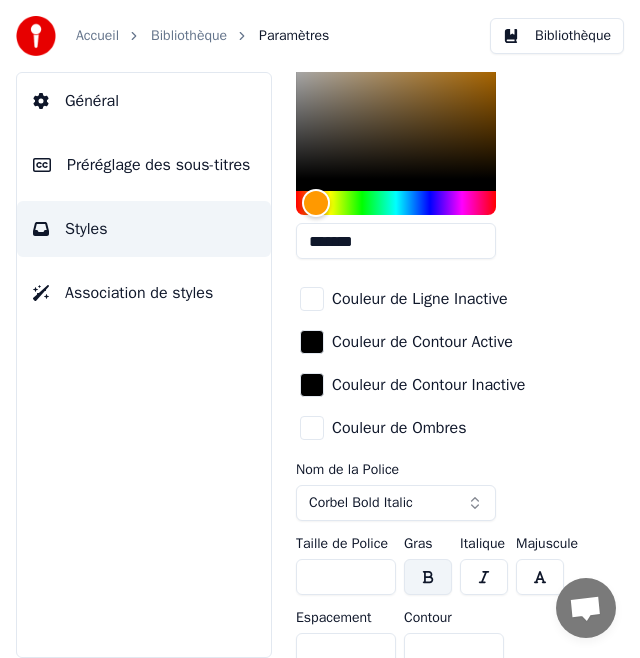 click on "**" at bounding box center (346, 577) 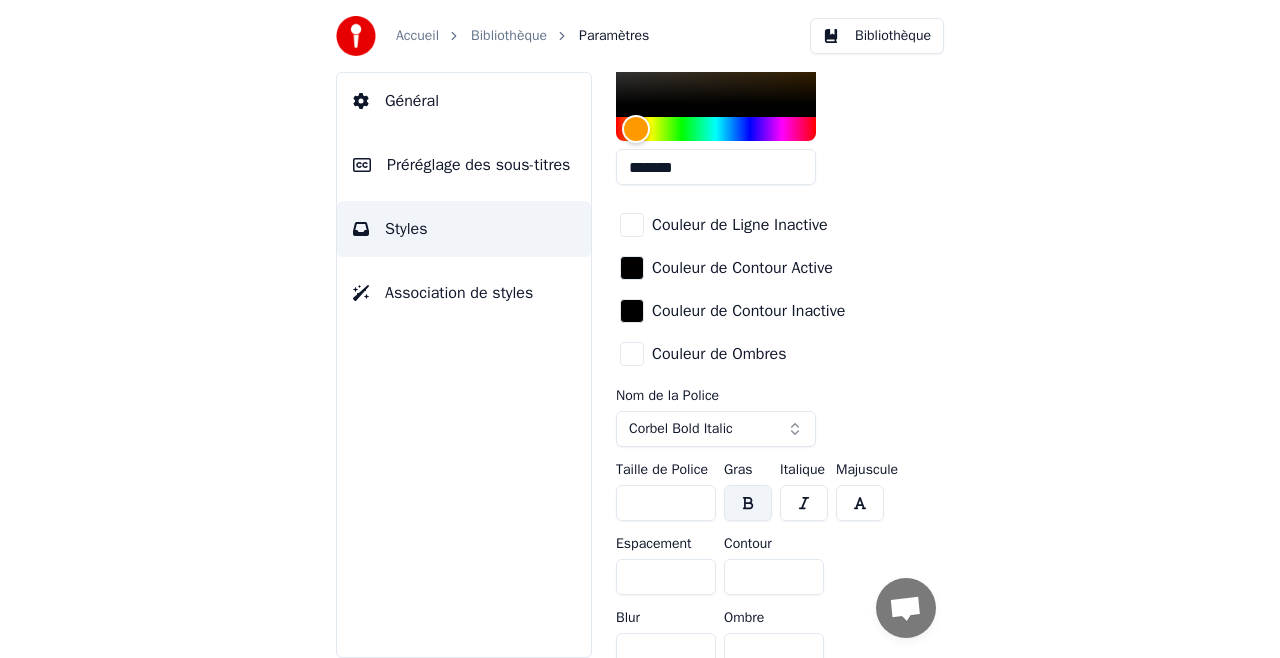 scroll, scrollTop: 896, scrollLeft: 0, axis: vertical 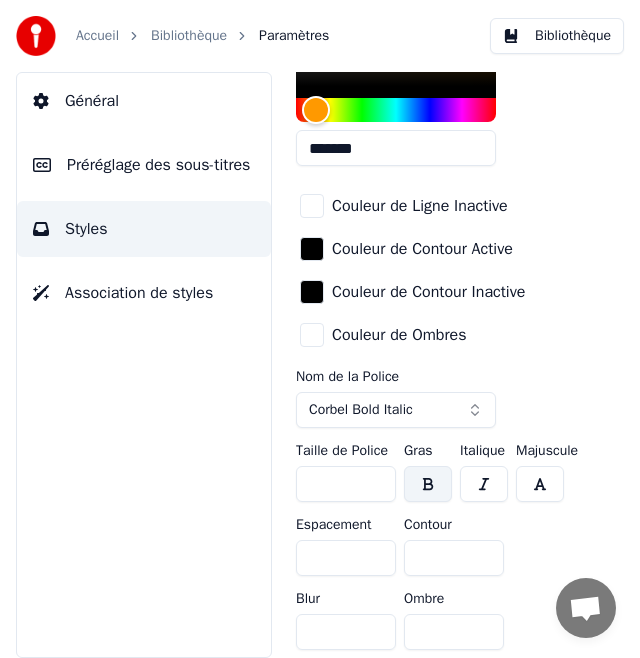 drag, startPoint x: 340, startPoint y: 469, endPoint x: 310, endPoint y: 470, distance: 30.016663 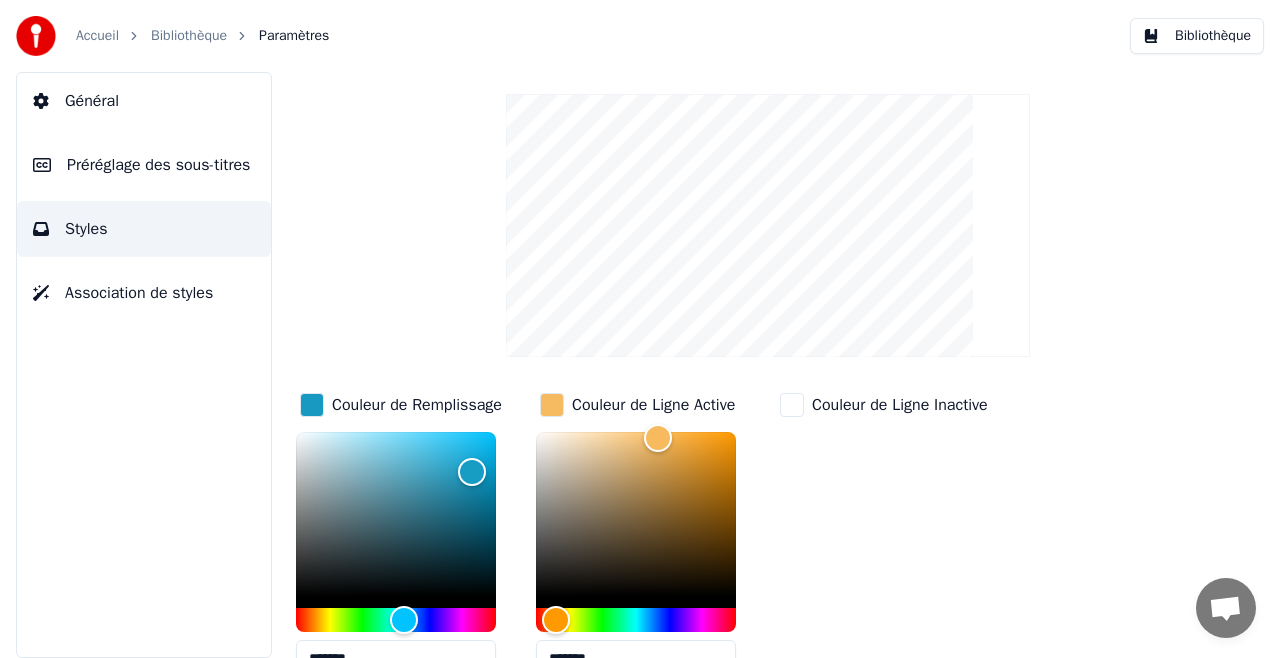 scroll, scrollTop: 100, scrollLeft: 0, axis: vertical 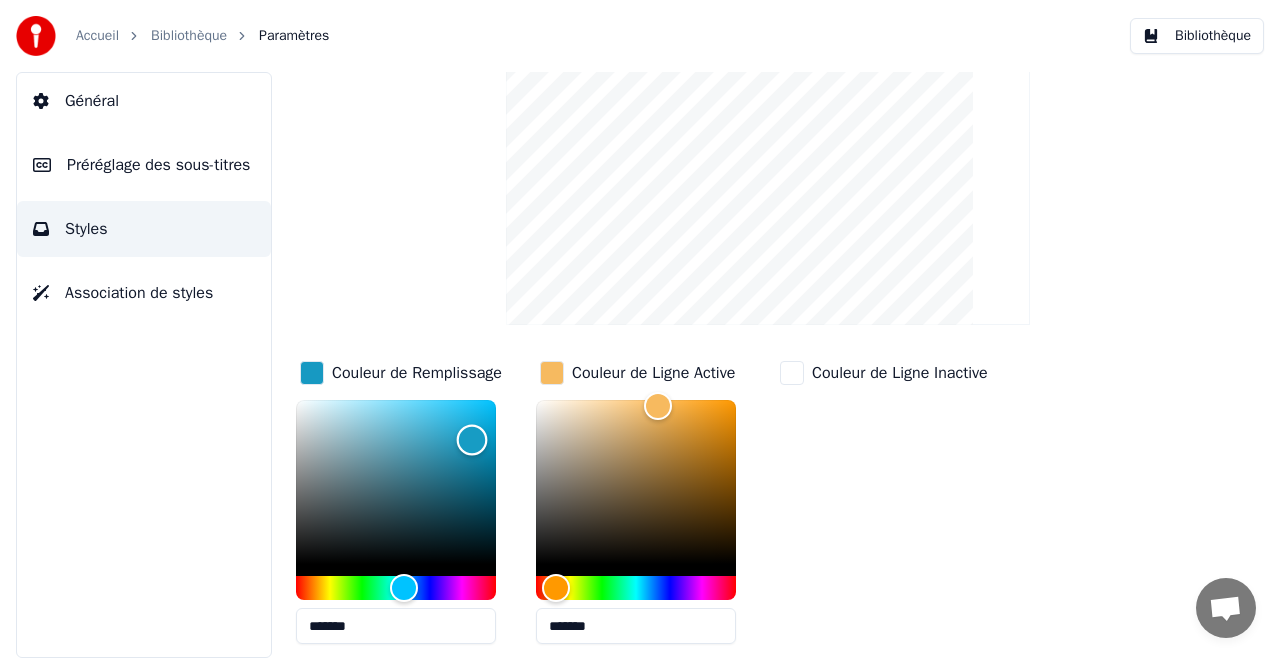 click at bounding box center (396, 482) 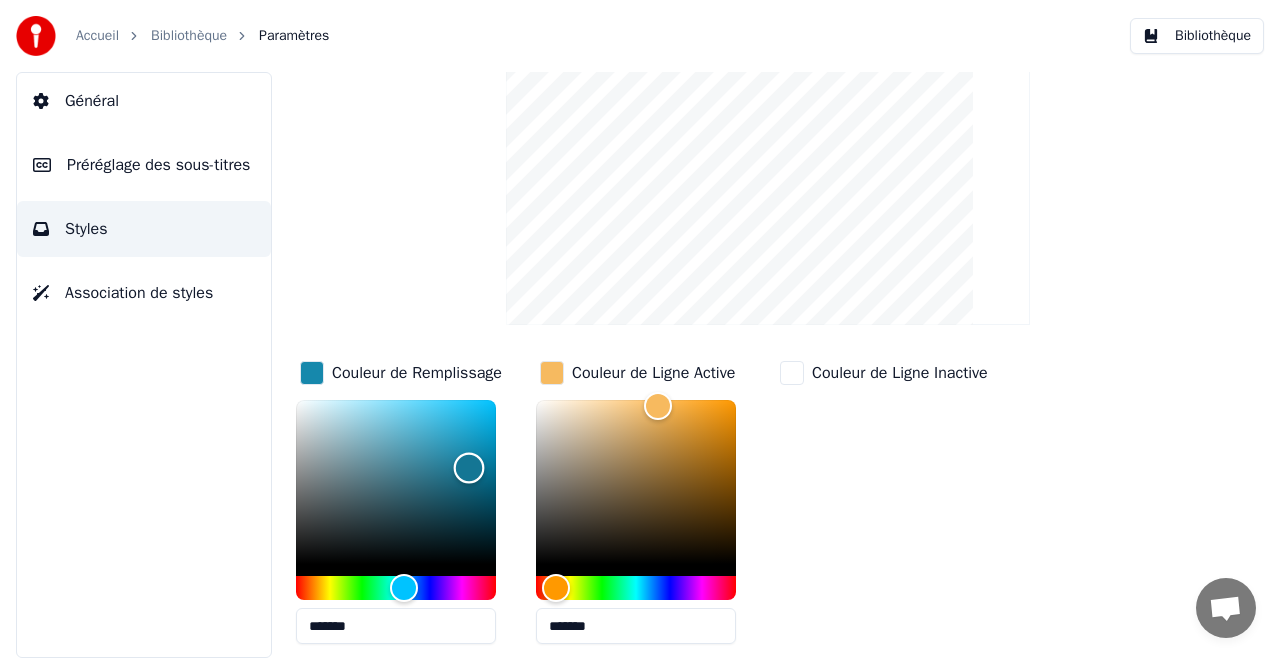 type on "*******" 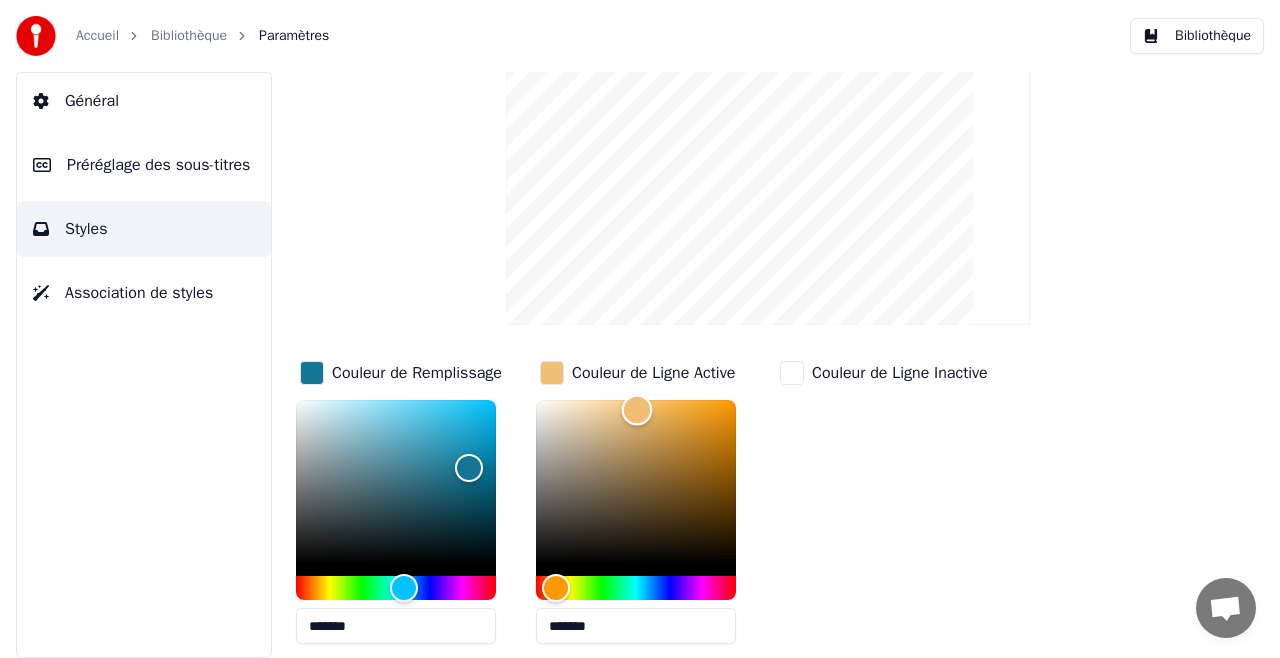 click at bounding box center (636, 482) 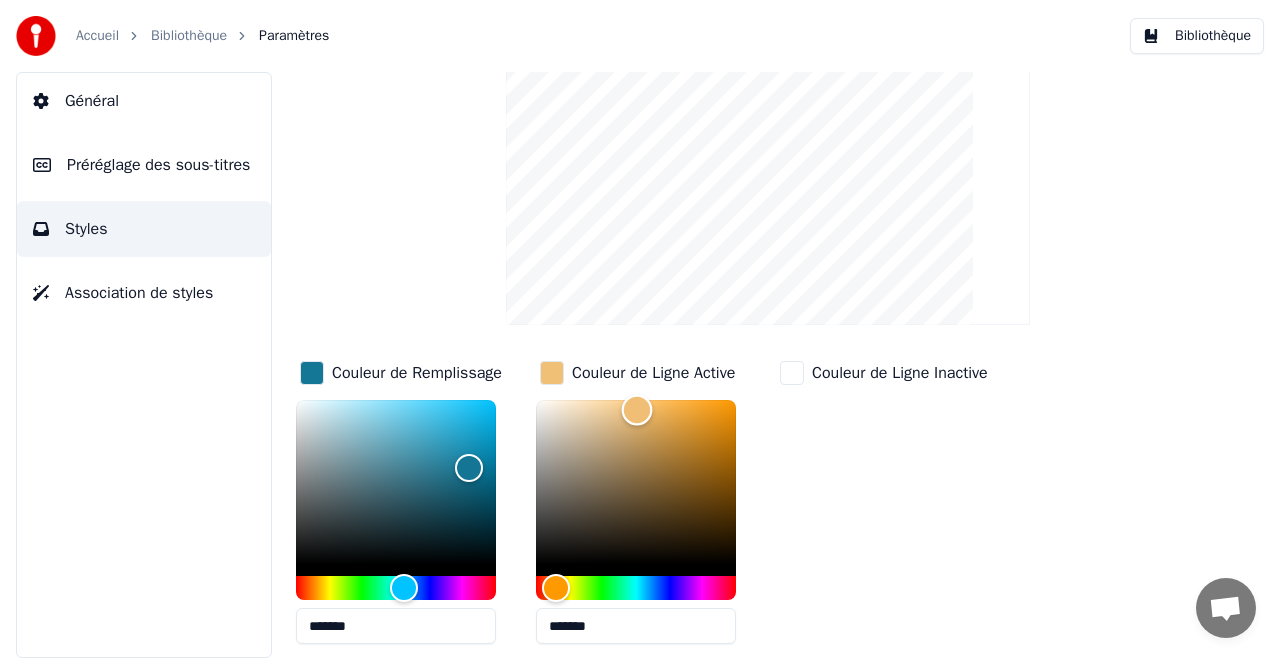 type on "*******" 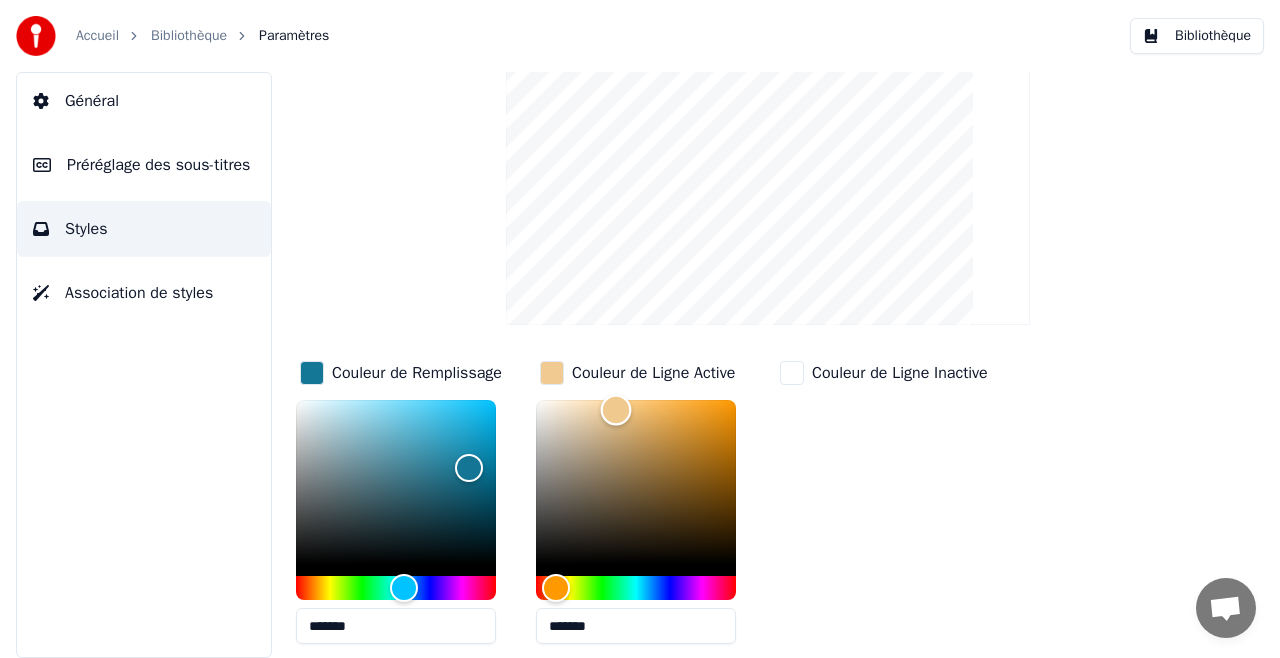 click at bounding box center (636, 482) 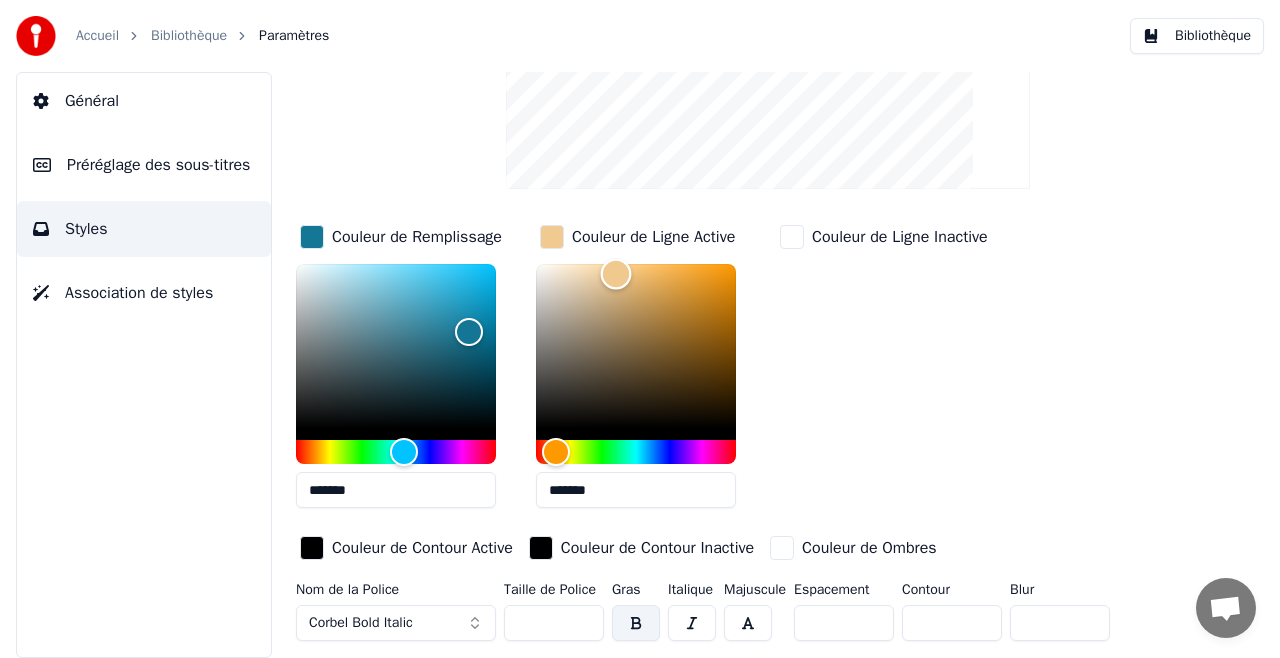 scroll, scrollTop: 298, scrollLeft: 0, axis: vertical 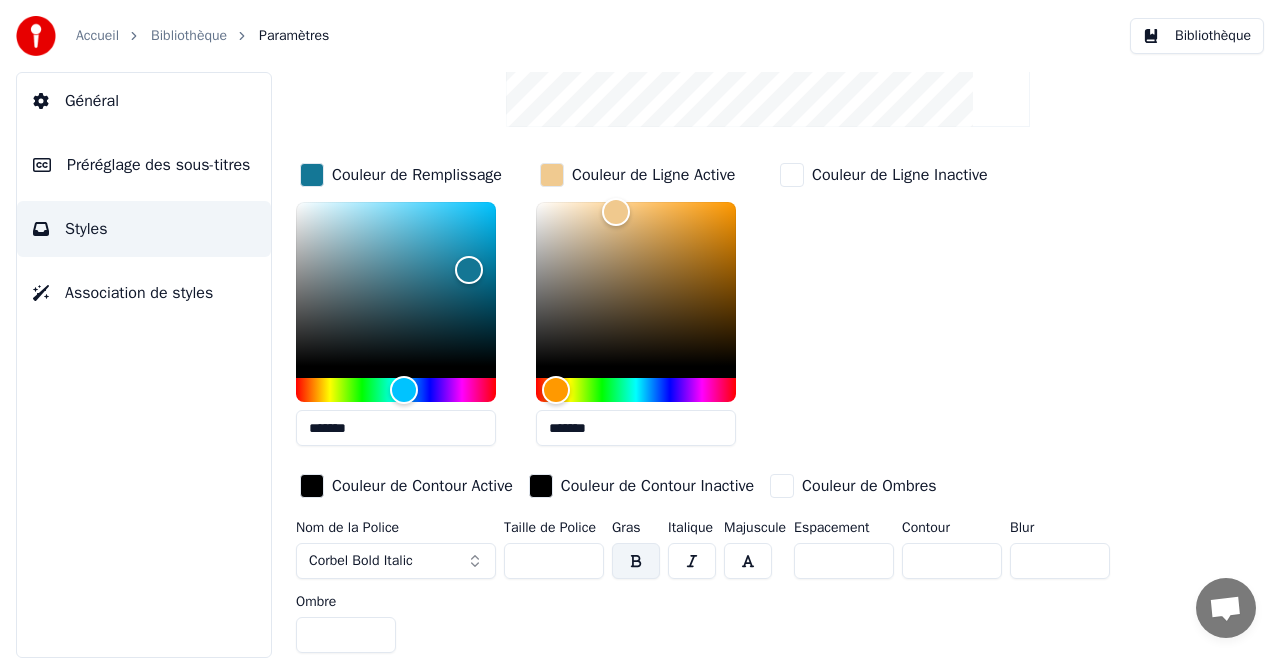 click at bounding box center (748, 561) 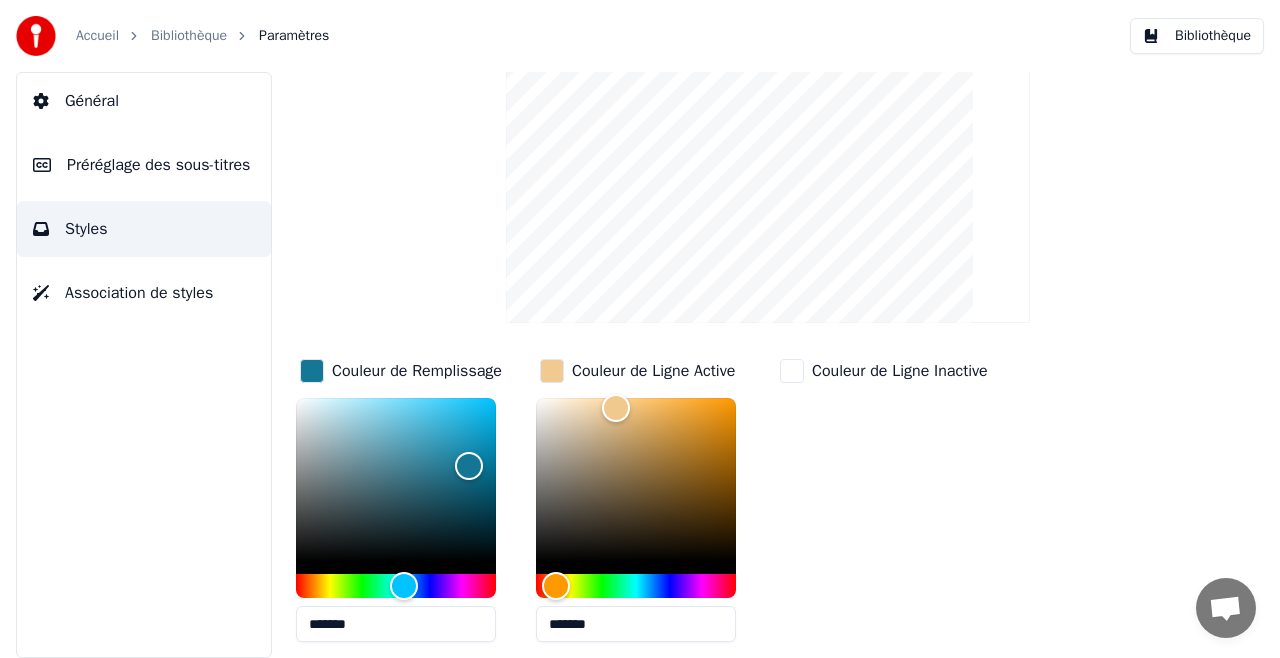 scroll, scrollTop: 298, scrollLeft: 0, axis: vertical 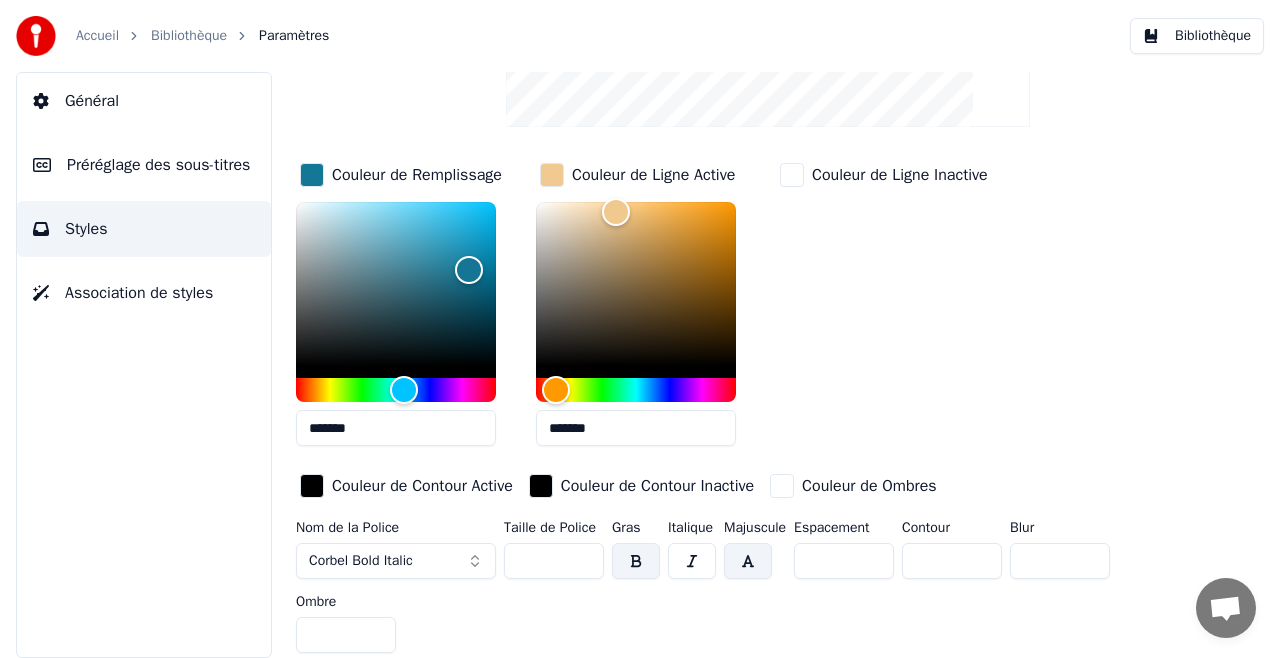 click at bounding box center [748, 561] 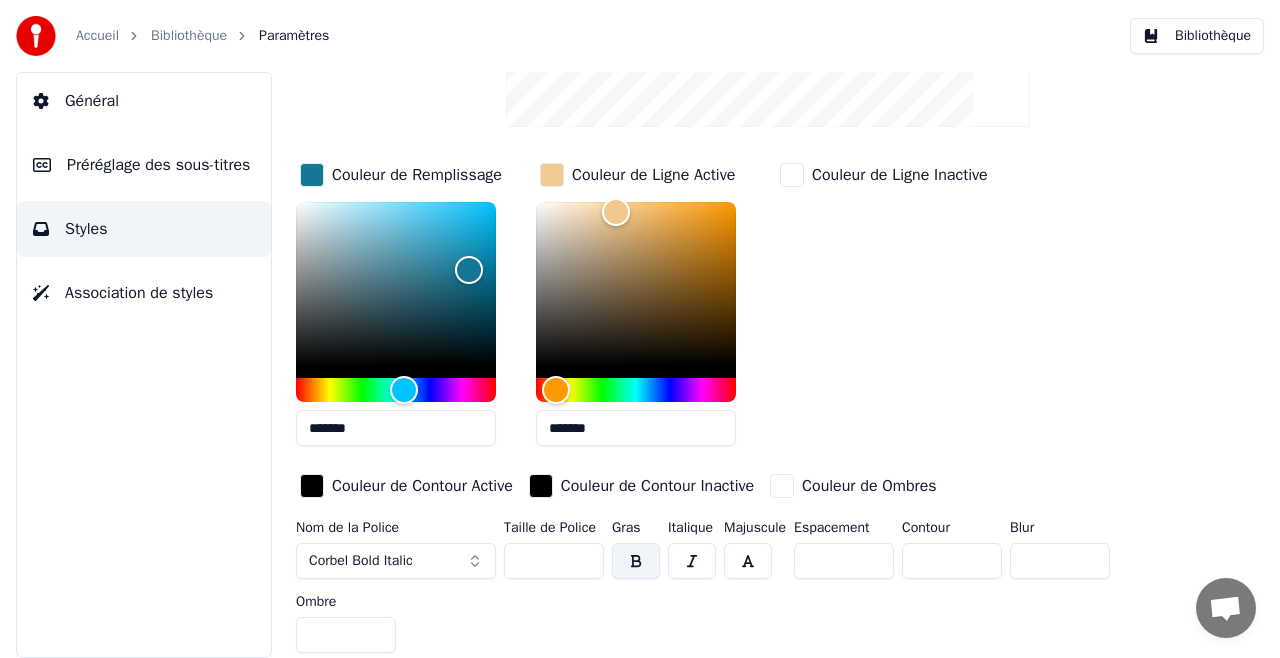 scroll, scrollTop: 0, scrollLeft: 0, axis: both 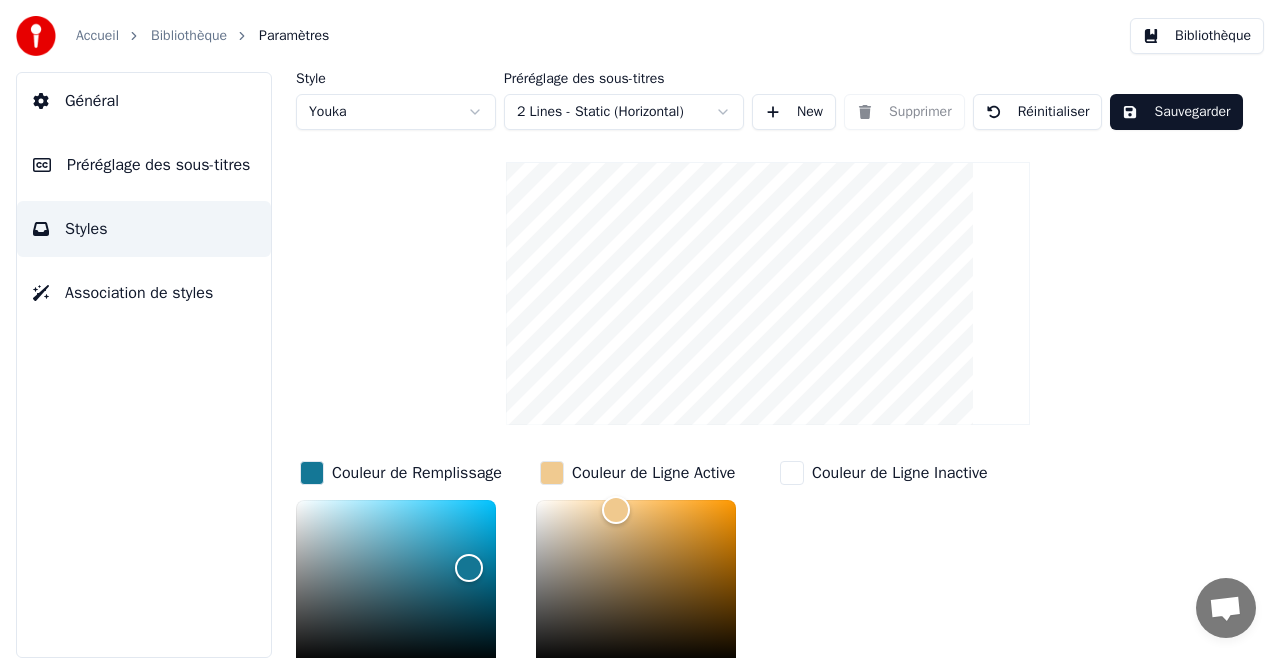 click on "Sauvegarder" at bounding box center (1176, 112) 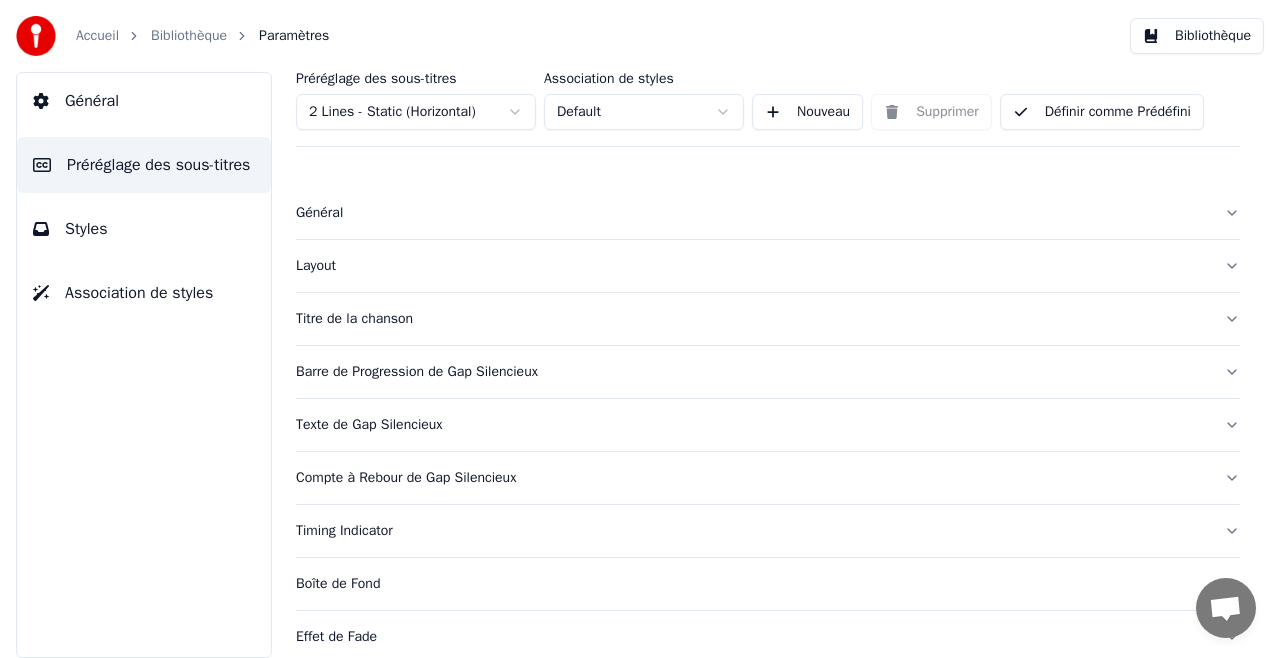 click on "Général" at bounding box center (768, 213) 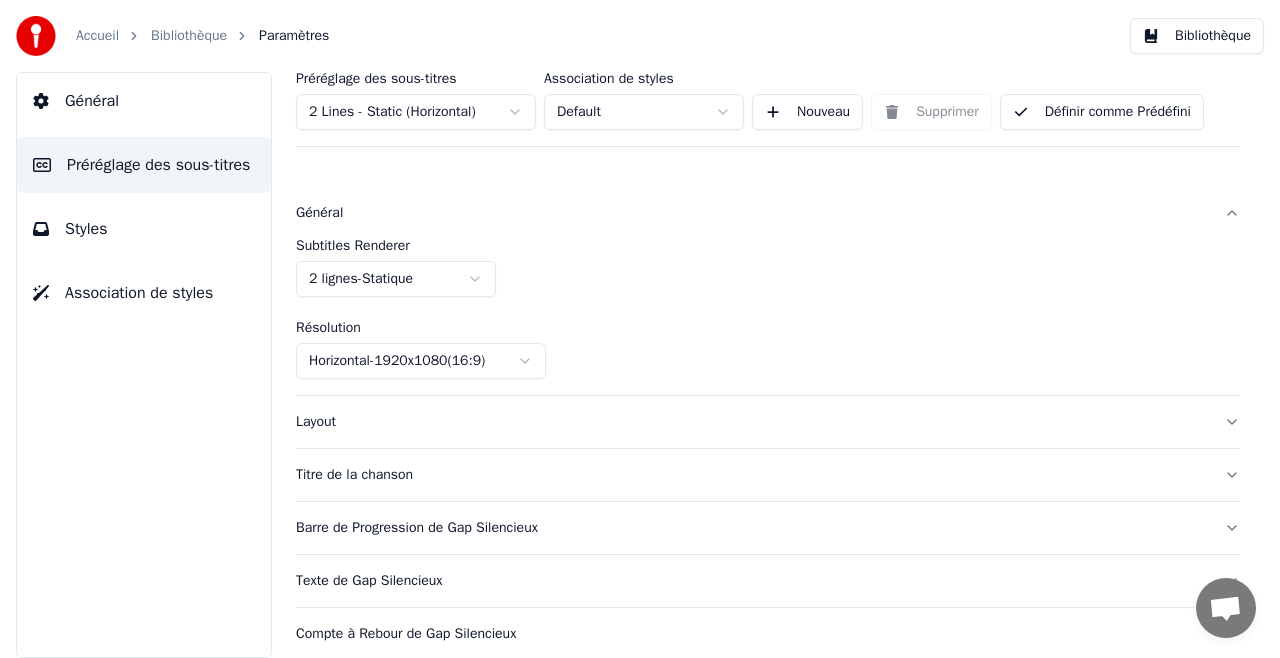 scroll, scrollTop: 100, scrollLeft: 0, axis: vertical 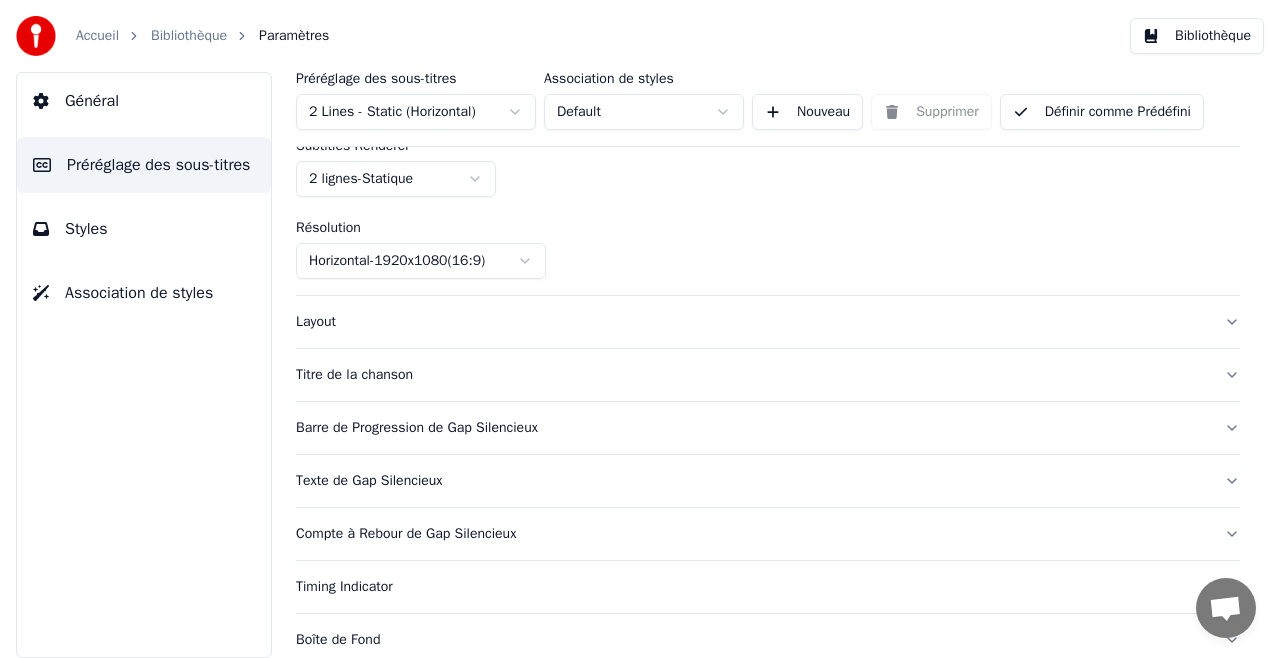 click on "Layout" at bounding box center [768, 322] 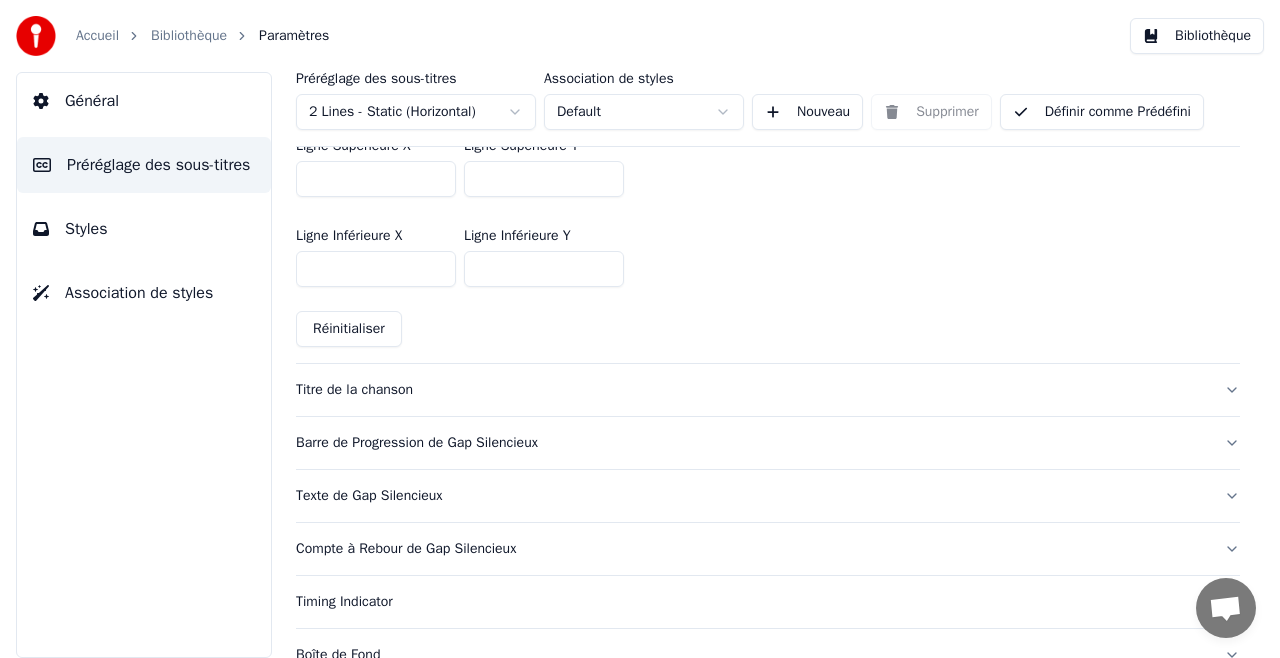 scroll, scrollTop: 600, scrollLeft: 0, axis: vertical 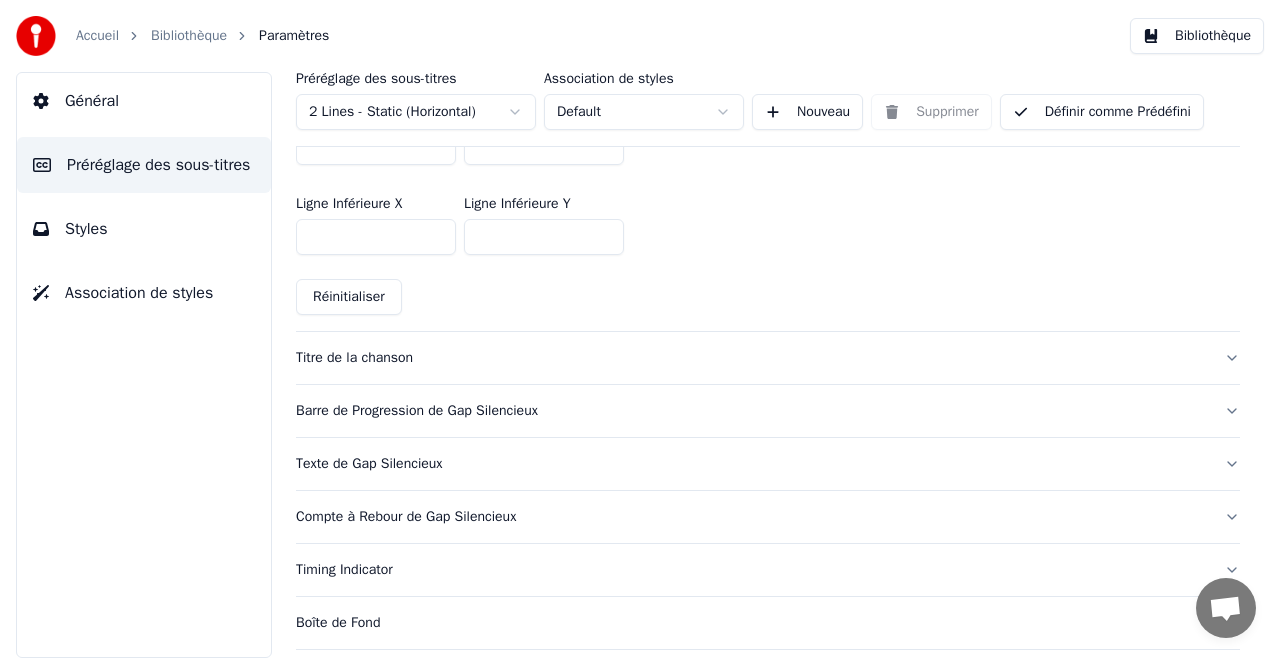click on "Titre de la chanson" at bounding box center [768, 358] 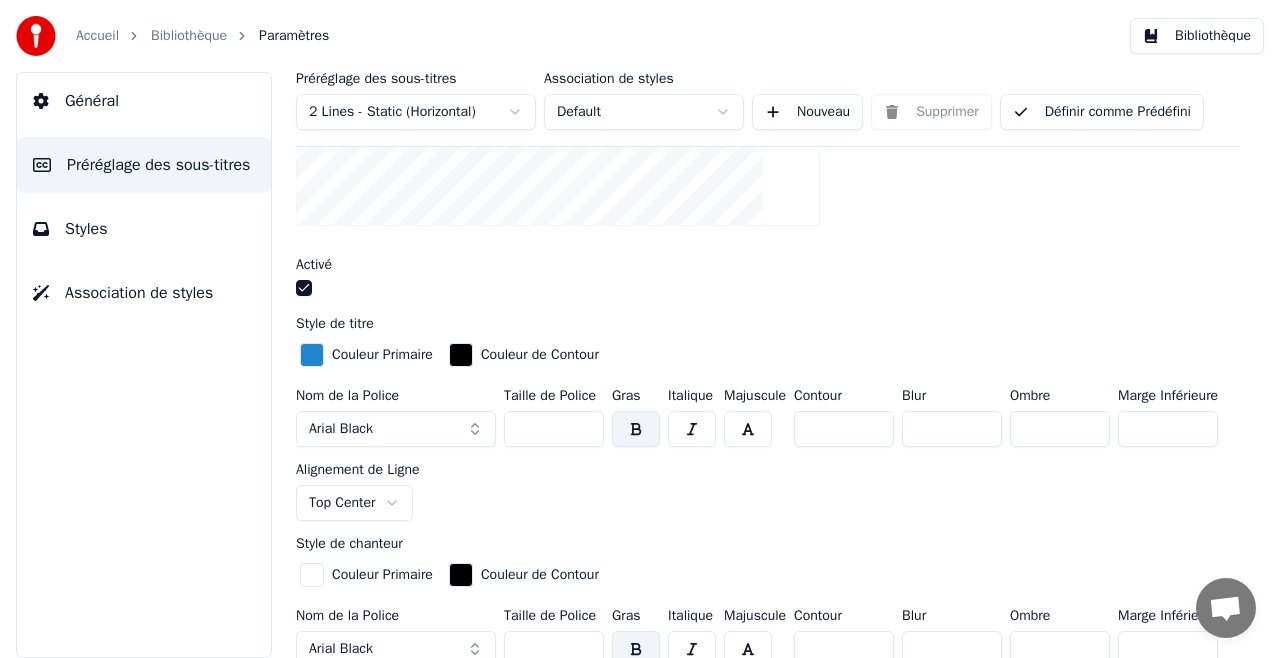 scroll, scrollTop: 400, scrollLeft: 0, axis: vertical 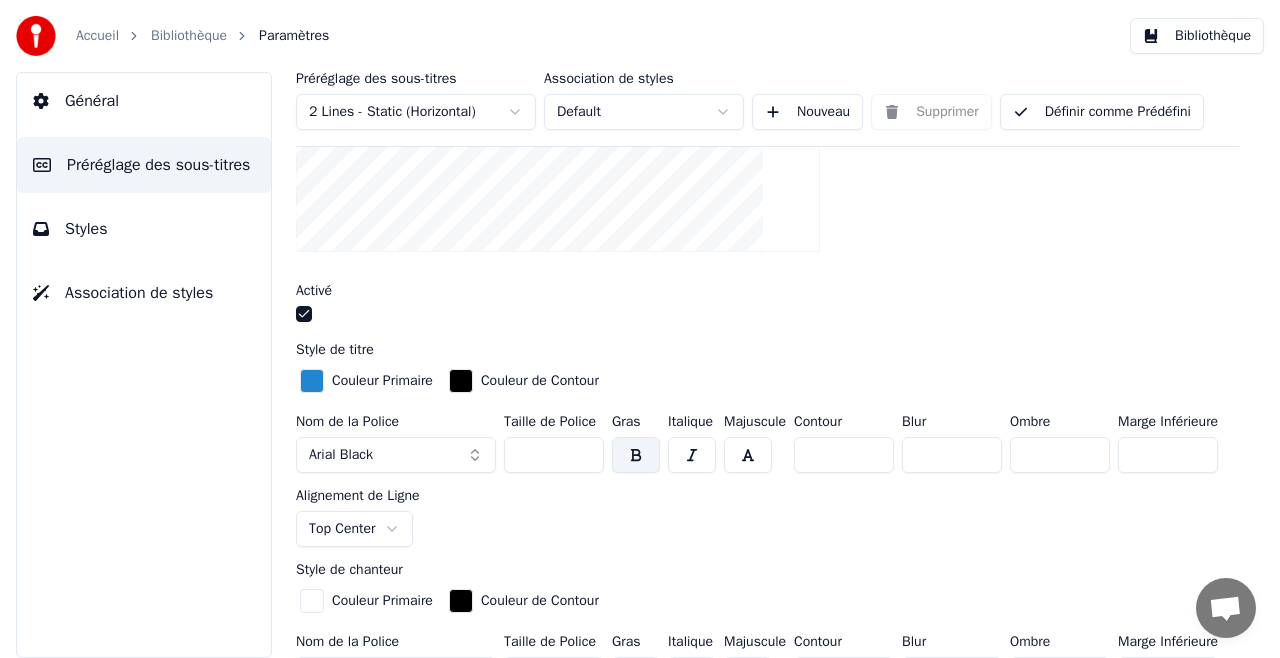 click at bounding box center (312, 381) 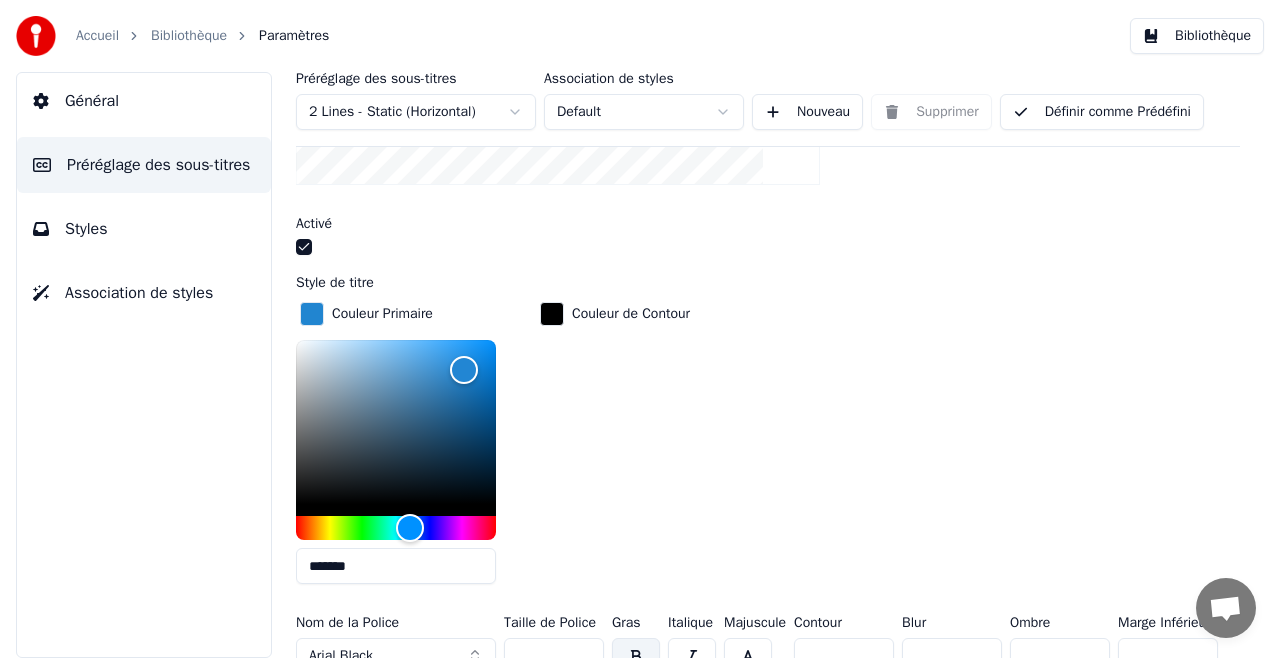 scroll, scrollTop: 600, scrollLeft: 0, axis: vertical 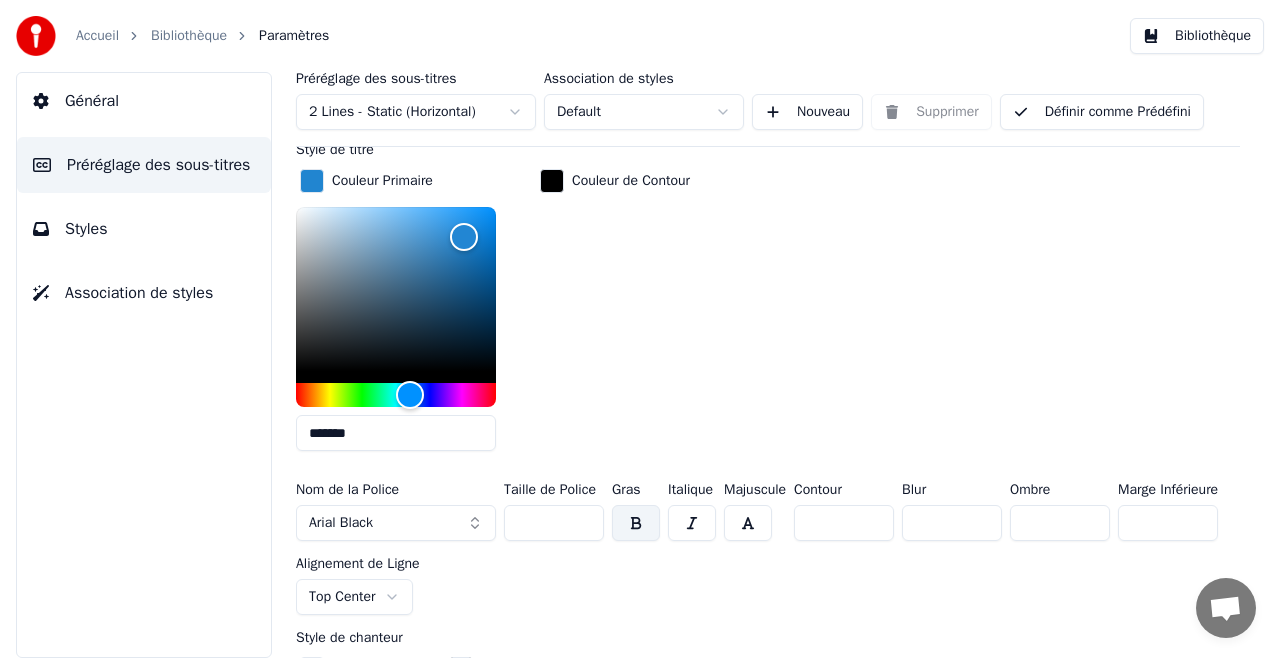 drag, startPoint x: 392, startPoint y: 440, endPoint x: 320, endPoint y: 440, distance: 72 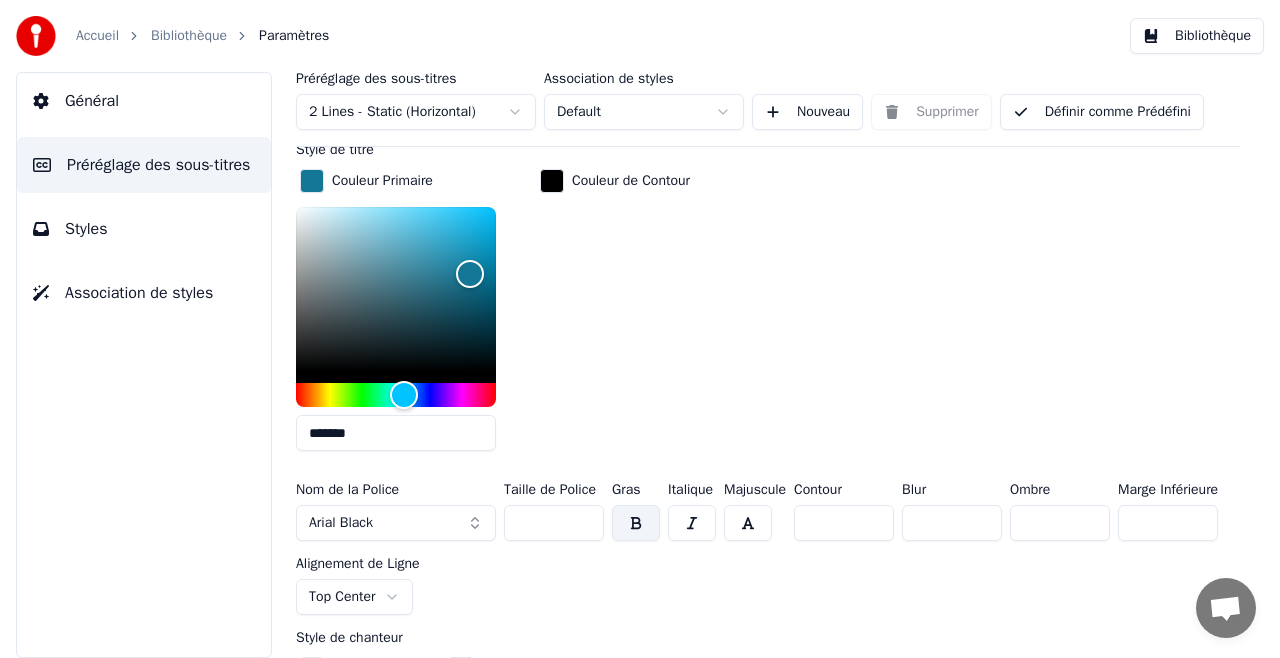 type on "*******" 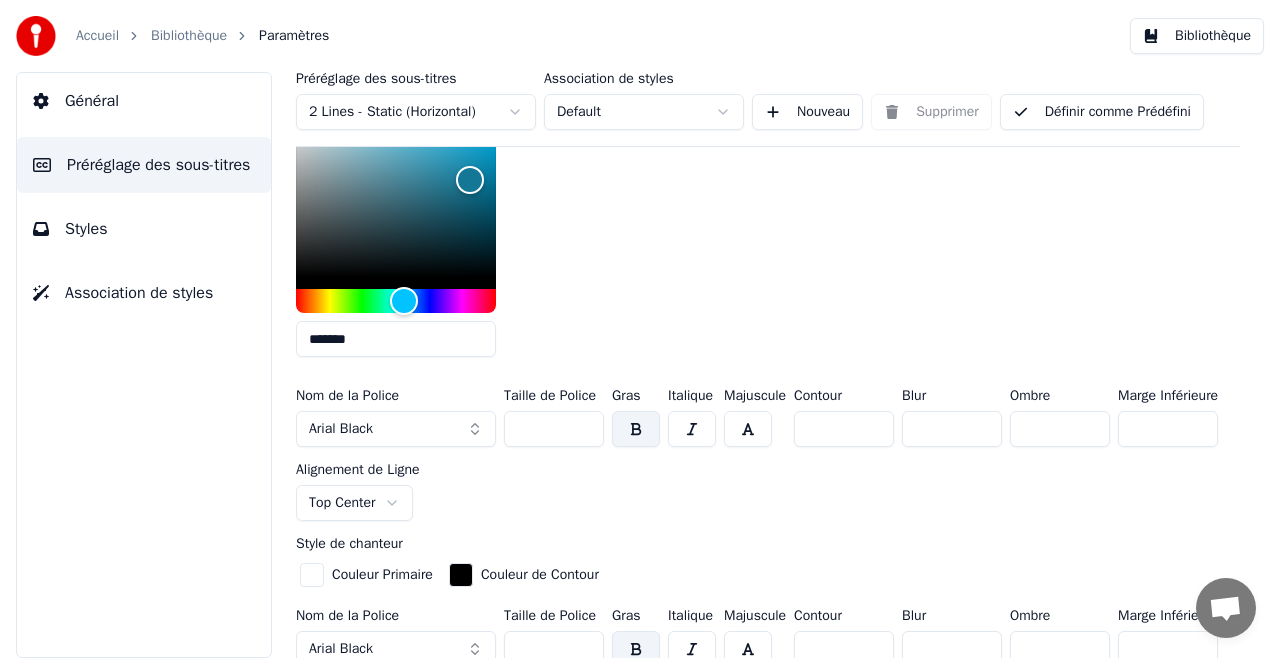 scroll, scrollTop: 700, scrollLeft: 0, axis: vertical 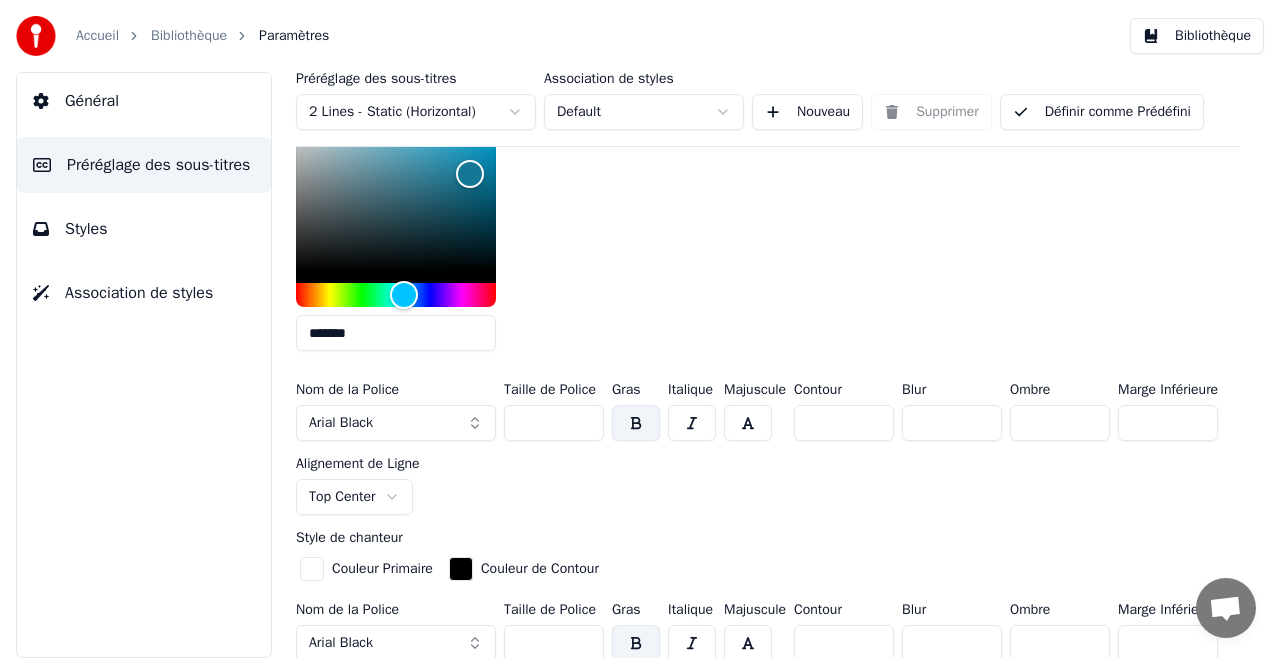 click on "Arial Black" at bounding box center [396, 423] 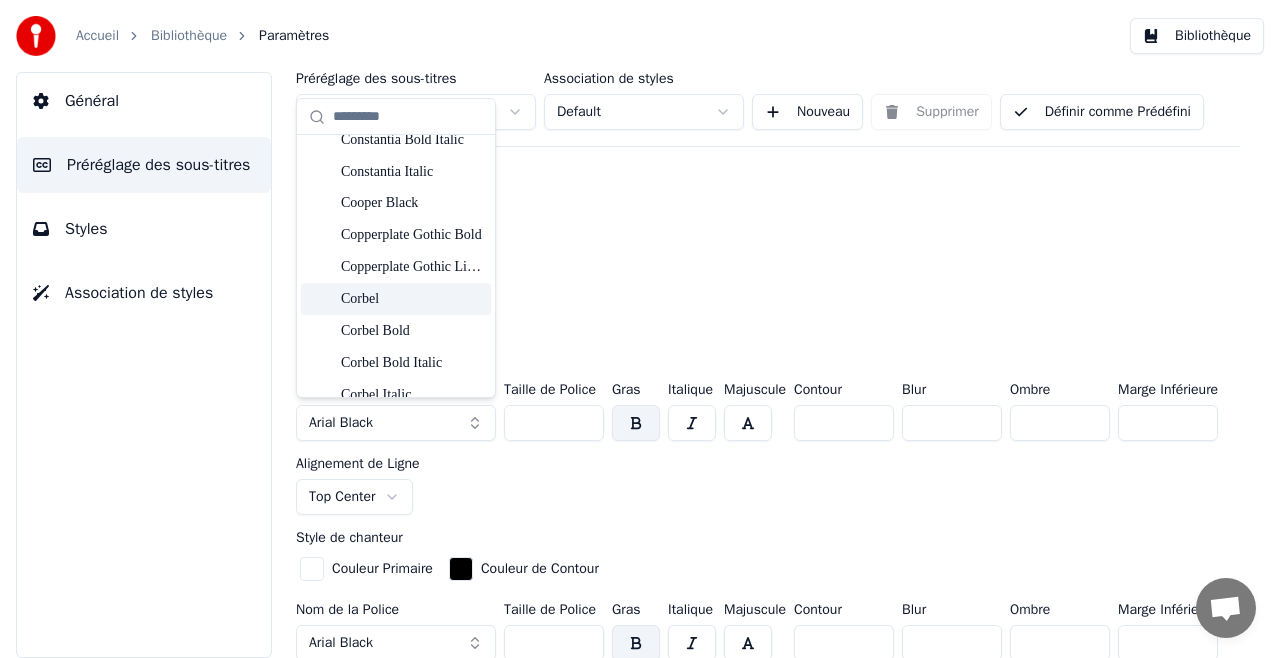scroll, scrollTop: 3100, scrollLeft: 0, axis: vertical 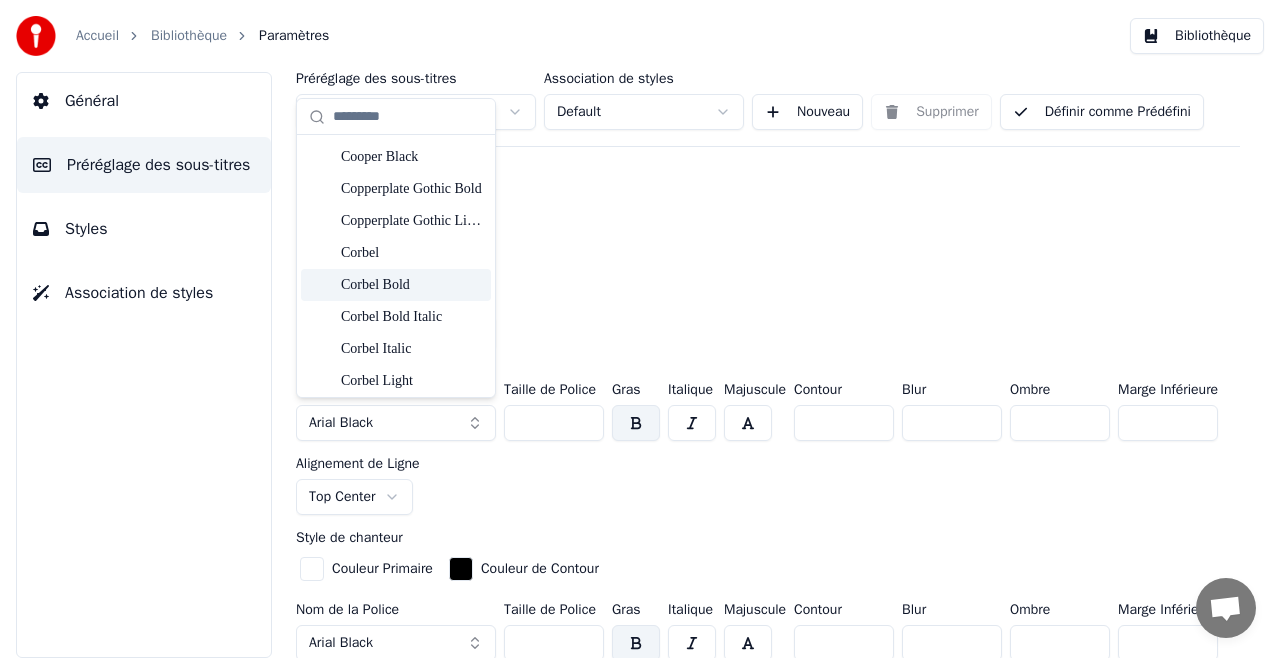 click on "Corbel Bold" at bounding box center (412, 285) 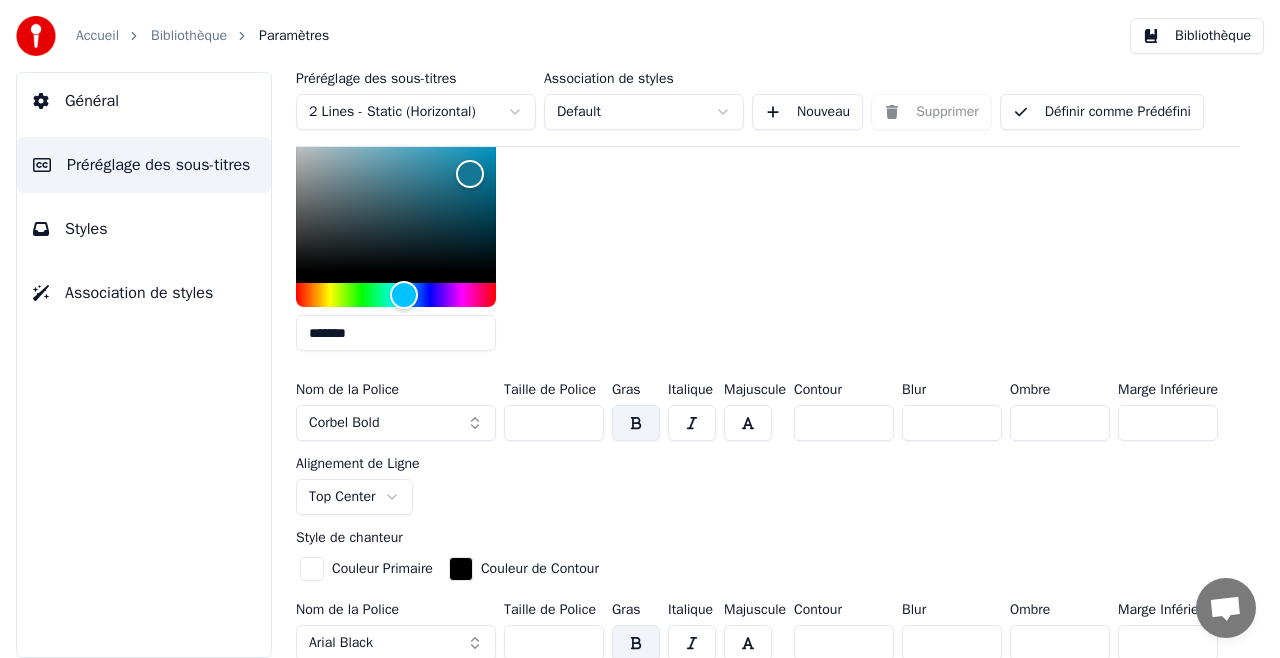 click on "Couleur de Contour" at bounding box center [615, 216] 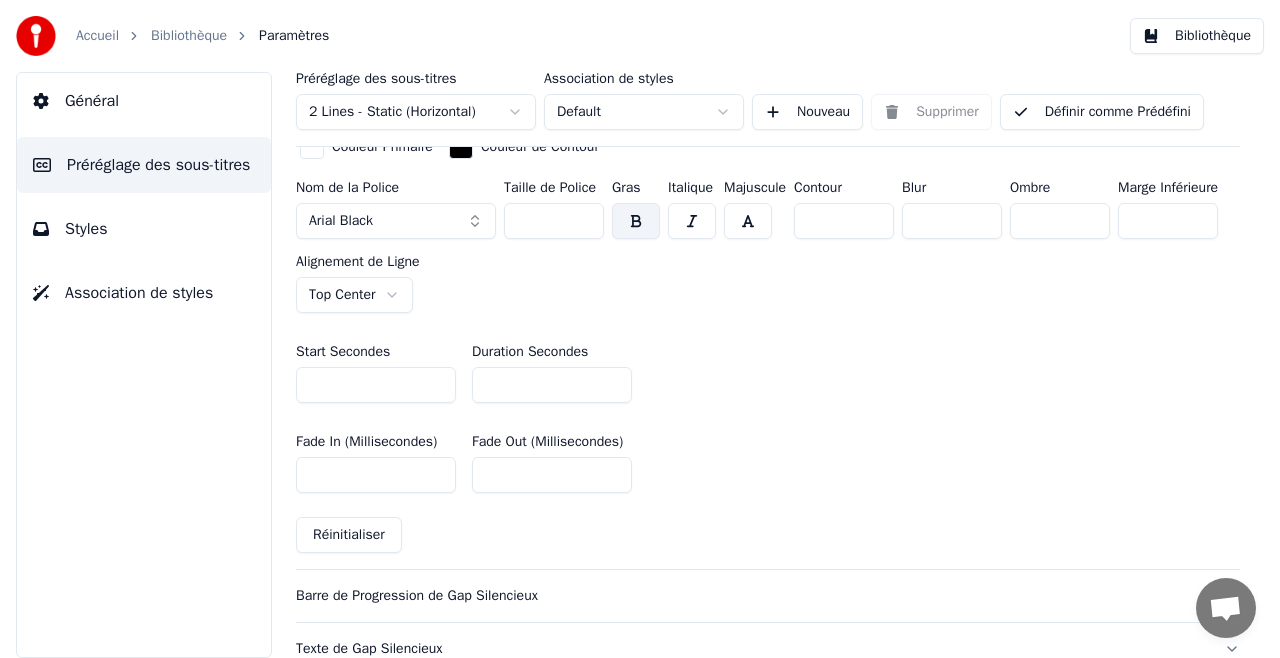 scroll, scrollTop: 1200, scrollLeft: 0, axis: vertical 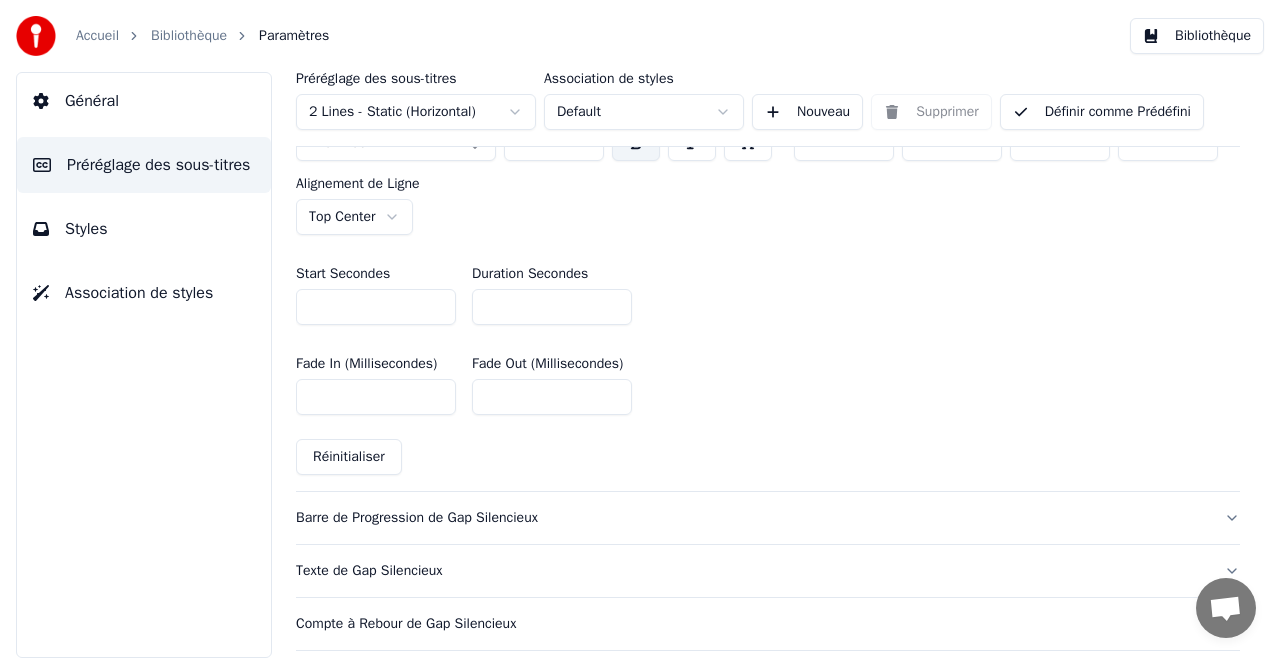drag, startPoint x: 364, startPoint y: 325, endPoint x: 292, endPoint y: 321, distance: 72.11102 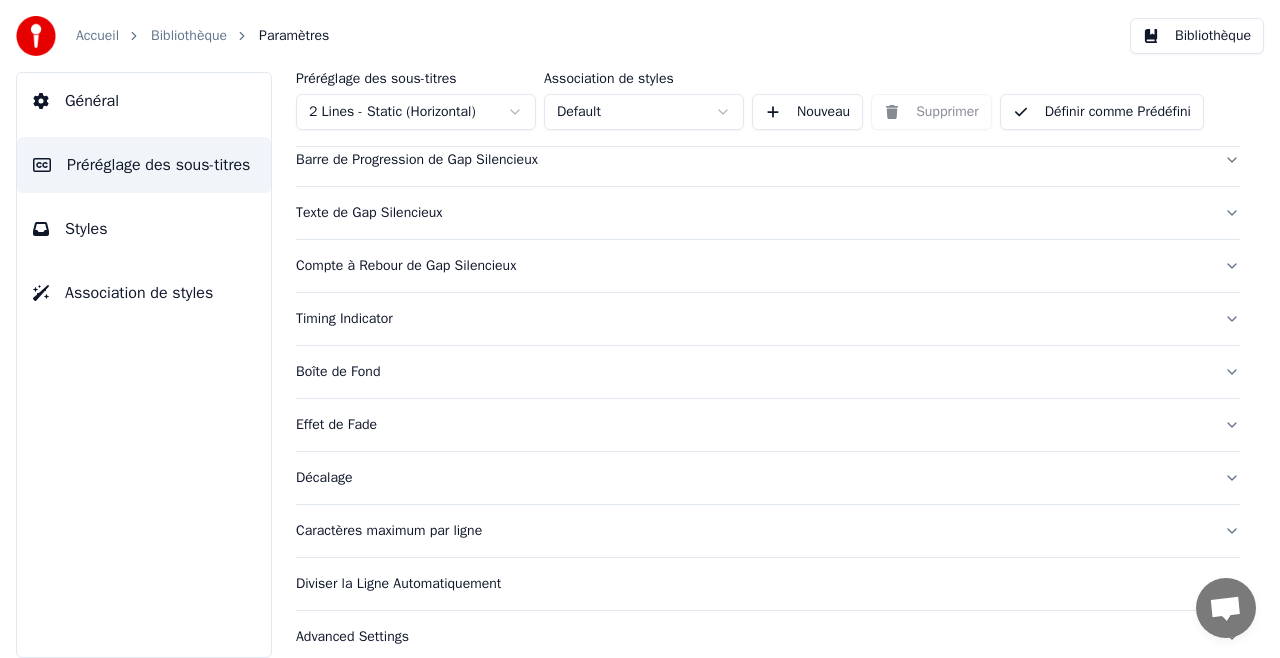 scroll, scrollTop: 1587, scrollLeft: 0, axis: vertical 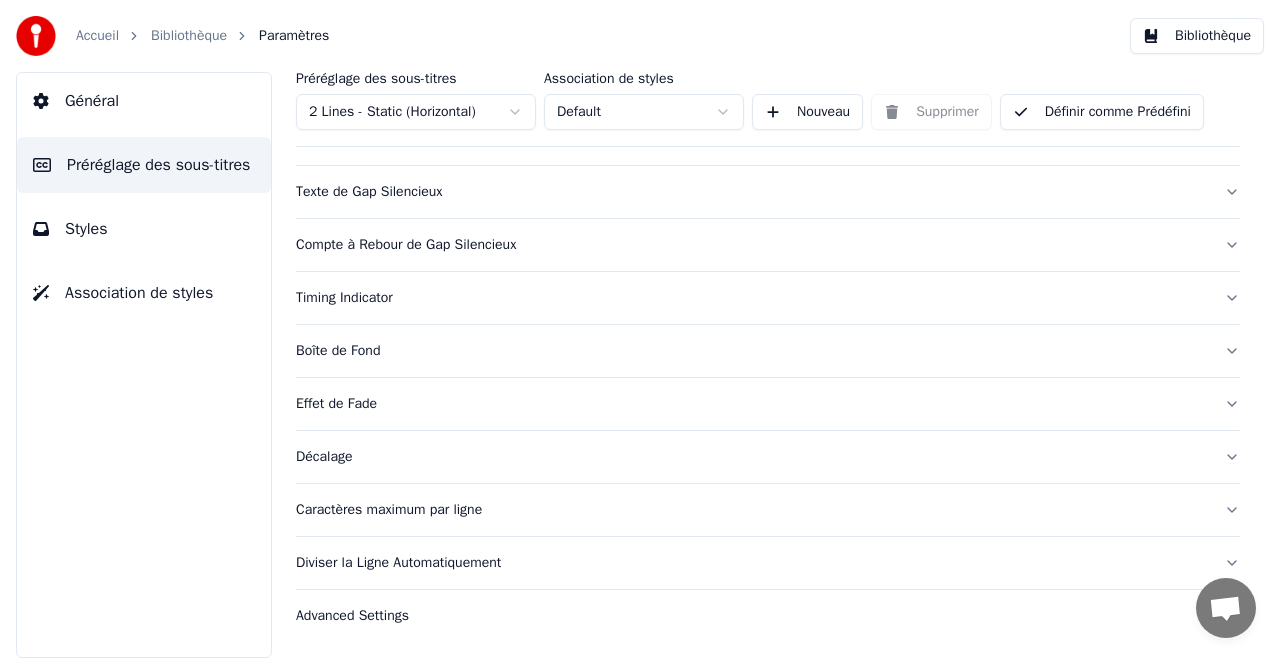 click on "Boîte de Fond" at bounding box center (752, 351) 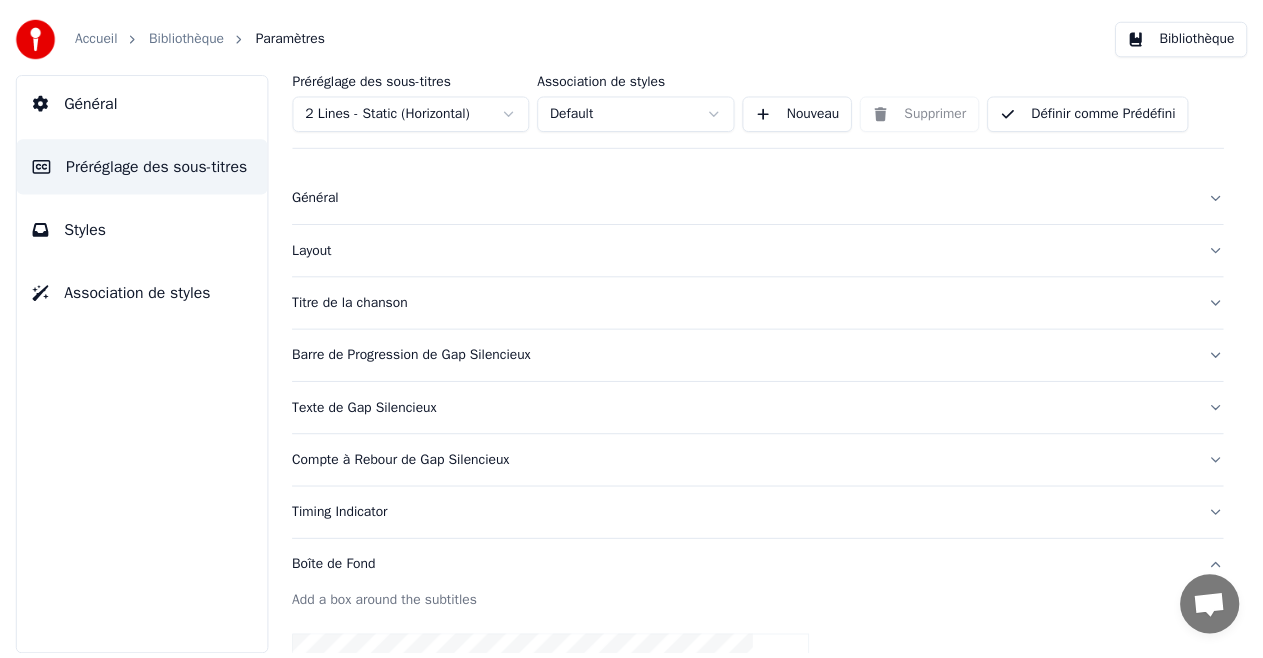 scroll, scrollTop: 0, scrollLeft: 0, axis: both 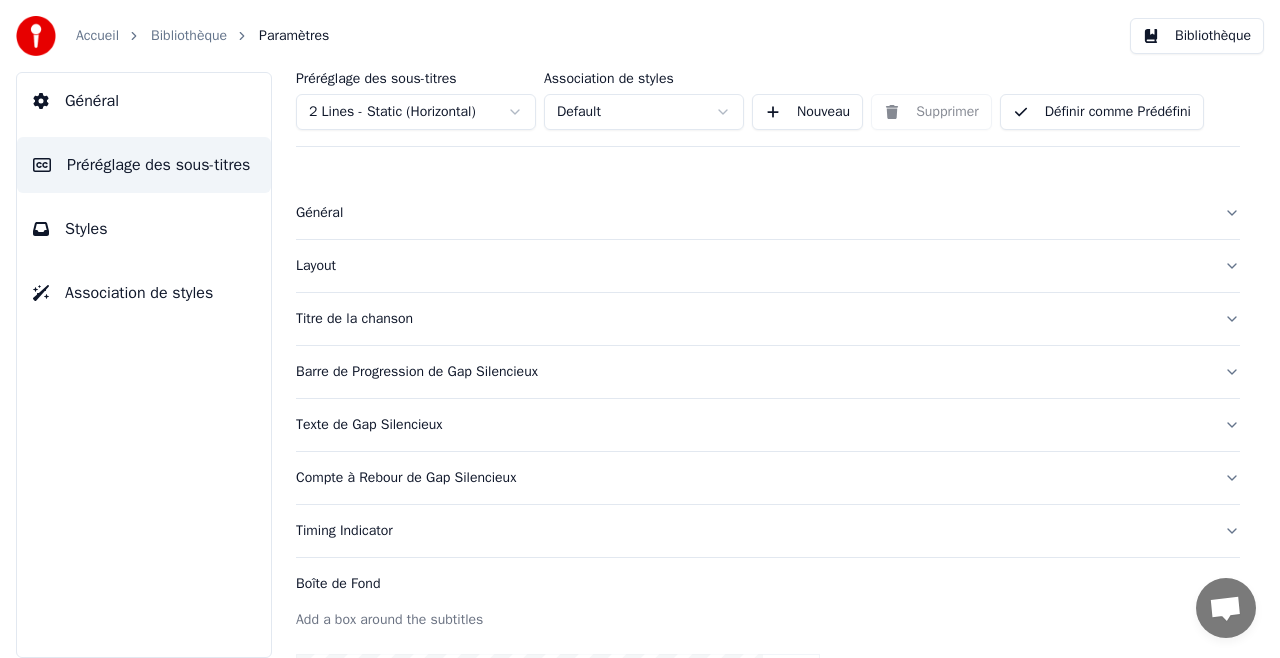 click on "Général" at bounding box center (92, 101) 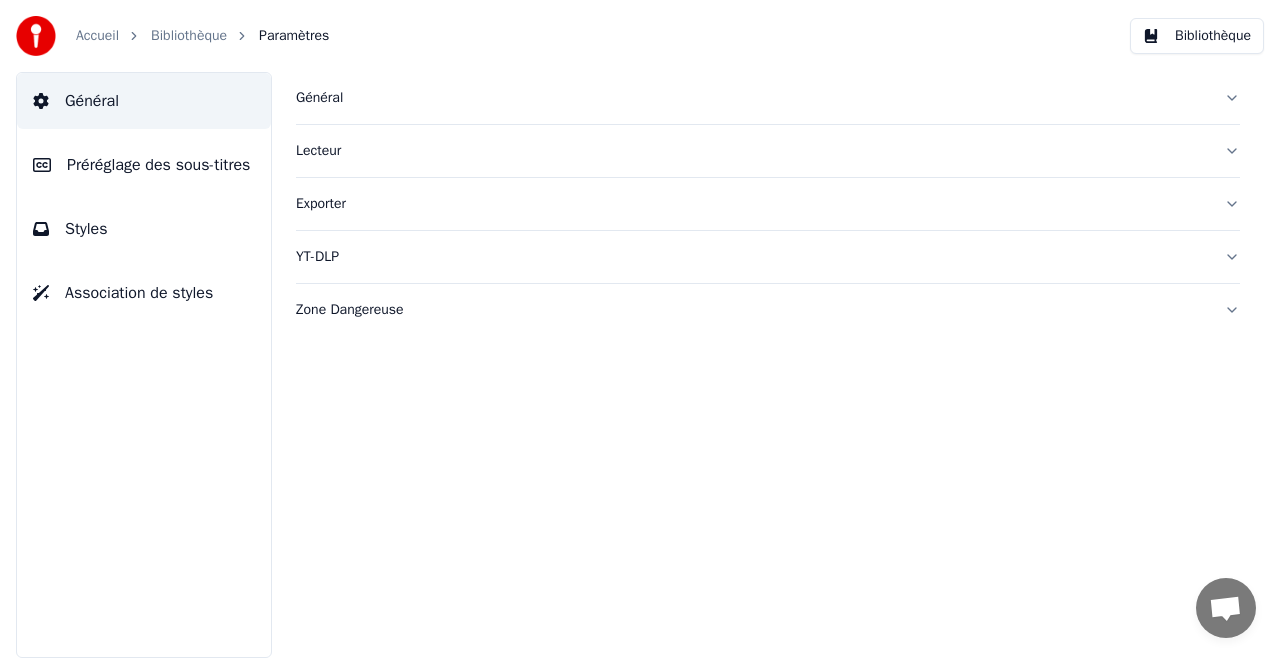 click on "Styles" at bounding box center [86, 229] 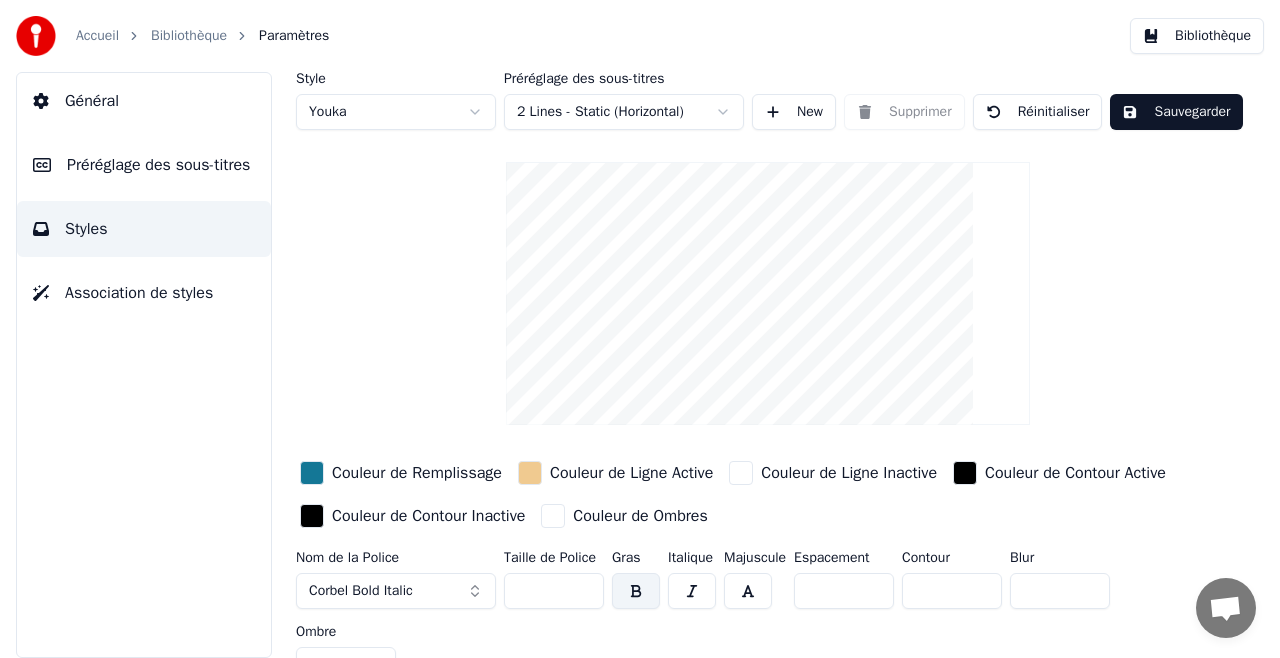 click on "Sauvegarder" at bounding box center [1176, 112] 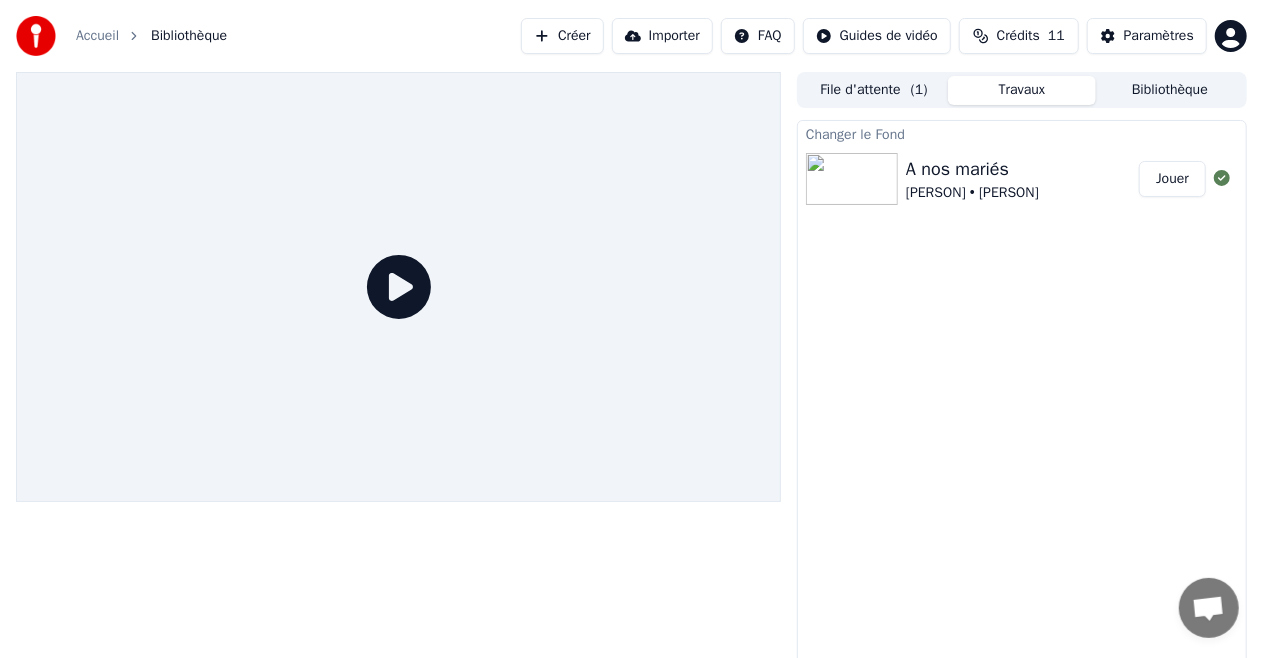 click at bounding box center [852, 179] 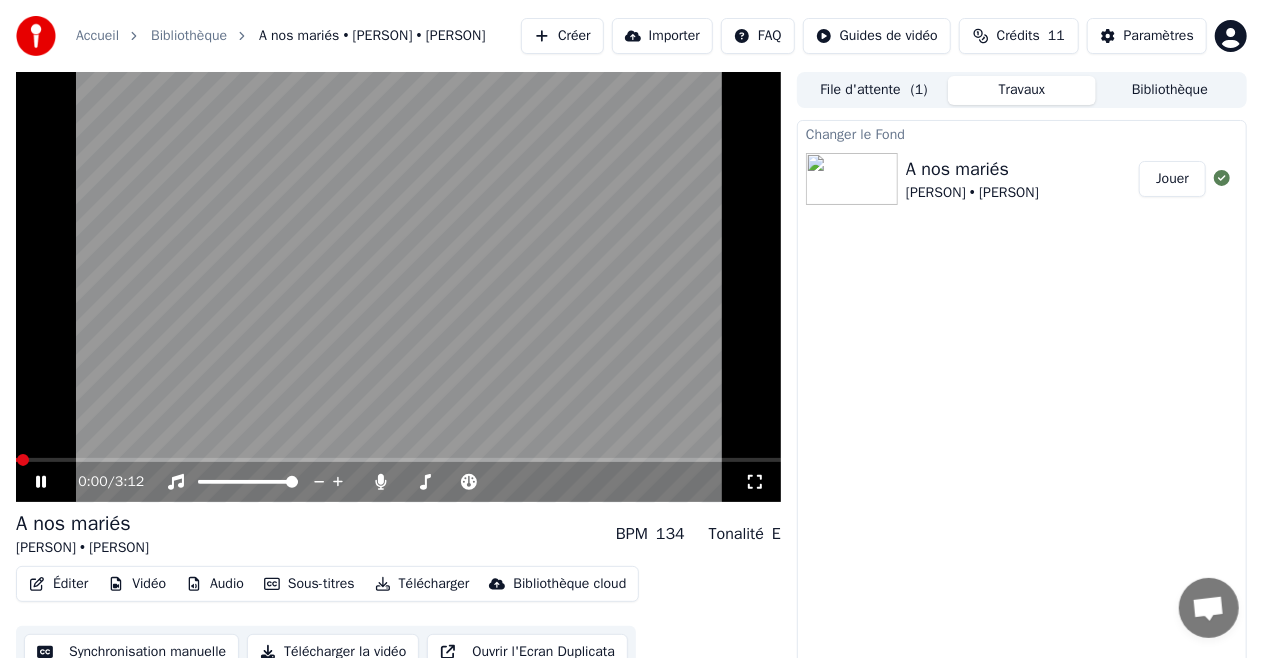 click 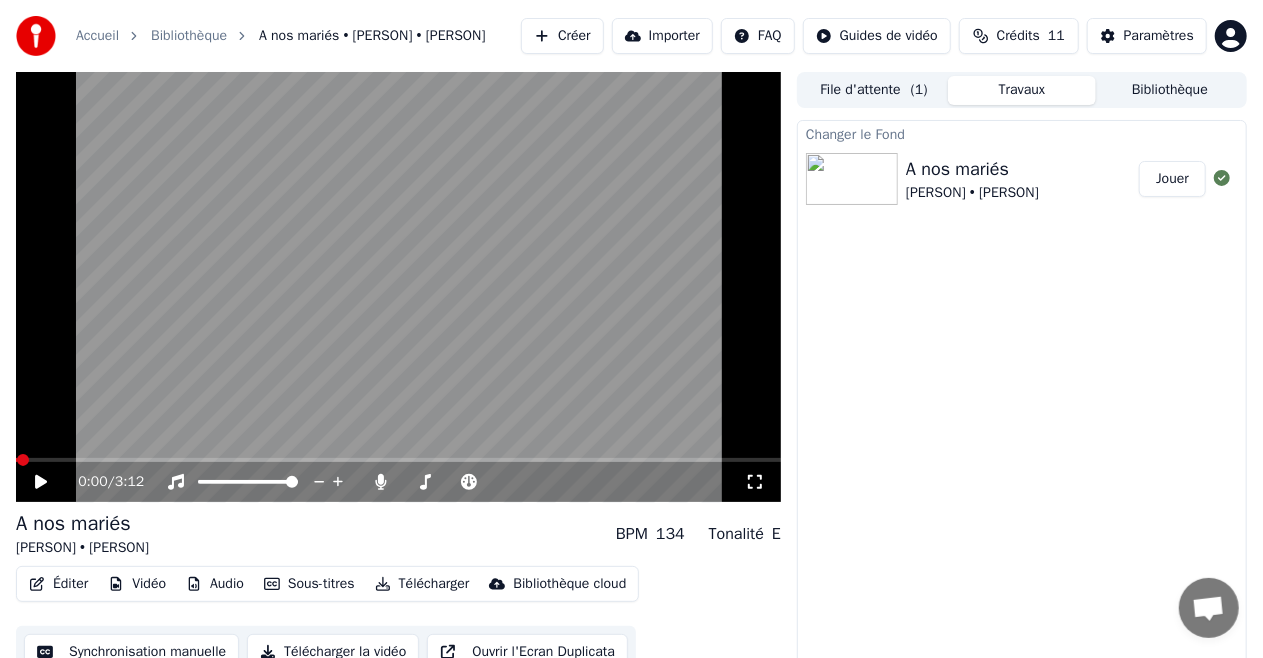 click 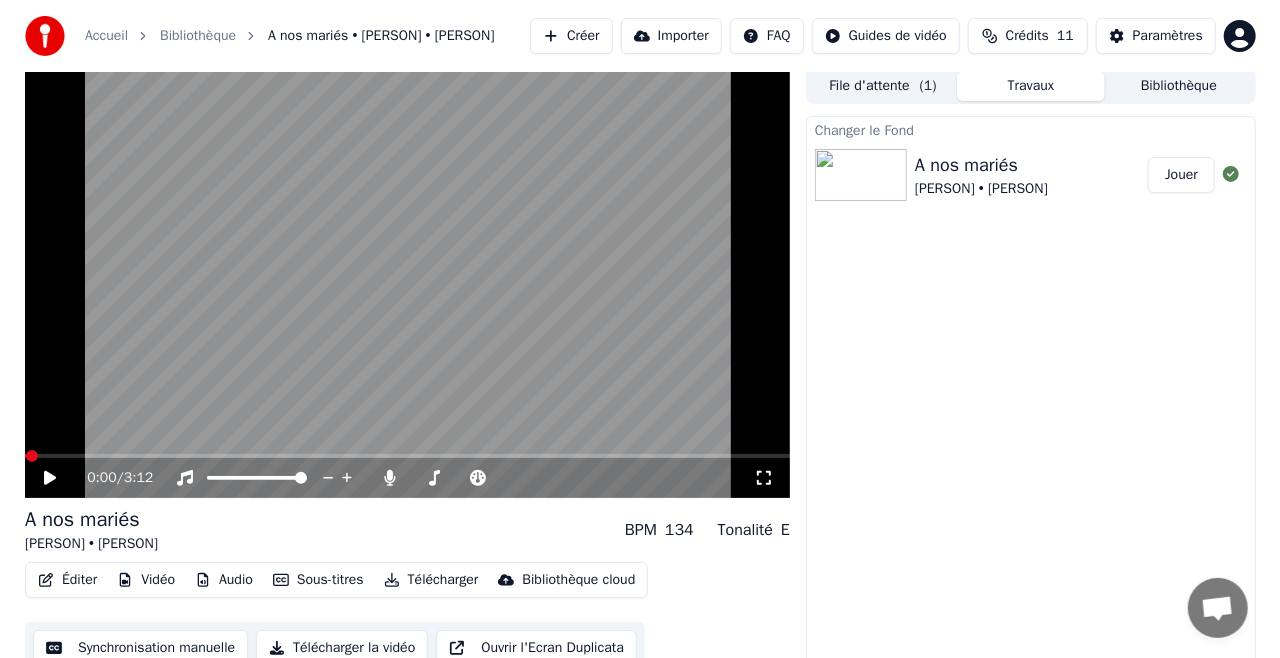scroll, scrollTop: 0, scrollLeft: 0, axis: both 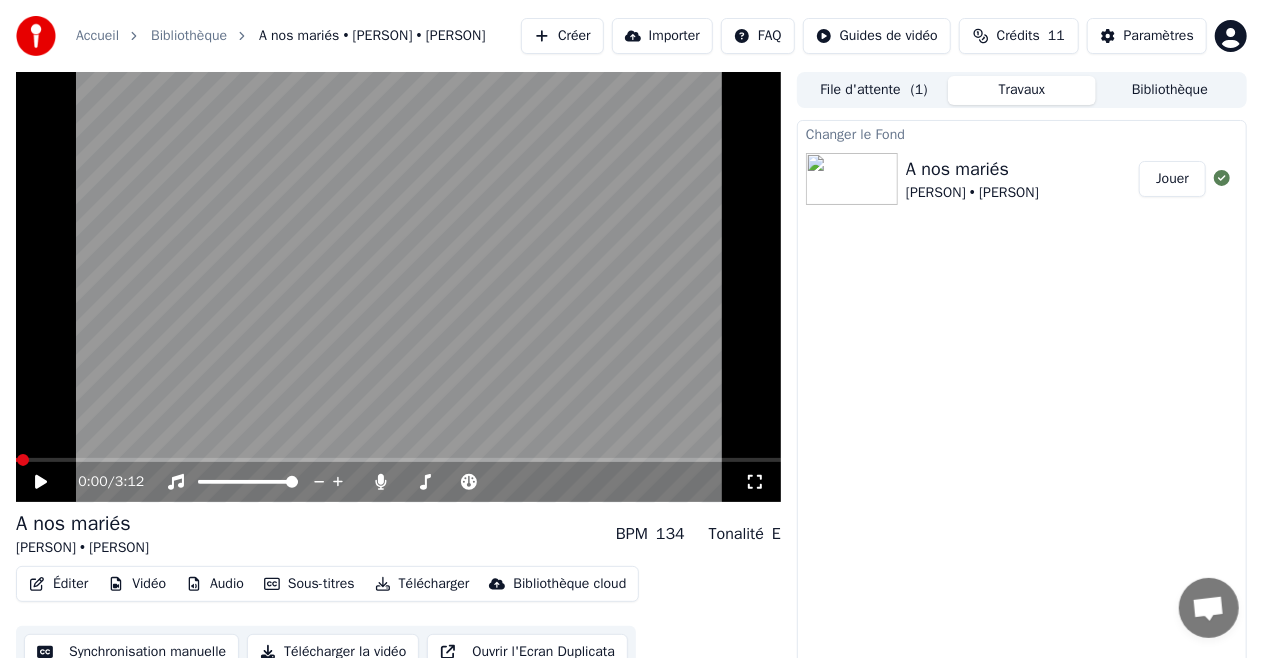 click 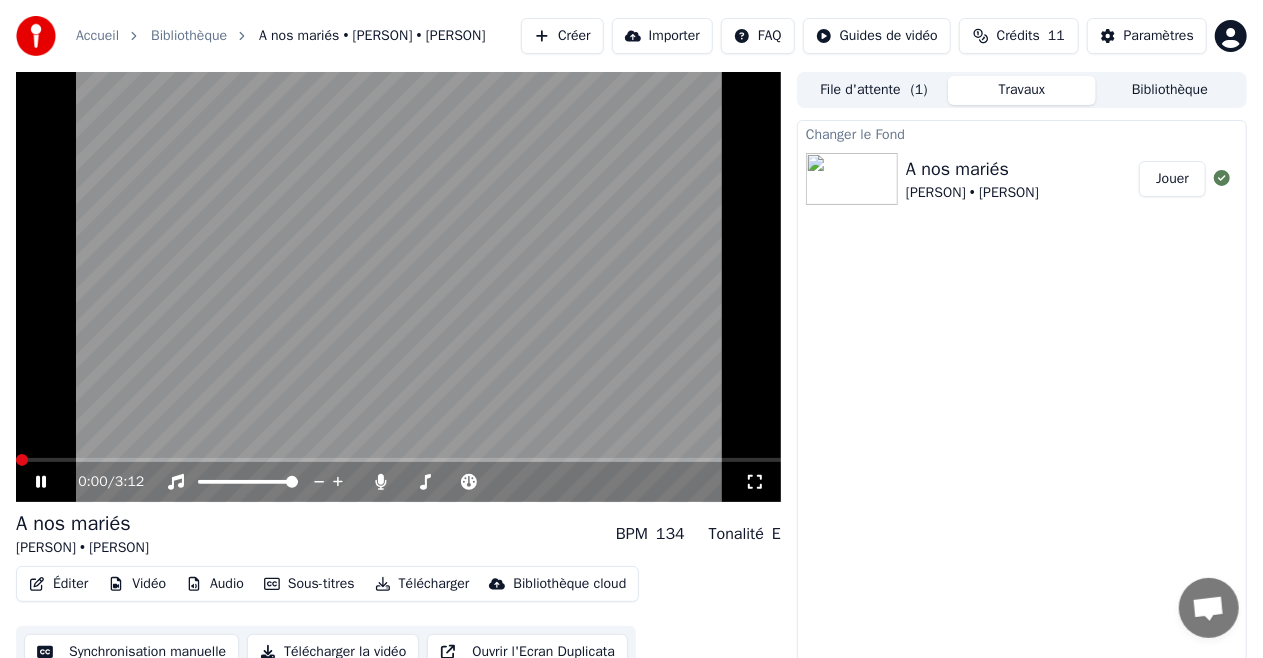 click at bounding box center [22, 460] 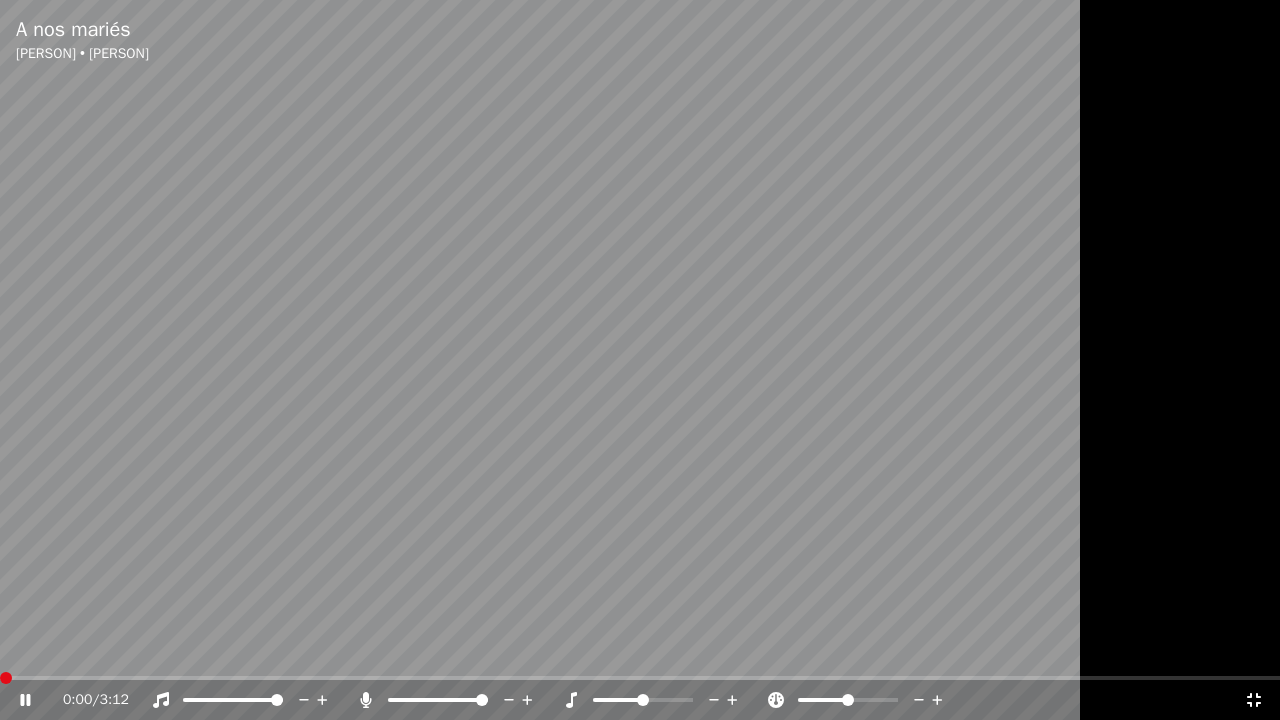 click at bounding box center [640, 360] 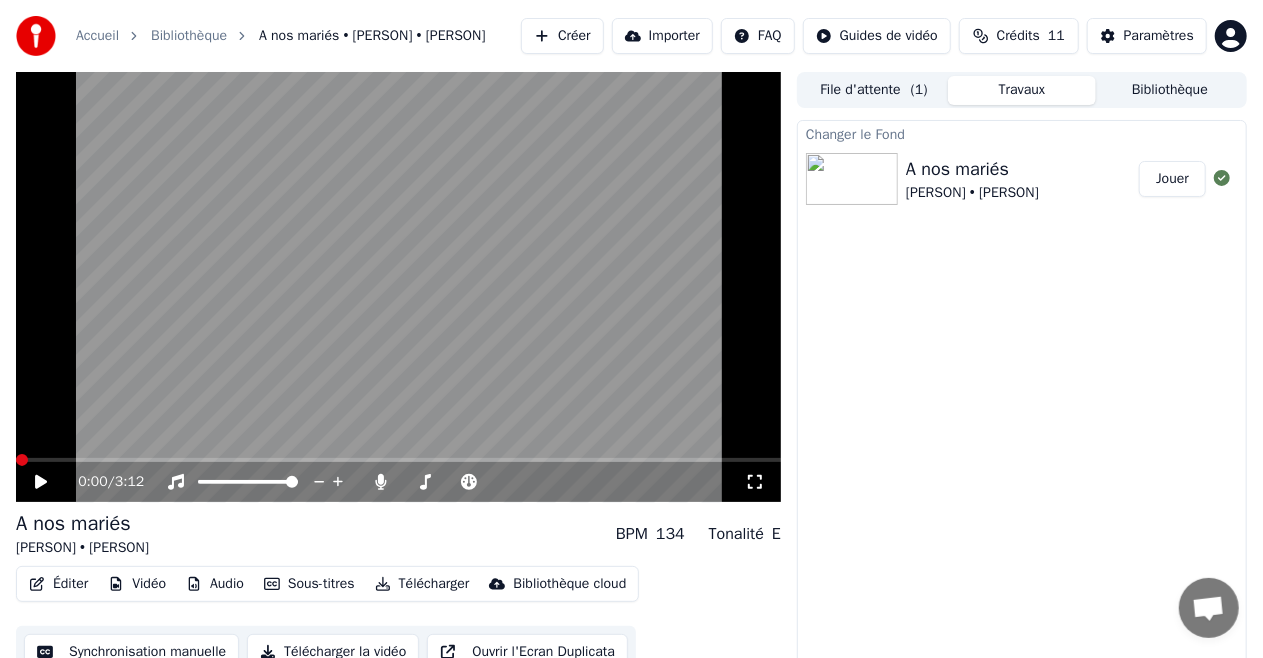 click on "Bibliothèque" at bounding box center (189, 36) 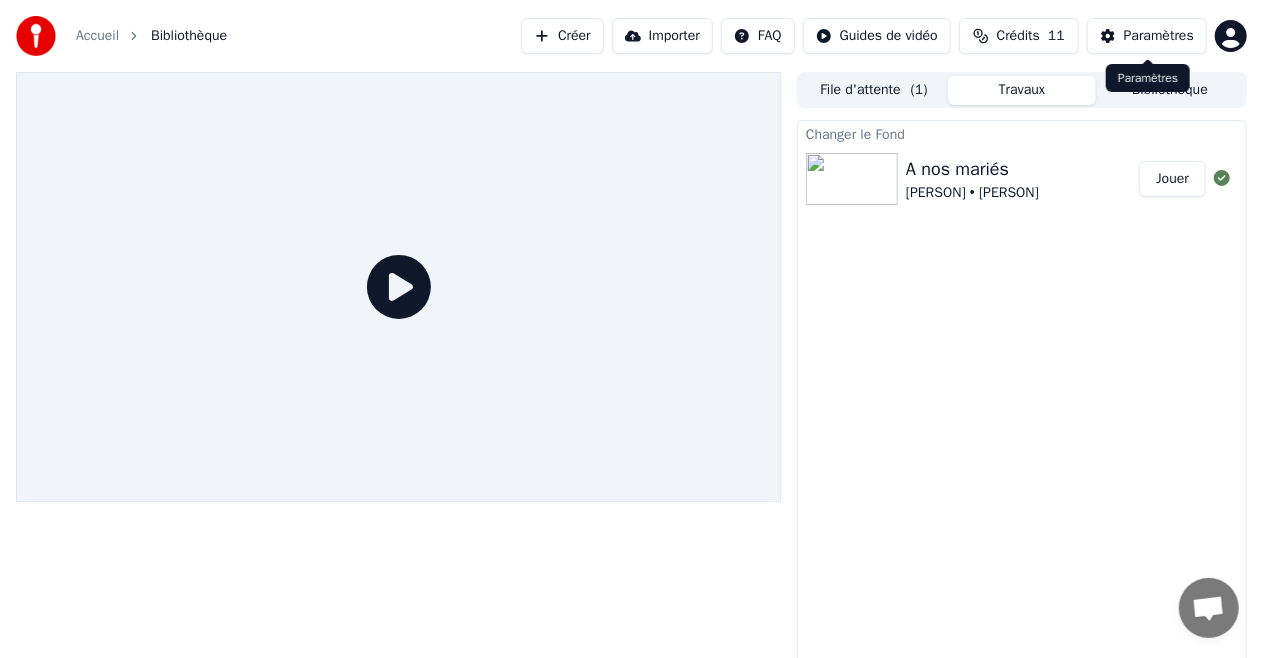 click on "Paramètres" at bounding box center (1159, 36) 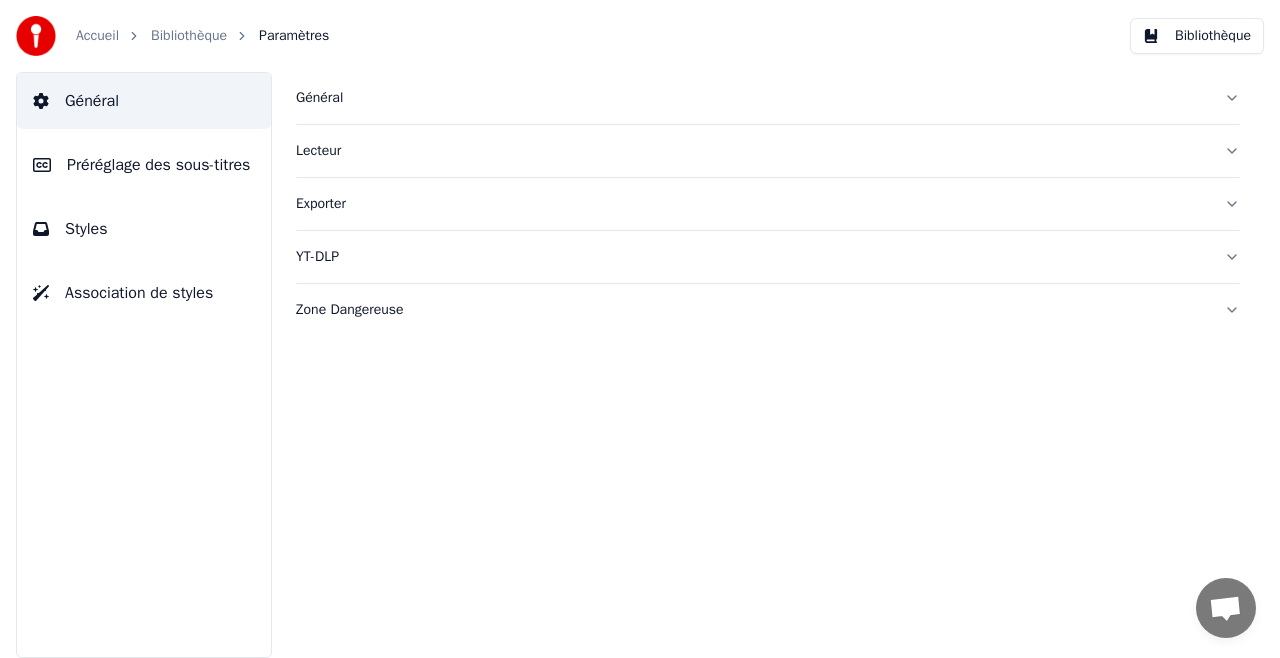 click on "Préréglage des sous-titres" at bounding box center [158, 165] 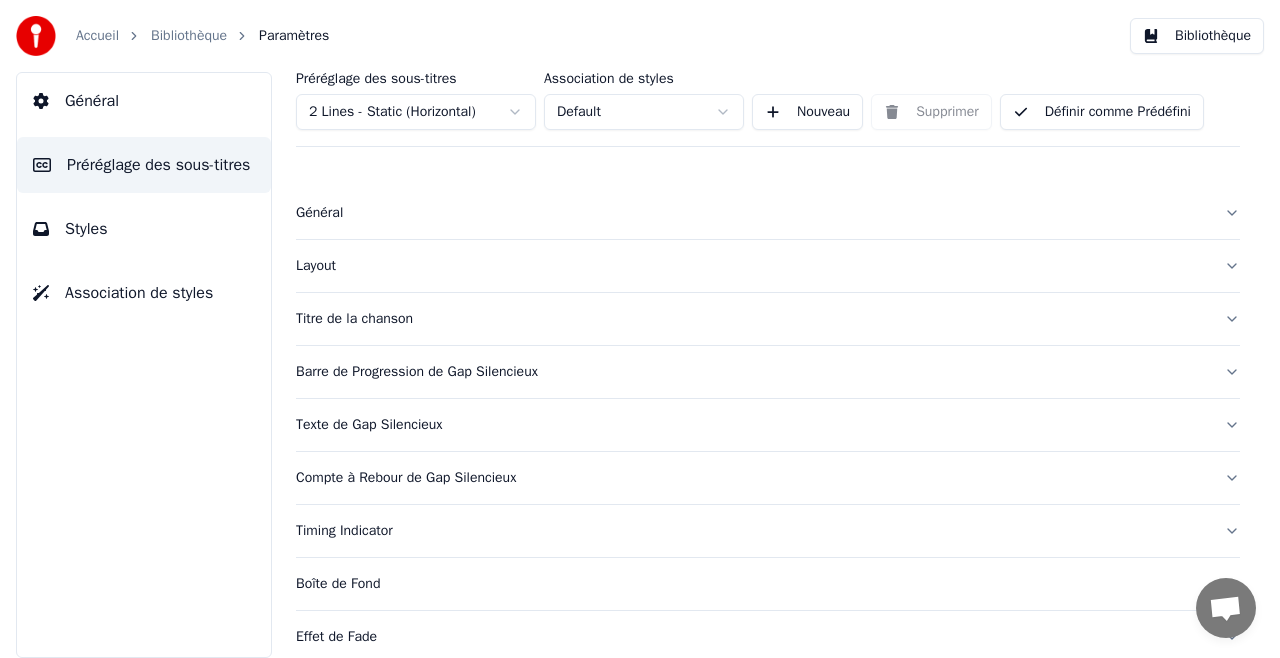click on "Général" at bounding box center [752, 213] 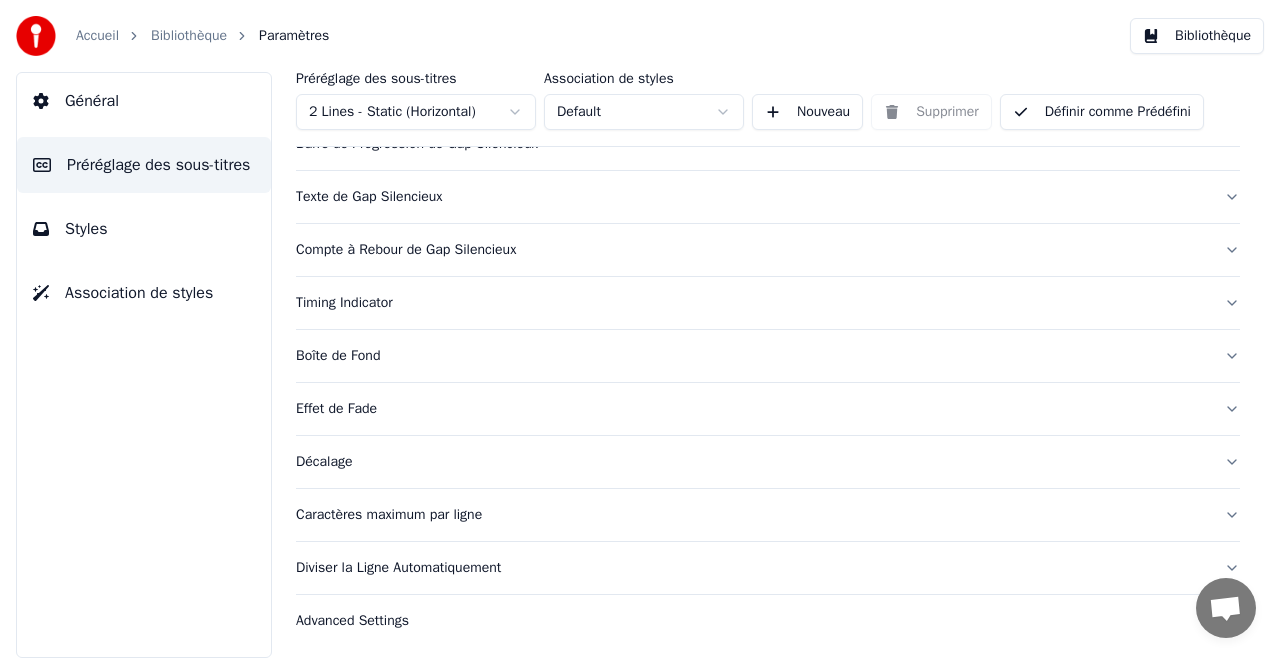 click on "Timing Indicator" at bounding box center (752, 303) 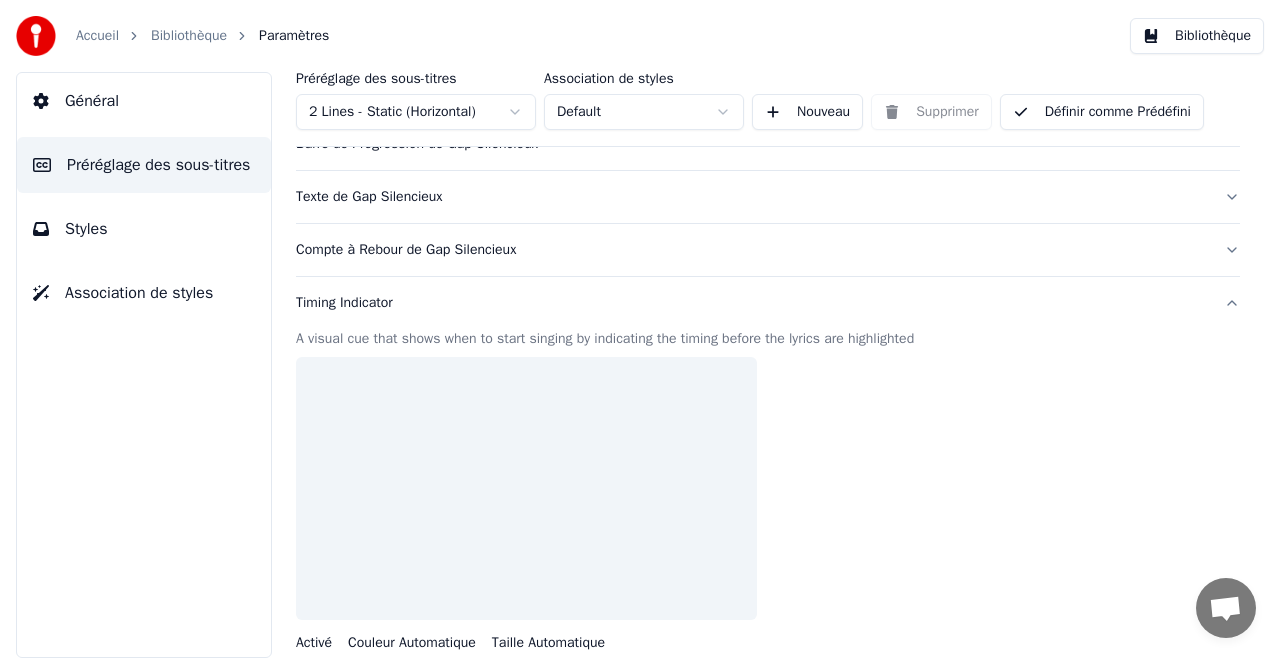 scroll, scrollTop: 228, scrollLeft: 0, axis: vertical 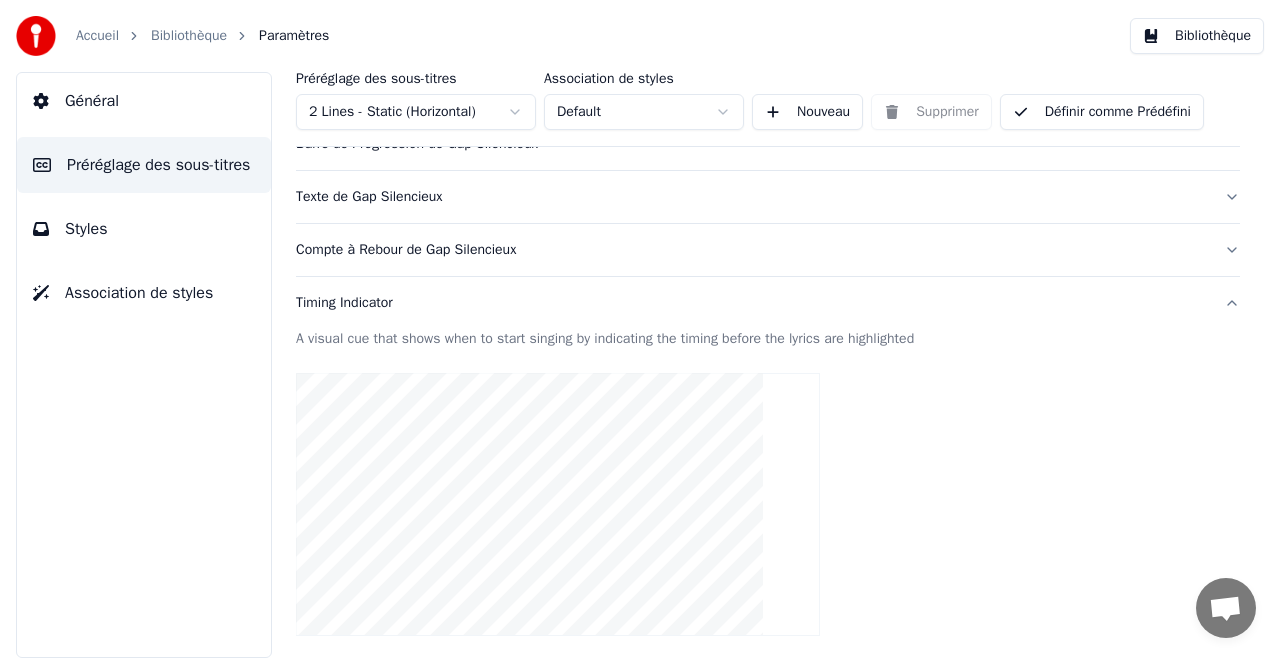 click on "Compte à Rebour de Gap Silencieux" at bounding box center (752, 250) 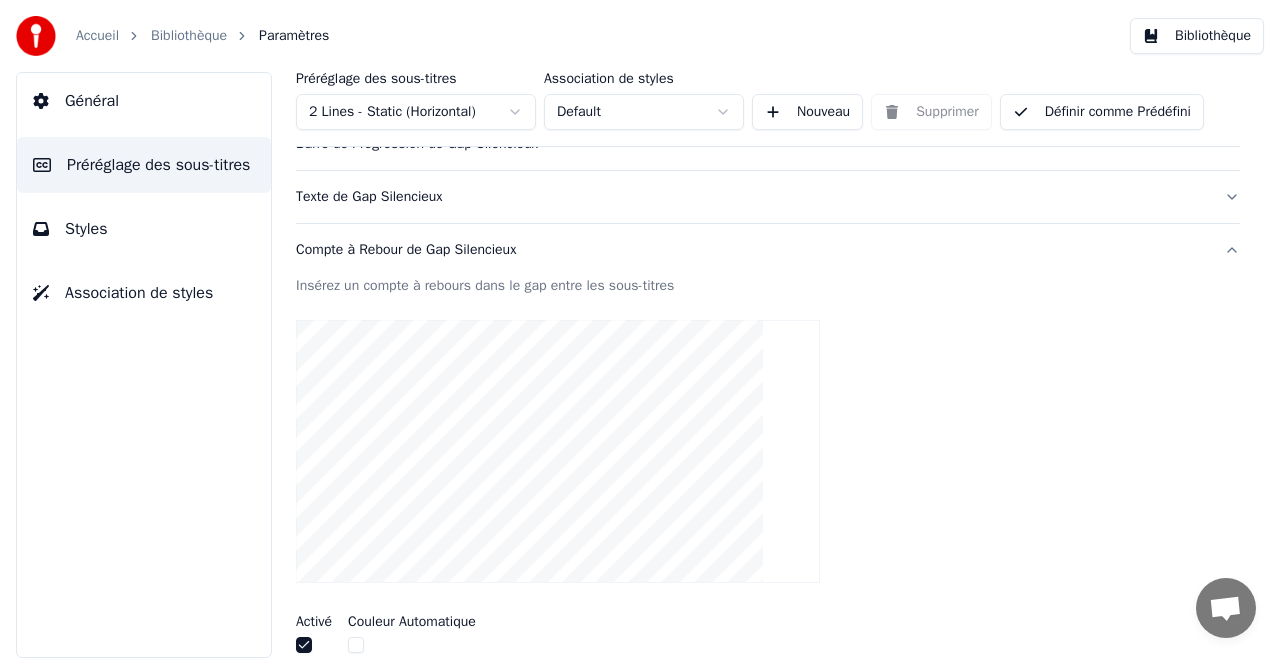 click on "Texte de Gap Silencieux" at bounding box center (752, 197) 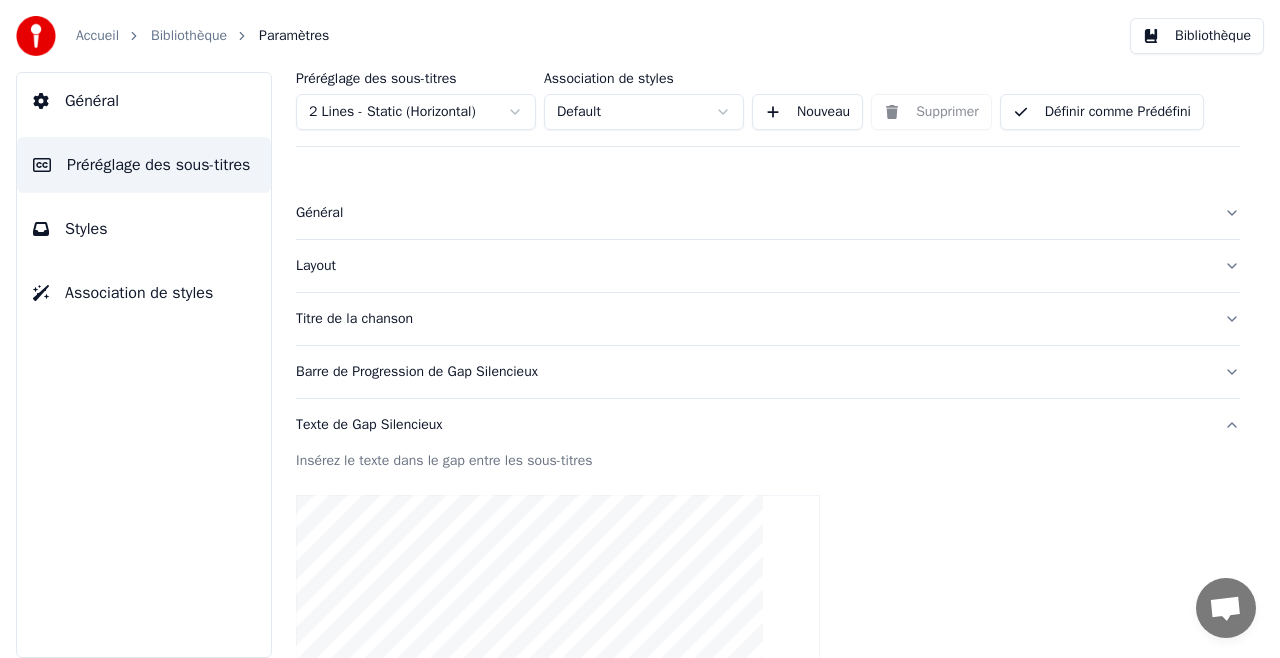 scroll, scrollTop: 0, scrollLeft: 0, axis: both 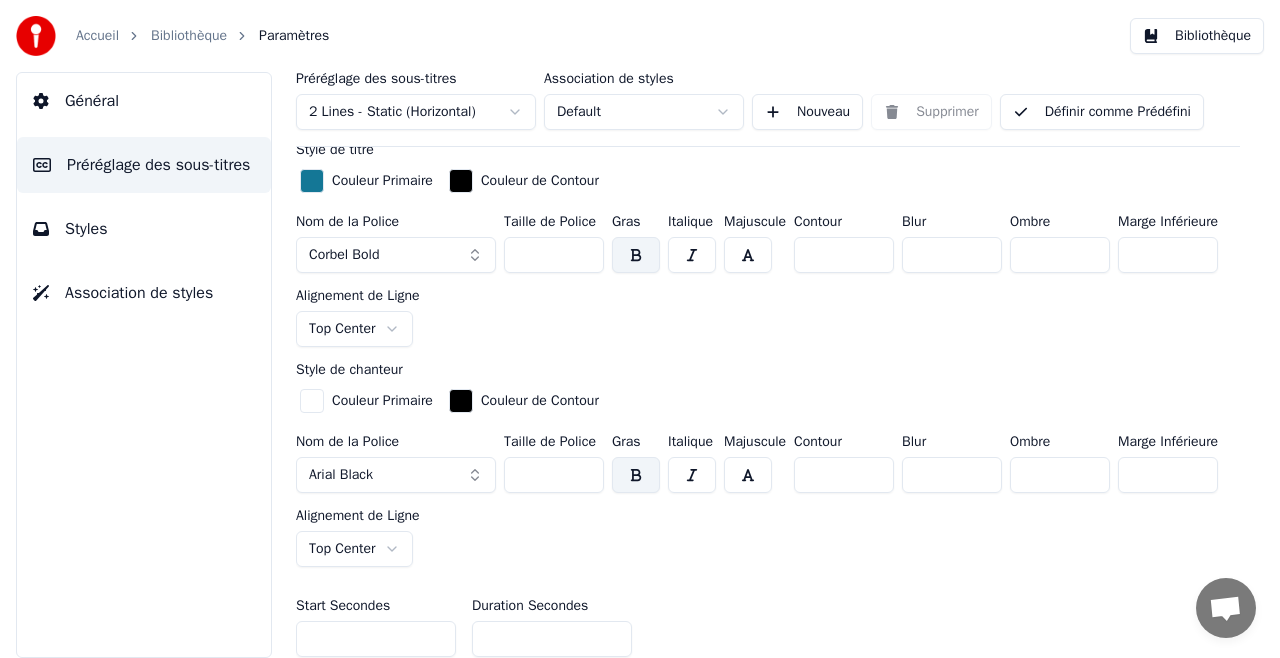 click at bounding box center (461, 401) 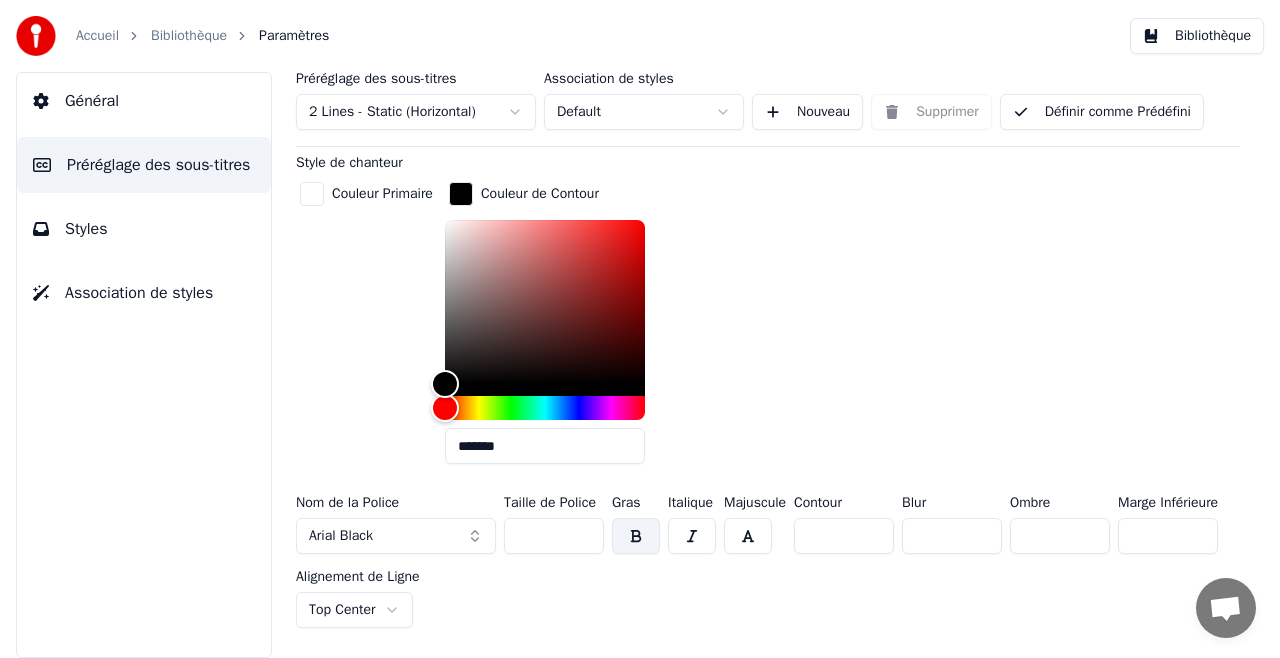 scroll, scrollTop: 700, scrollLeft: 0, axis: vertical 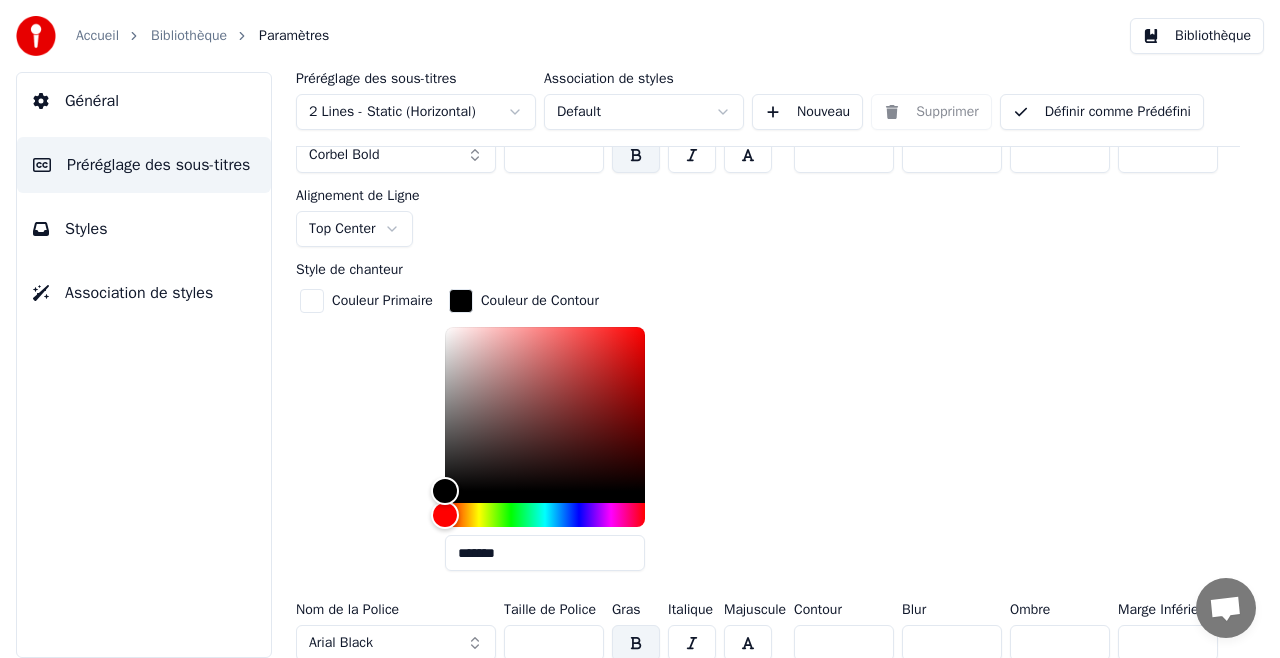 click at bounding box center (312, 301) 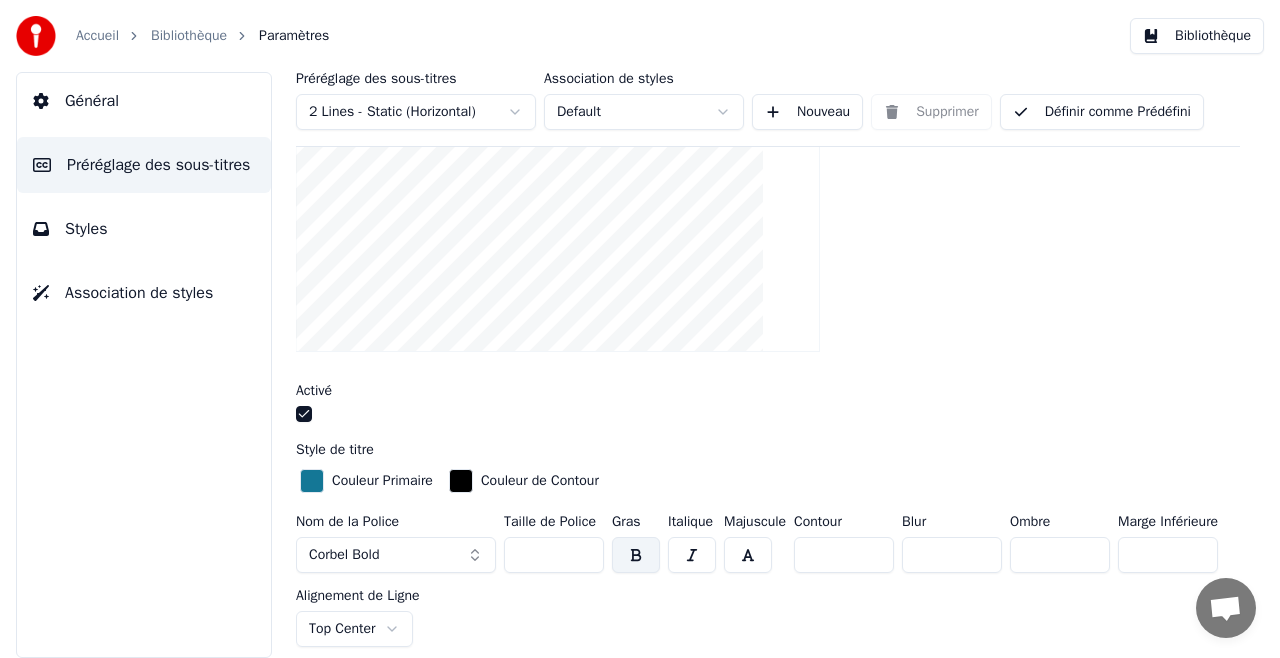 scroll, scrollTop: 400, scrollLeft: 0, axis: vertical 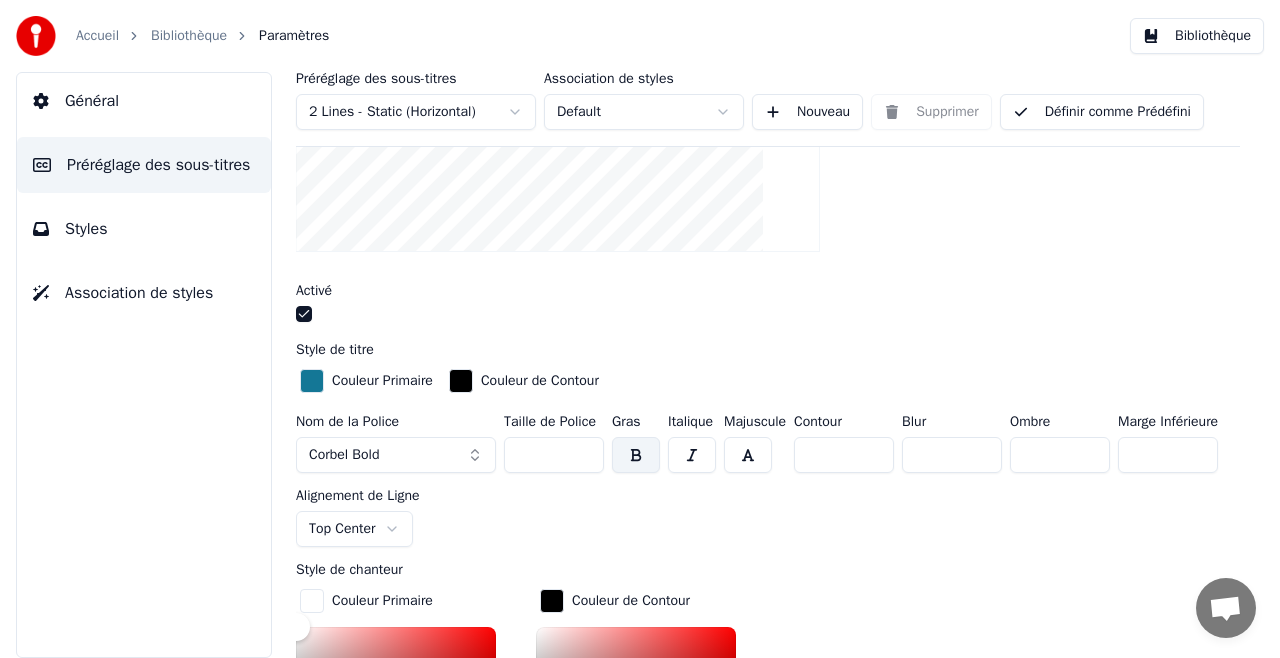 click at bounding box center (304, 314) 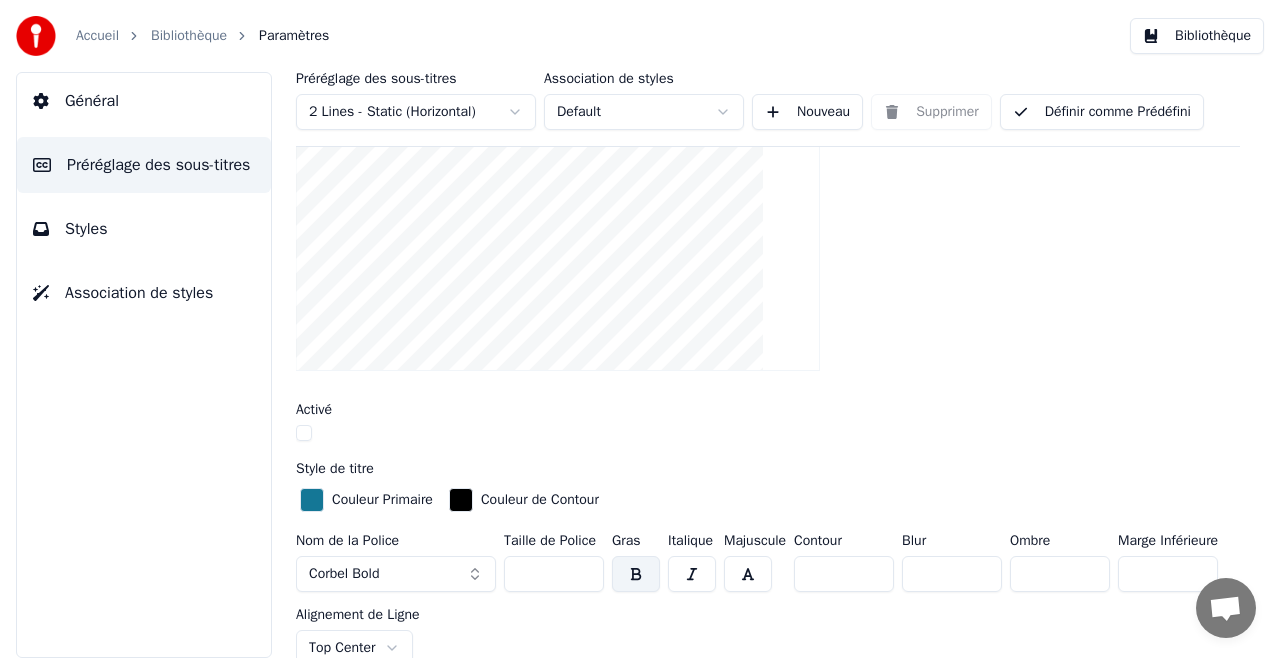 scroll, scrollTop: 300, scrollLeft: 0, axis: vertical 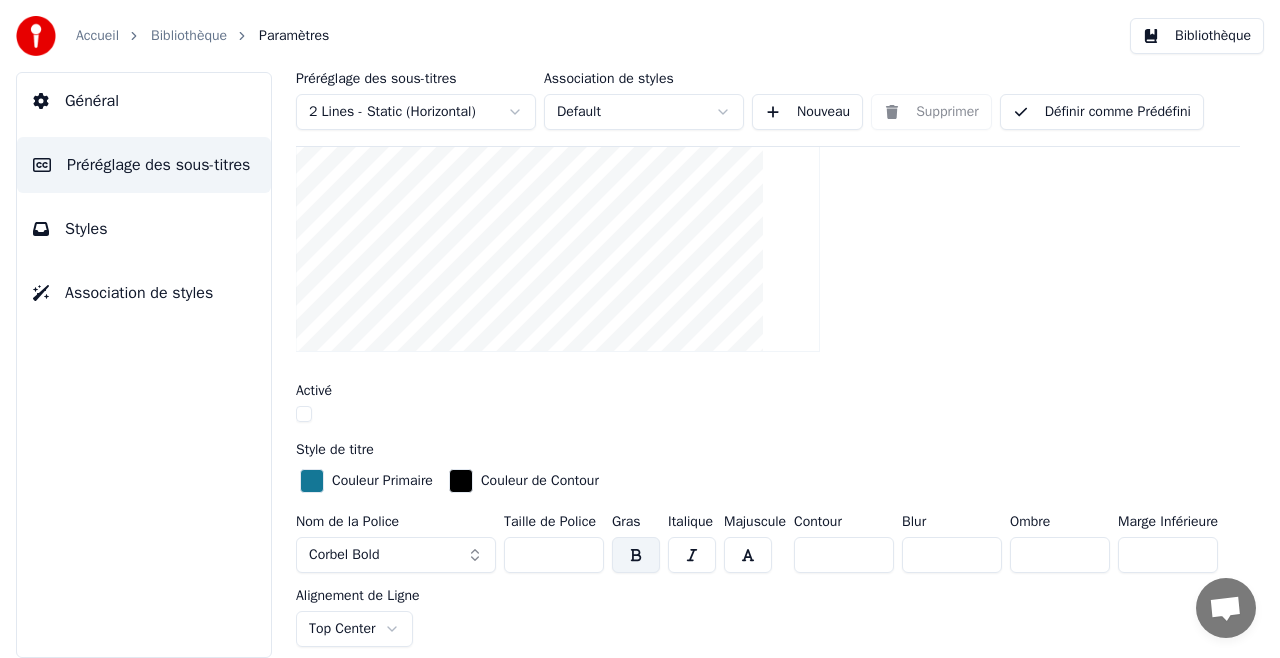 click at bounding box center [304, 414] 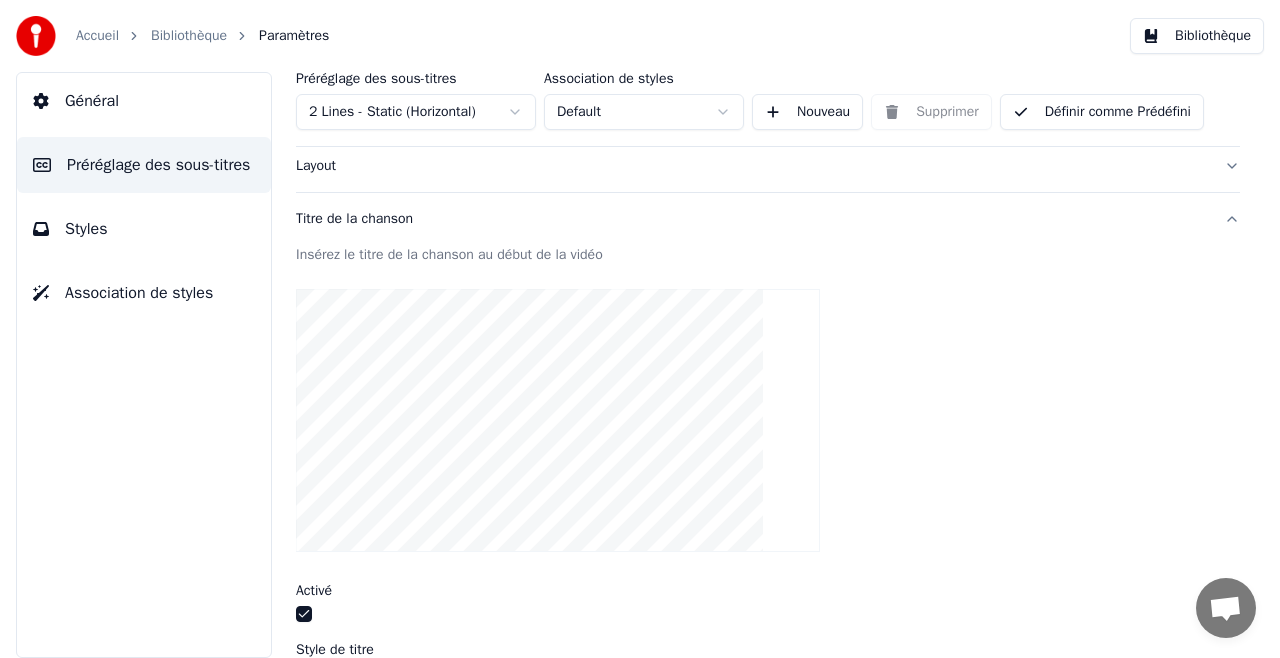 scroll, scrollTop: 0, scrollLeft: 0, axis: both 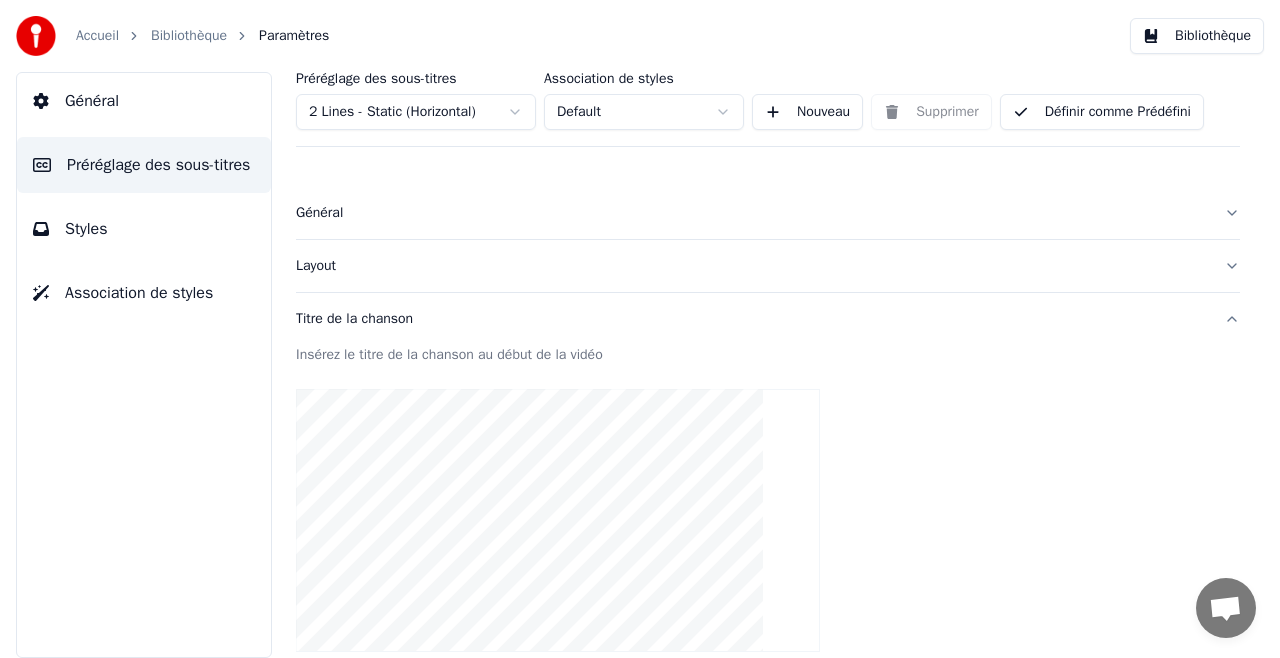 click on "Layout" at bounding box center (752, 266) 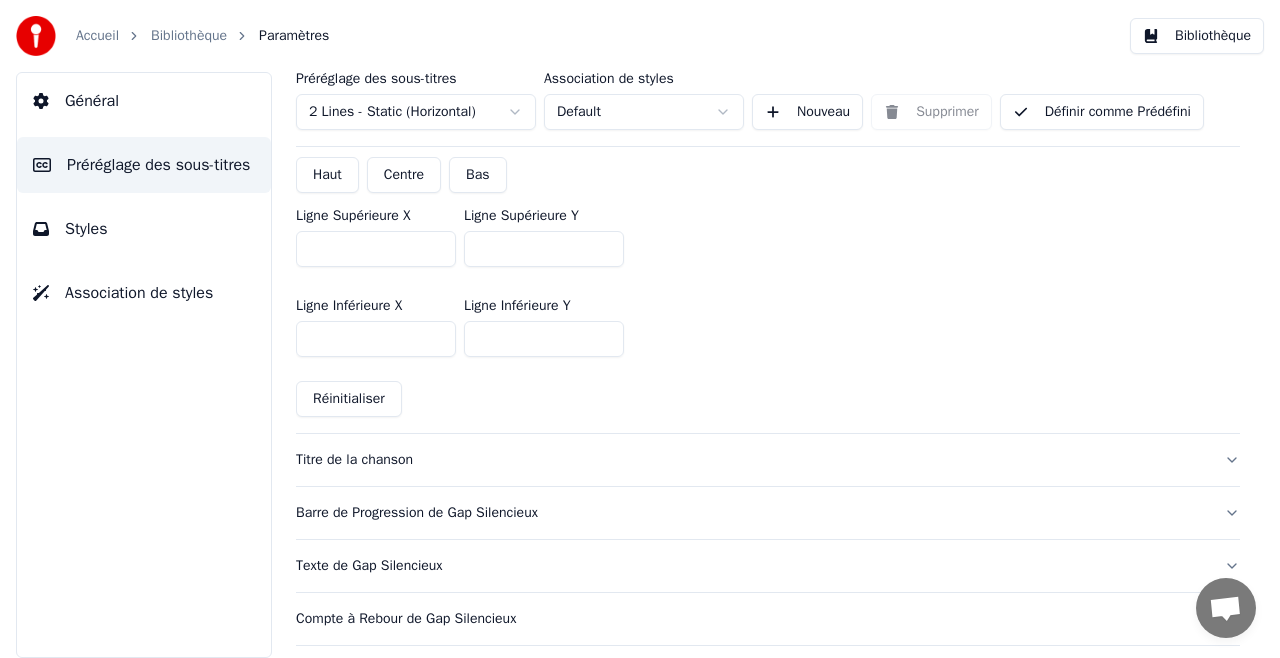 scroll, scrollTop: 500, scrollLeft: 0, axis: vertical 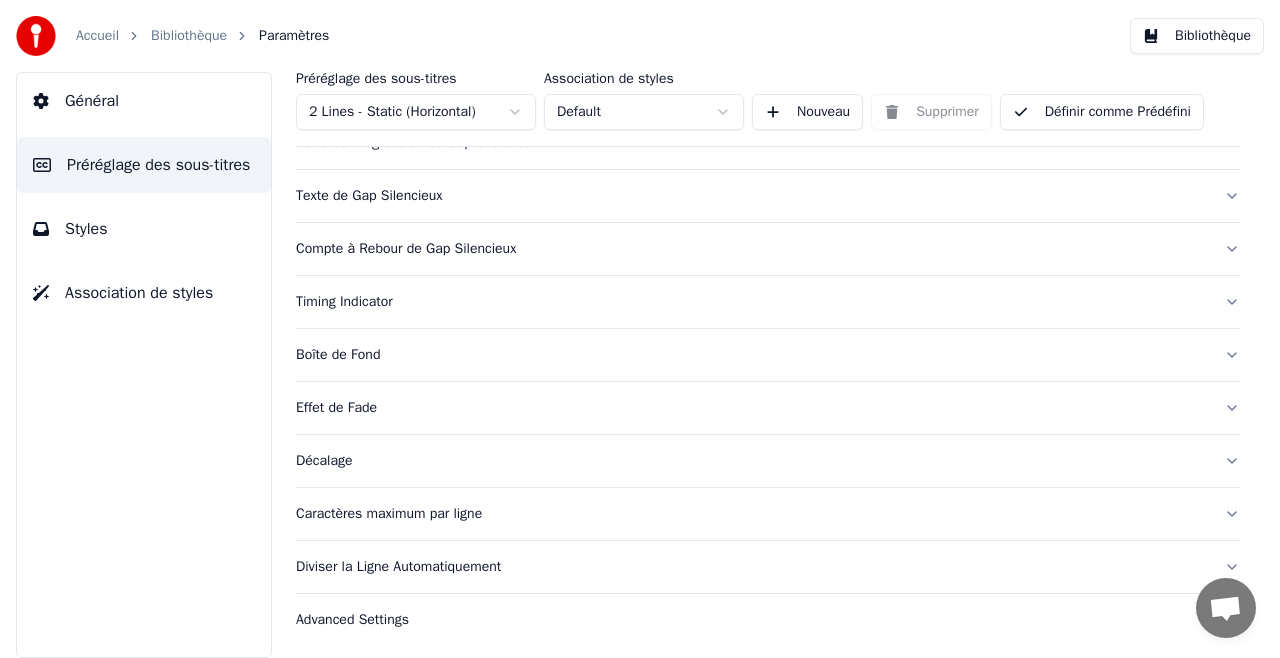 click on "Boîte de Fond" at bounding box center (752, 355) 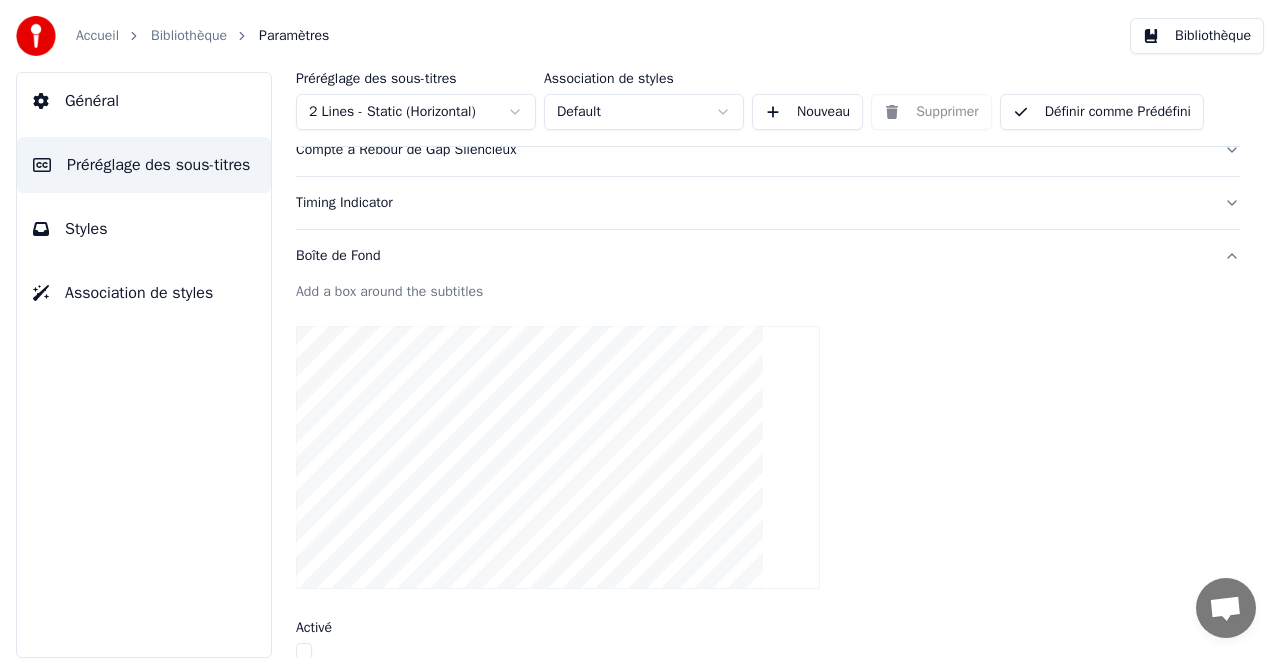 scroll, scrollTop: 728, scrollLeft: 0, axis: vertical 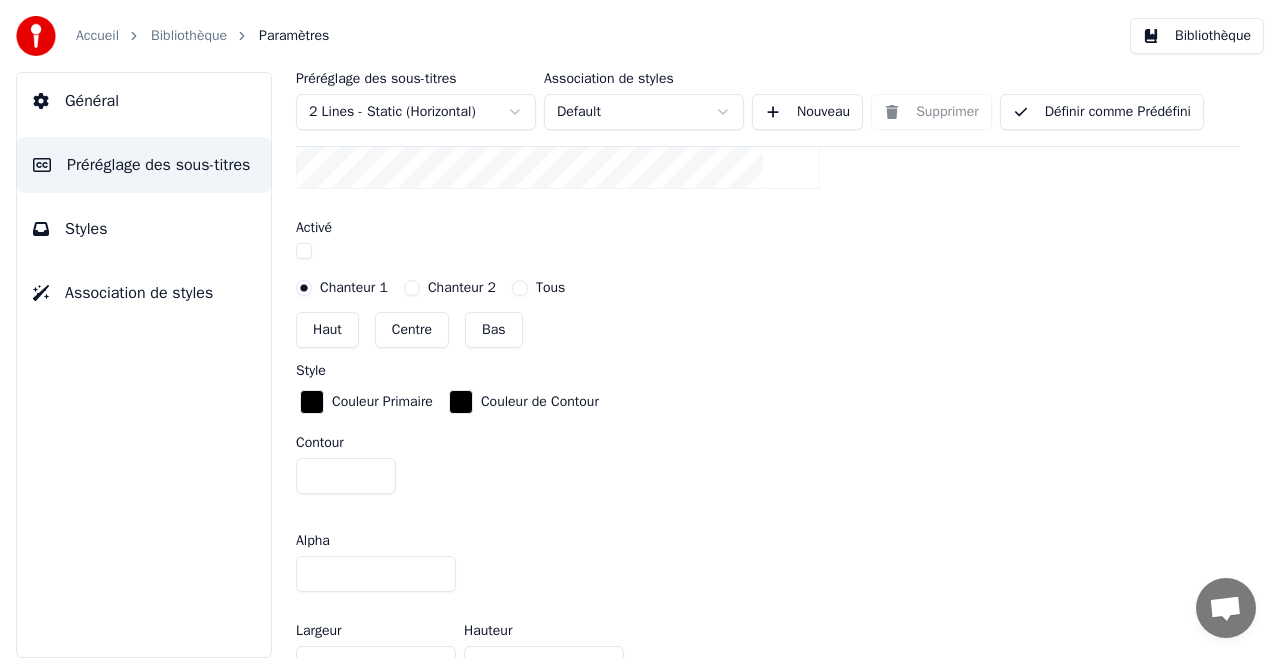 click at bounding box center [304, 251] 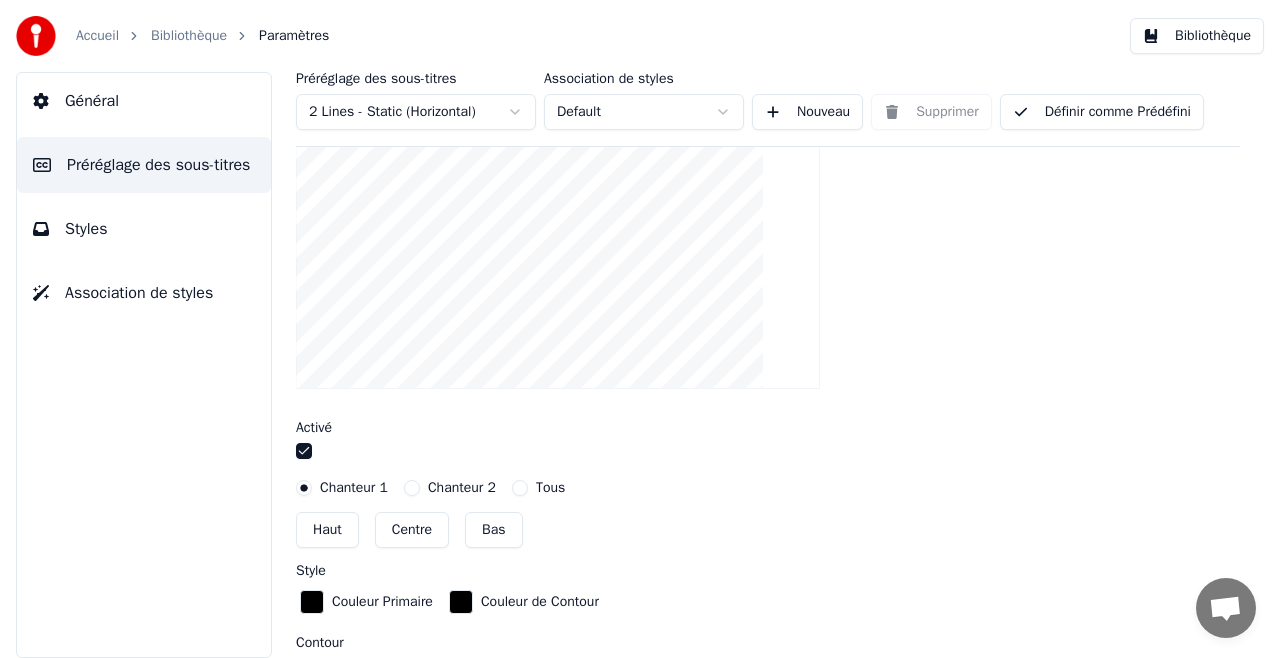 scroll, scrollTop: 628, scrollLeft: 0, axis: vertical 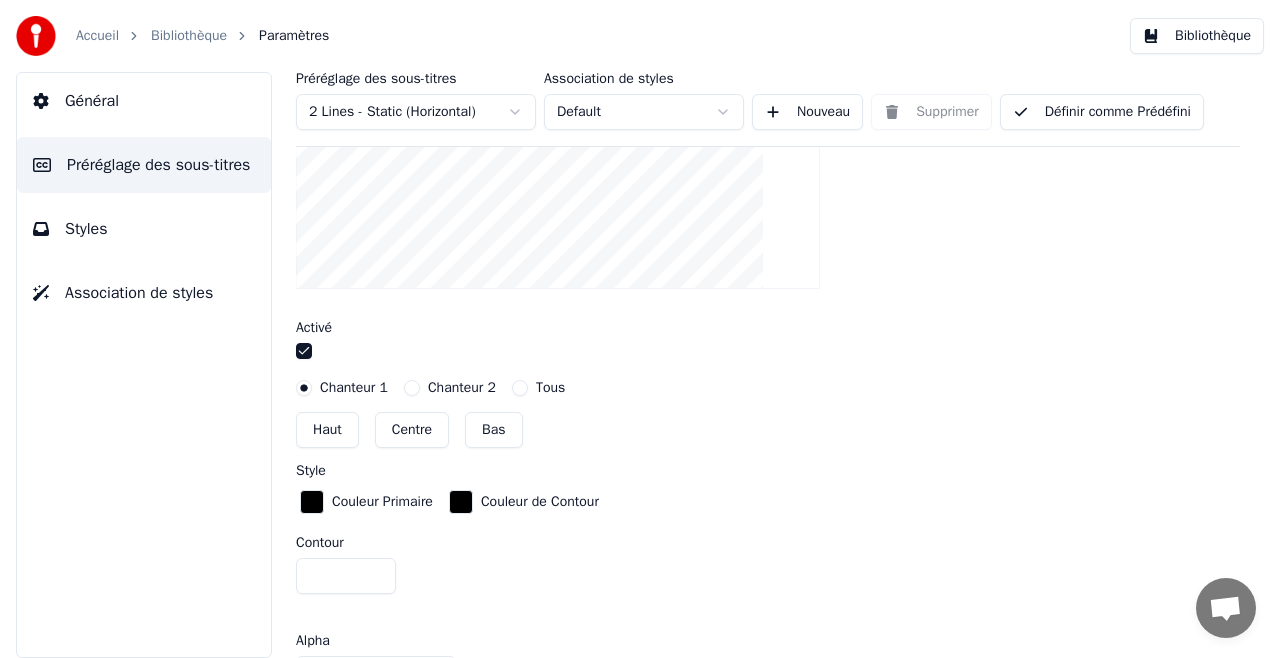click on "Haut" at bounding box center [327, 430] 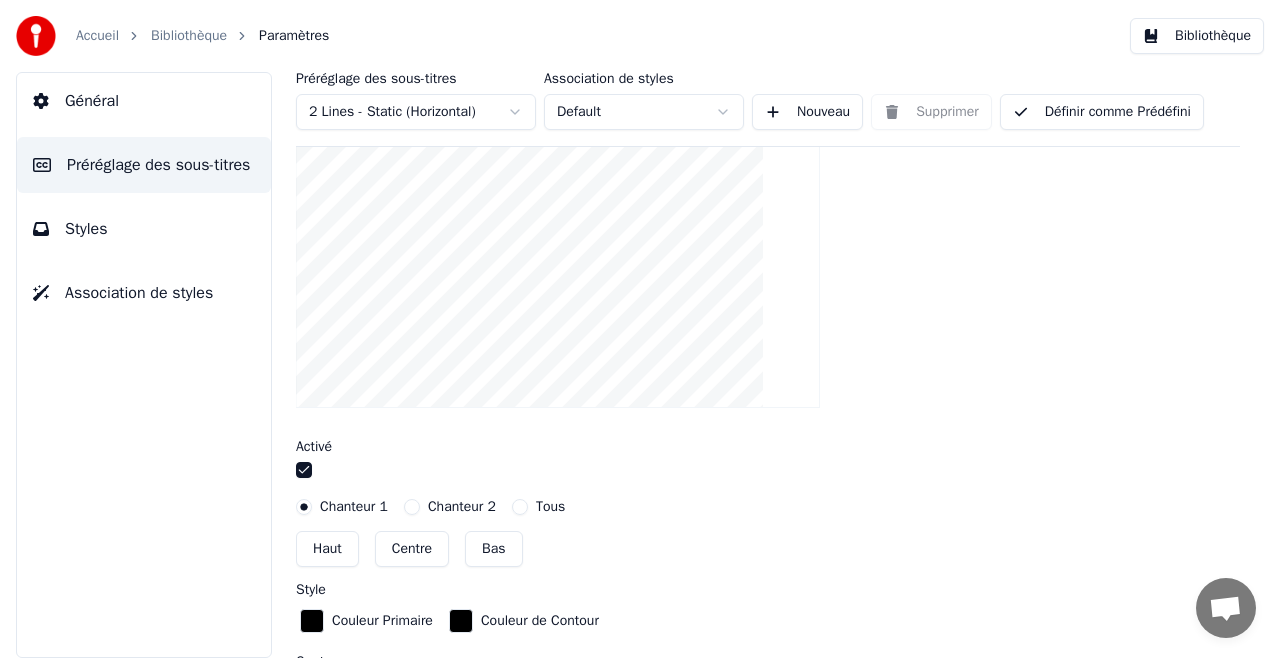 scroll, scrollTop: 528, scrollLeft: 0, axis: vertical 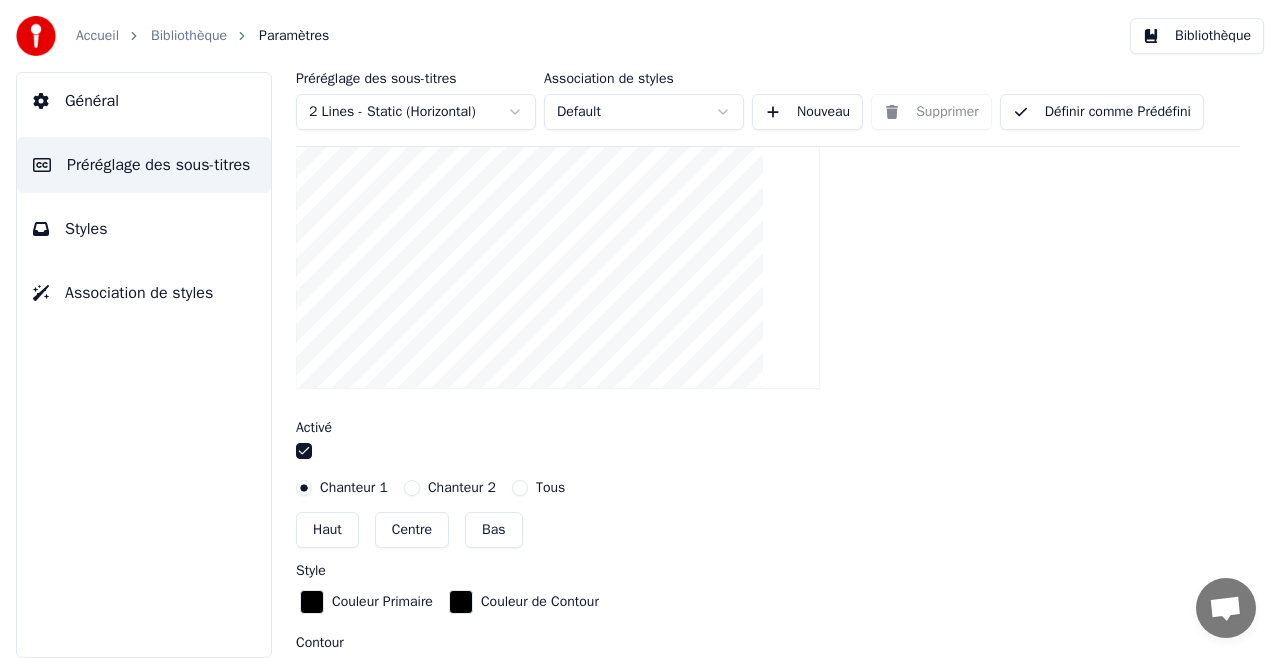 click at bounding box center [304, 451] 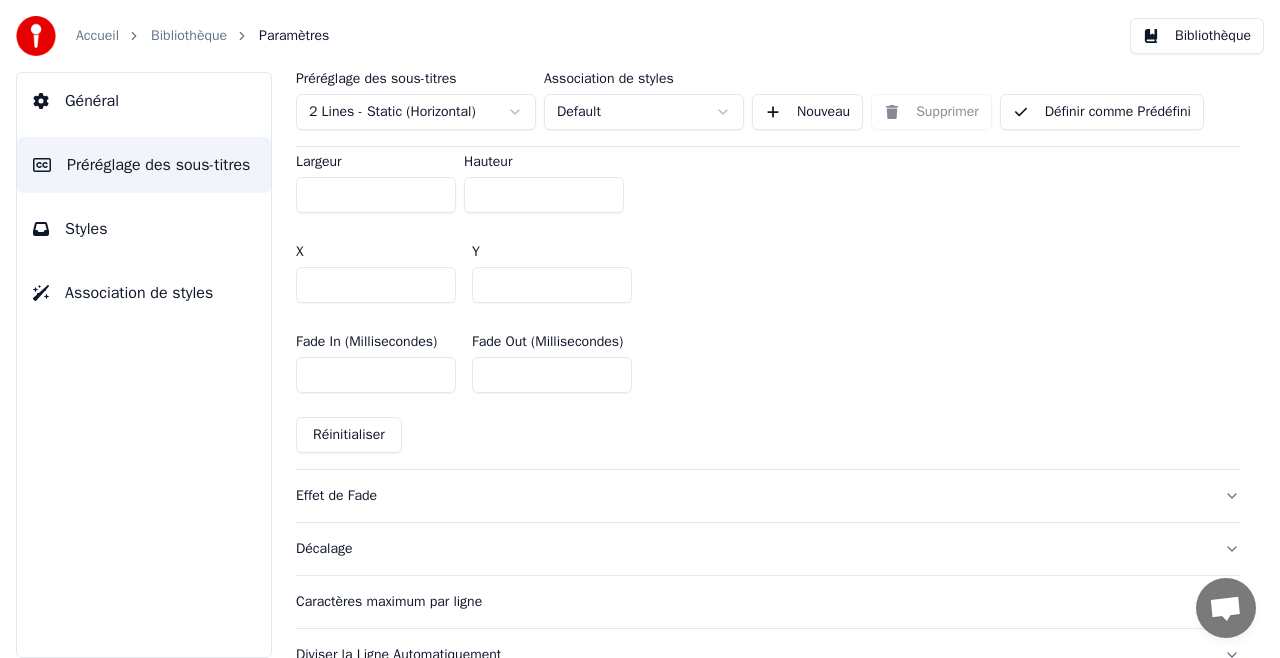 scroll, scrollTop: 1228, scrollLeft: 0, axis: vertical 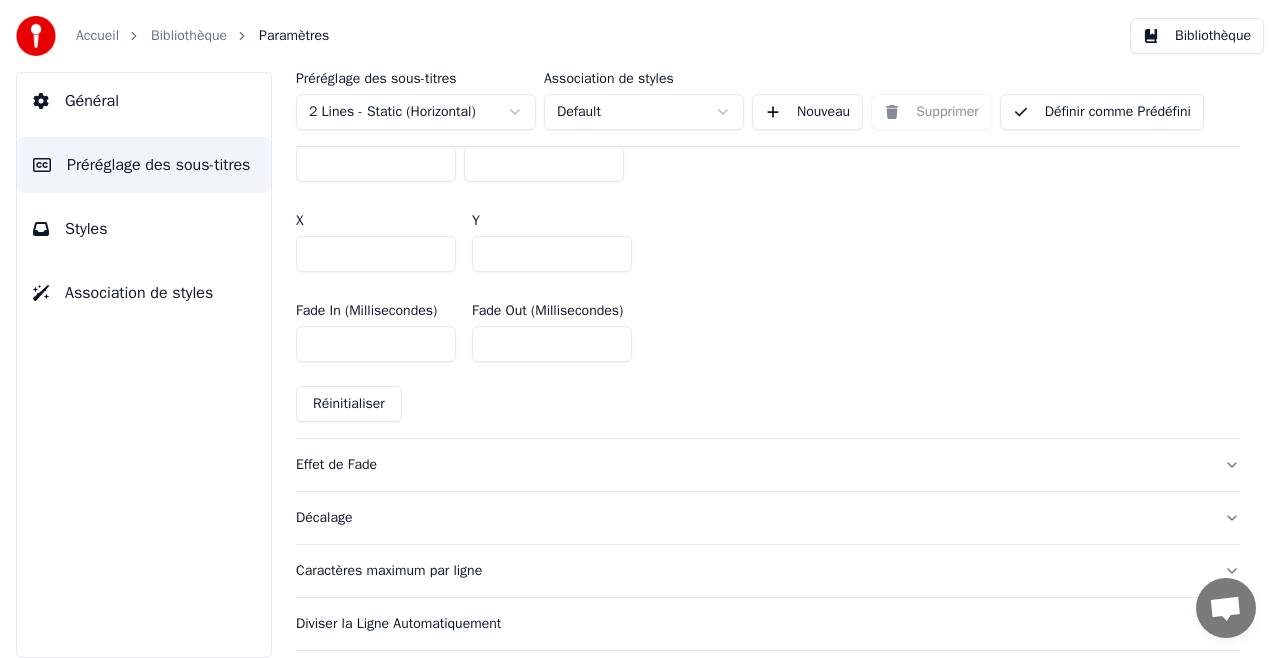 click on "Effet de Fade" at bounding box center [768, 465] 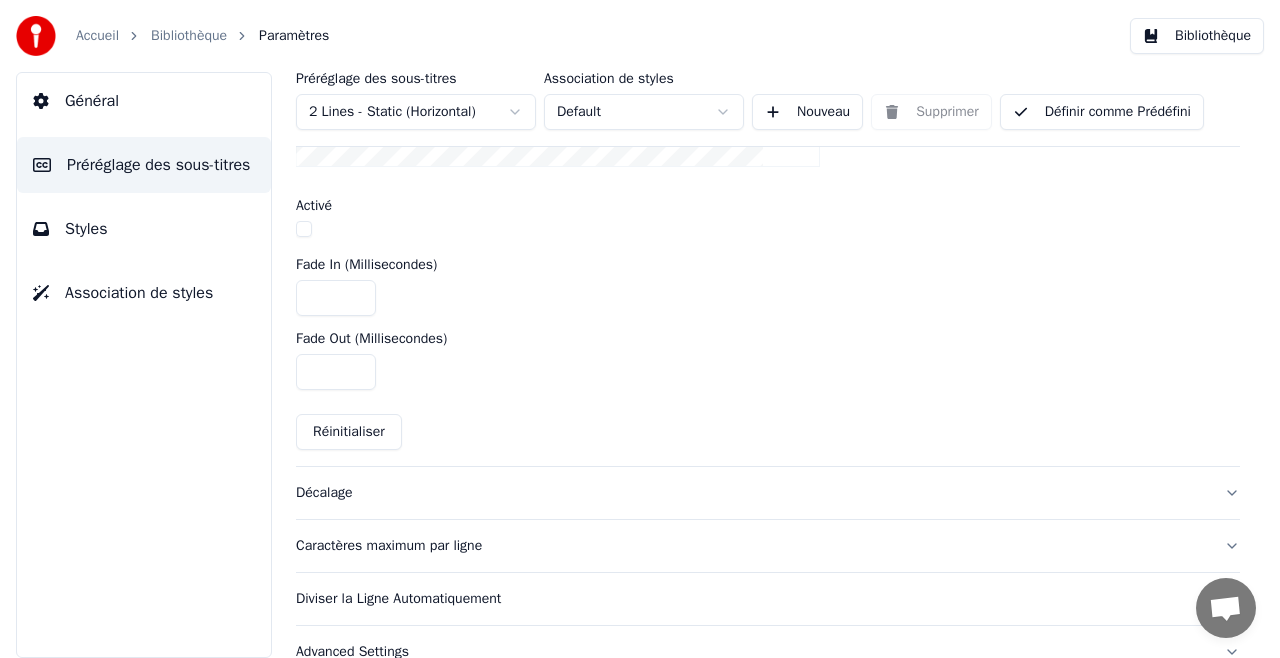 scroll, scrollTop: 834, scrollLeft: 0, axis: vertical 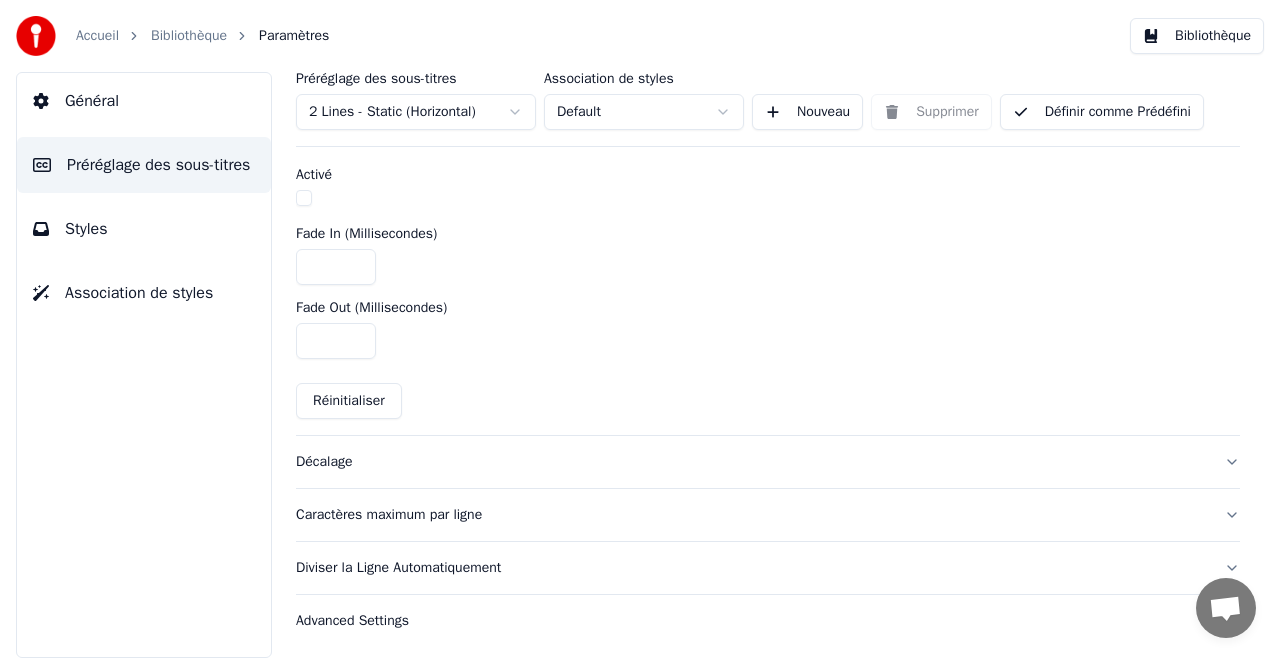 click on "Caractères maximum par ligne" at bounding box center [768, 515] 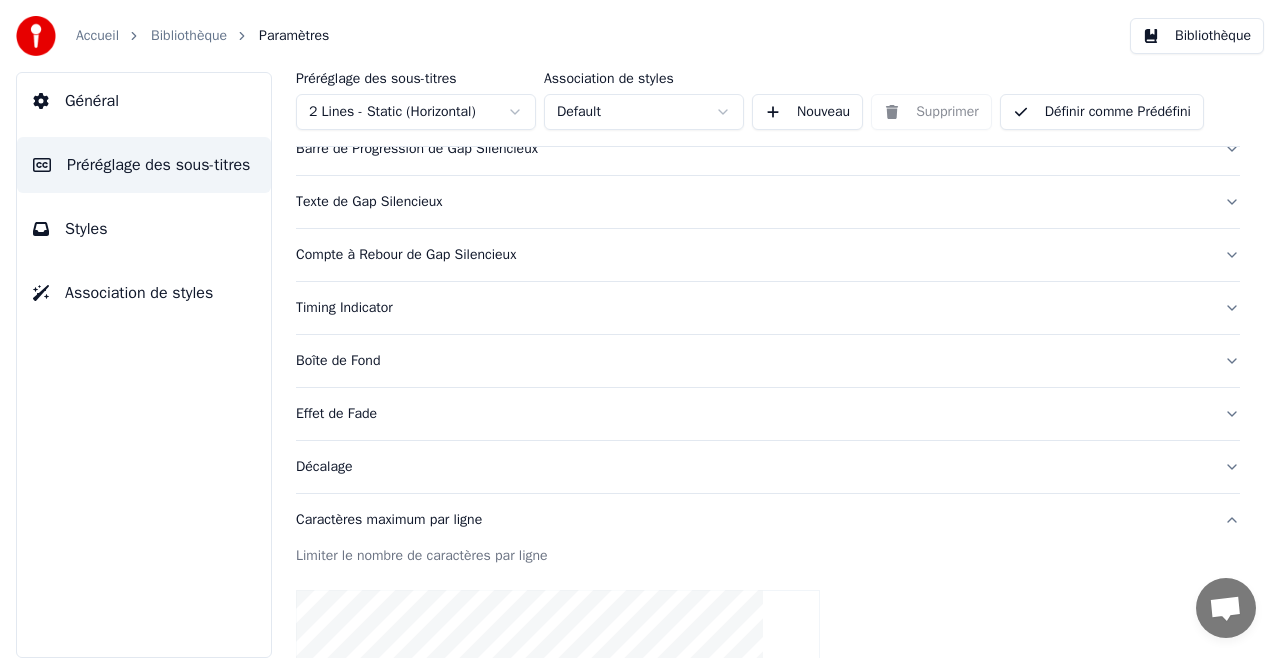 scroll, scrollTop: 0, scrollLeft: 0, axis: both 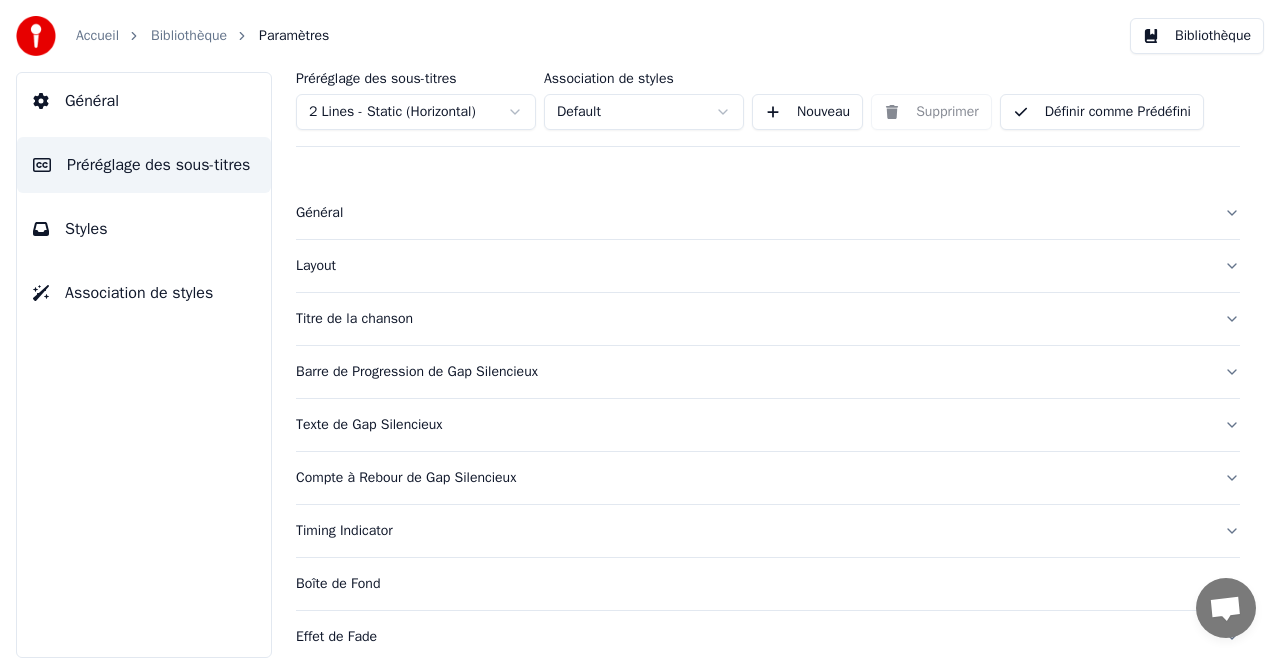click on "Général" at bounding box center [752, 213] 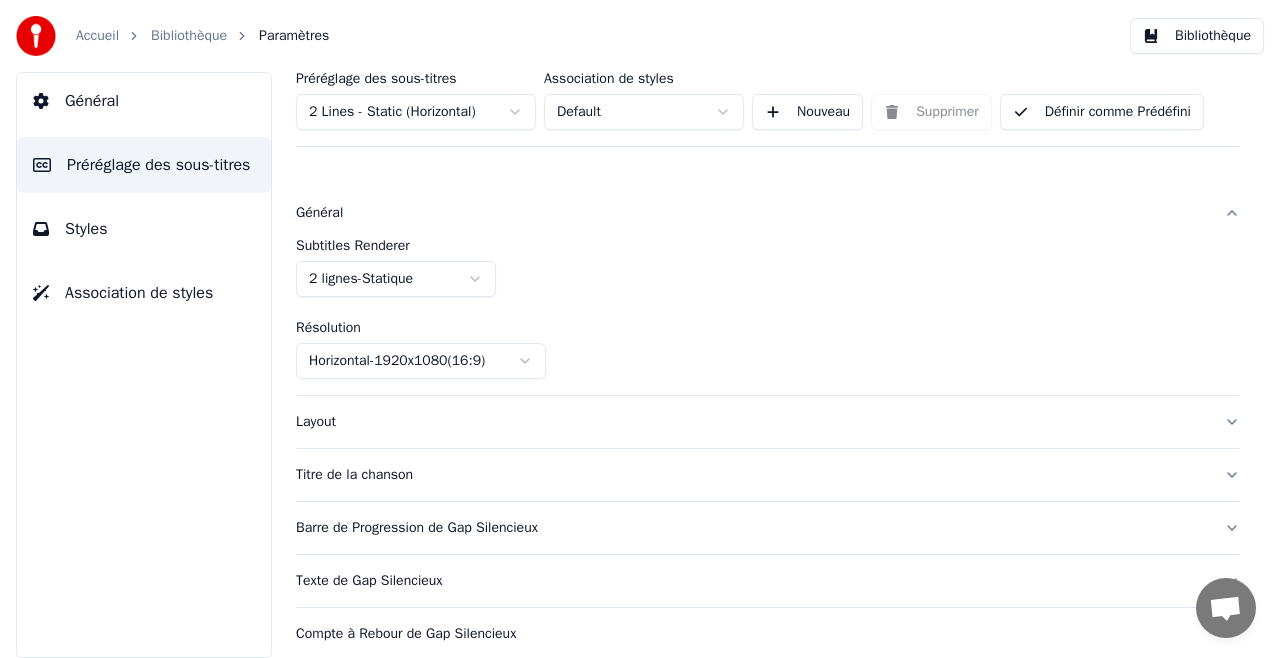 click on "Layout" at bounding box center [752, 422] 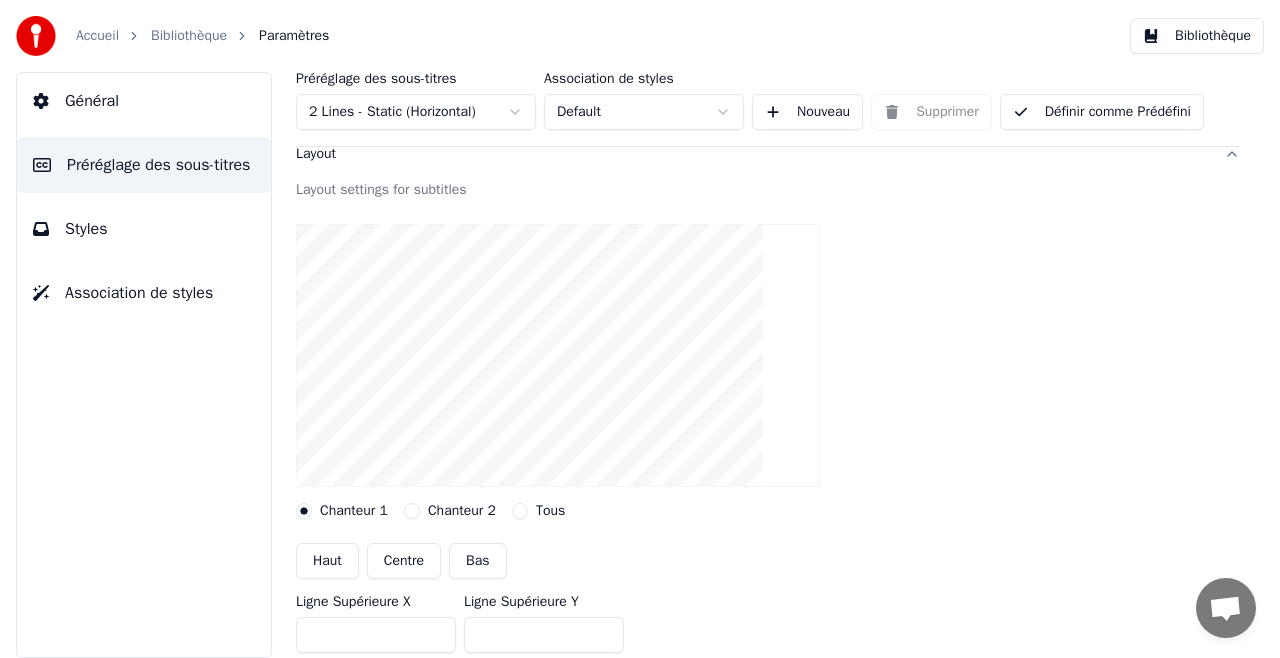 scroll, scrollTop: 100, scrollLeft: 0, axis: vertical 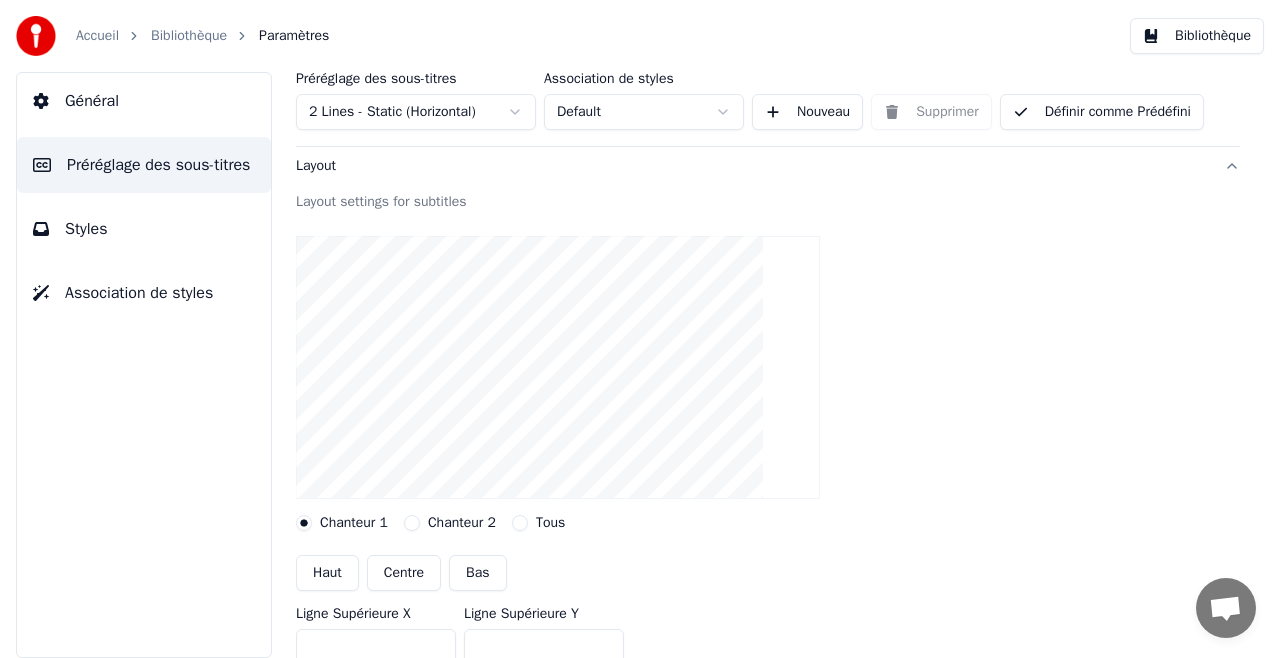click on "Haut" at bounding box center (327, 573) 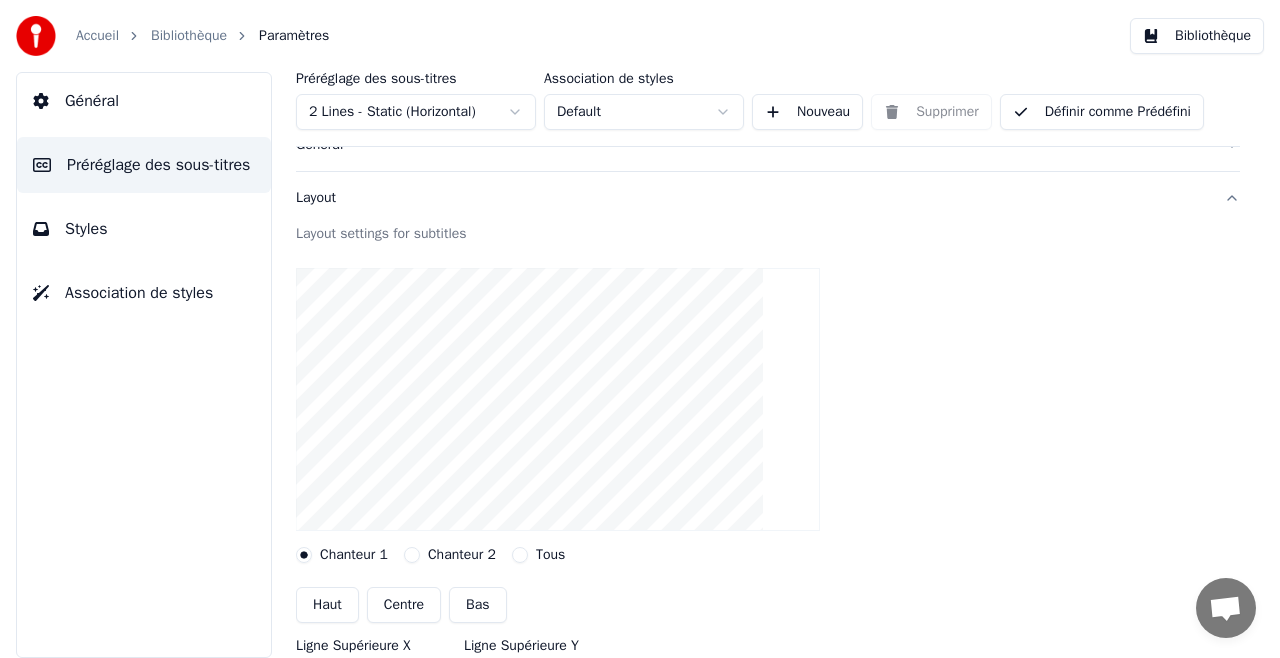 scroll, scrollTop: 100, scrollLeft: 0, axis: vertical 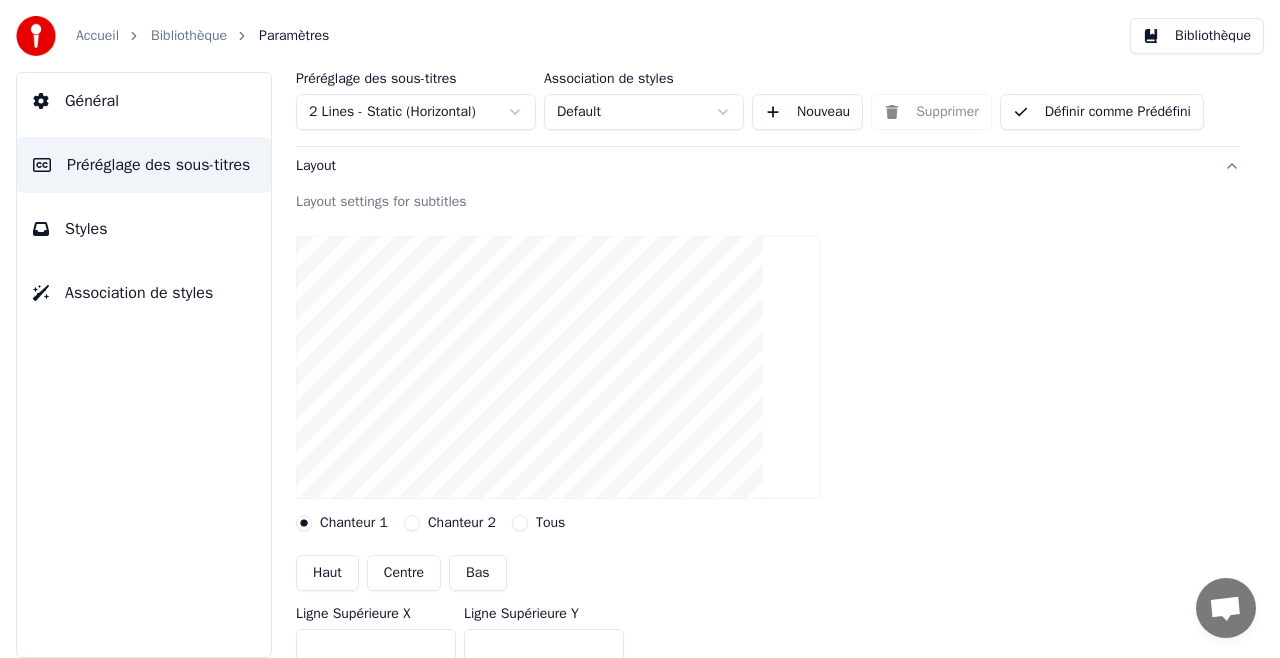 click on "Centre" at bounding box center (404, 573) 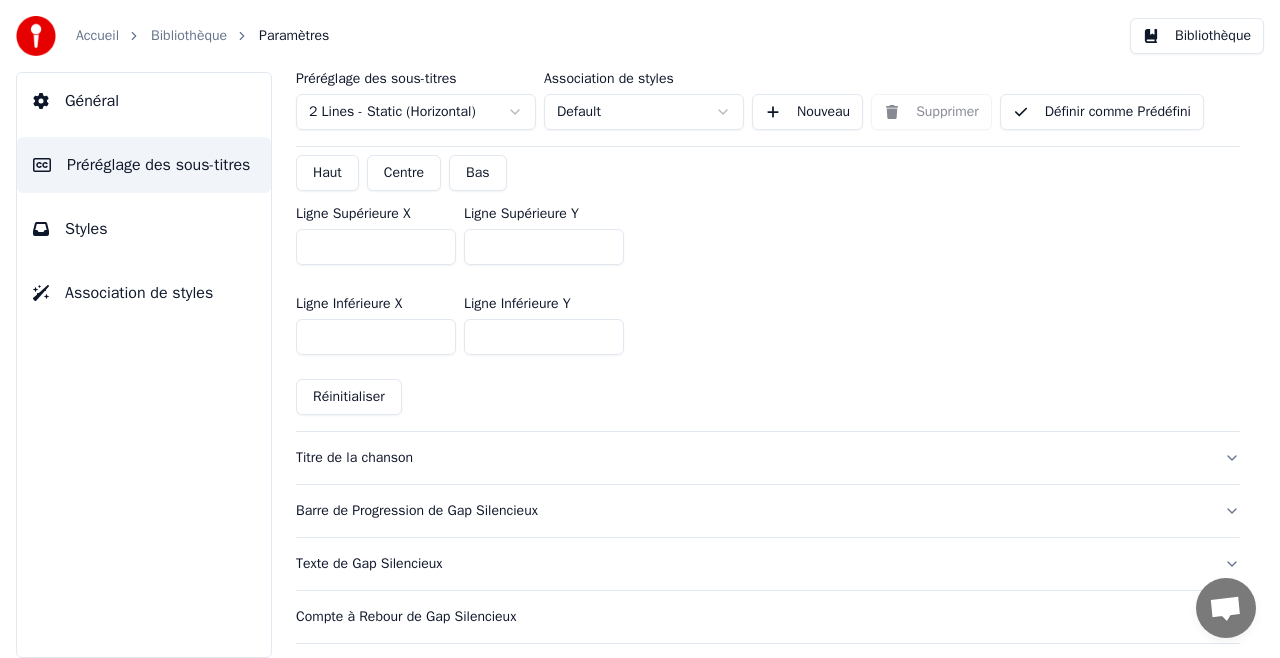 scroll, scrollTop: 600, scrollLeft: 0, axis: vertical 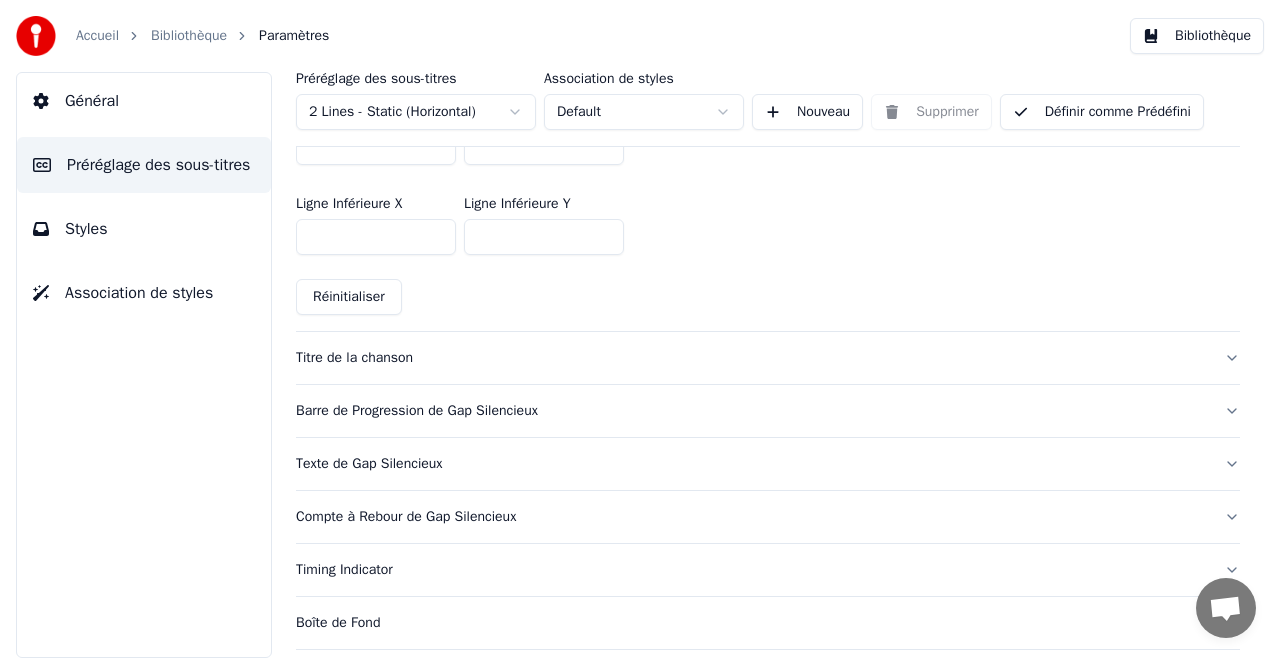 click on "Titre de la chanson" at bounding box center (752, 358) 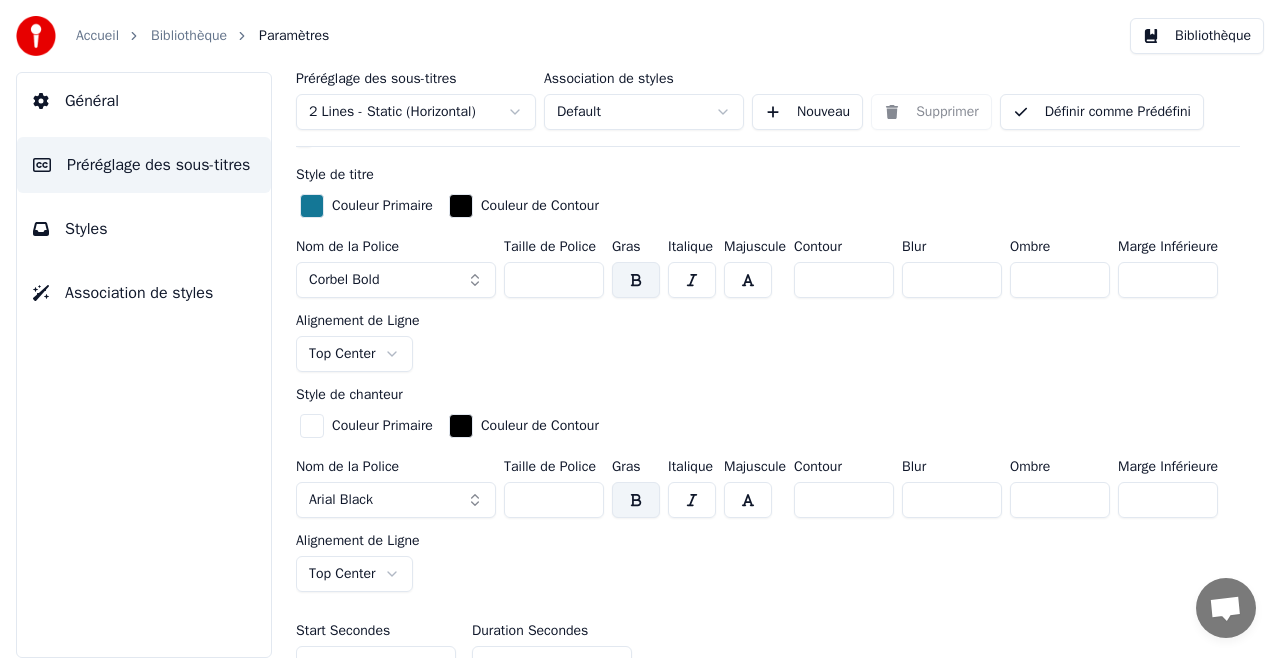 scroll, scrollTop: 600, scrollLeft: 0, axis: vertical 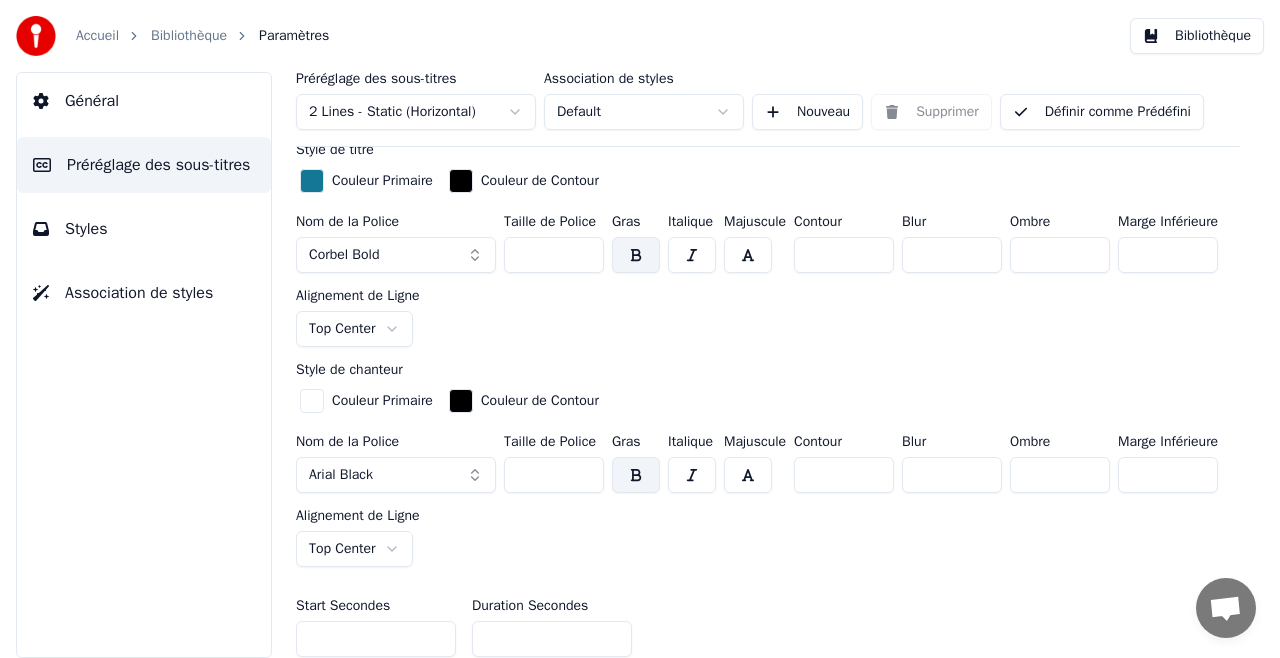 click on "Accueil Bibliothèque Paramètres Bibliothèque Général Préréglage des sous-titres Styles Association de styles Préréglage des sous-titres 2 Lines - Static (Horizontal) Association de styles Default Nouveau Supprimer Définir comme Prédéfini Général Layout Titre de la chanson Insérez le titre de la chanson au début de la vidéo Activé Style de titre Couleur Primaire Couleur de Contour Nom de la Police Corbel Bold Taille de Police *** Gras Italique Majuscule Contour * Blur * Ombre * Marge Inférieure *** Alignement de Ligne Top Center Style de chanteur Couleur Primaire Couleur de Contour Nom de la Police Arial Black Taille de Police *** Gras Italique Majuscule Contour * Blur * Ombre * Marge Inférieure *** Alignement de Ligne Top Center Start Secondes * Duration Secondes * Fade In (Millisecondes) *** Fade Out (Millisecondes) *** Réinitialiser Barre de Progression de Gap Silencieux Texte de Gap Silencieux Compte à Rebour de Gap Silencieux Timing Indicator Boîte de Fond Effet de Fade Décalage" at bounding box center [640, 329] 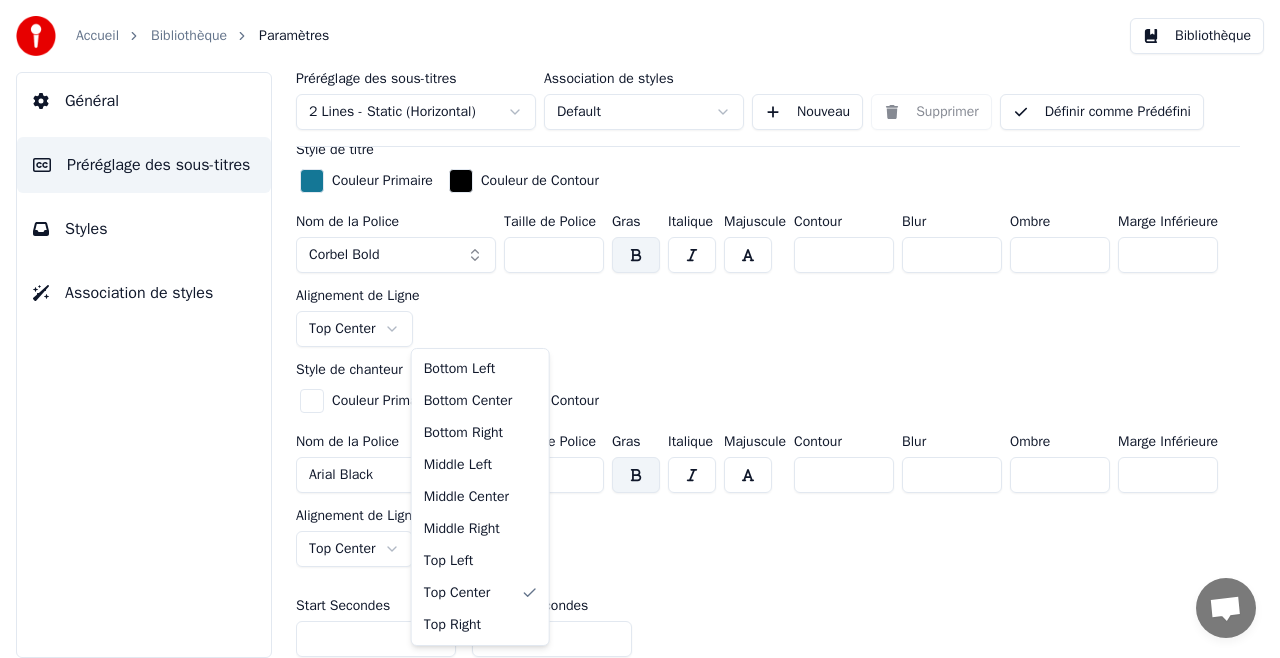 click on "Accueil Bibliothèque Paramètres Bibliothèque Général Préréglage des sous-titres Styles Association de styles Préréglage des sous-titres 2 Lines - Static (Horizontal) Association de styles Default Nouveau Supprimer Définir comme Prédéfini Général Layout Titre de la chanson Insérez le titre de la chanson au début de la vidéo Activé Style de titre Couleur Primaire Couleur de Contour Nom de la Police Corbel Bold Taille de Police *** Gras Italique Majuscule Contour * Blur * Ombre * Marge Inférieure *** Alignement de Ligne Top Center Style de chanteur Couleur Primaire Couleur de Contour Nom de la Police Arial Black Taille de Police *** Gras Italique Majuscule Contour * Blur * Ombre * Marge Inférieure *** Alignement de Ligne Top Center Start Secondes * Duration Secondes * Fade In (Millisecondes) *** Fade Out (Millisecondes) *** Réinitialiser Barre de Progression de Gap Silencieux Texte de Gap Silencieux Compte à Rebour de Gap Silencieux Timing Indicator Boîte de Fond Effet de Fade Décalage" at bounding box center [640, 329] 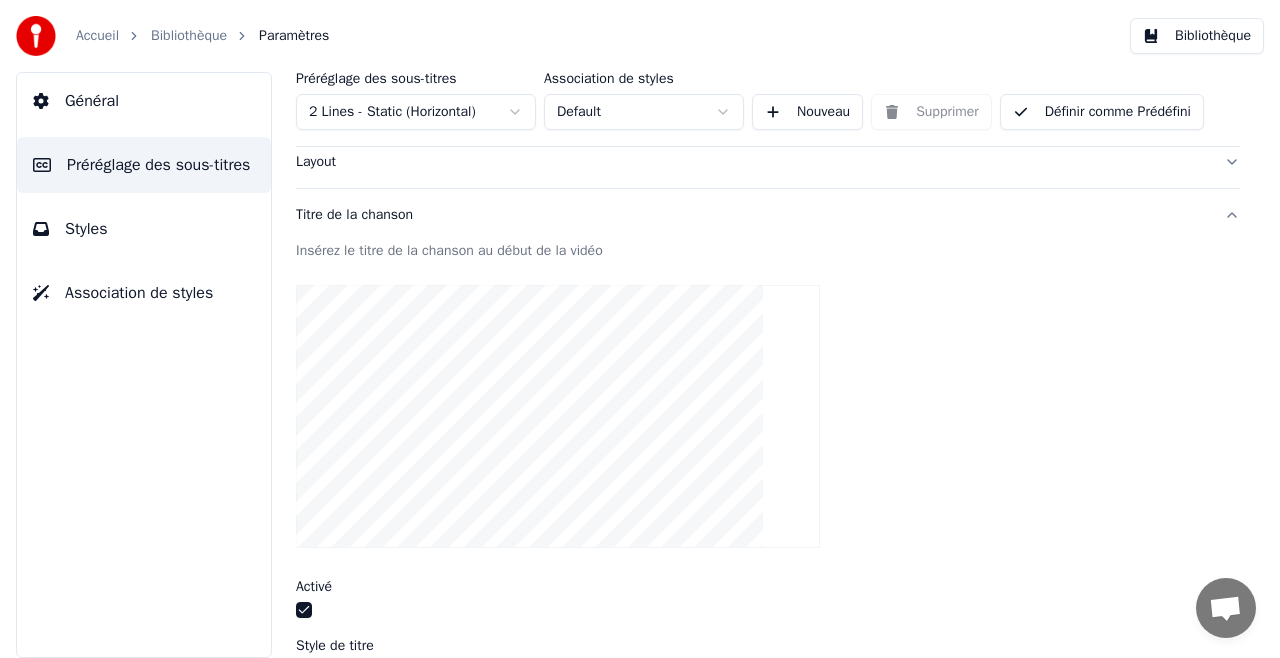 scroll, scrollTop: 100, scrollLeft: 0, axis: vertical 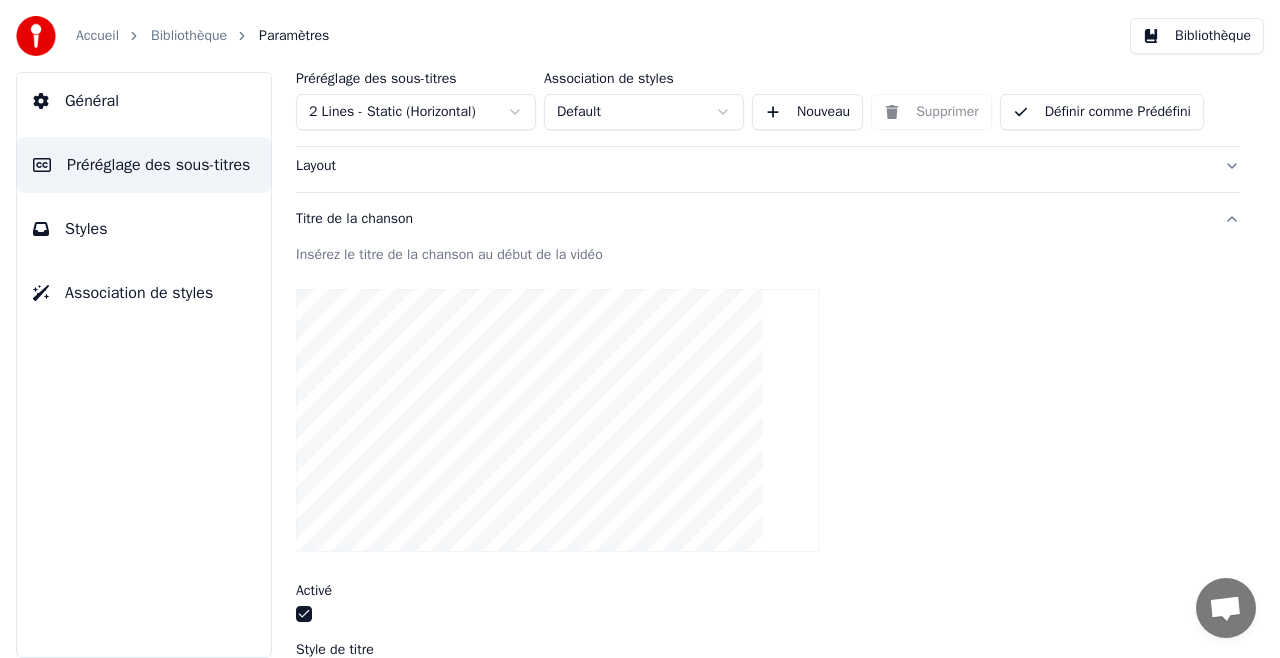 click on "Insérez le titre de la chanson au début de la vidéo" at bounding box center [768, 255] 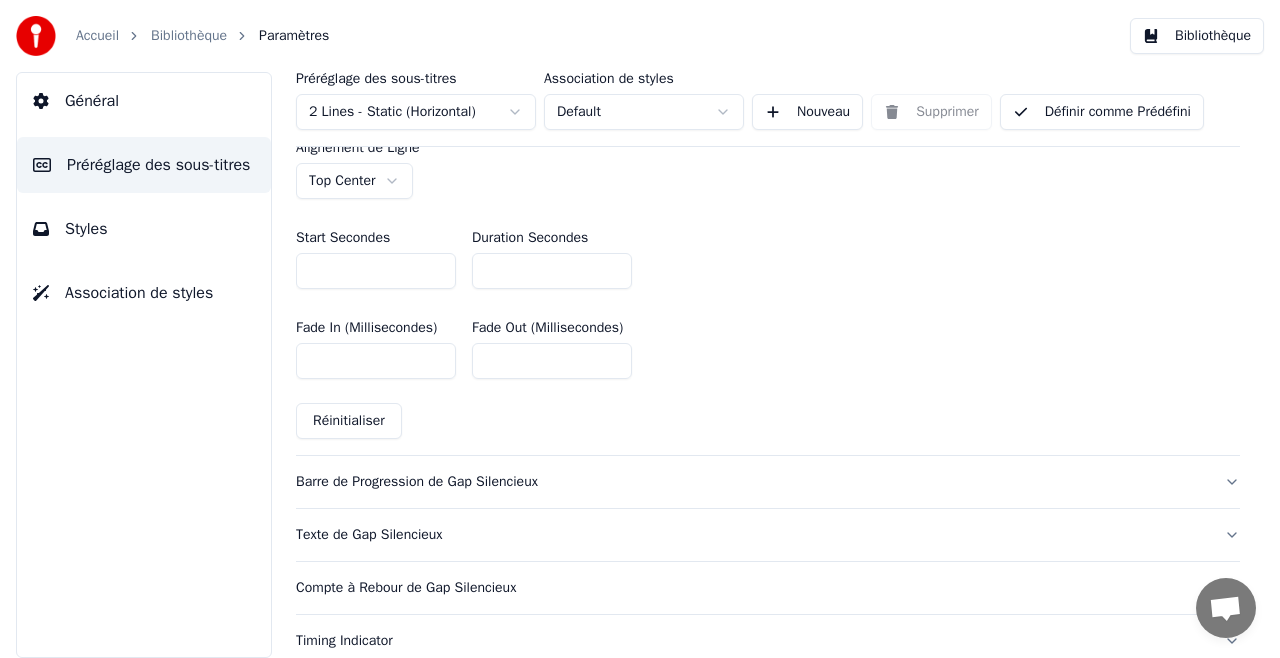 scroll, scrollTop: 1000, scrollLeft: 0, axis: vertical 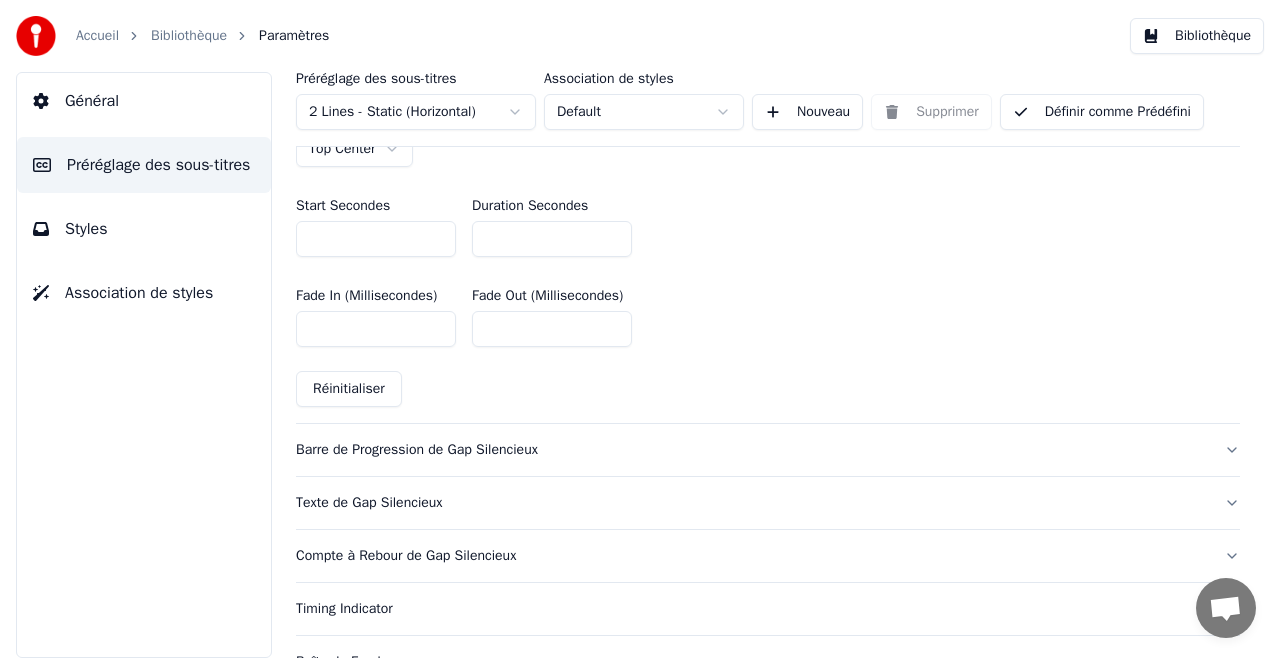 click on "Barre de Progression de Gap Silencieux" at bounding box center (752, 450) 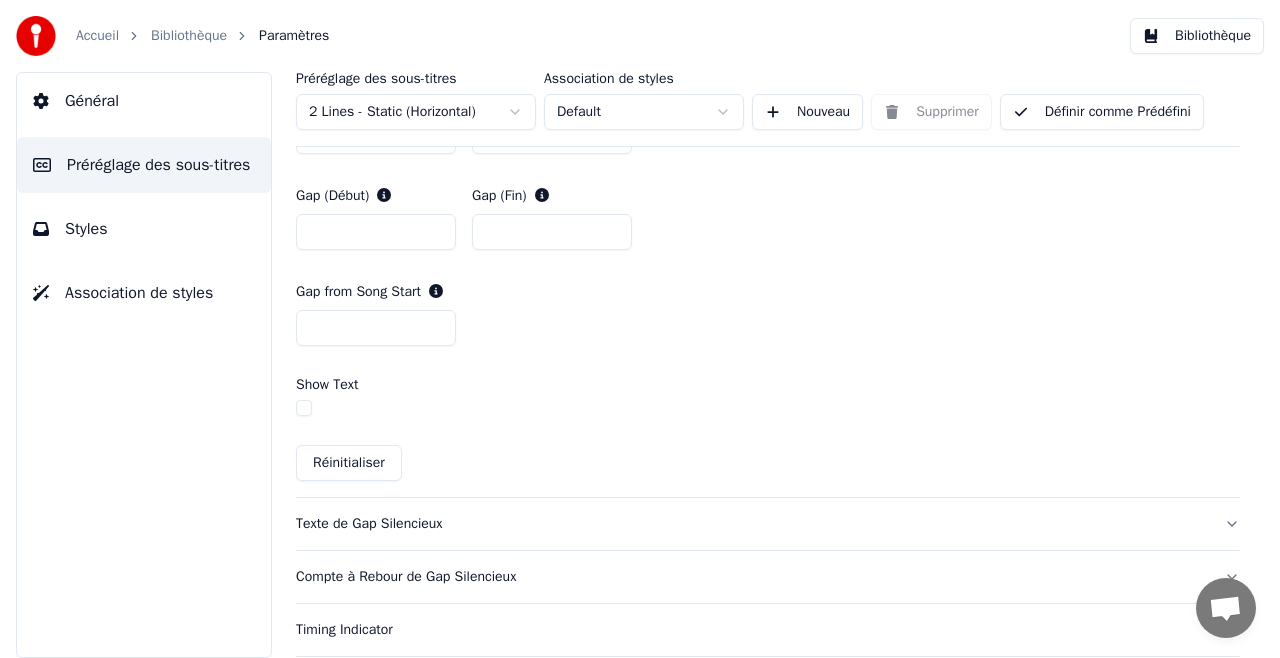 click on "Styles" at bounding box center (86, 229) 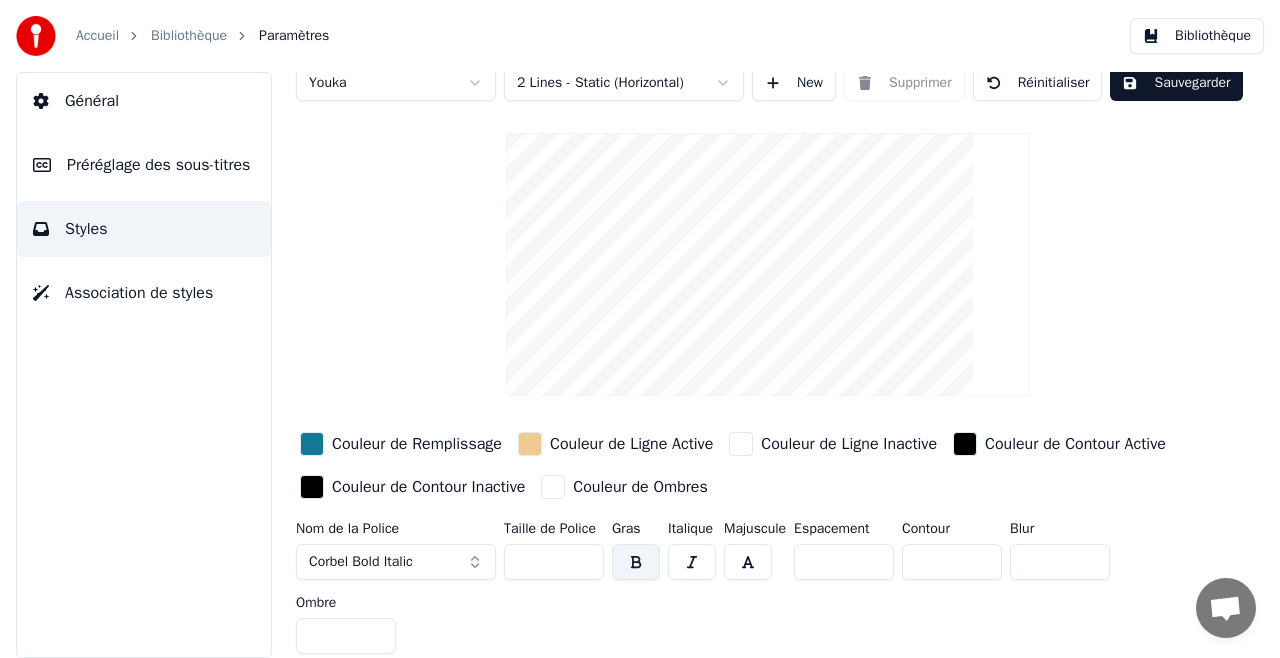 scroll, scrollTop: 30, scrollLeft: 0, axis: vertical 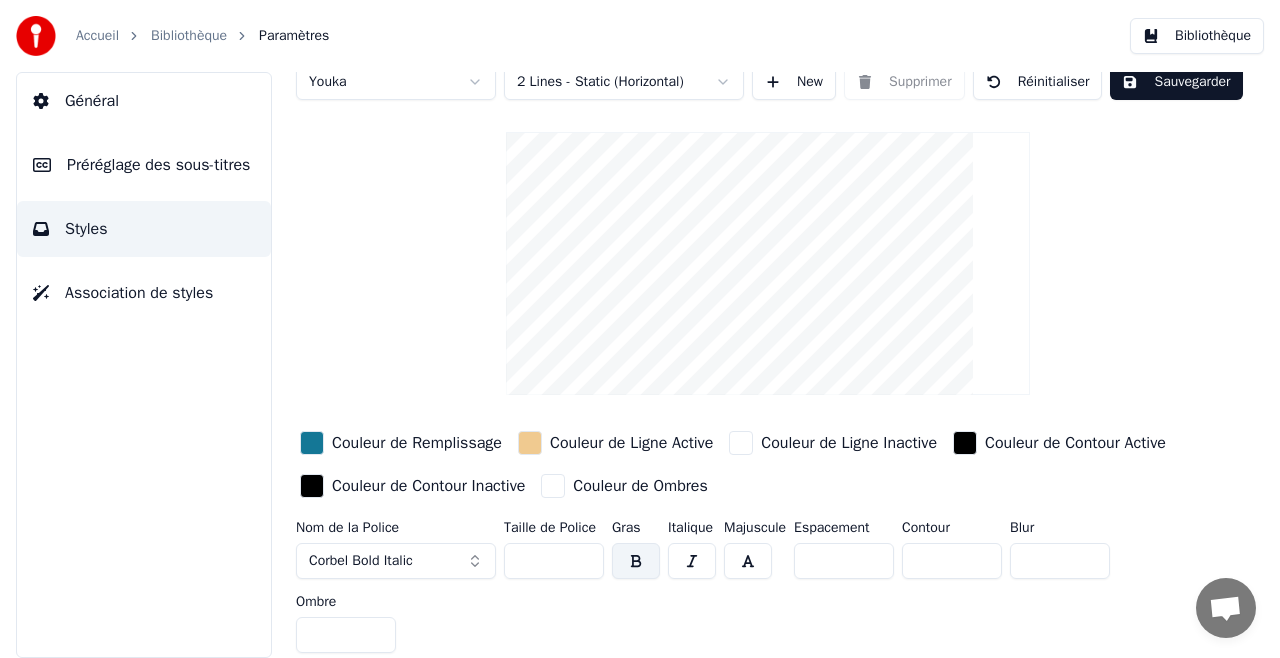 click on "Association de styles" at bounding box center (144, 293) 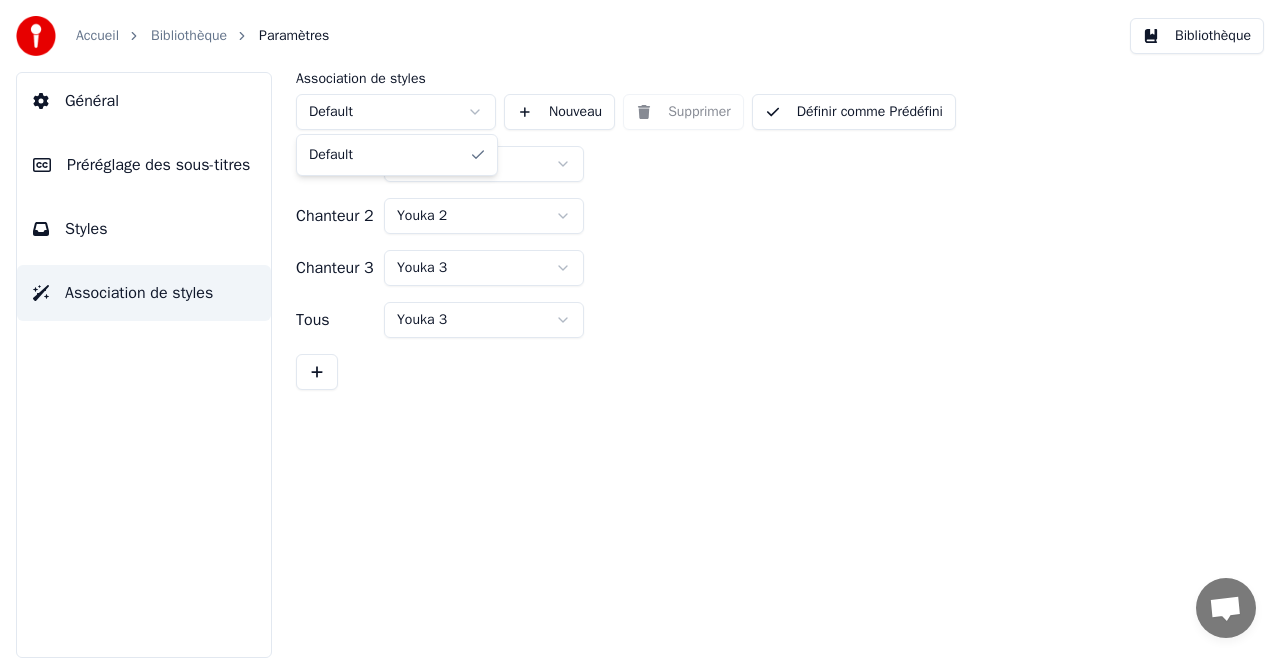 click on "Accueil Bibliothèque Paramètres Bibliothèque Général Préréglage des sous-titres Styles Association de styles Association de styles Default Nouveau Supprimer Définir comme Prédéfini Chanteur   1 Youka Chanteur   2 Youka 2 Chanteur   3 Youka 3 Tous Youka 3 Default" at bounding box center (640, 329) 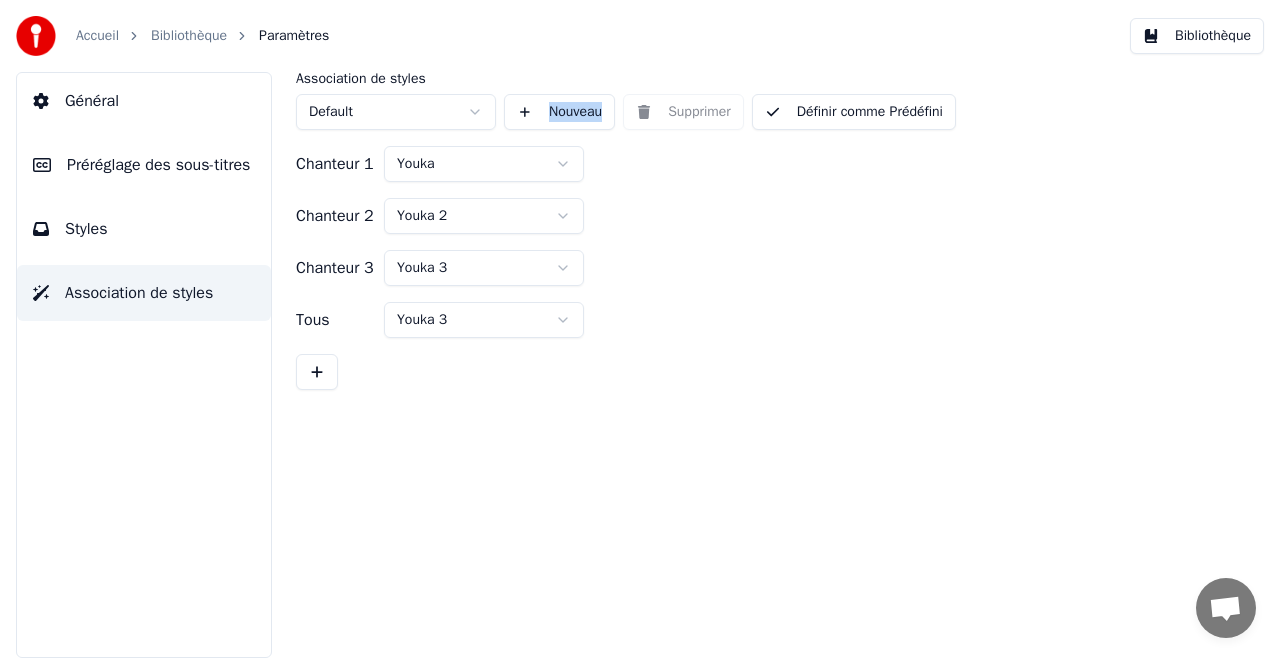 click on "Accueil Bibliothèque Paramètres Bibliothèque Général Préréglage des sous-titres Styles Association de styles Association de styles Default Nouveau Supprimer Définir comme Prédéfini Chanteur   1 Youka Chanteur   2 Youka 2 Chanteur   3 Youka 3 Tous Youka 3" at bounding box center (640, 329) 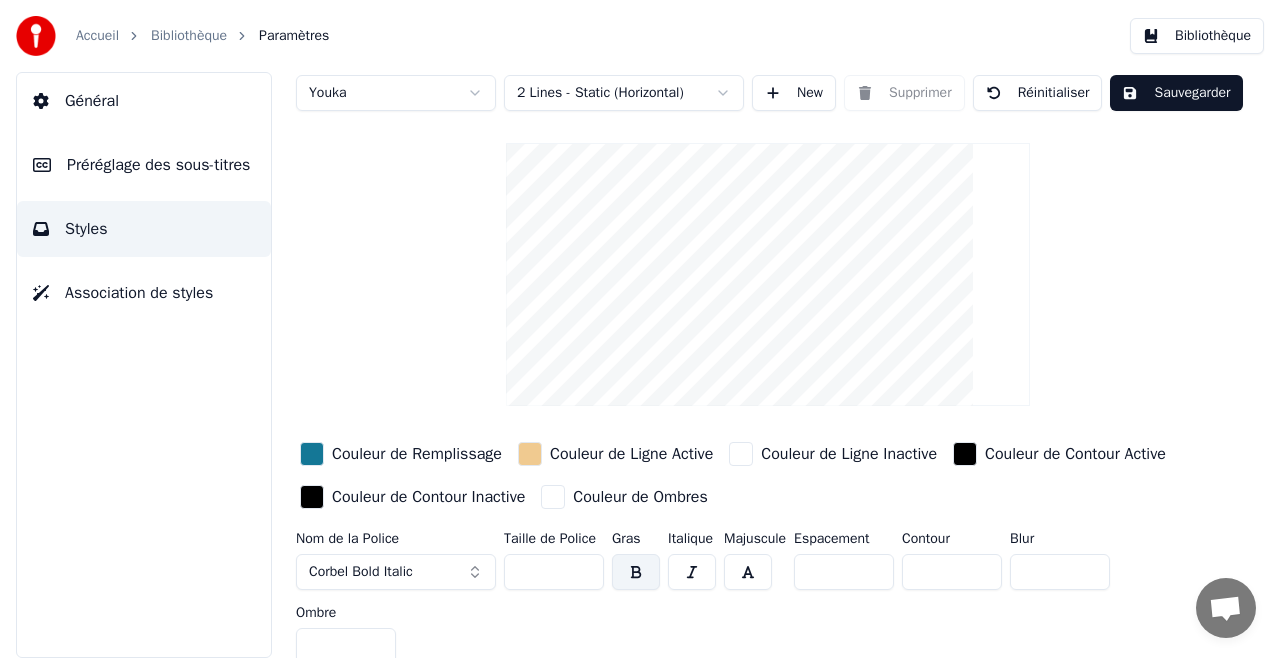 scroll, scrollTop: 30, scrollLeft: 0, axis: vertical 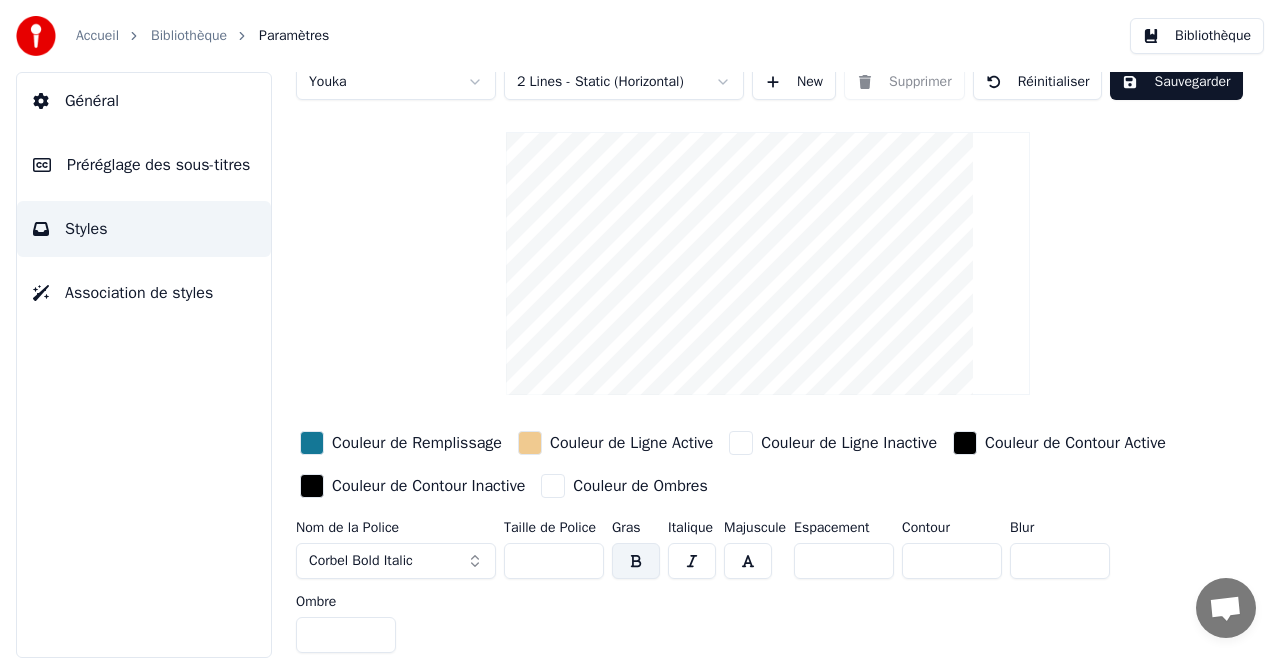 click at bounding box center (965, 443) 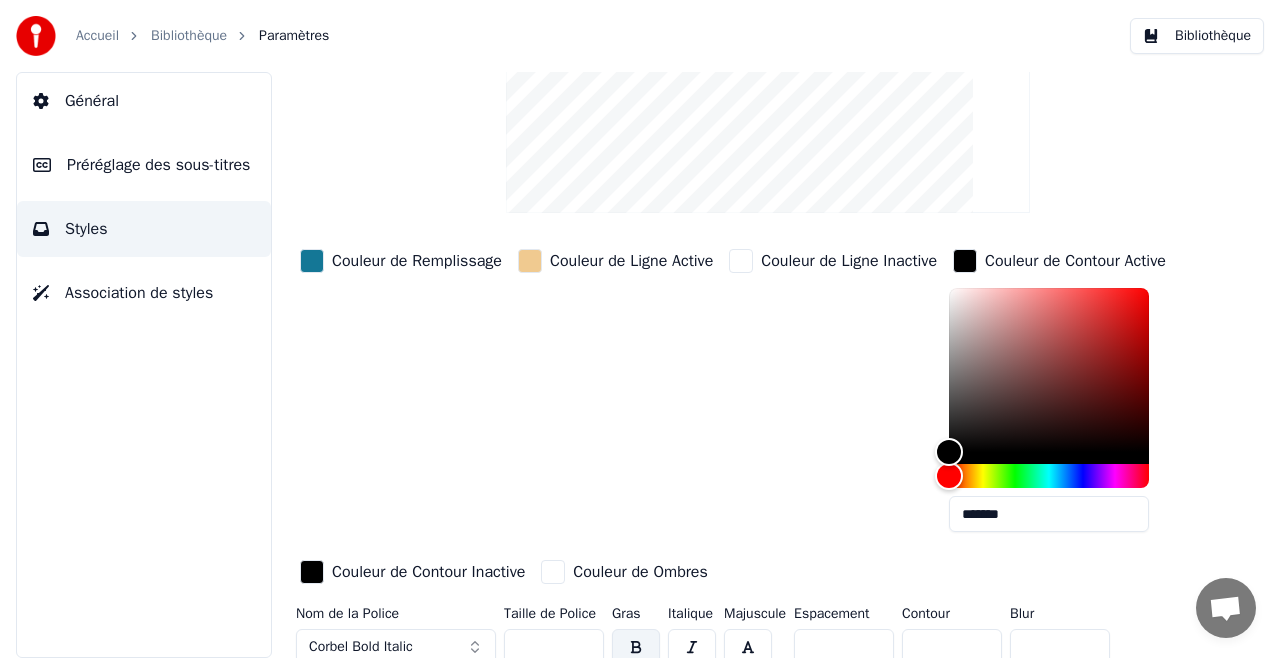 scroll, scrollTop: 98, scrollLeft: 0, axis: vertical 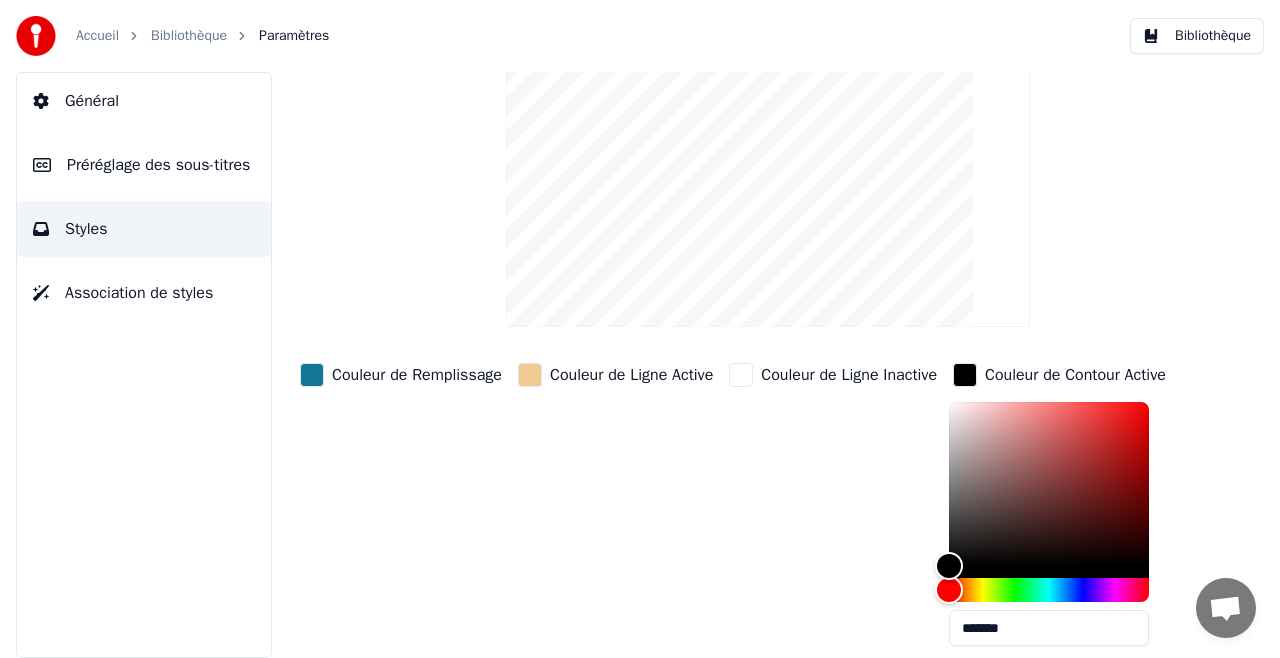 click at bounding box center (741, 375) 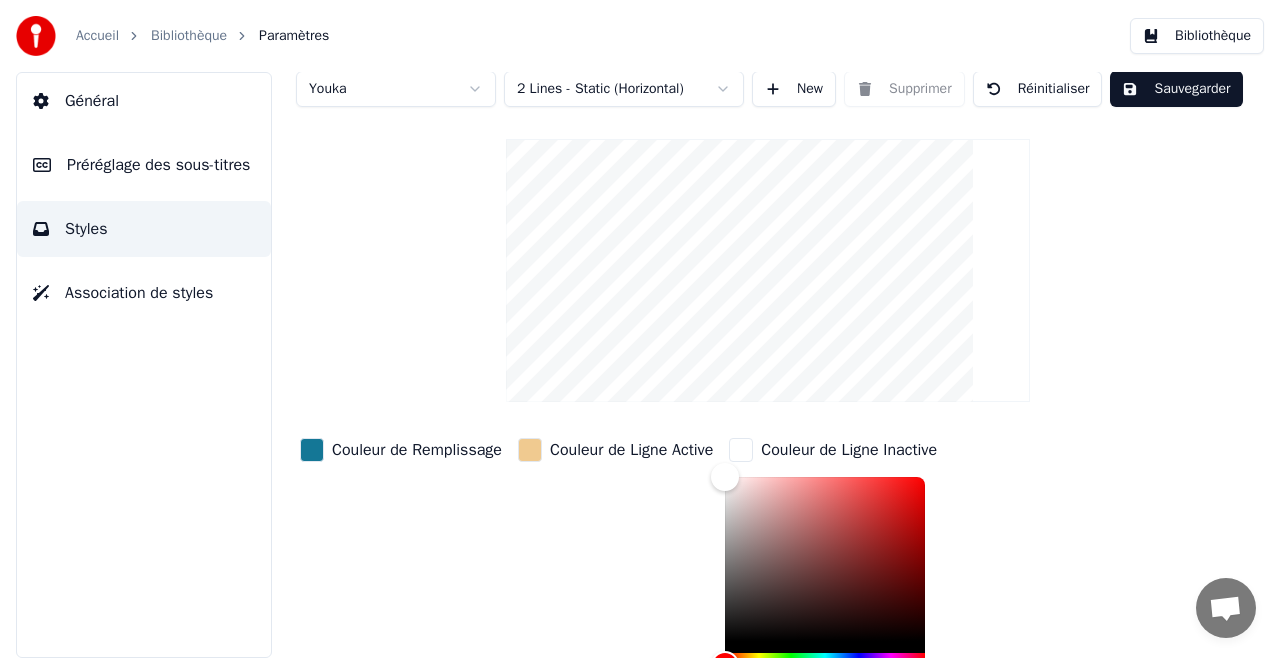 scroll, scrollTop: 0, scrollLeft: 0, axis: both 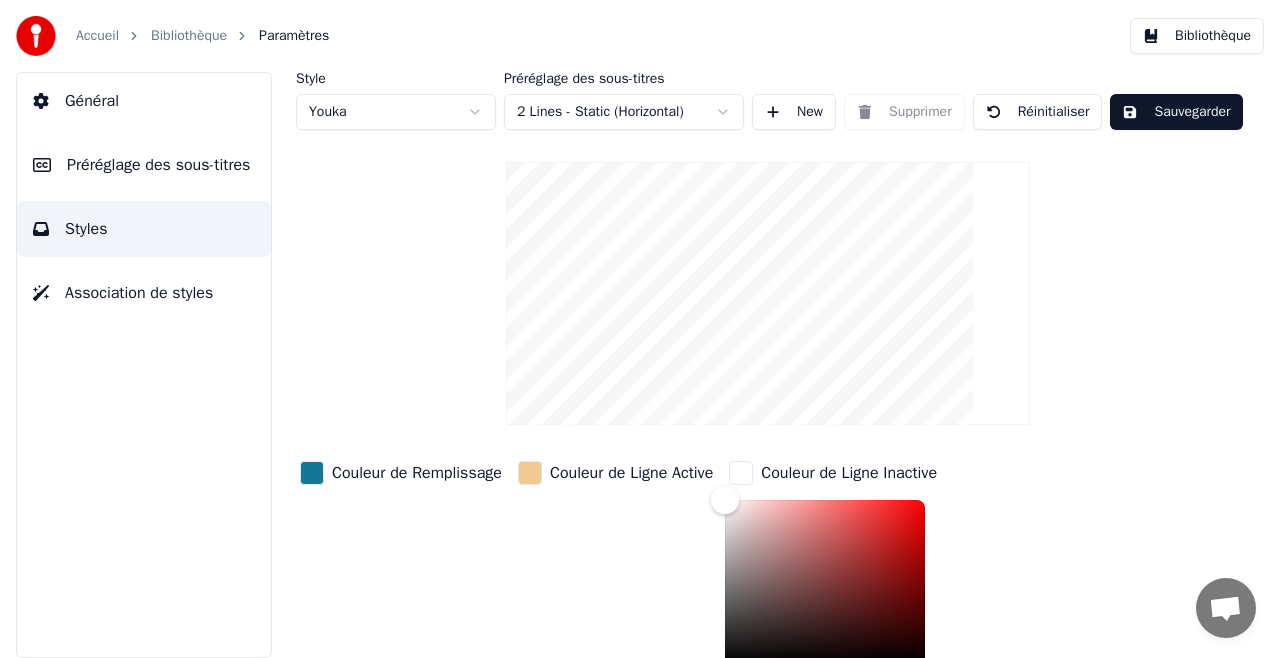 click on "Préréglage des sous-titres" at bounding box center [158, 165] 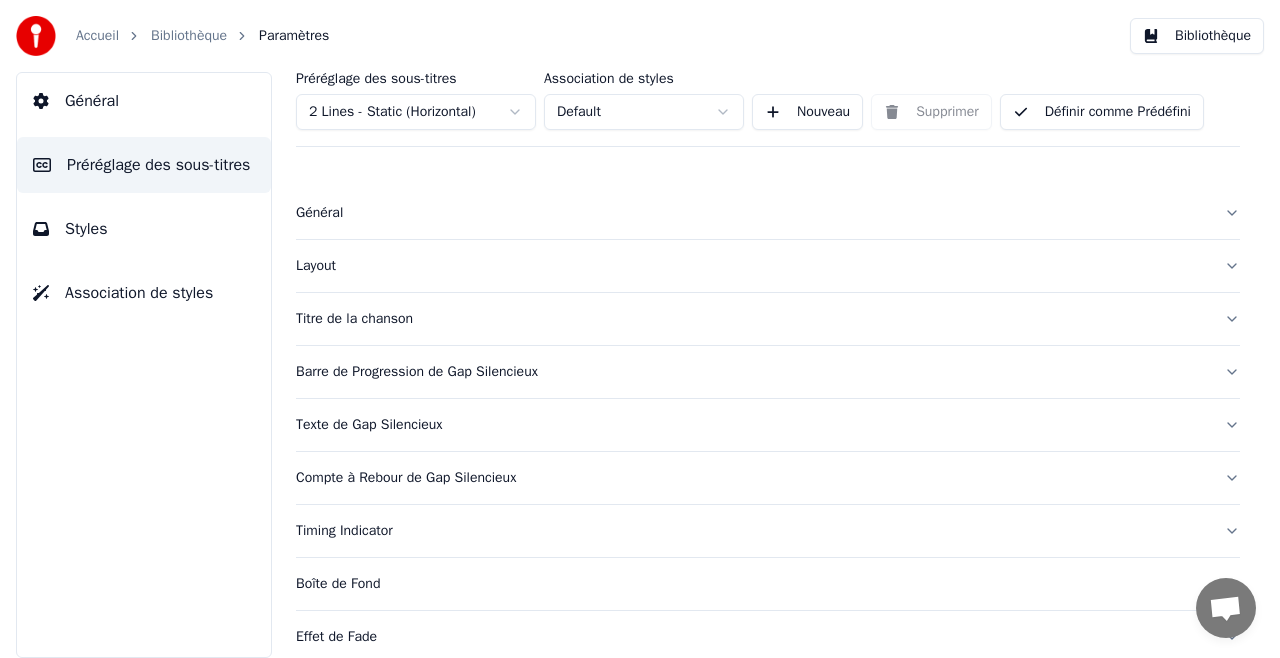 click on "Titre de la chanson" at bounding box center [752, 319] 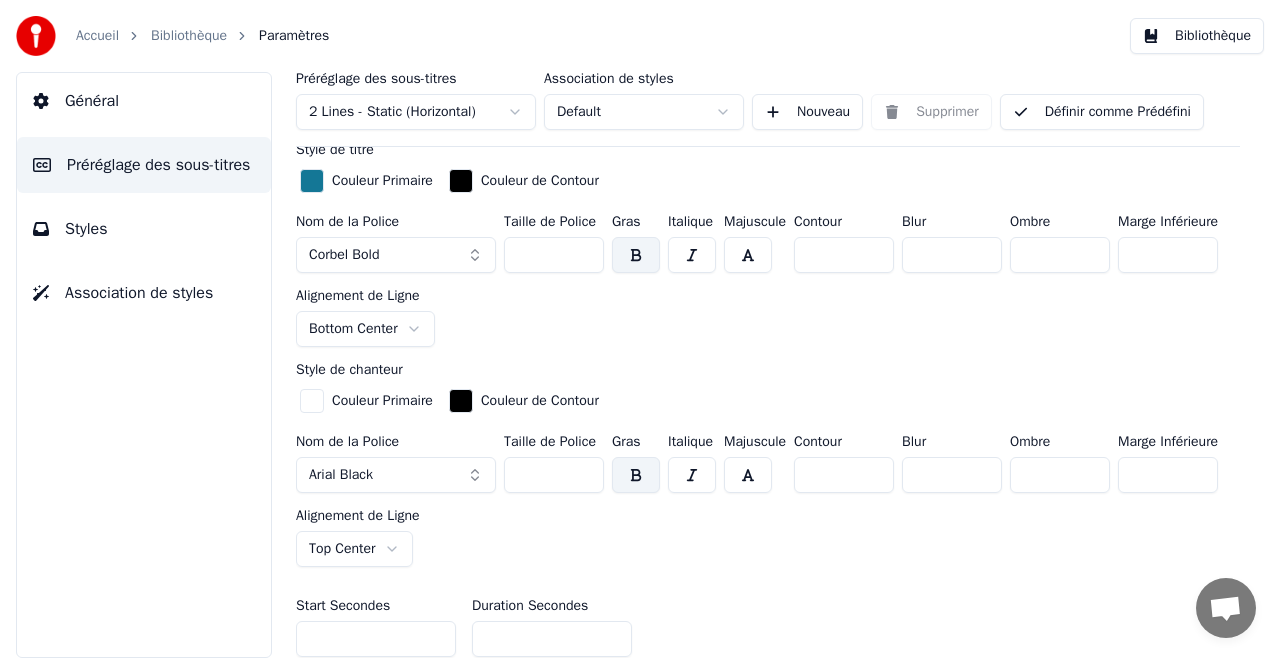 scroll, scrollTop: 700, scrollLeft: 0, axis: vertical 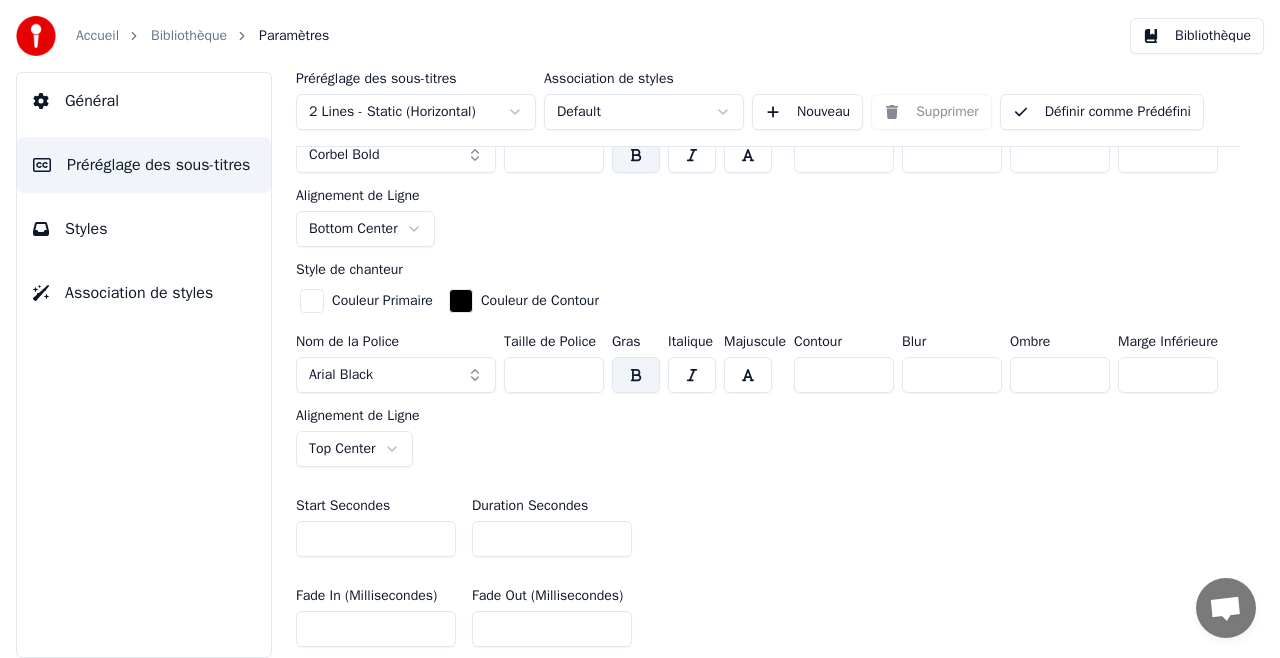 click on "Accueil Bibliothèque Paramètres Bibliothèque Général Préréglage des sous-titres Styles Association de styles Préréglage des sous-titres 2 Lines - Static (Horizontal) Association de styles Default Nouveau Supprimer Définir comme Prédéfini Général Layout Titre de la chanson Insérez le titre de la chanson au début de la vidéo Activé Style de titre Couleur Primaire Couleur de Contour Nom de la Police Corbel Bold Taille de Police *** Gras Italique Majuscule Contour * Blur * Ombre * Marge Inférieure *** Alignement de Ligne Bottom Center Style de chanteur Couleur Primaire Couleur de Contour Nom de la Police Arial Black Taille de Police *** Gras Italique Majuscule Contour * Blur * Ombre * Marge Inférieure *** Alignement de Ligne Top Center Start Secondes * Duration Secondes * Fade In (Millisecondes) *** Fade Out (Millisecondes) *** Réinitialiser Barre de Progression de Gap Silencieux Texte de Gap Silencieux Compte à Rebour de Gap Silencieux Timing Indicator Boîte de Fond Effet de Fade Décalage" at bounding box center (640, 329) 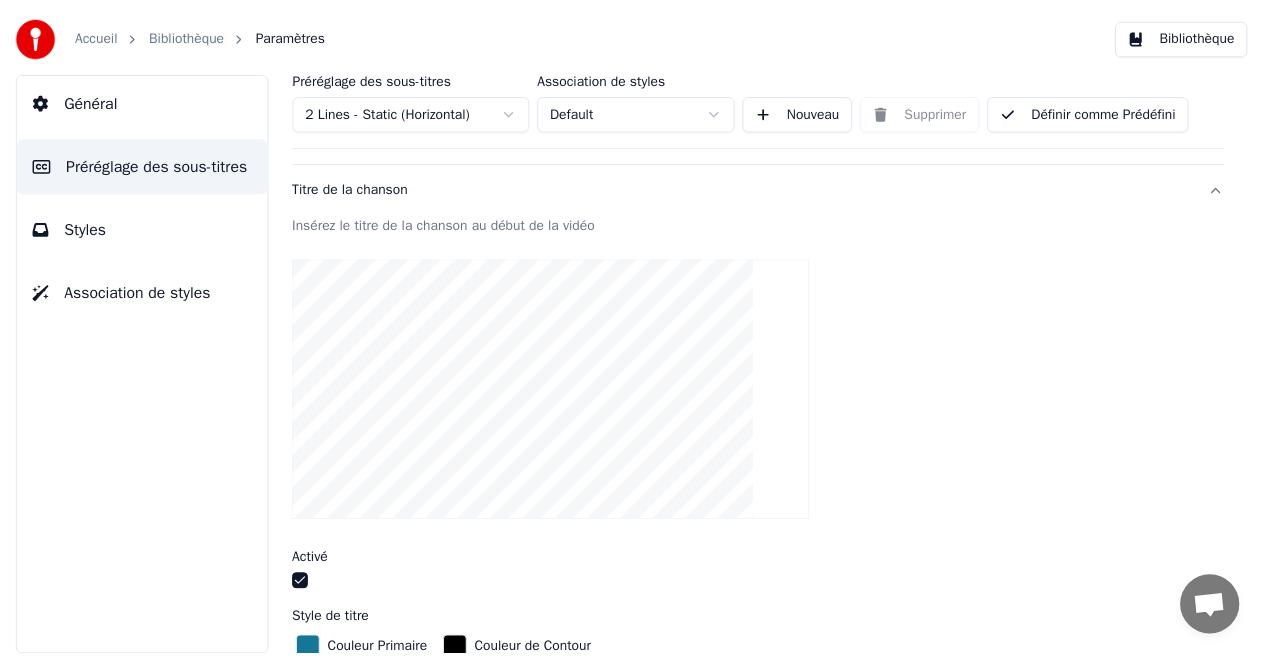 scroll, scrollTop: 0, scrollLeft: 0, axis: both 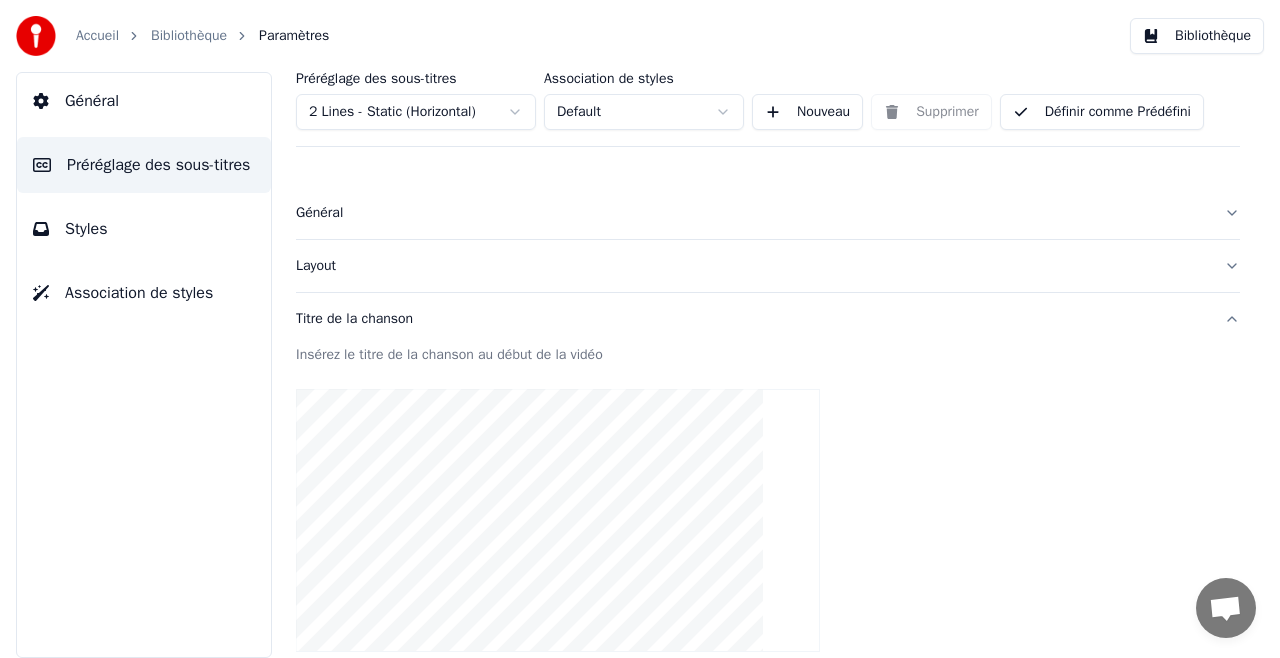 click on "Bibliothèque" at bounding box center [189, 36] 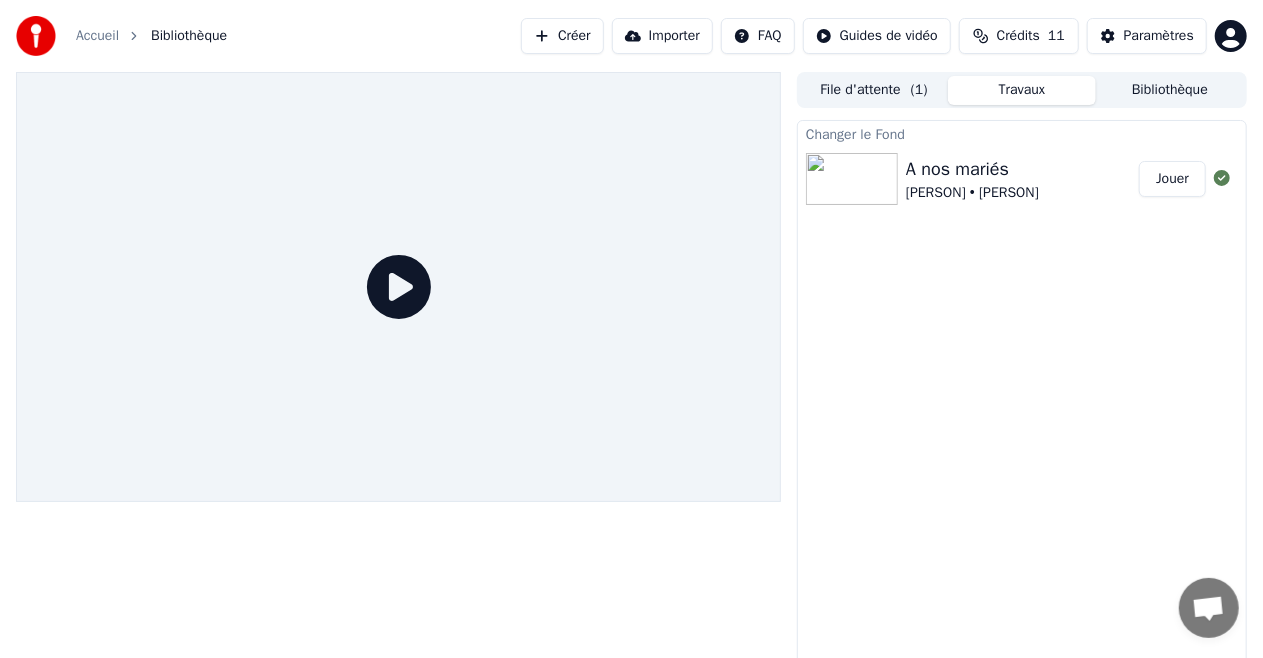 click on "A nos mariés" at bounding box center [972, 169] 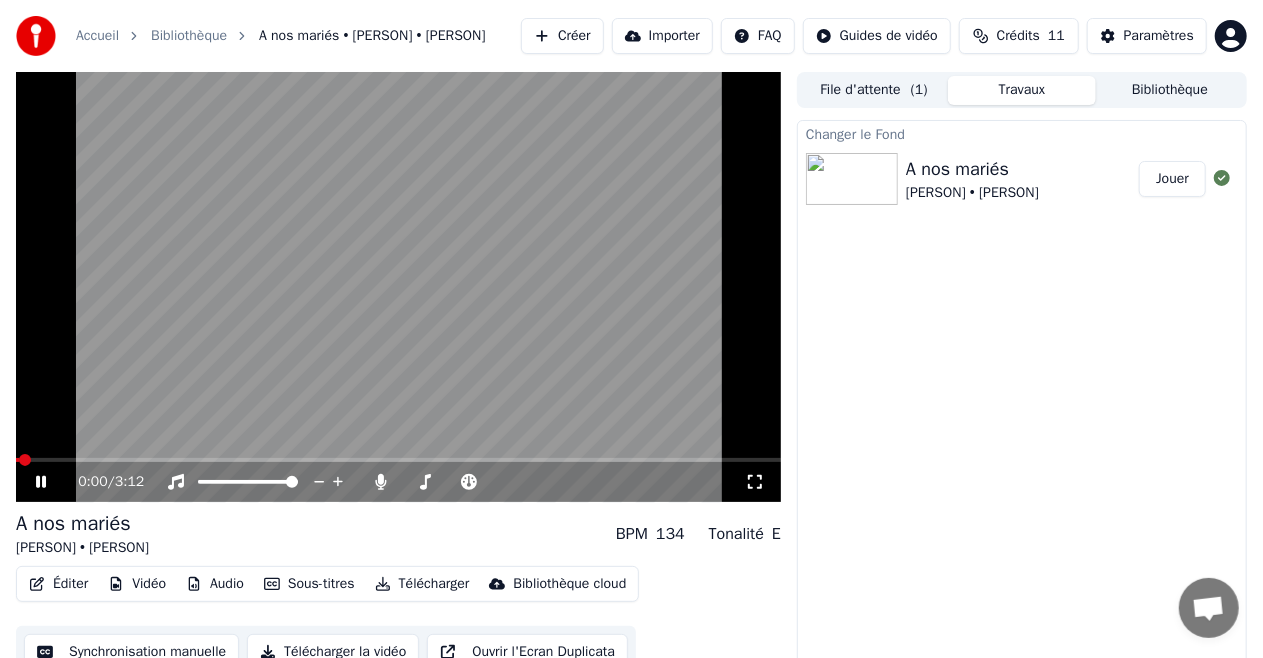 click at bounding box center (398, 287) 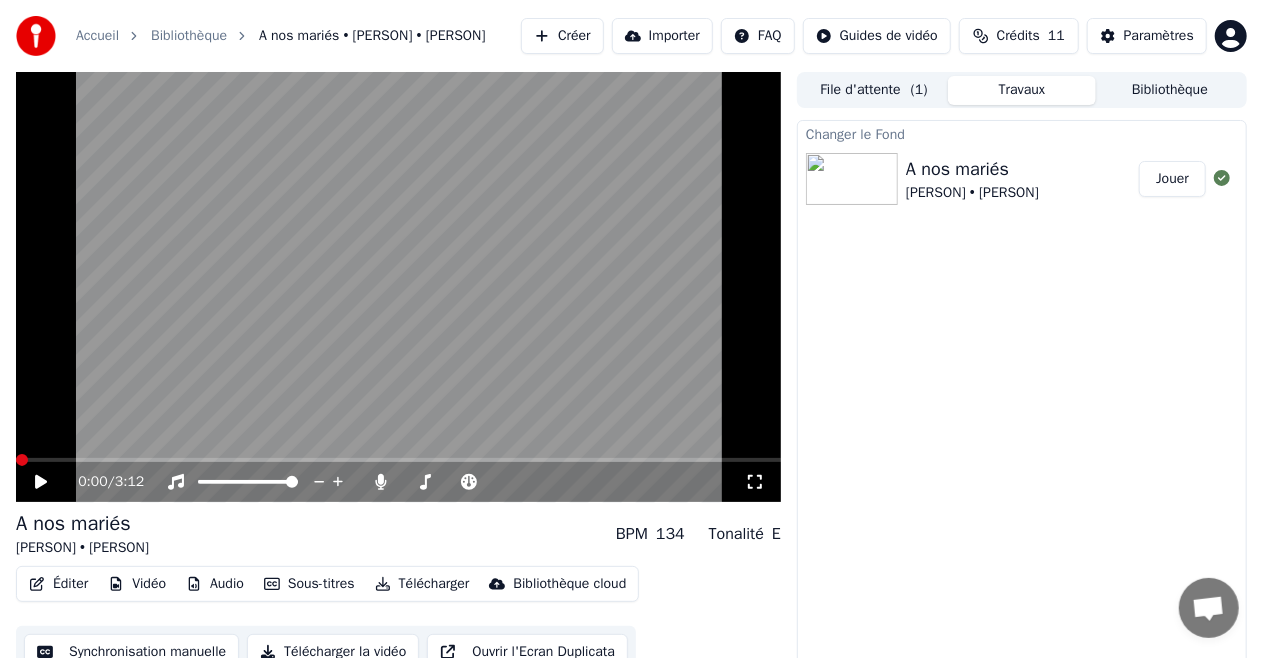click at bounding box center (22, 460) 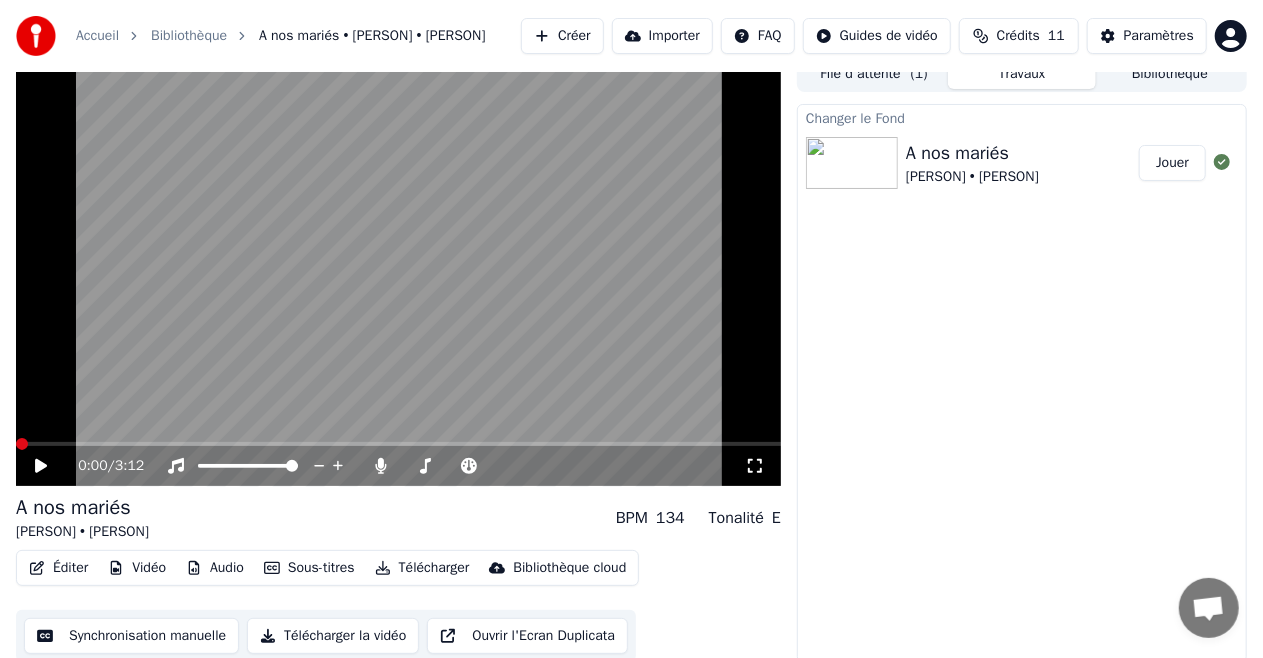 scroll, scrollTop: 21, scrollLeft: 0, axis: vertical 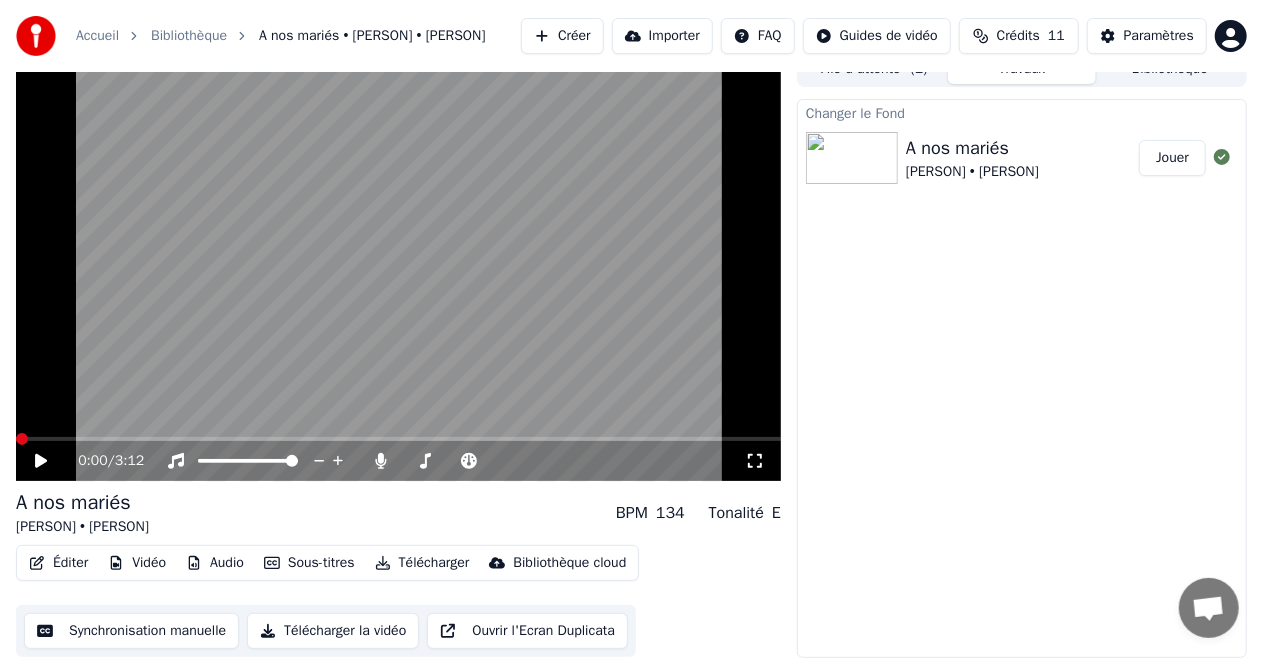 click on "A nos mariés" at bounding box center [972, 148] 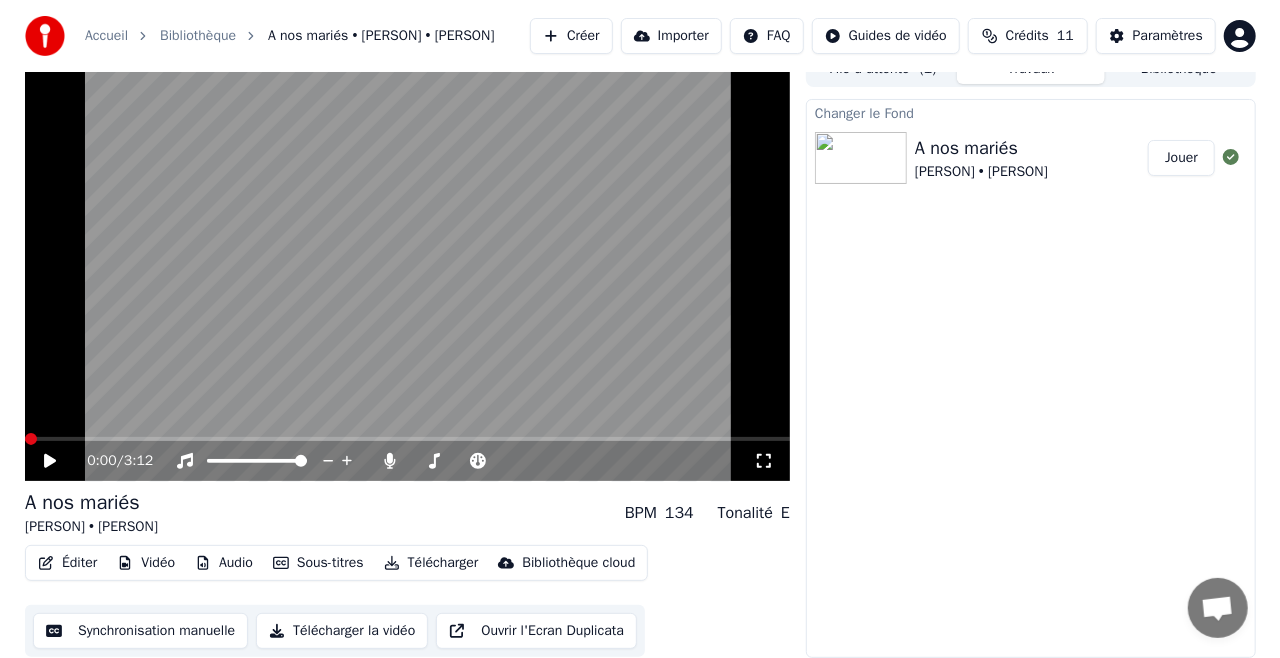 scroll, scrollTop: 0, scrollLeft: 0, axis: both 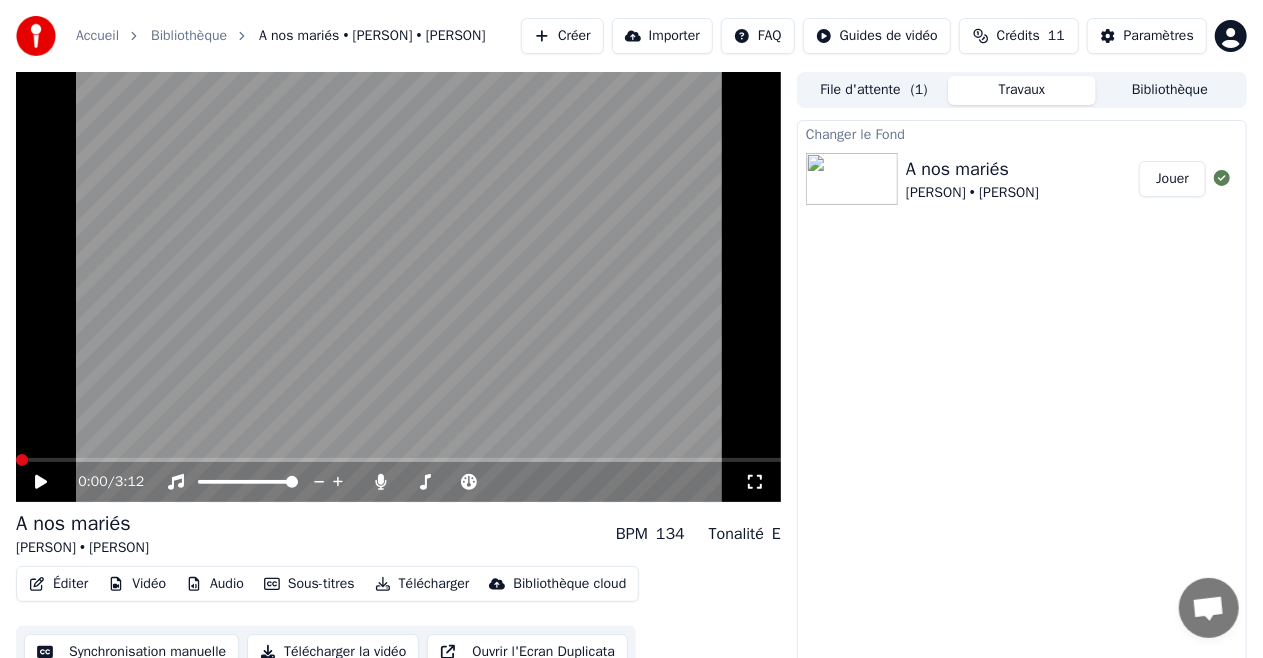 click on "Bibliothèque" at bounding box center (1170, 90) 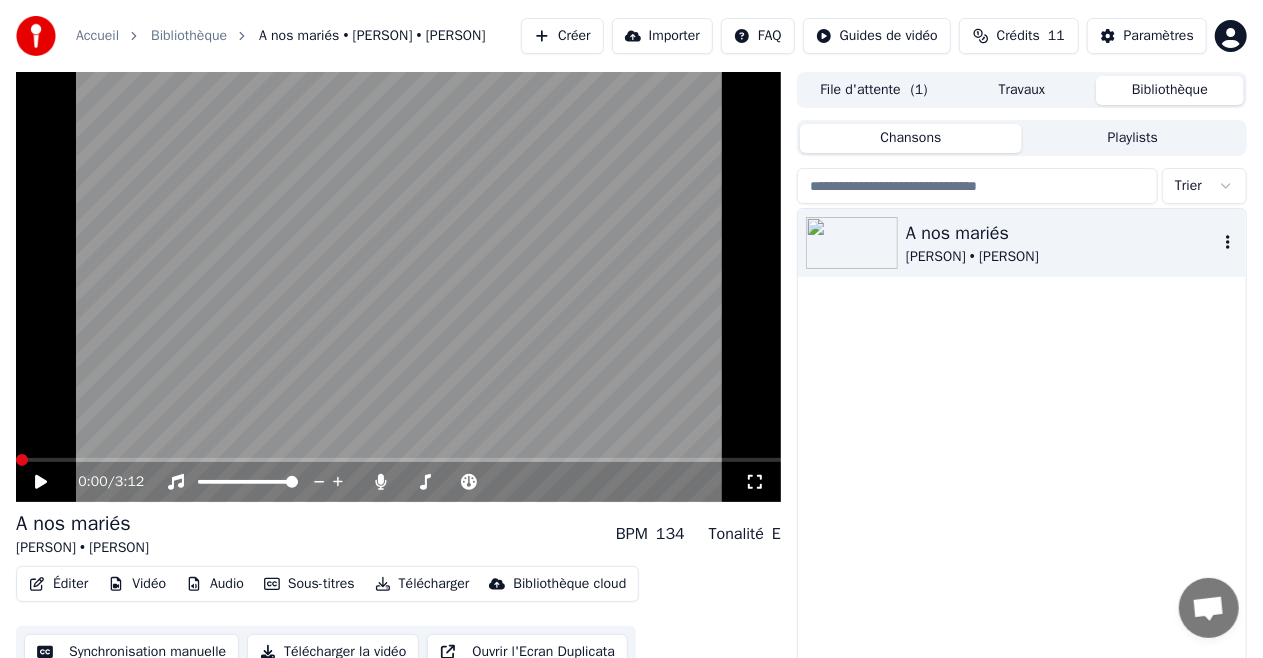 click 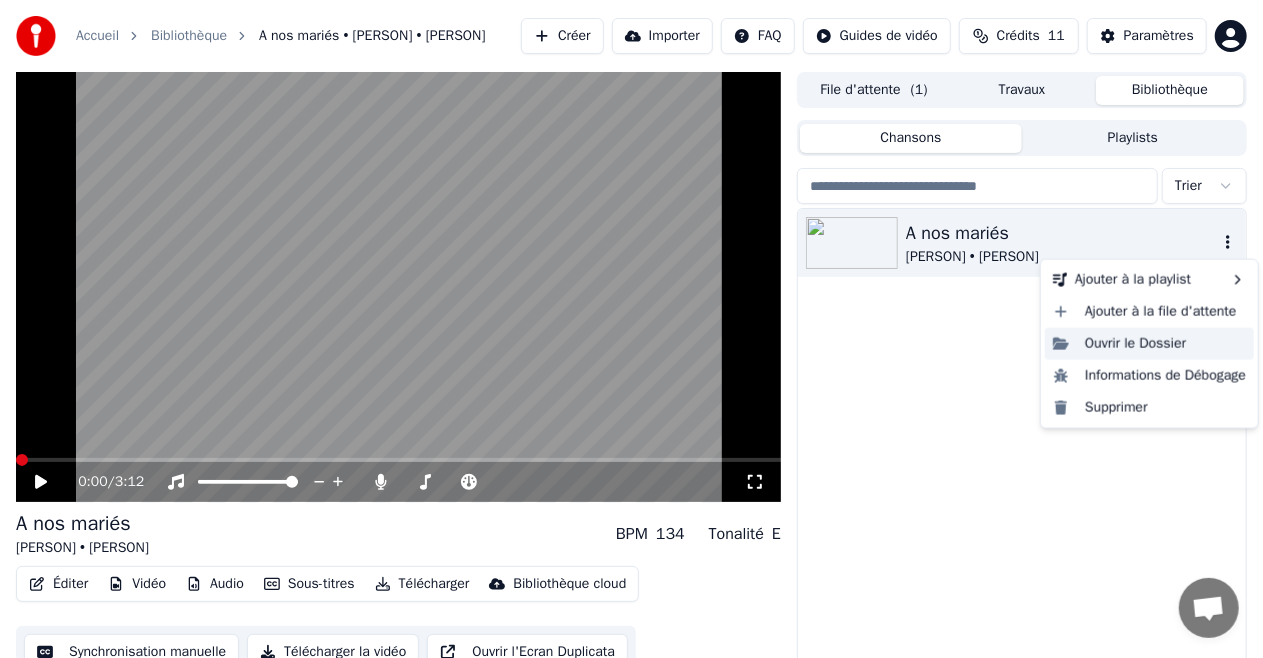 click on "Ouvrir le Dossier" at bounding box center (1149, 344) 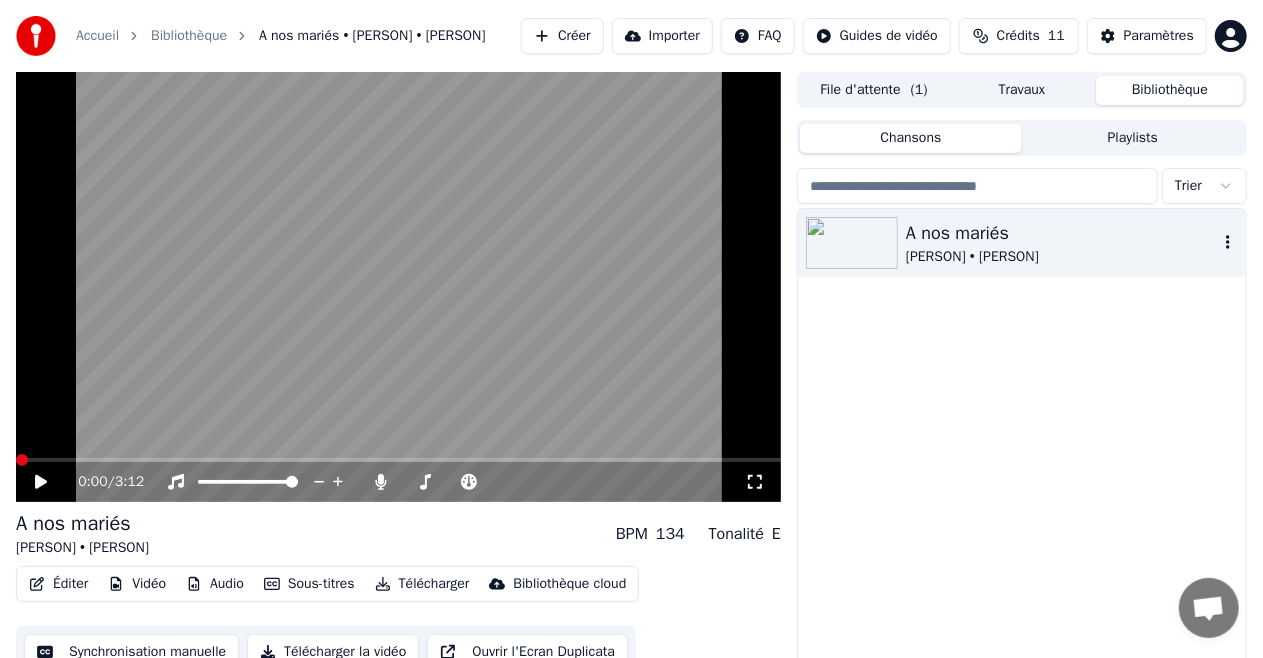 click on "A nos mariés" at bounding box center (82, 524) 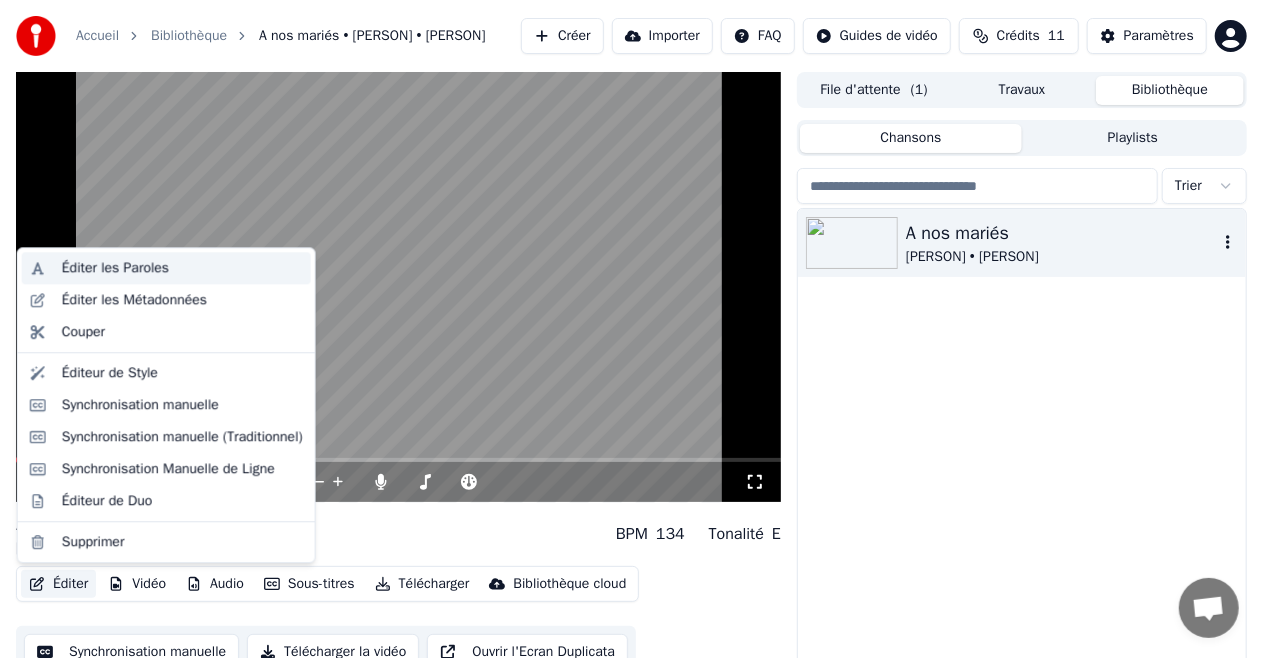 click on "Éditer les Paroles" at bounding box center [115, 268] 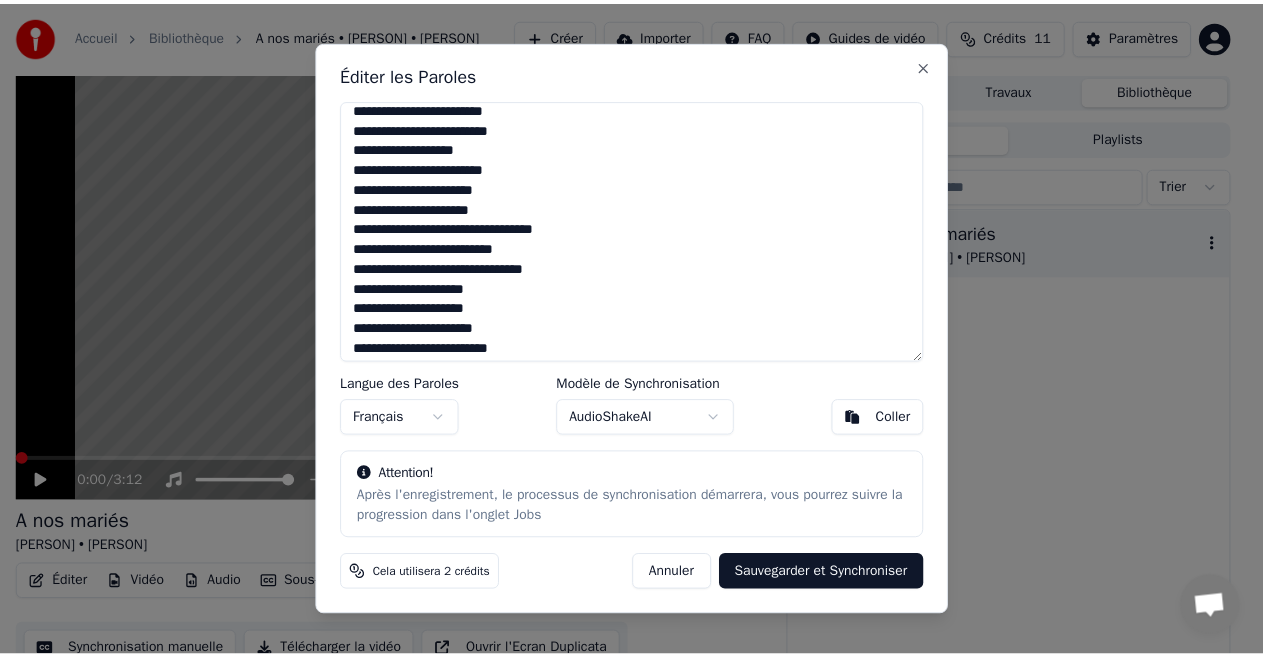 scroll, scrollTop: 1253, scrollLeft: 0, axis: vertical 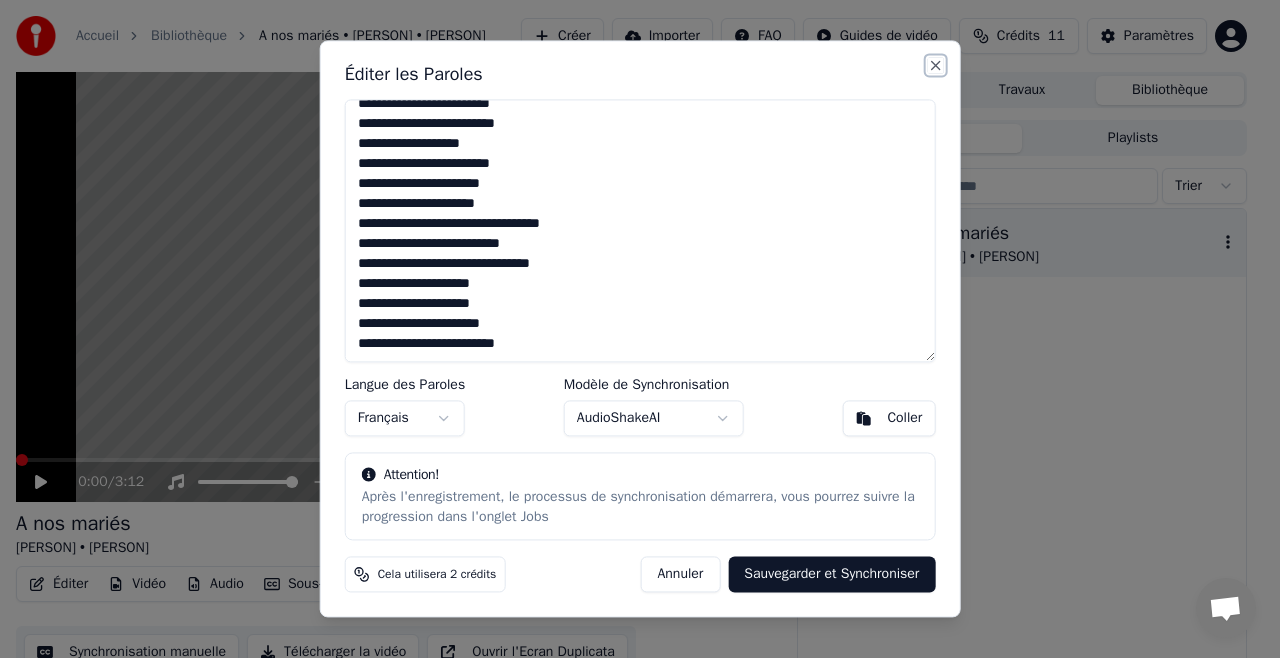 click on "Close" at bounding box center [935, 65] 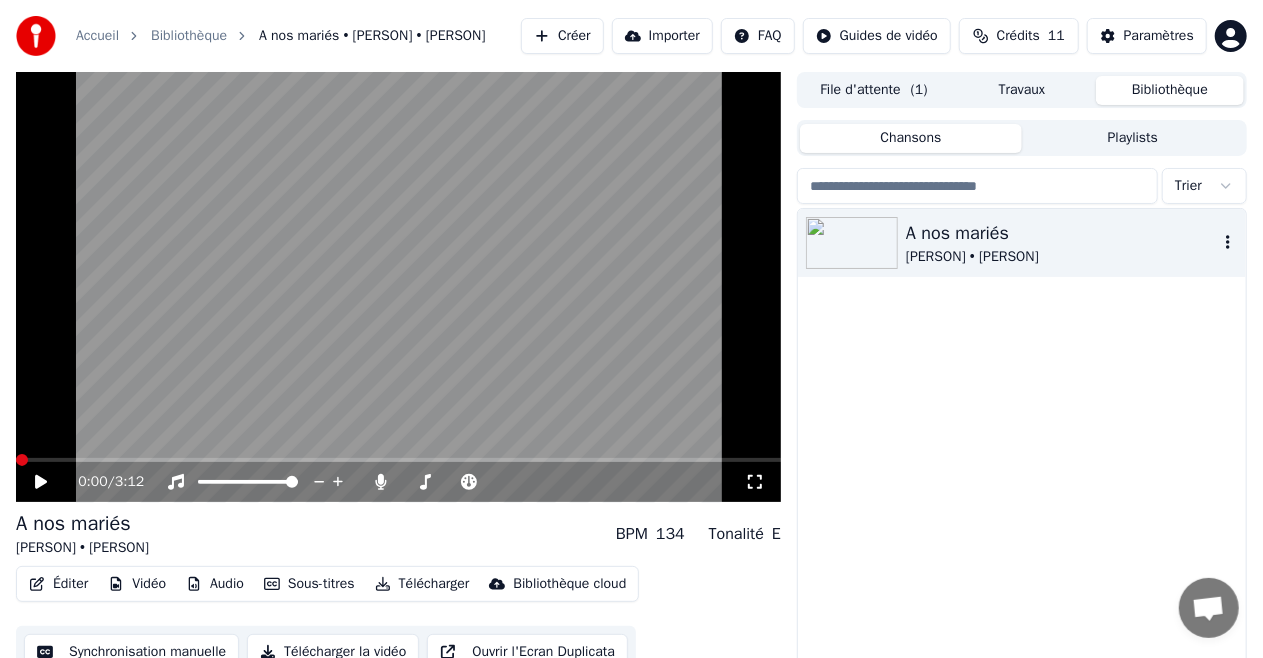click on "Accueil" at bounding box center (97, 36) 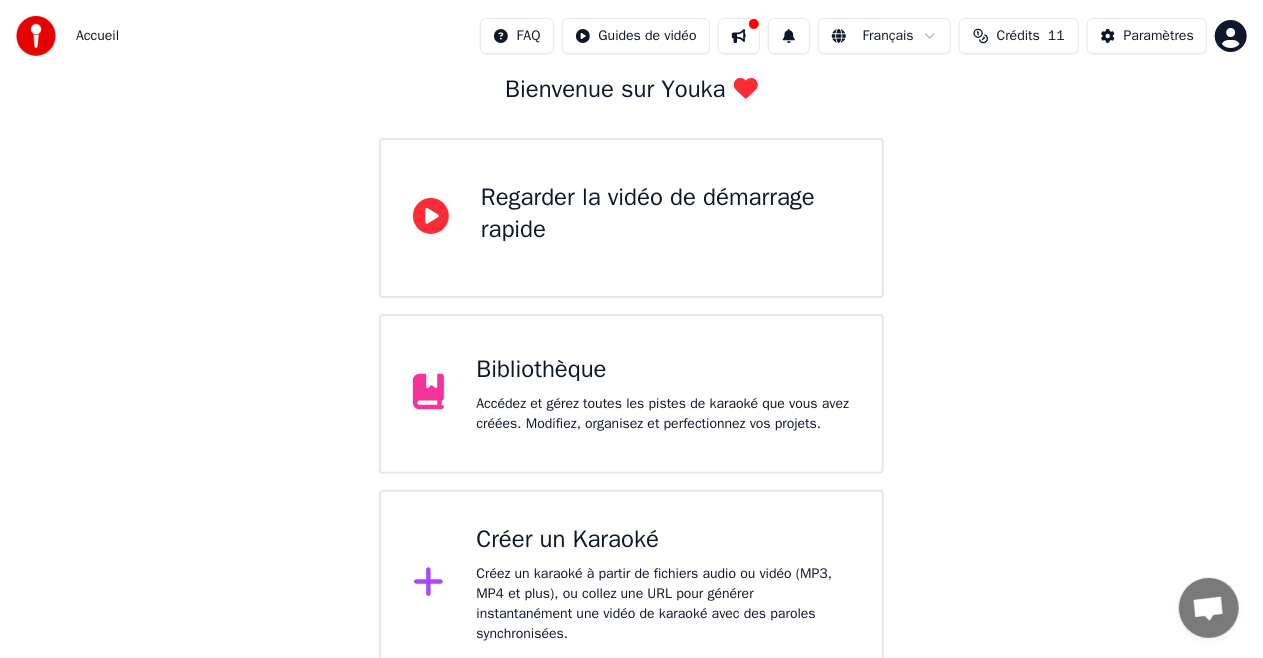 click on "Accédez et gérez toutes les pistes de karaoké que vous avez créées. Modifiez, organisez et perfectionnez vos projets." at bounding box center [663, 414] 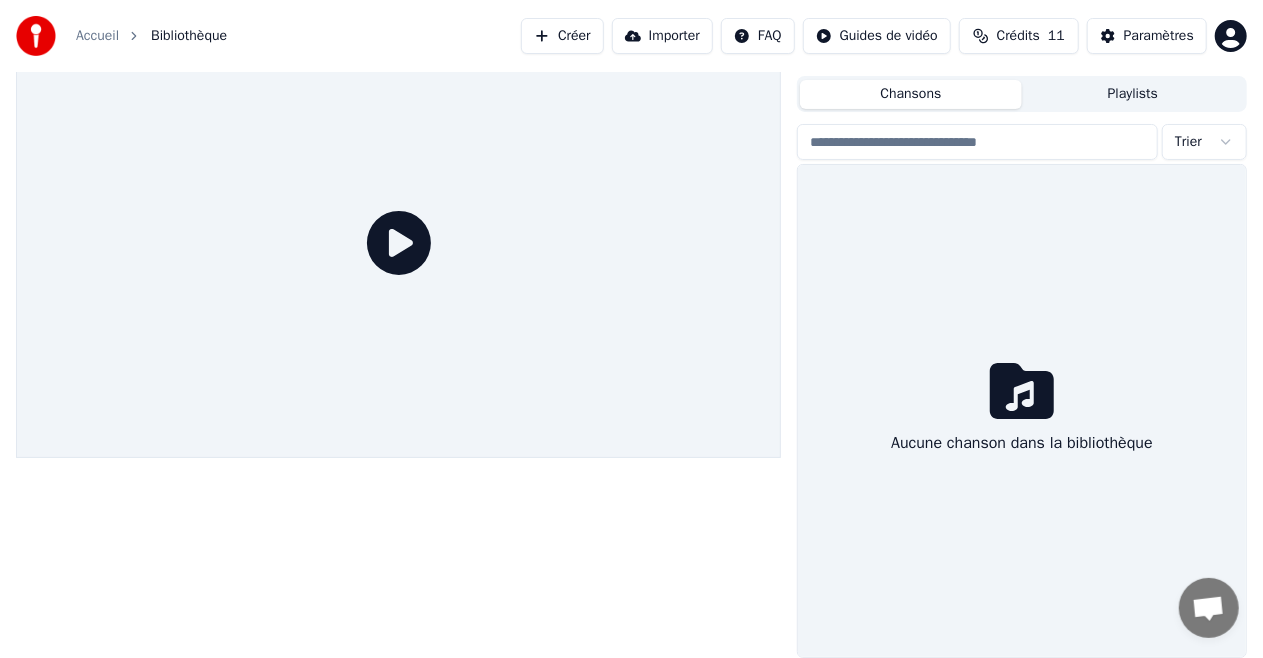 scroll, scrollTop: 43, scrollLeft: 0, axis: vertical 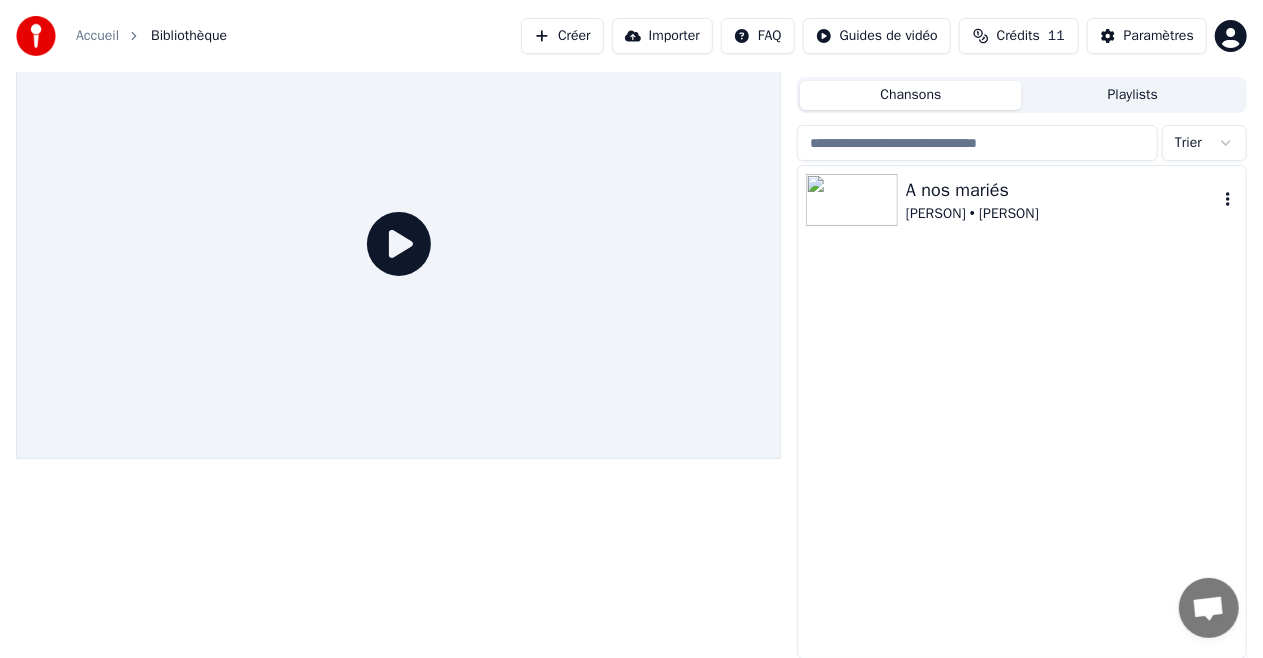 click on "A nos mariés" at bounding box center (1062, 190) 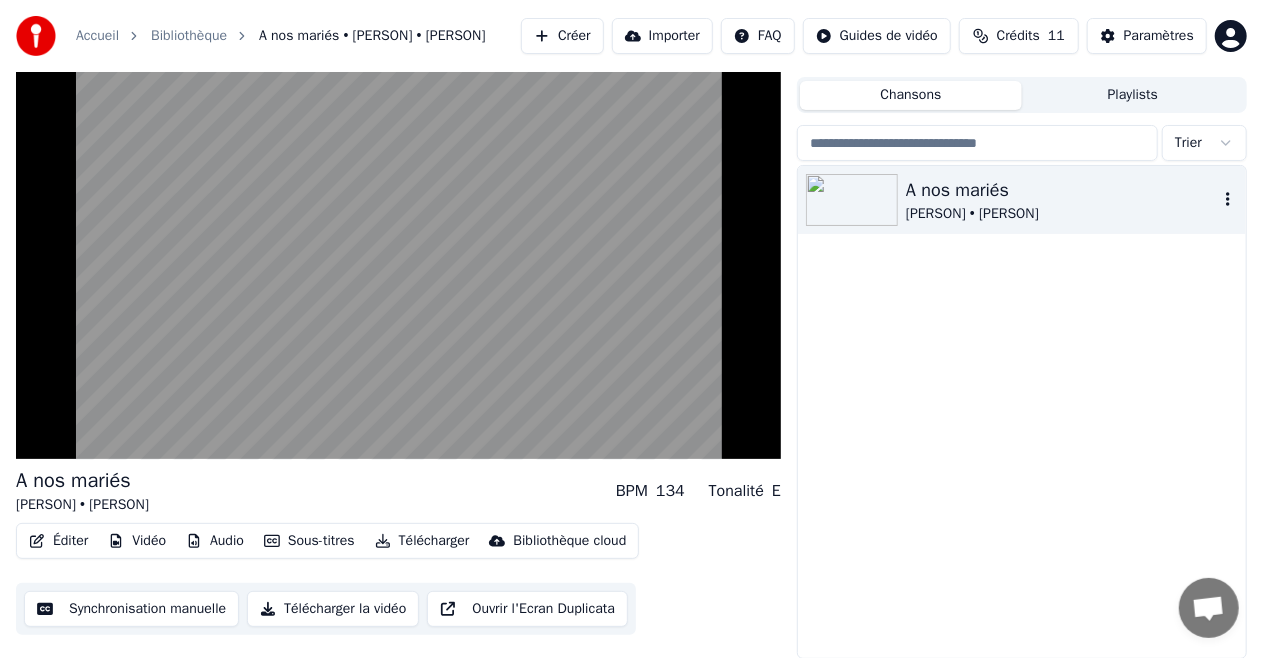 click 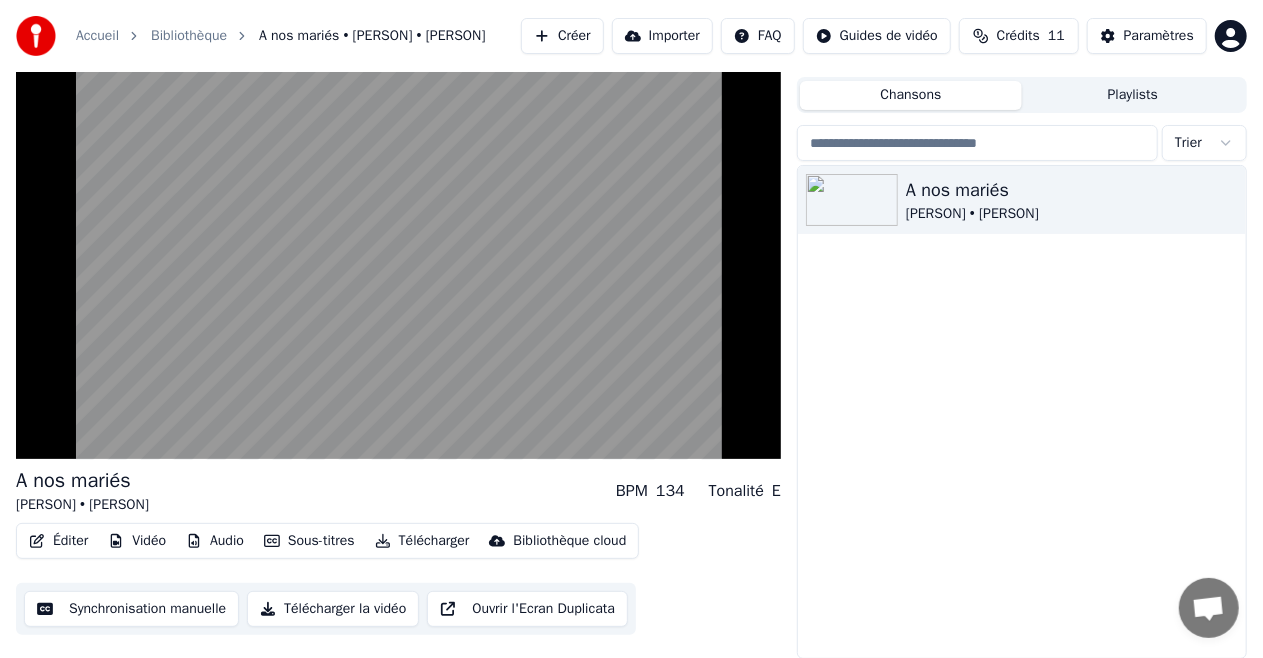 click on "A nos mariés [PERSON] • [PERSON]" at bounding box center [1022, 412] 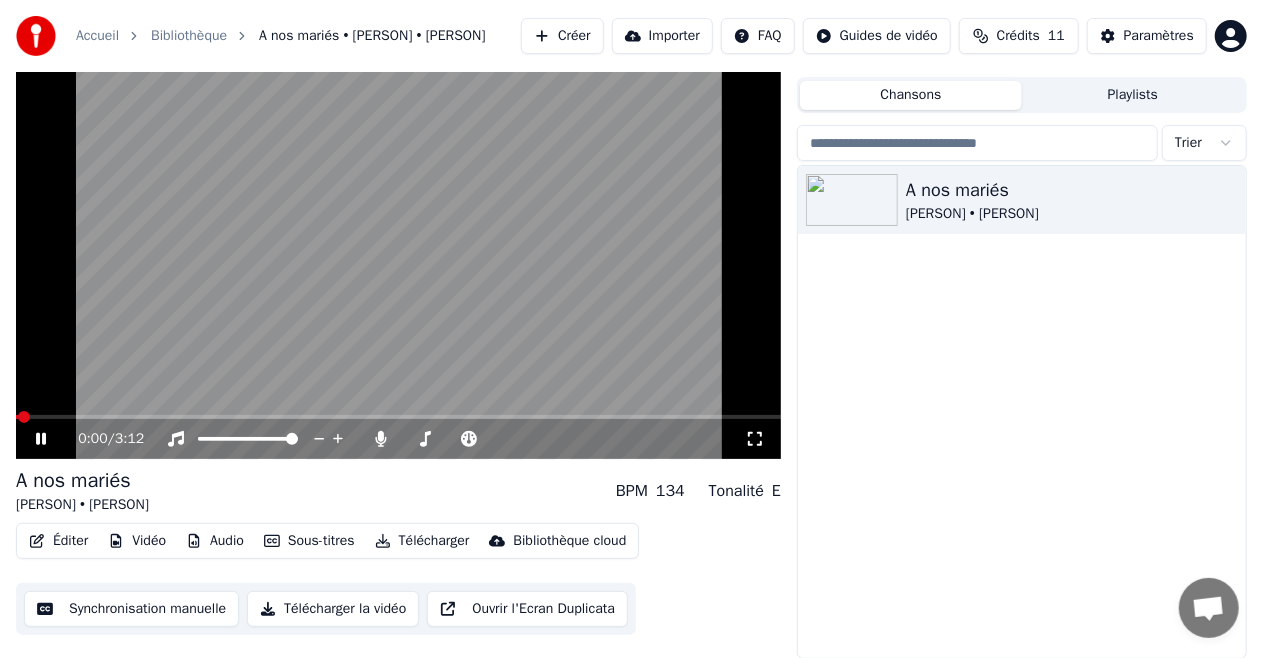 click at bounding box center (398, 244) 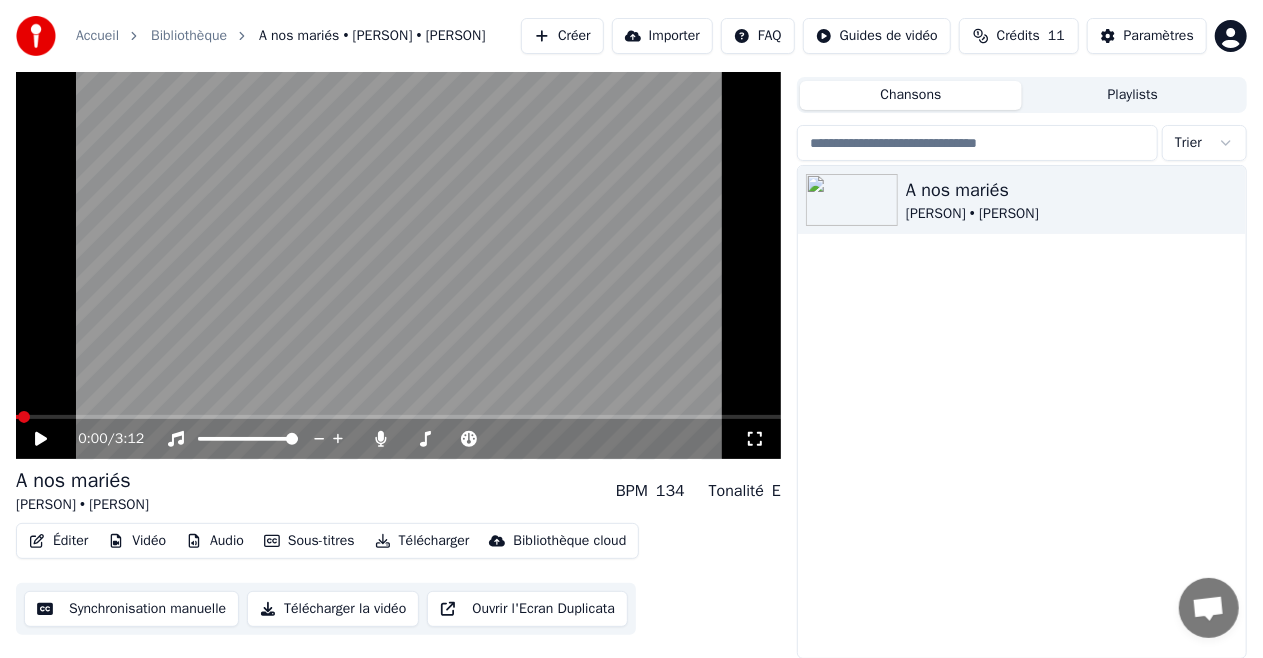 click on "[PERSON] • [PERSON]" at bounding box center (82, 505) 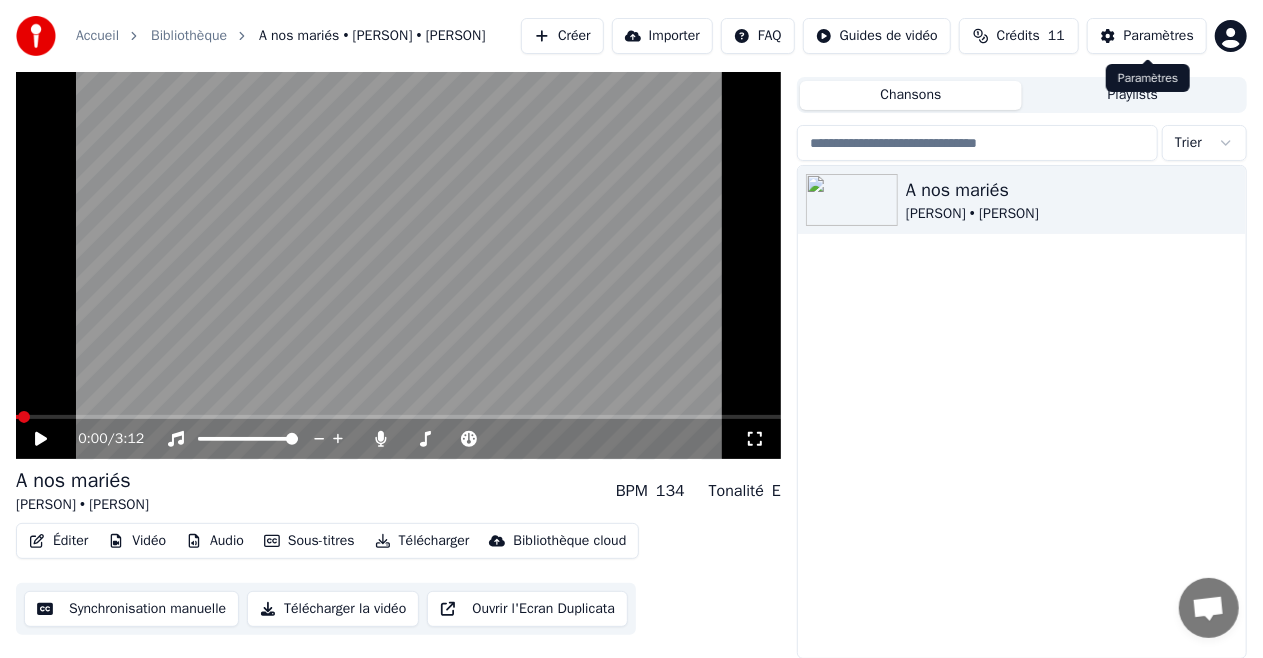 click on "Paramètres" at bounding box center [1147, 36] 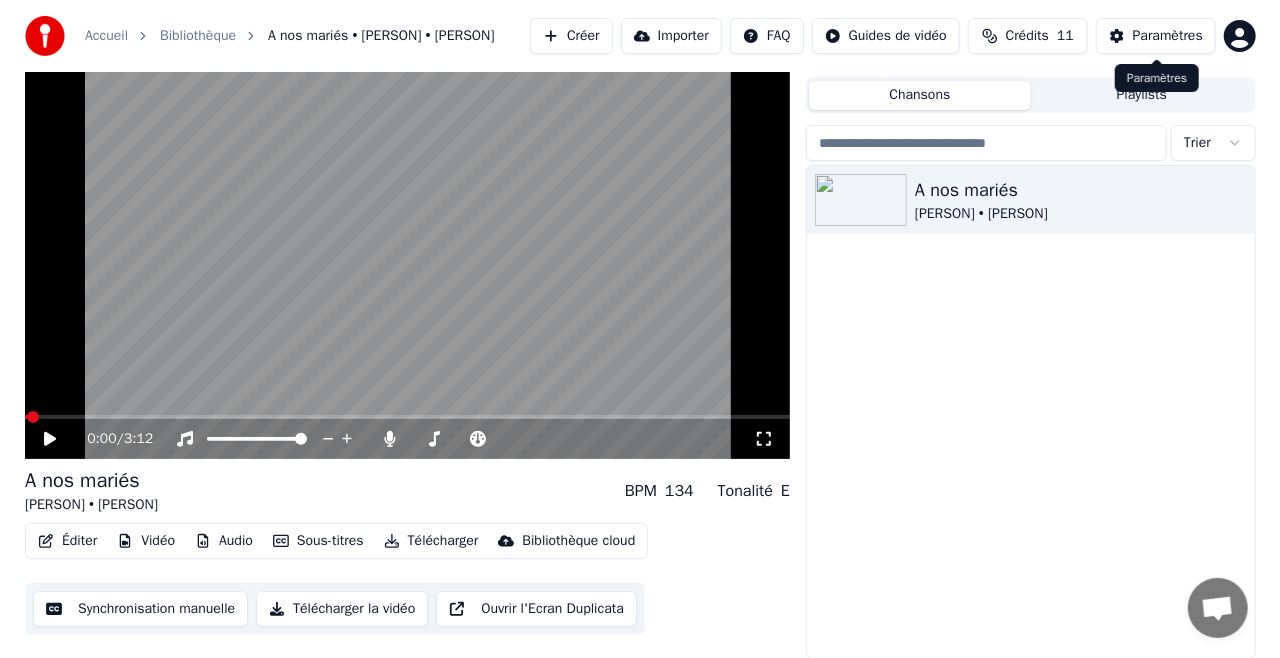 scroll, scrollTop: 0, scrollLeft: 0, axis: both 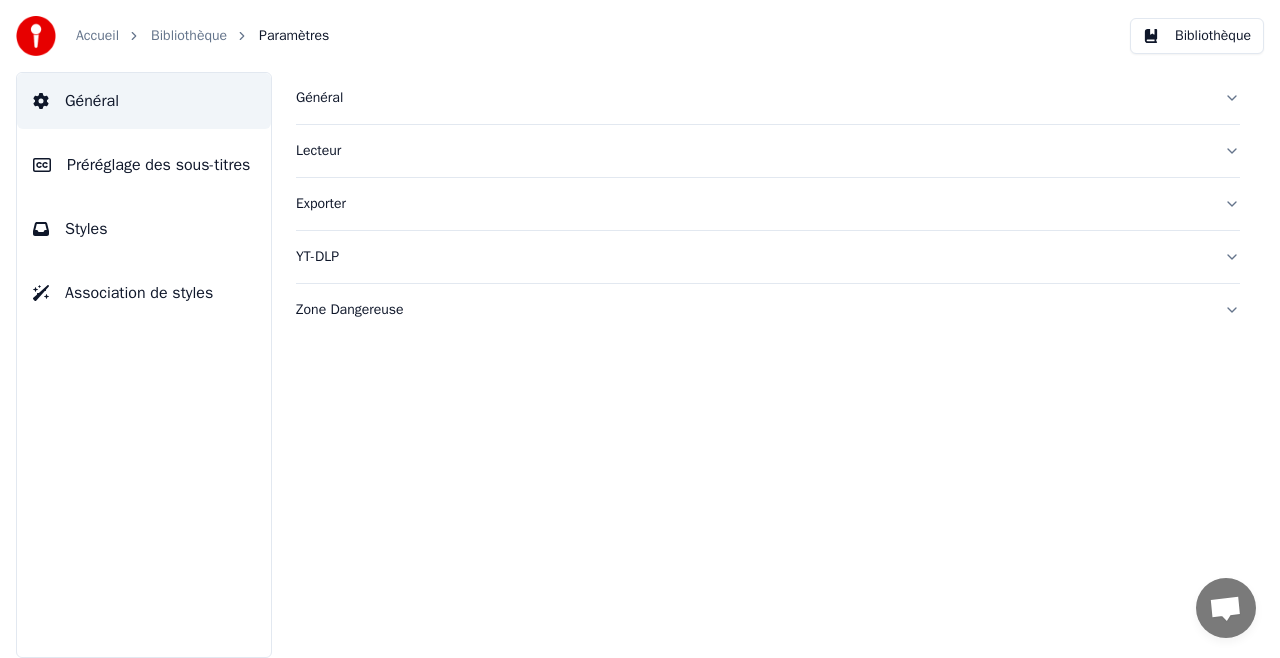 click on "Général" at bounding box center [752, 98] 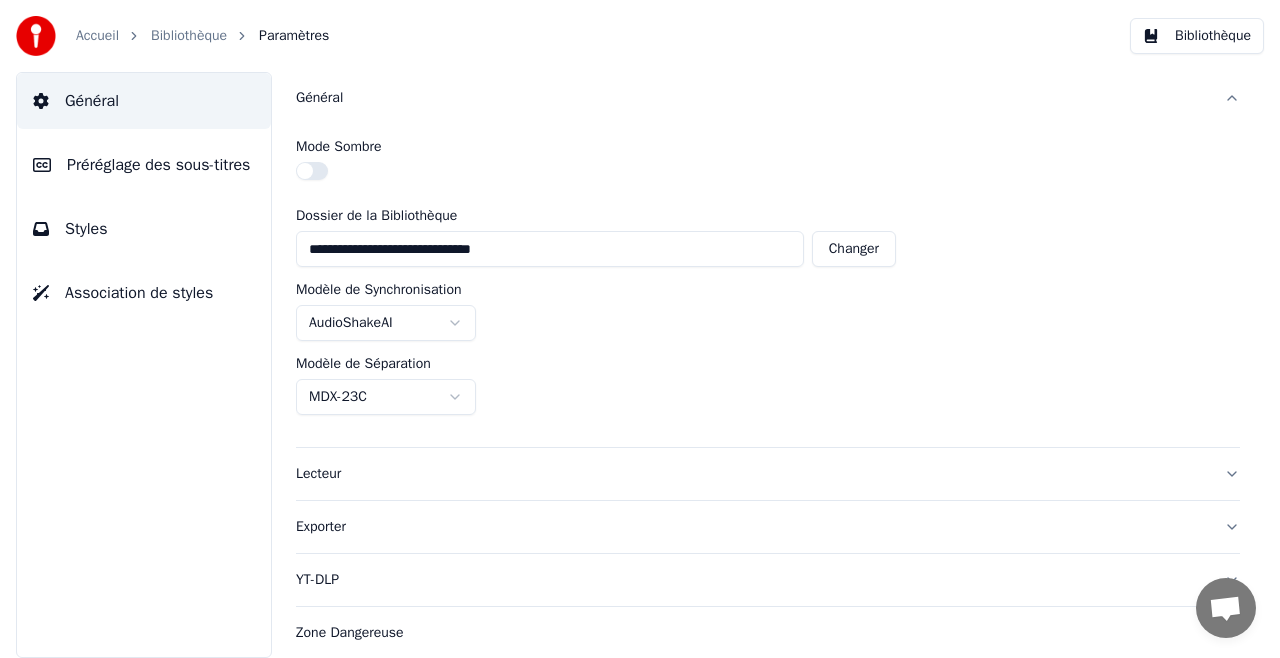 click on "Préréglage des sous-titres" at bounding box center (158, 165) 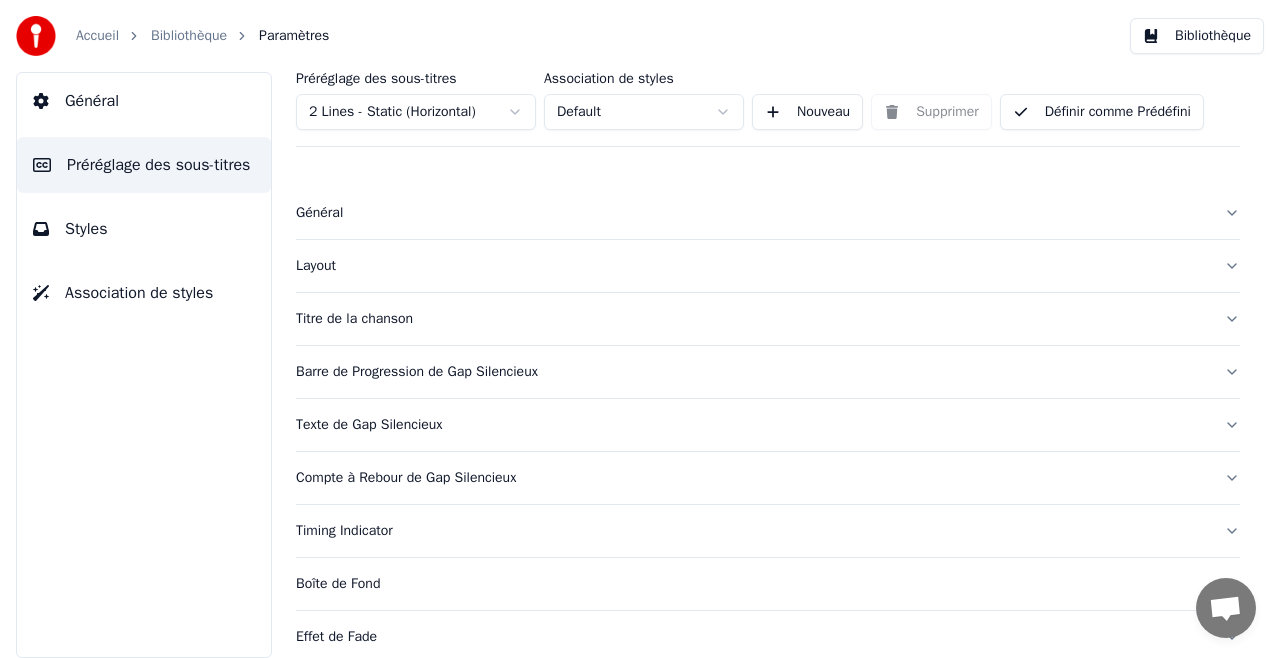 click on "Titre de la chanson" at bounding box center [752, 319] 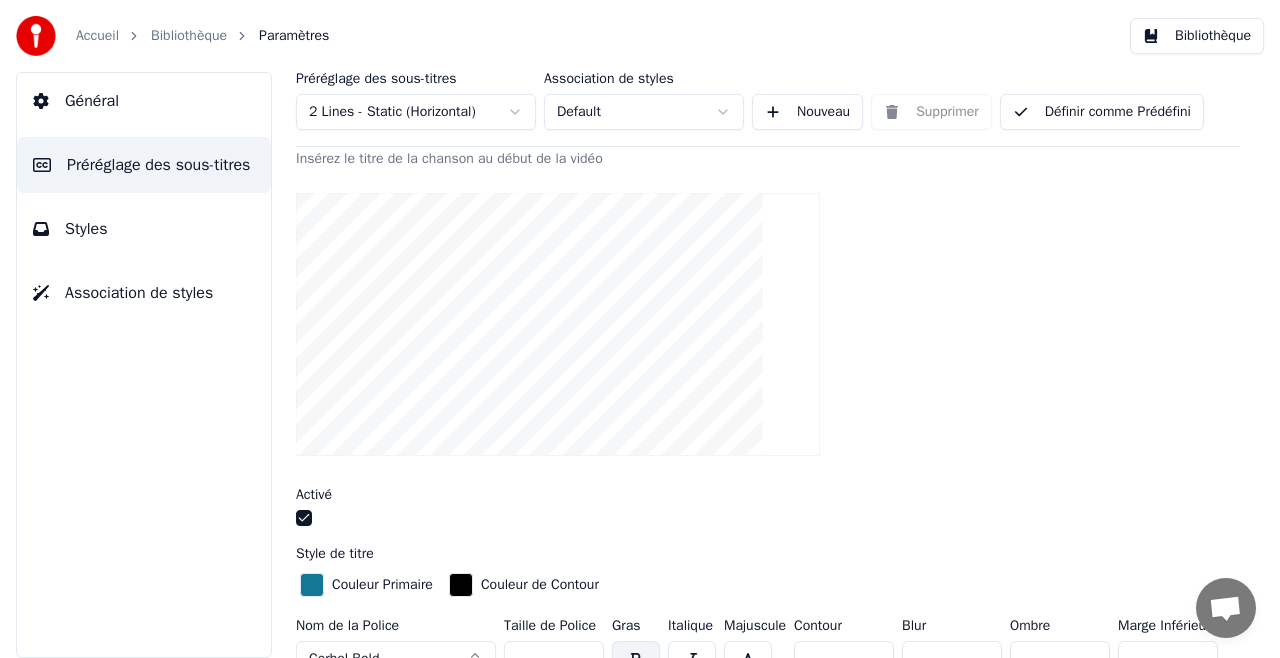 scroll, scrollTop: 400, scrollLeft: 0, axis: vertical 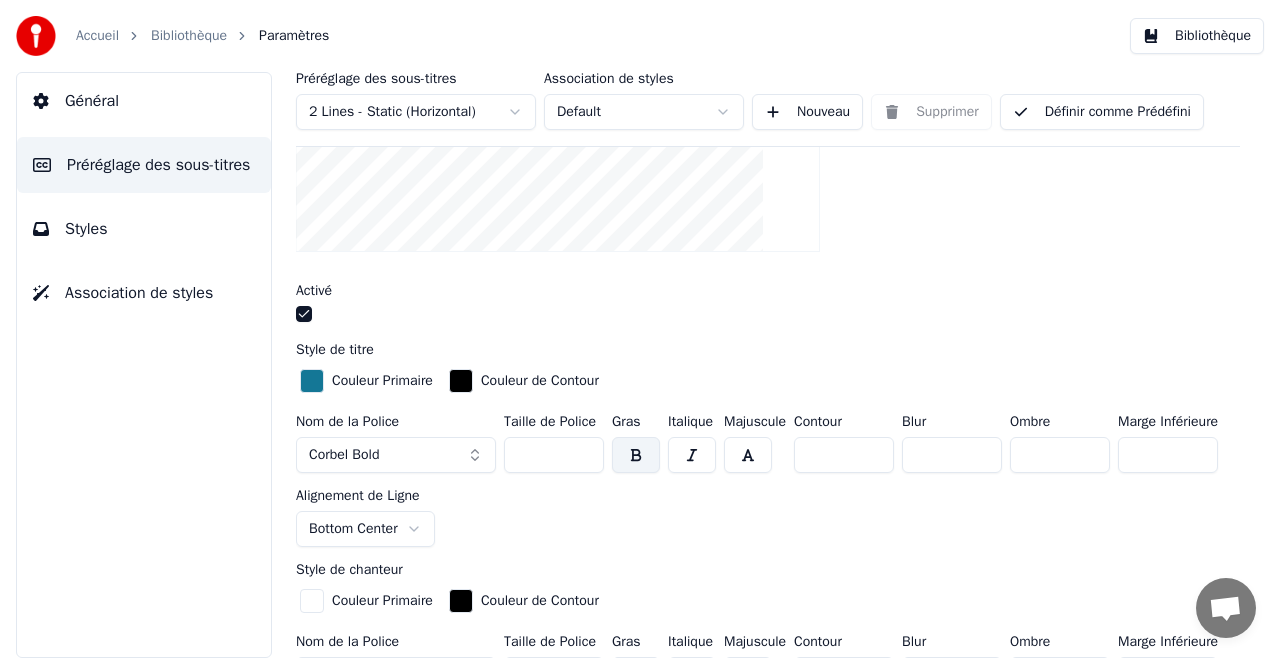 click at bounding box center (304, 314) 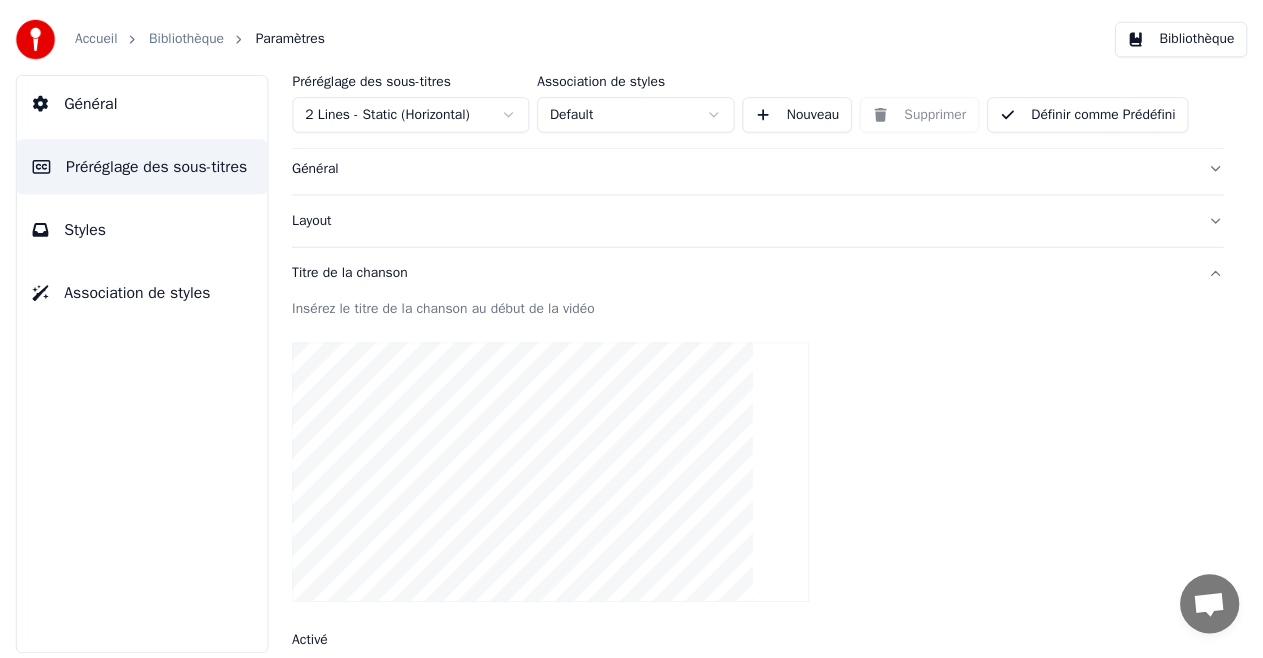 scroll, scrollTop: 0, scrollLeft: 0, axis: both 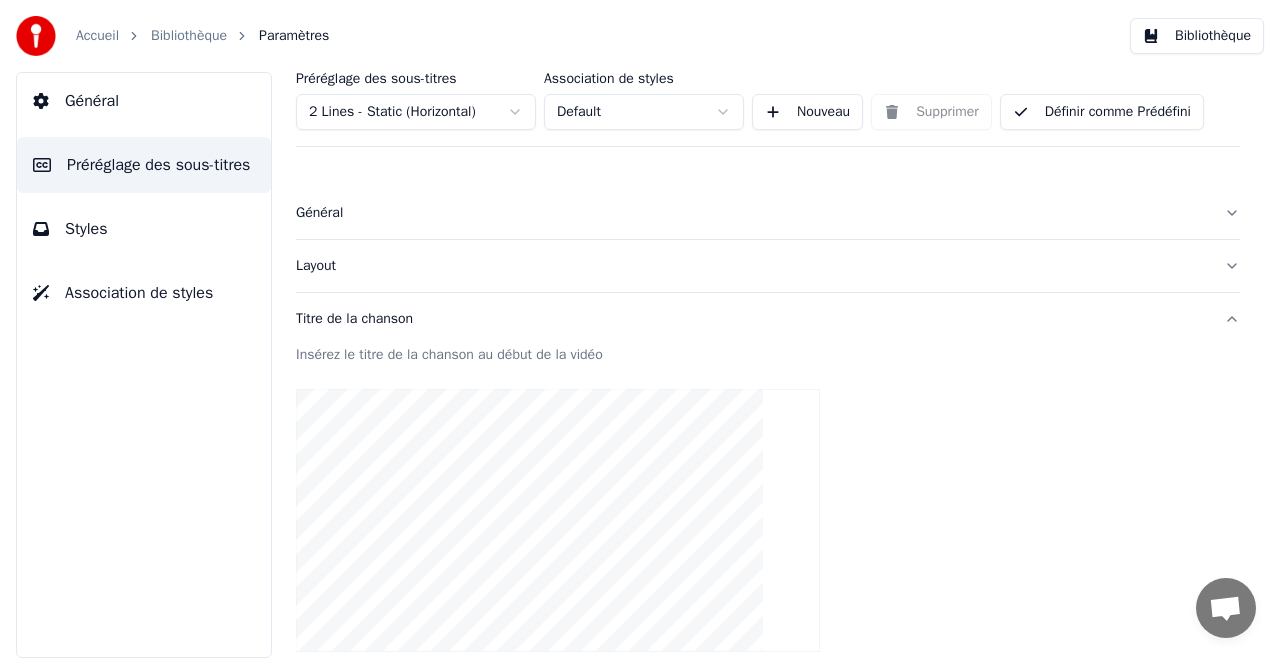 click on "Bibliothèque" at bounding box center (1197, 36) 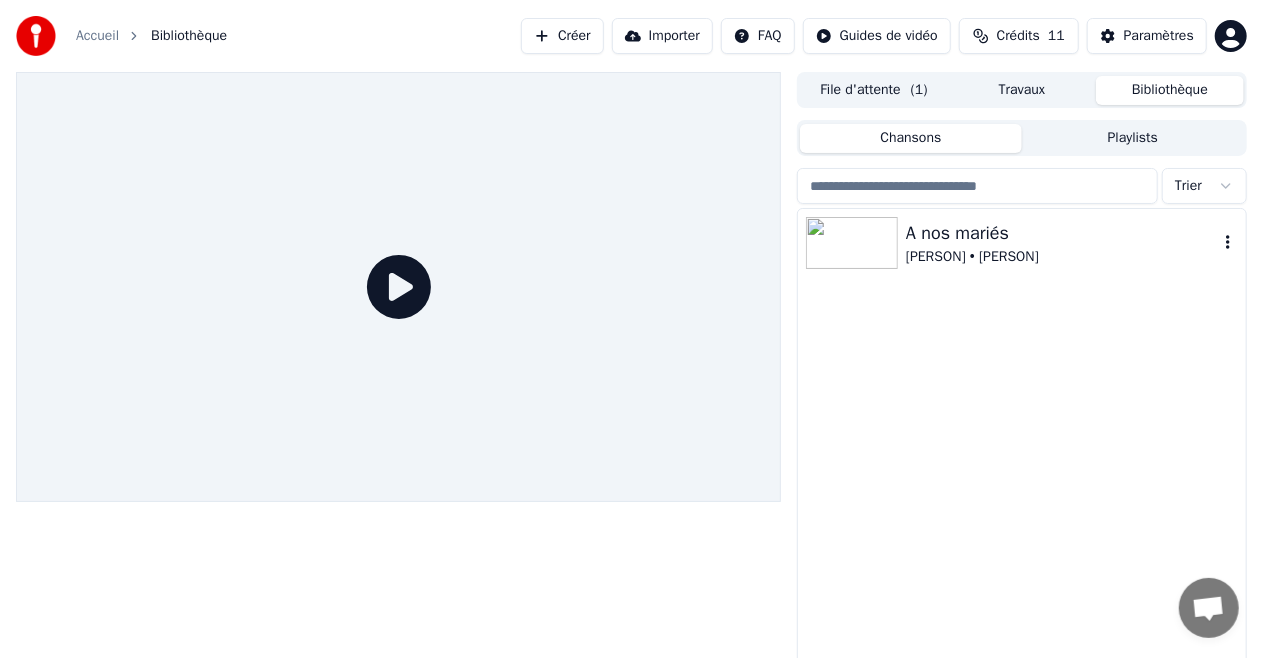 click at bounding box center [852, 243] 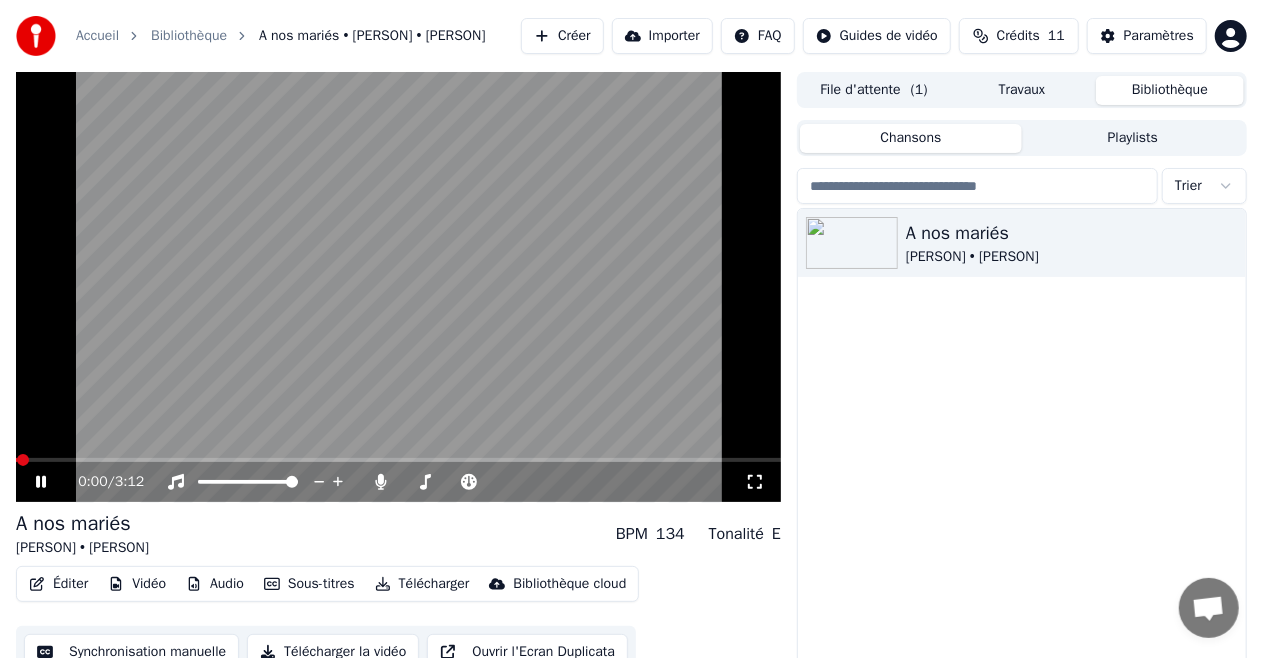 click 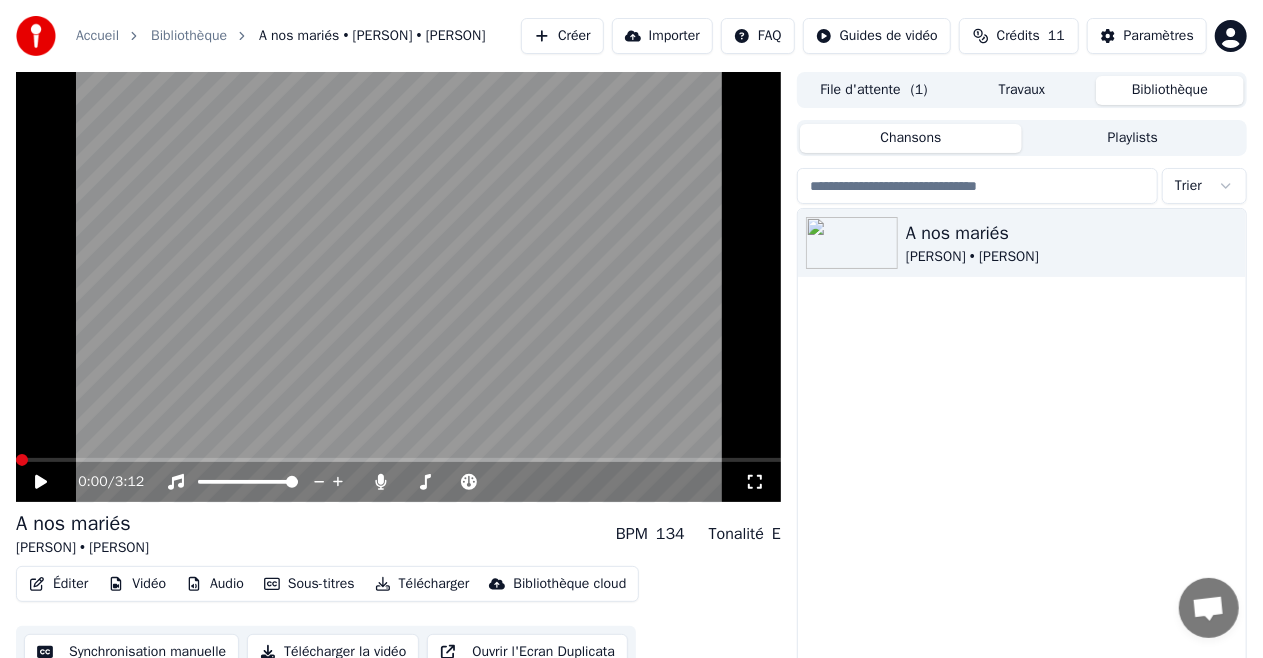 click at bounding box center [22, 460] 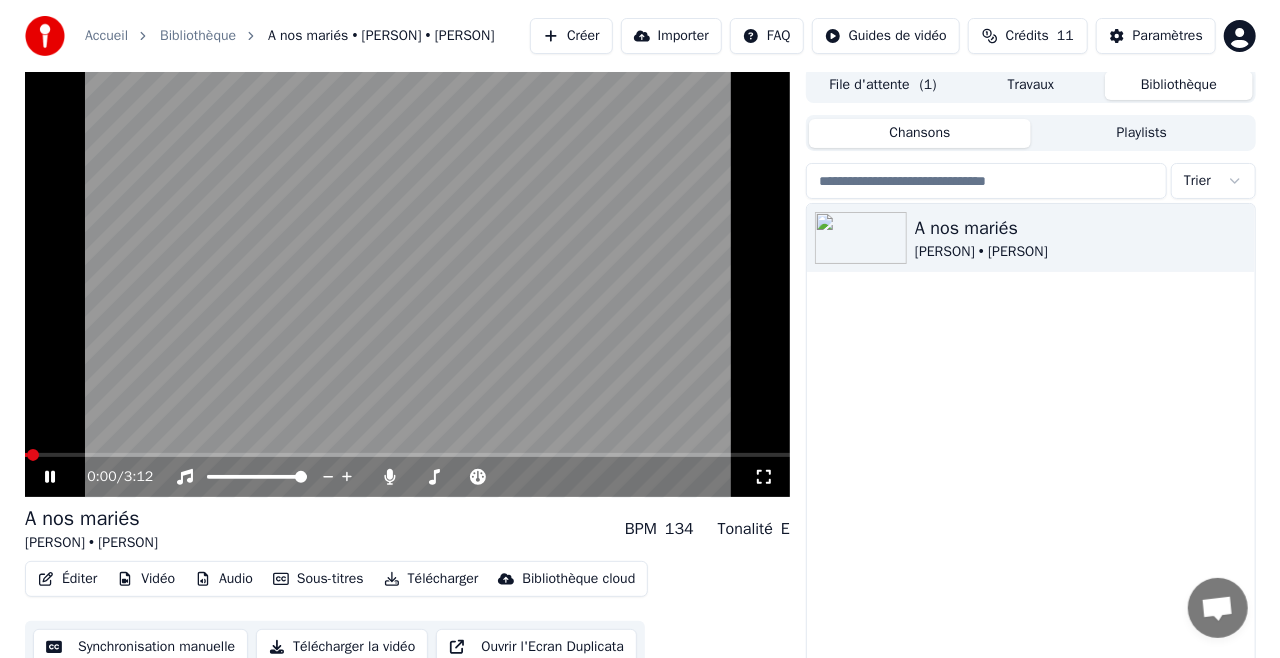 scroll, scrollTop: 0, scrollLeft: 0, axis: both 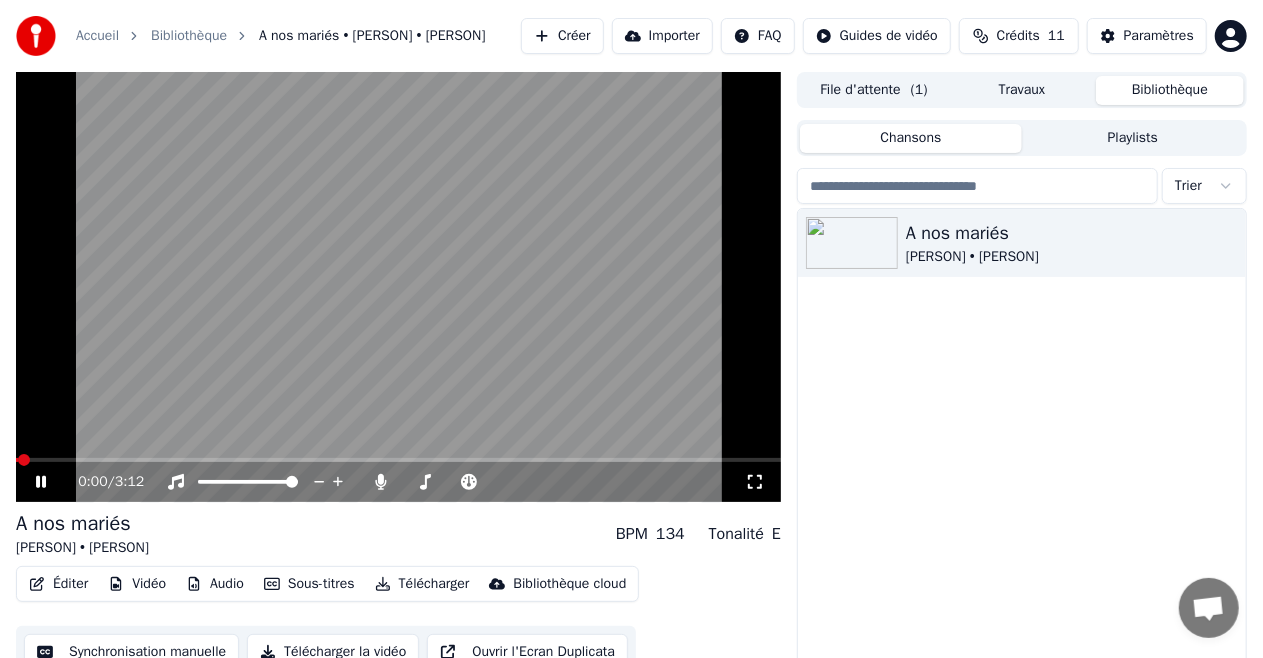click 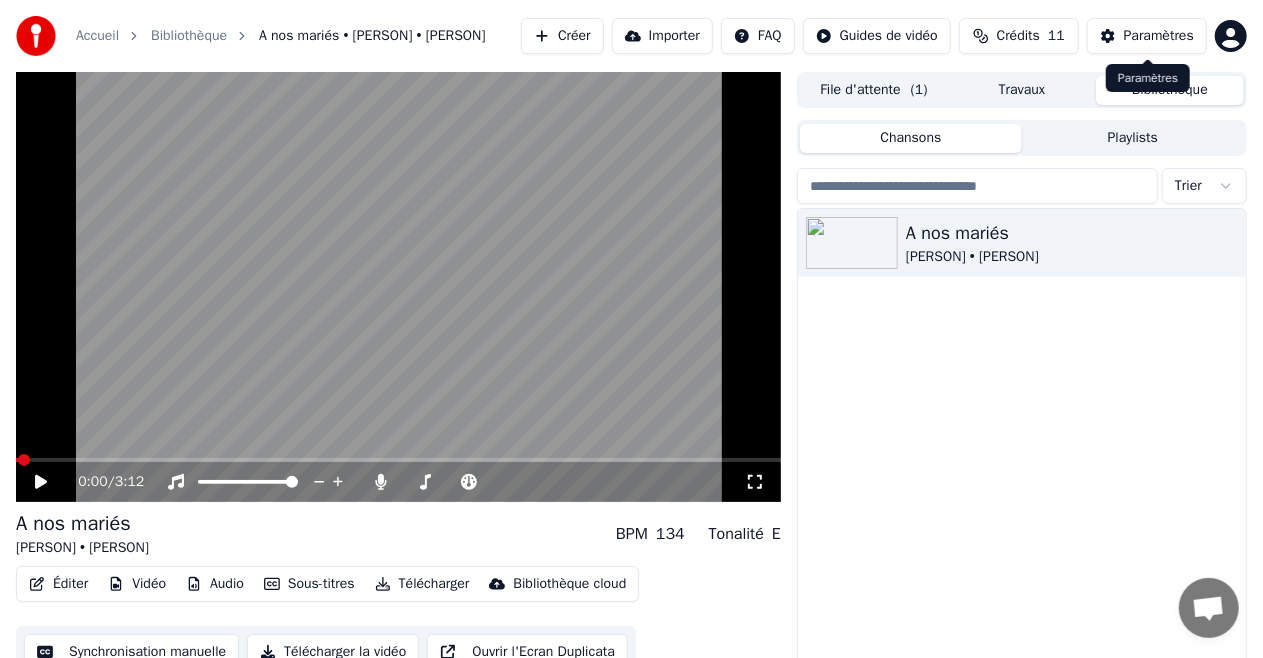 click on "Paramètres" at bounding box center (1159, 36) 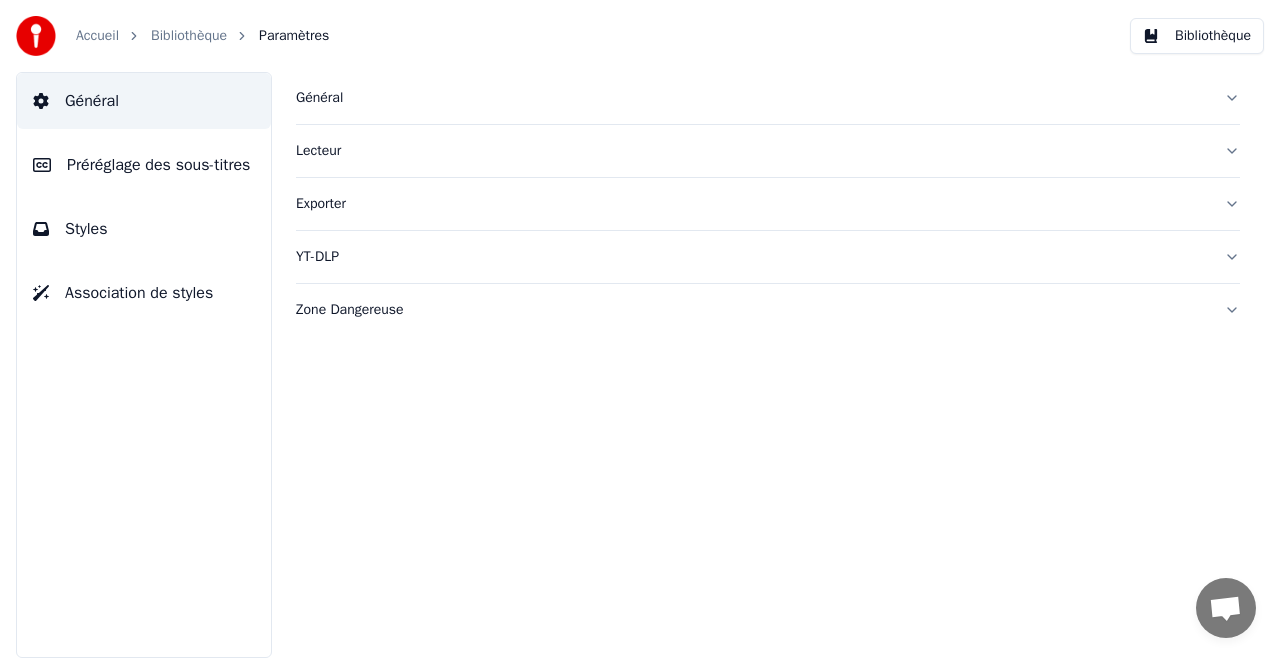 click on "Préréglage des sous-titres" at bounding box center (158, 165) 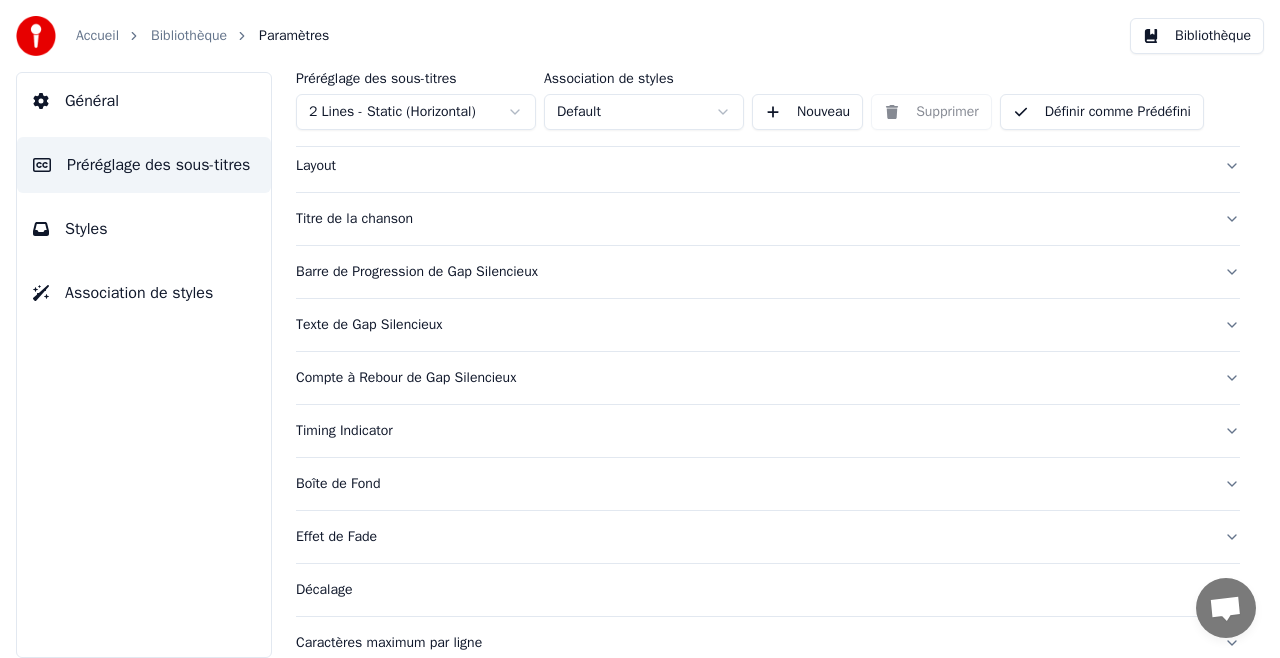 scroll, scrollTop: 200, scrollLeft: 0, axis: vertical 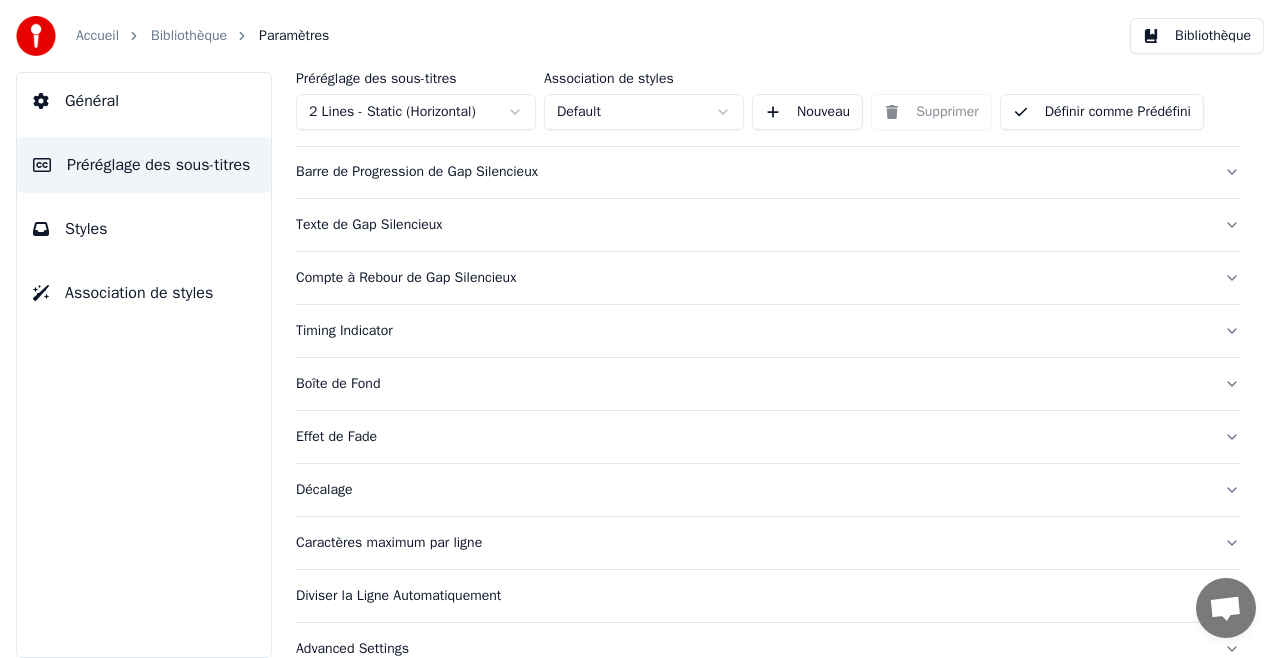 click on "Styles" at bounding box center (86, 229) 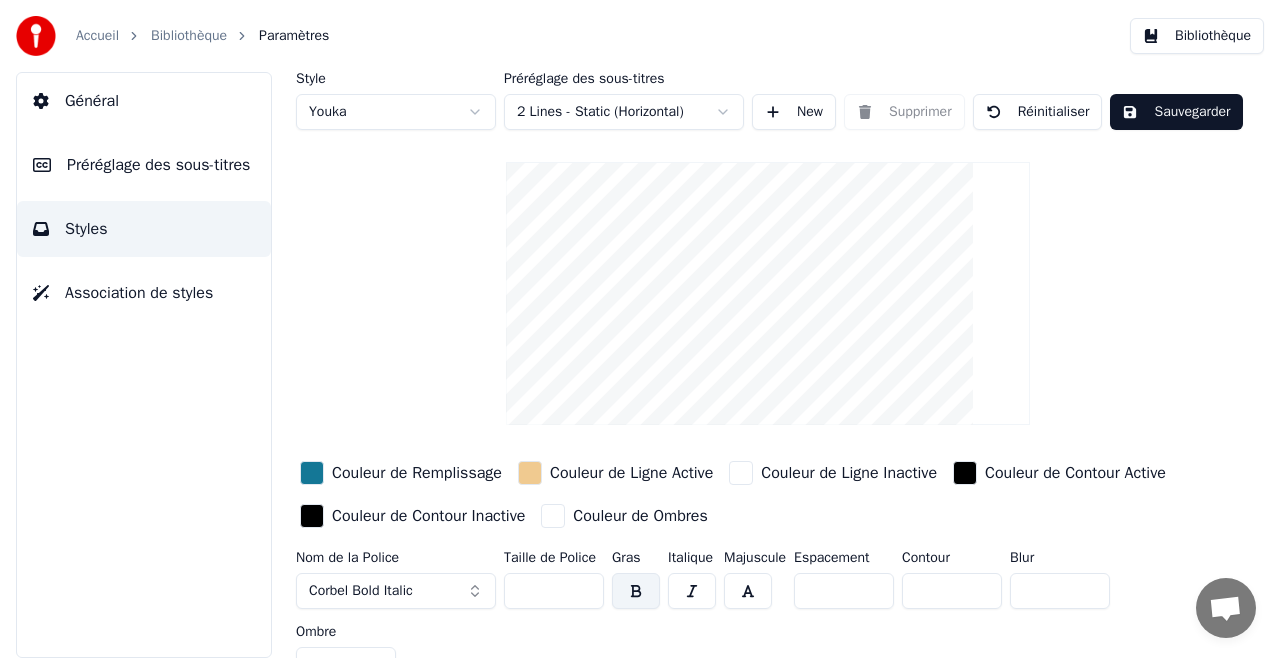 scroll, scrollTop: 30, scrollLeft: 0, axis: vertical 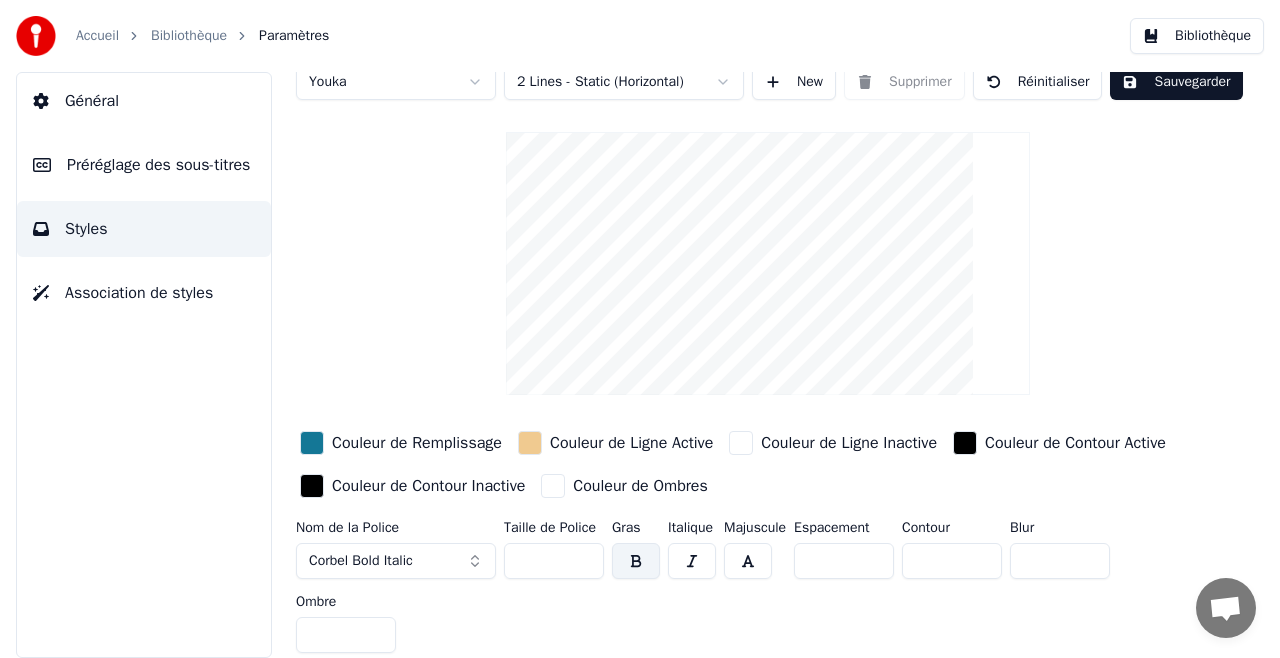 click on "Préréglage des sous-titres" at bounding box center (158, 165) 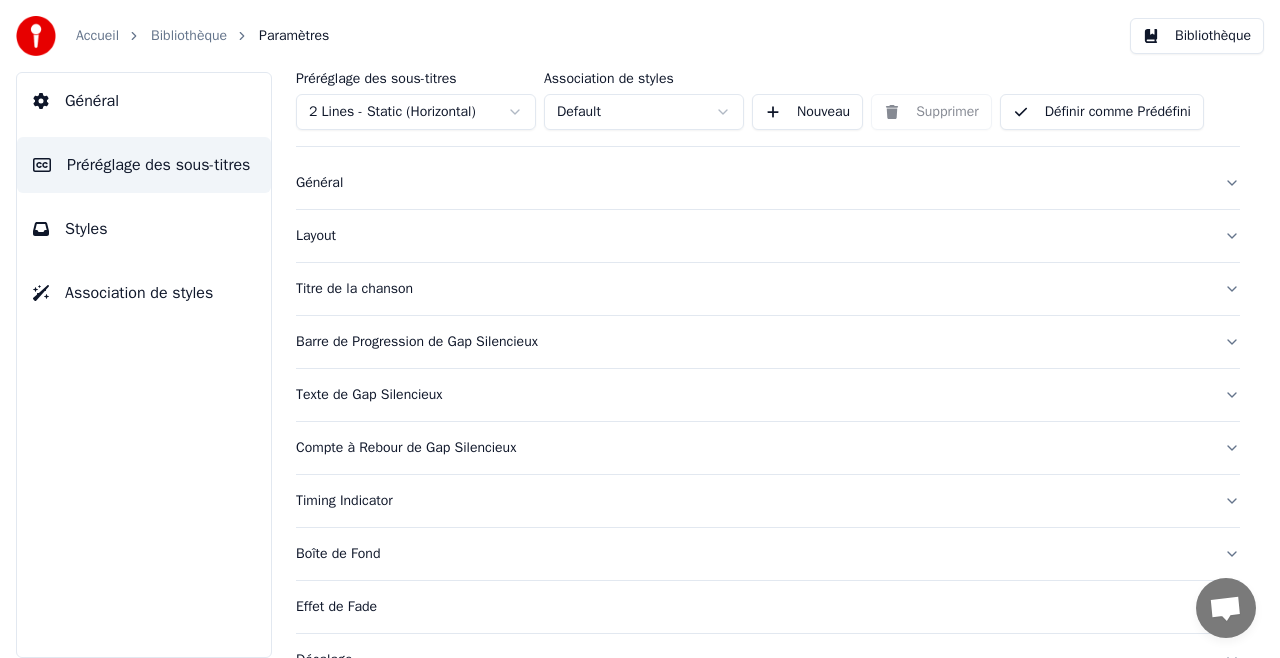 scroll, scrollTop: 228, scrollLeft: 0, axis: vertical 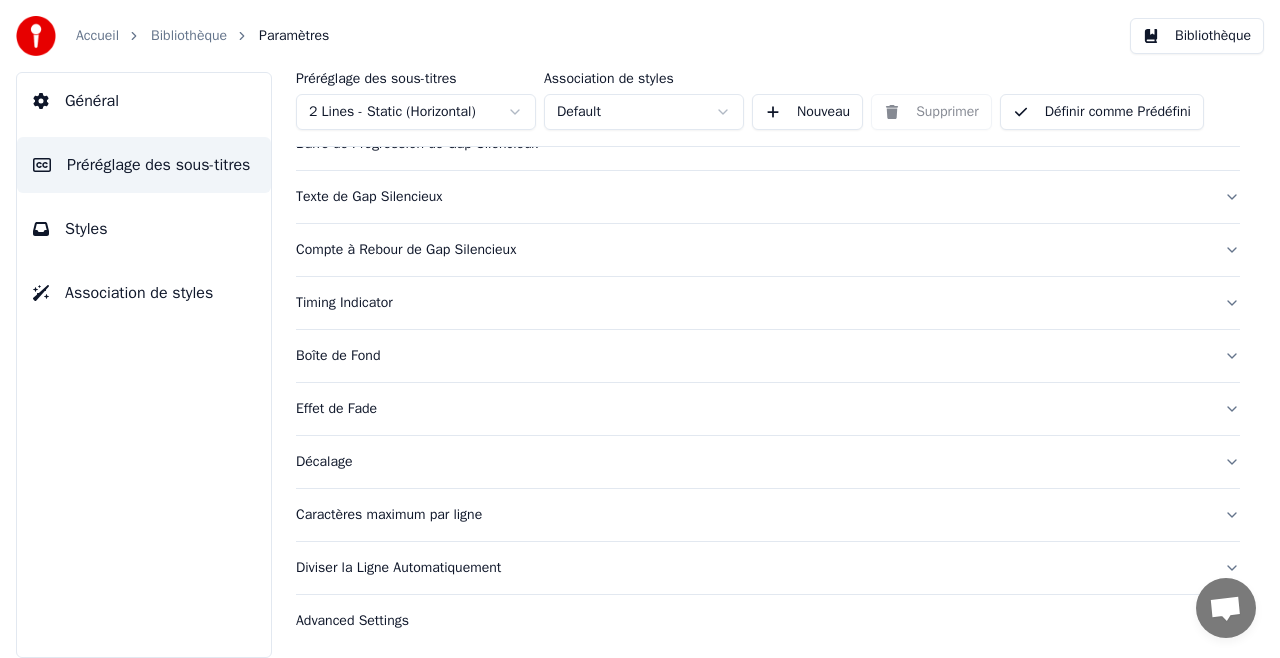 click on "Texte de Gap Silencieux" at bounding box center [768, 197] 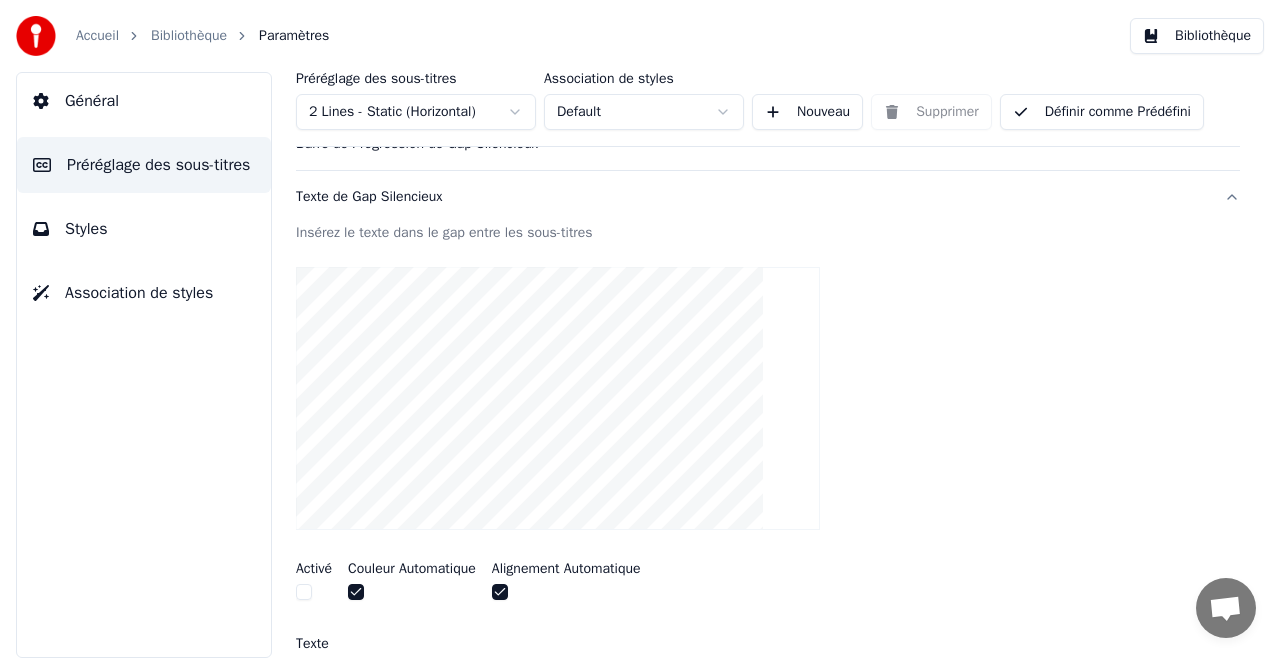 scroll, scrollTop: 28, scrollLeft: 0, axis: vertical 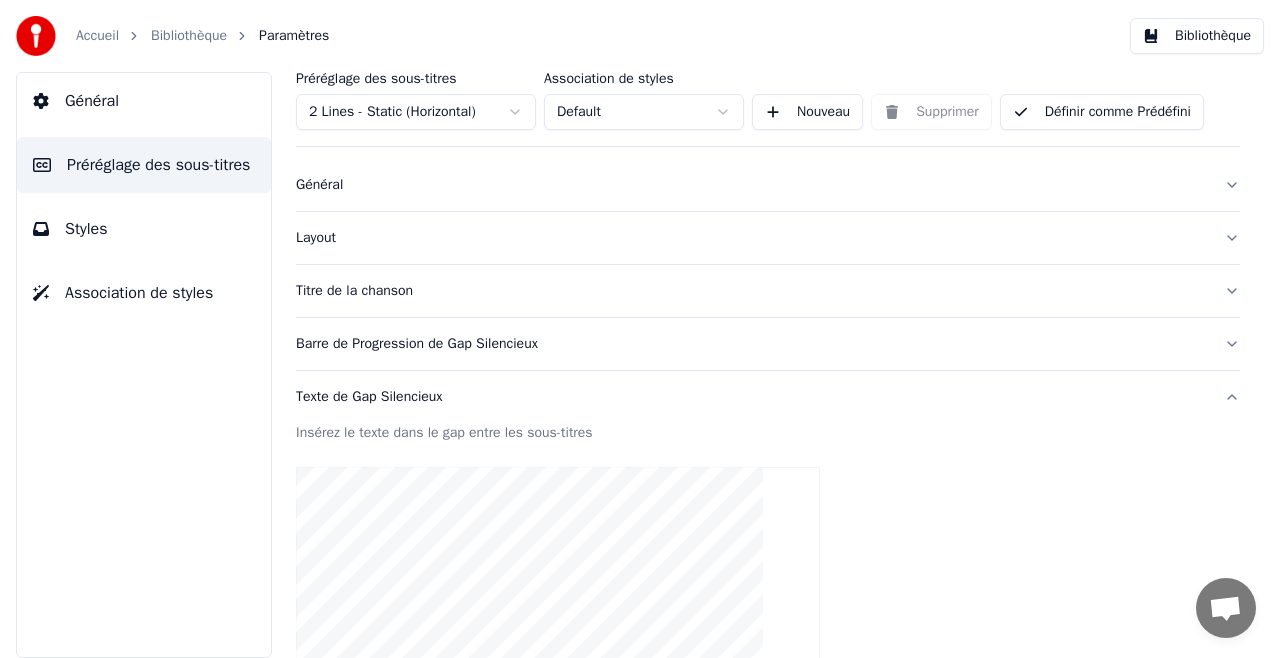 click on "Titre de la chanson" at bounding box center (768, 291) 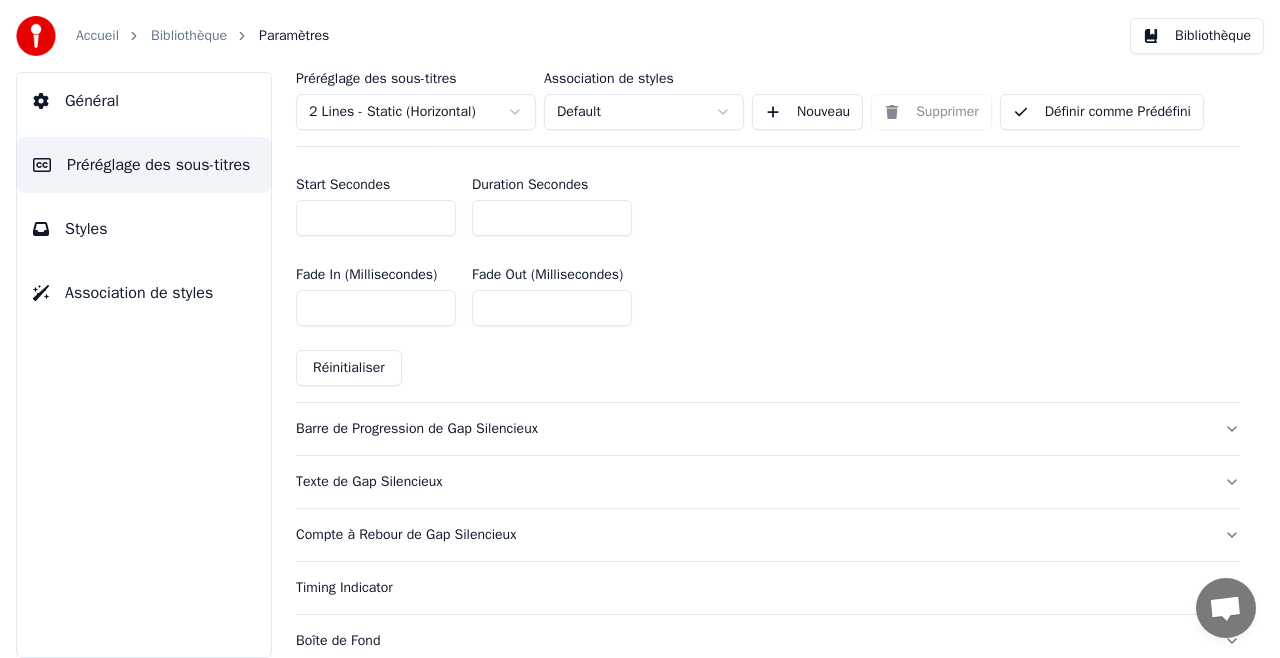 scroll, scrollTop: 1028, scrollLeft: 0, axis: vertical 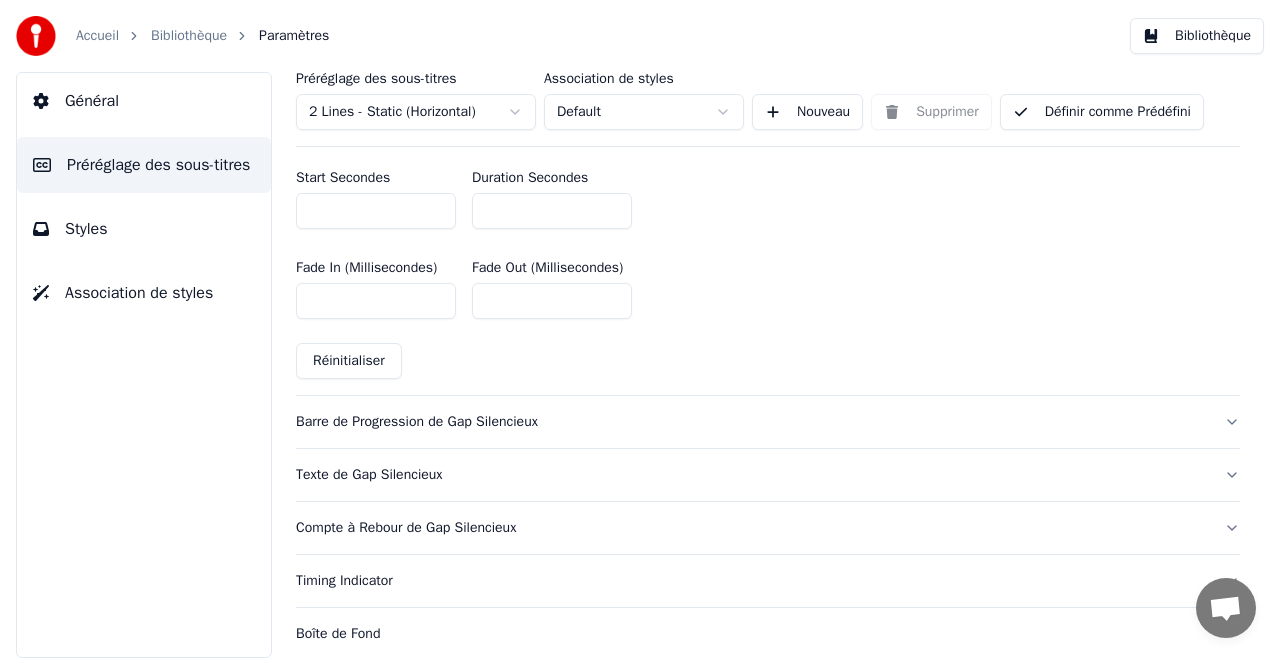 click on "Barre de Progression de Gap Silencieux" at bounding box center [752, 422] 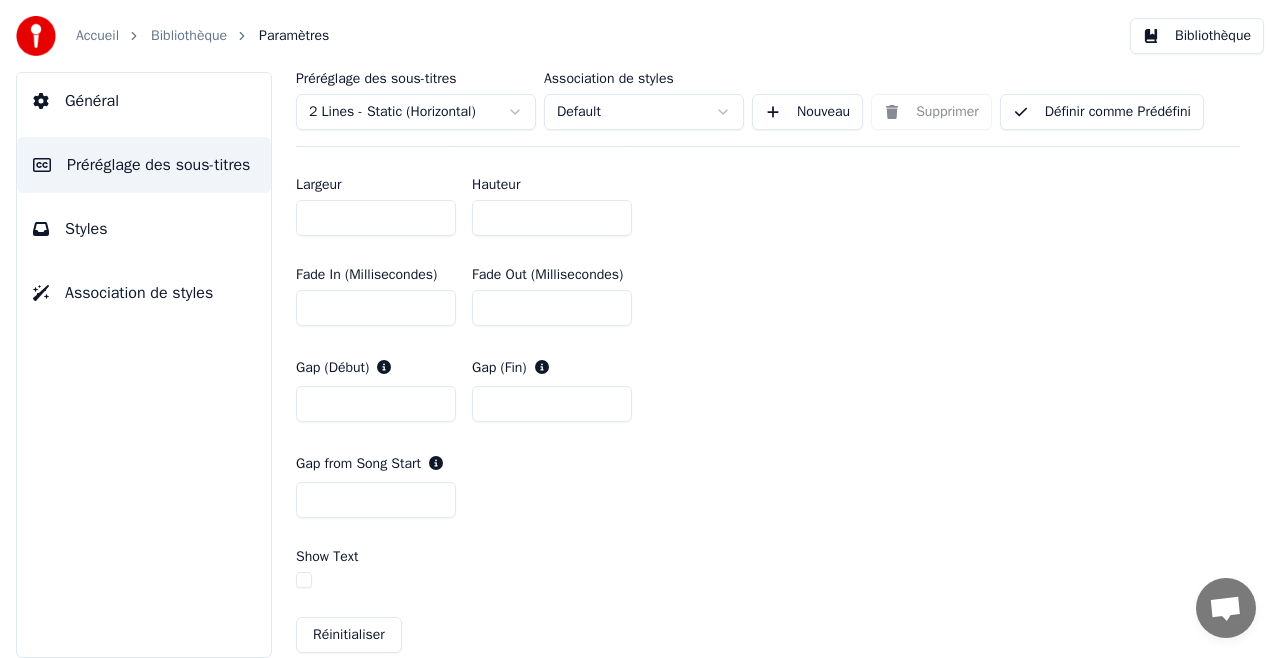 scroll, scrollTop: 1358, scrollLeft: 0, axis: vertical 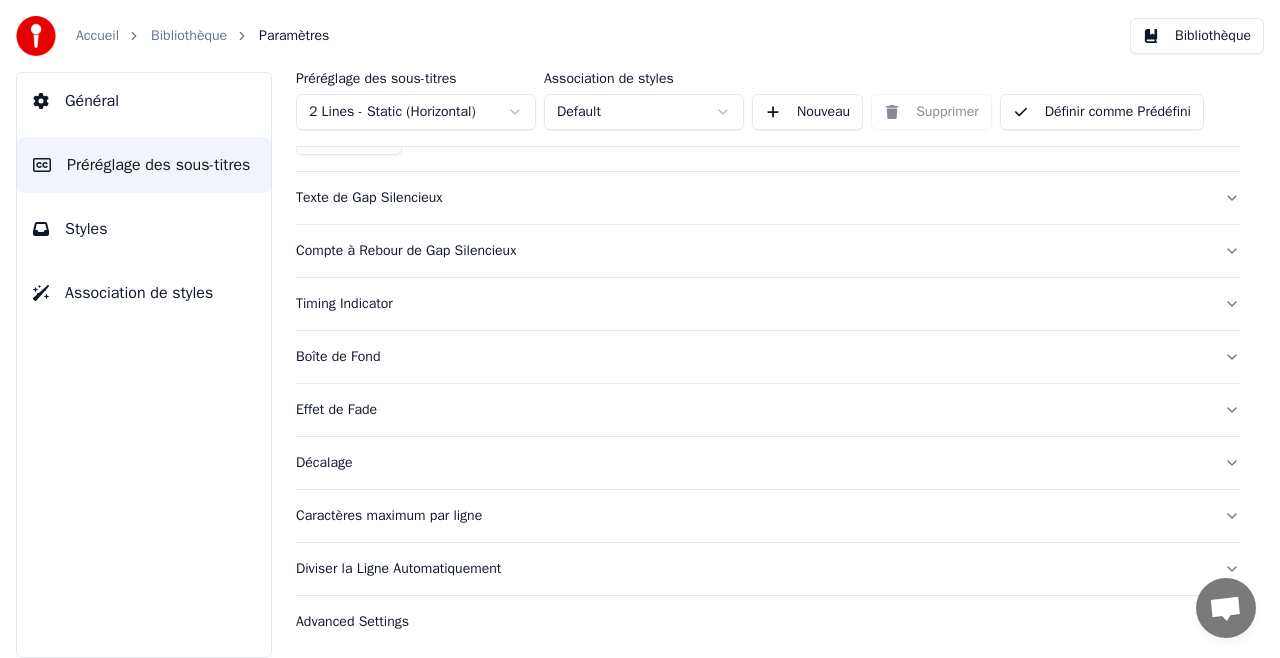click on "Effet de Fade" at bounding box center (752, 410) 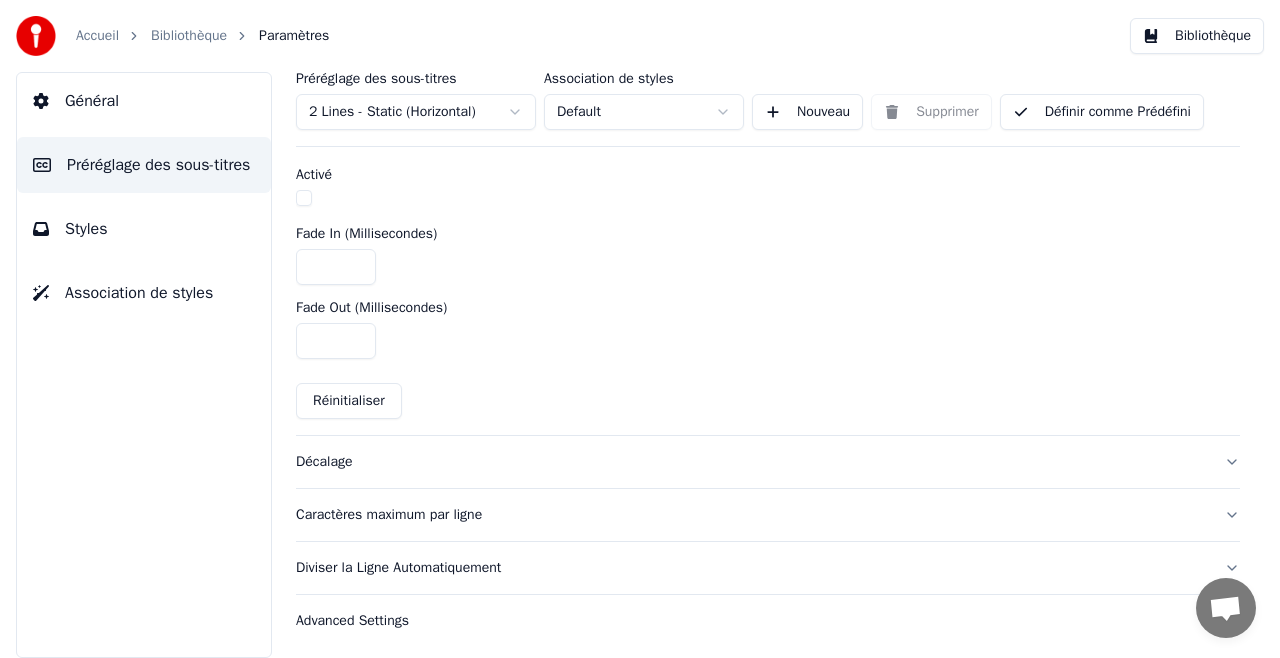 click on "Décalage" at bounding box center [752, 462] 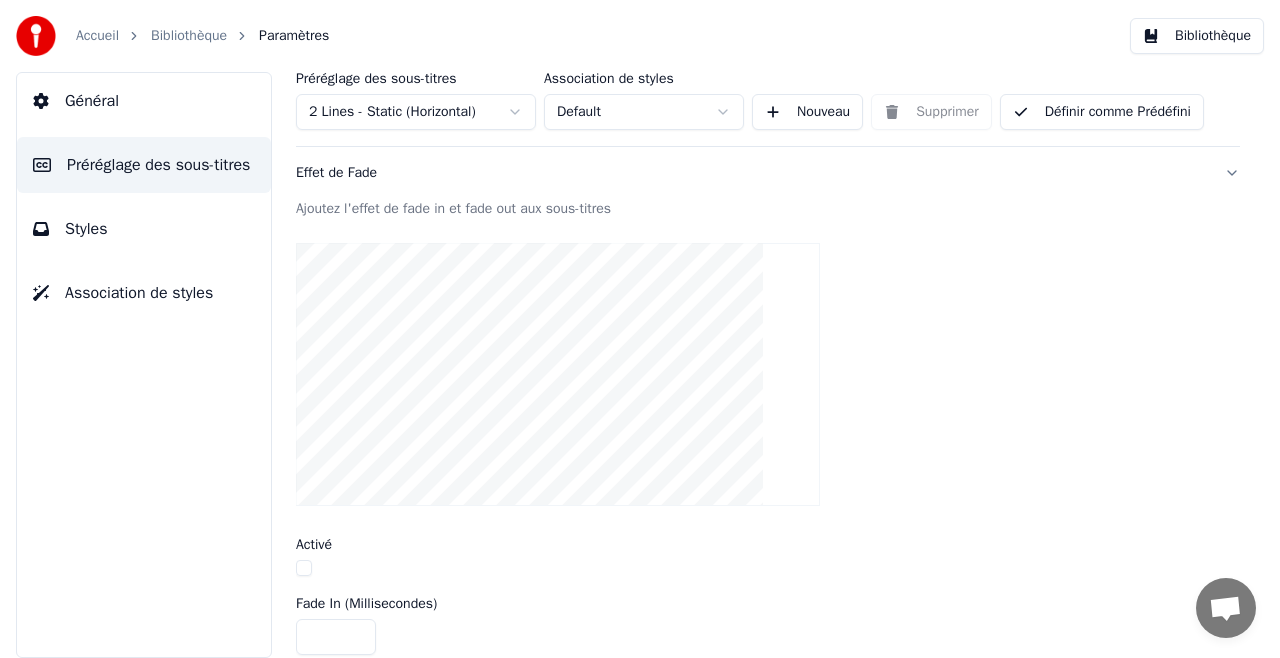 scroll, scrollTop: 464, scrollLeft: 0, axis: vertical 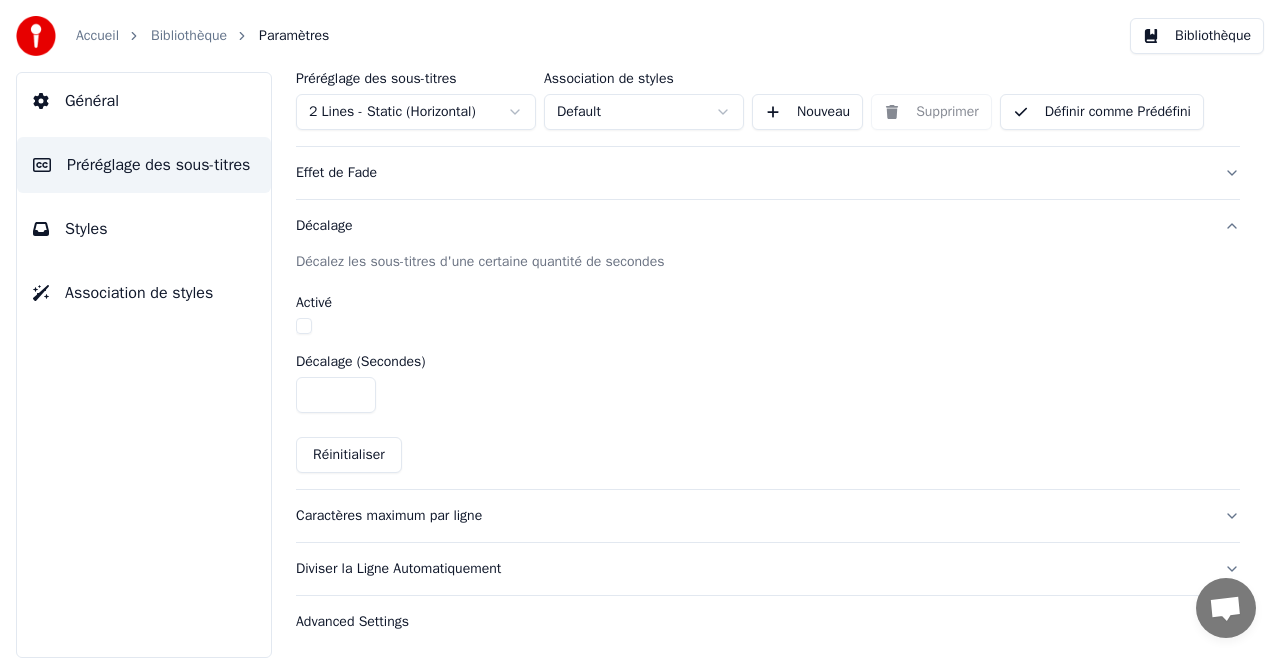 click on "Caractères maximum par ligne" at bounding box center [752, 516] 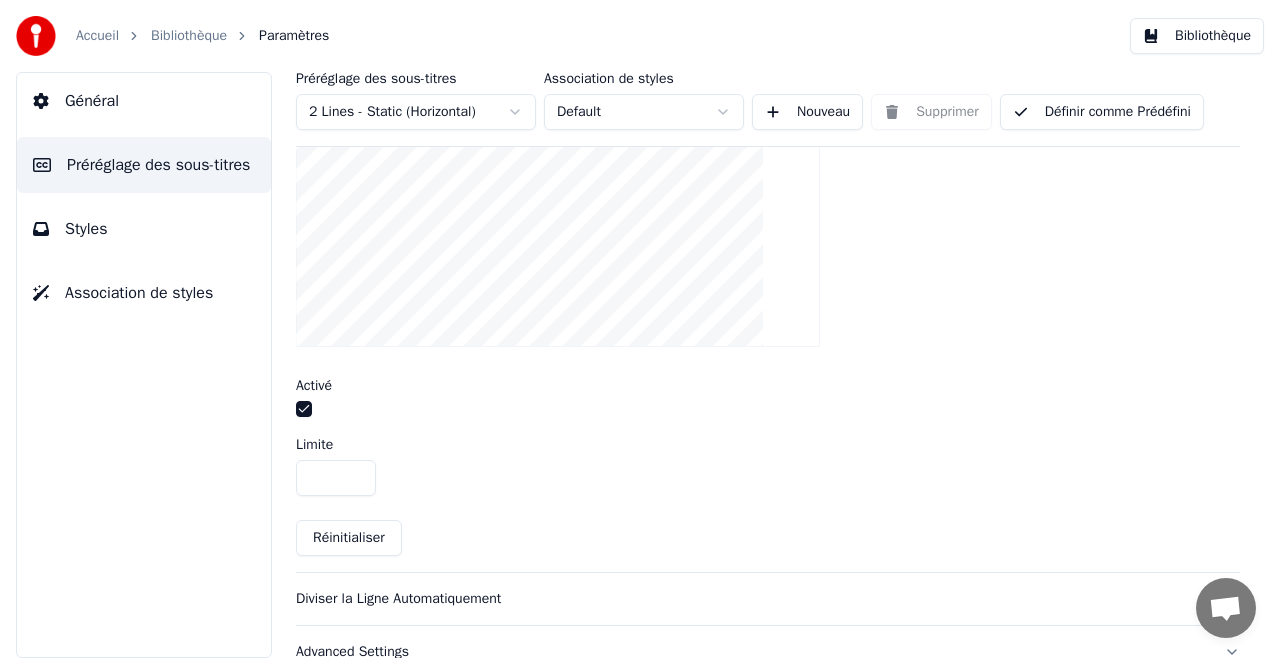 scroll, scrollTop: 760, scrollLeft: 0, axis: vertical 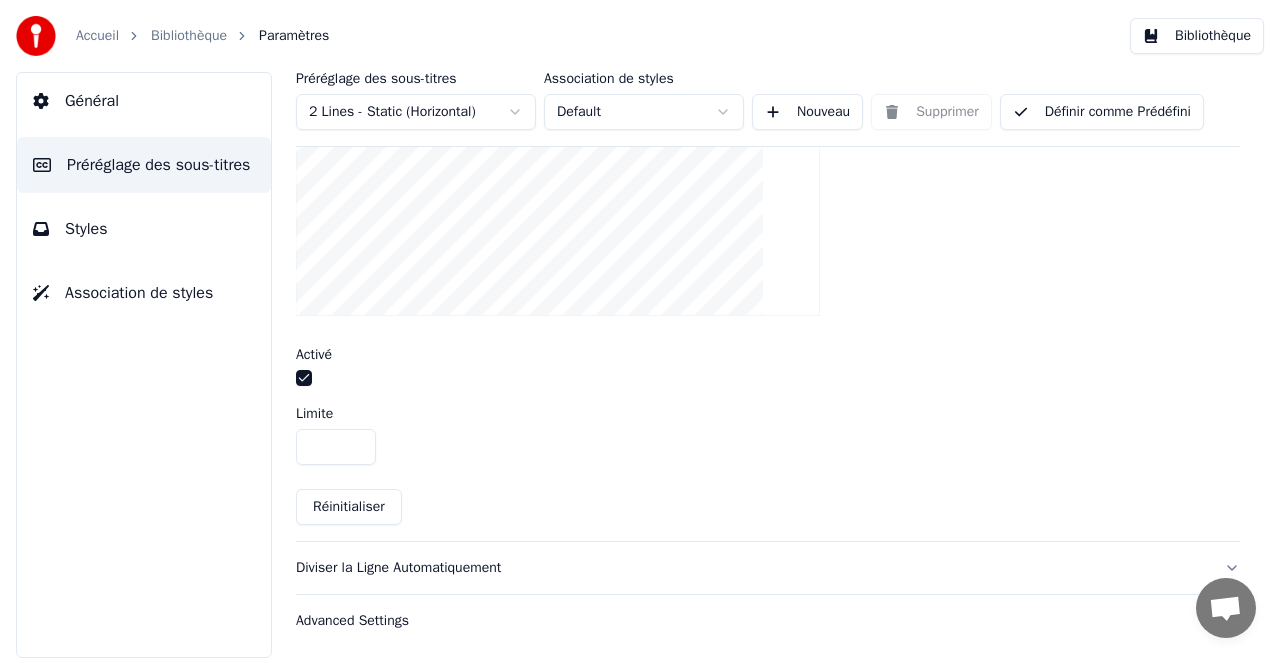 click on "Diviser la Ligne Automatiquement" at bounding box center [752, 568] 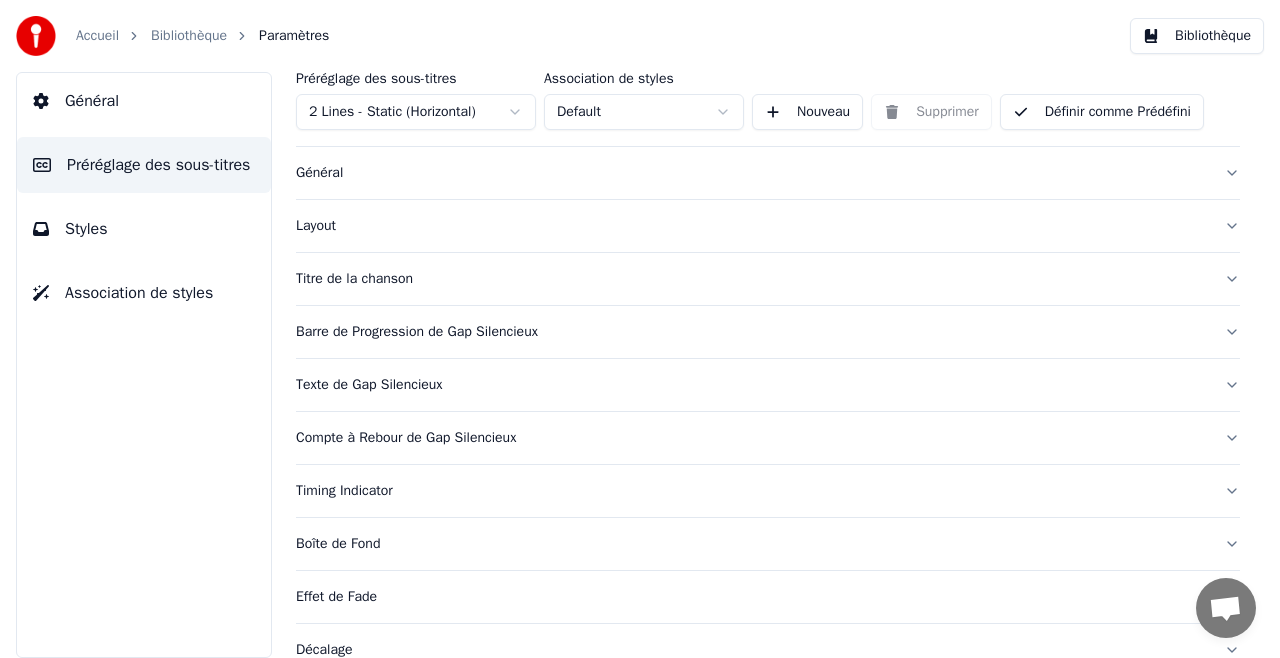 scroll, scrollTop: 100, scrollLeft: 0, axis: vertical 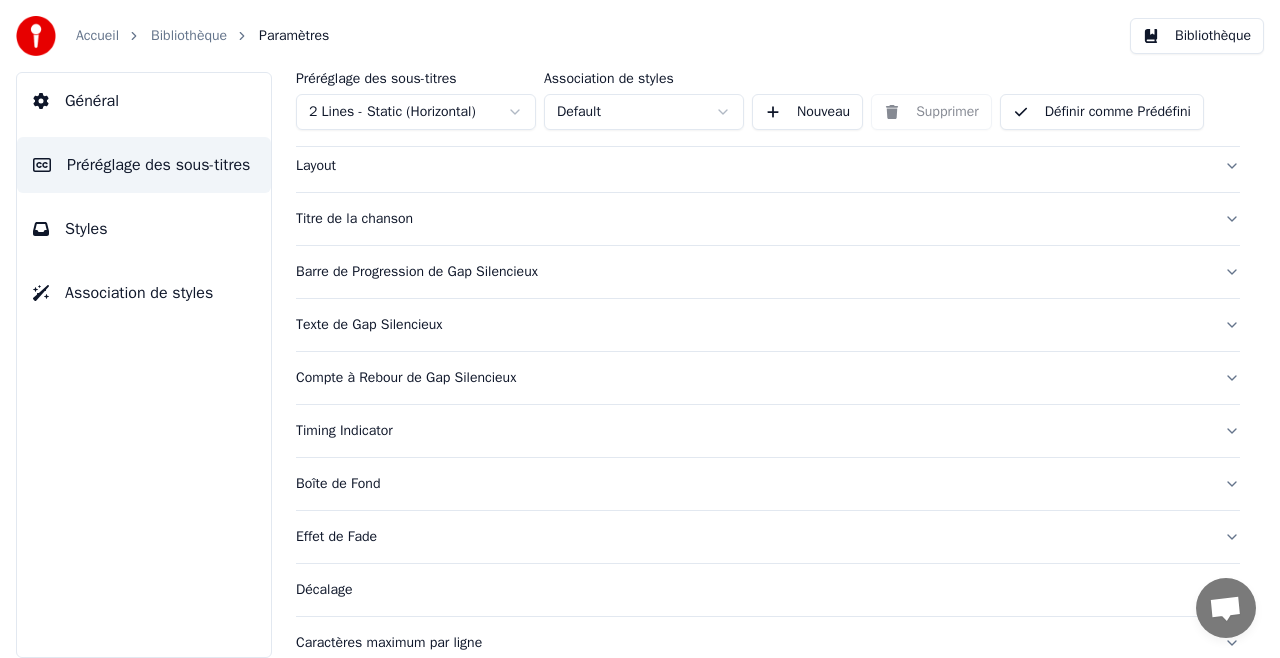 click on "Layout" at bounding box center [752, 166] 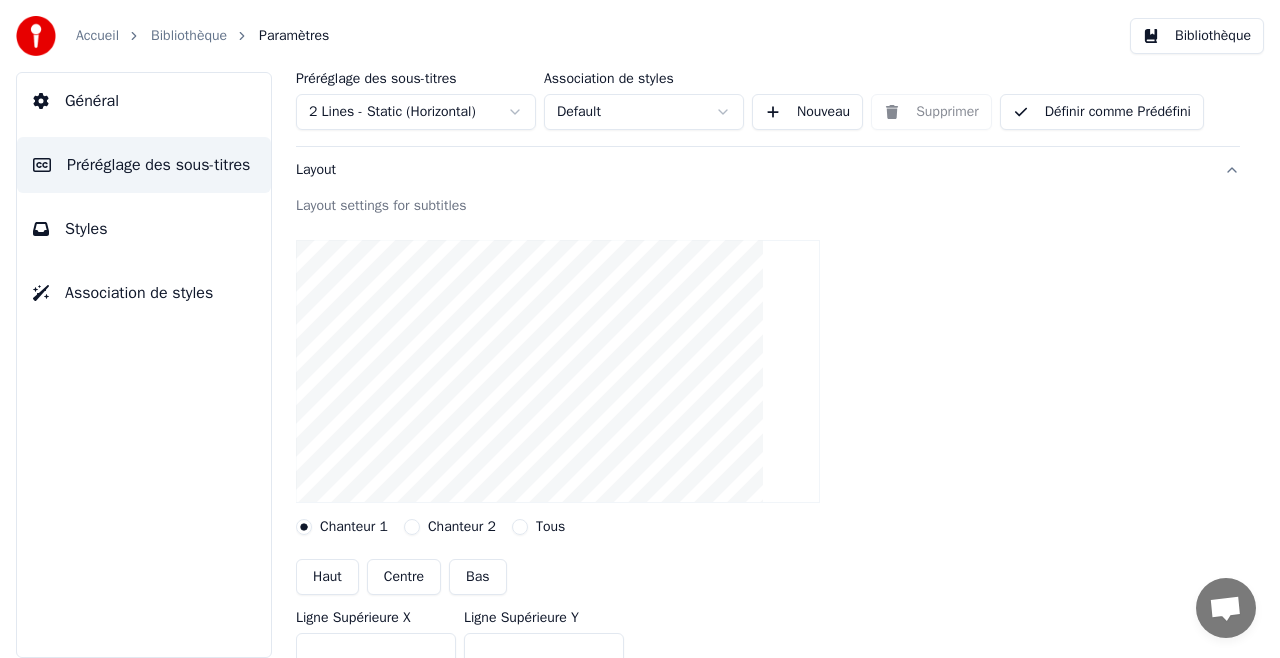 scroll, scrollTop: 200, scrollLeft: 0, axis: vertical 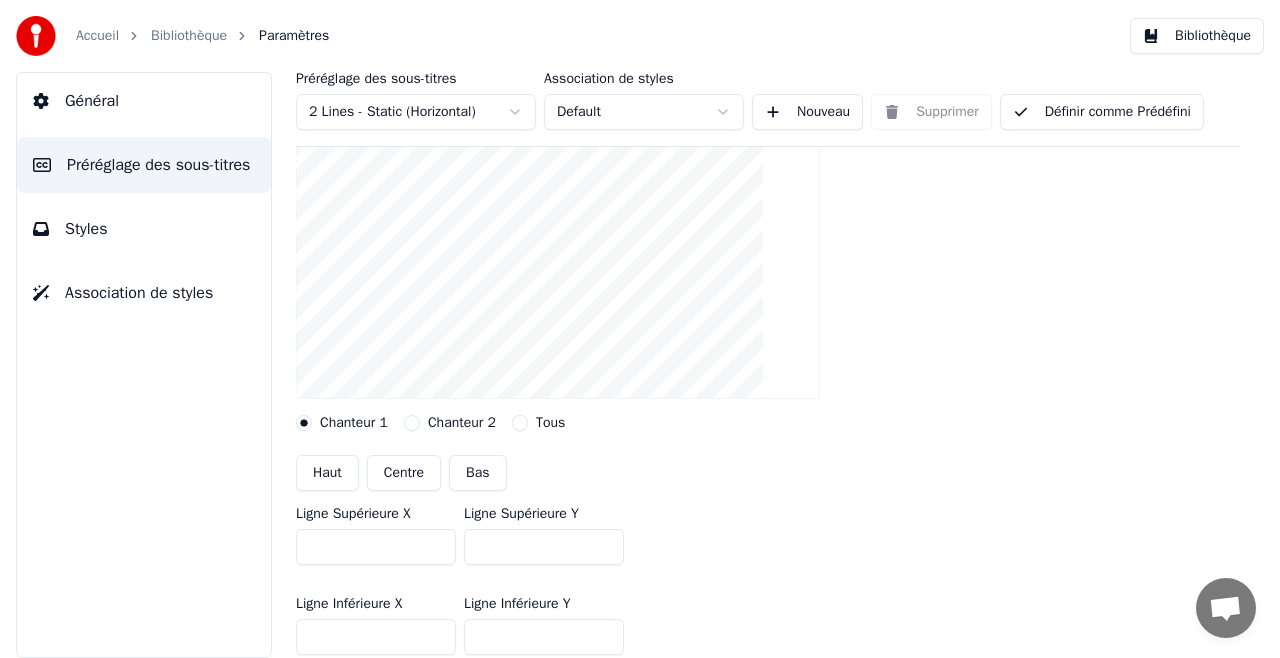 click on "Centre" at bounding box center [404, 473] 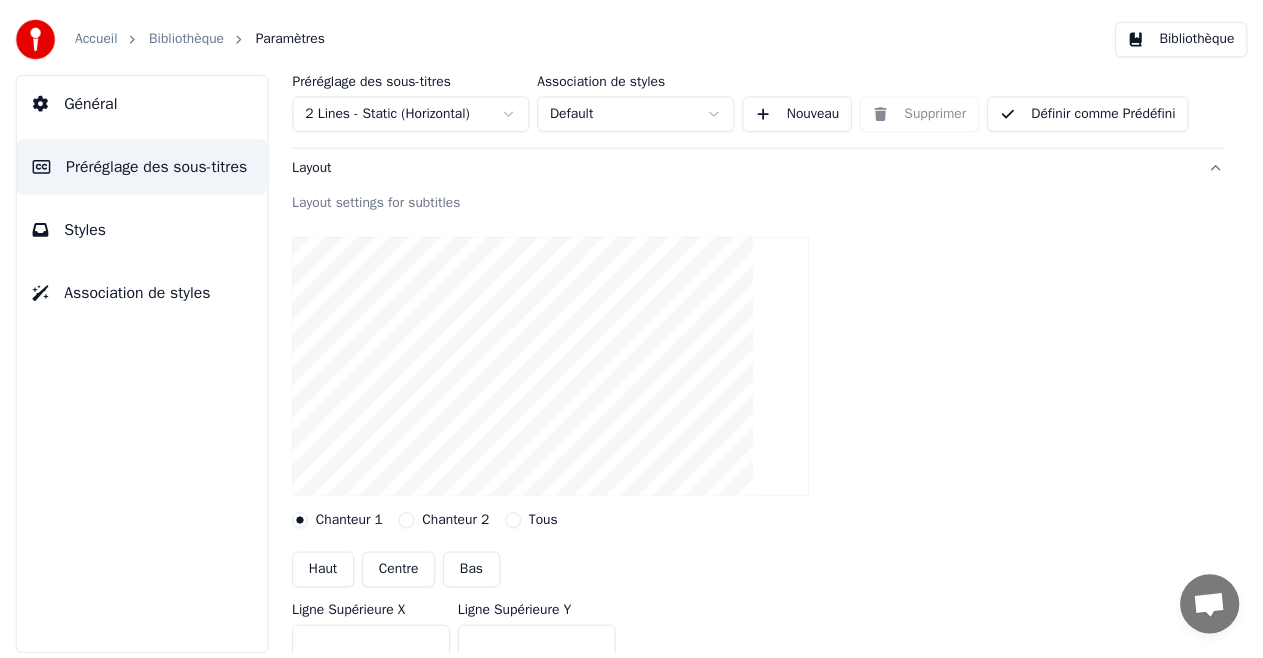 scroll, scrollTop: 0, scrollLeft: 0, axis: both 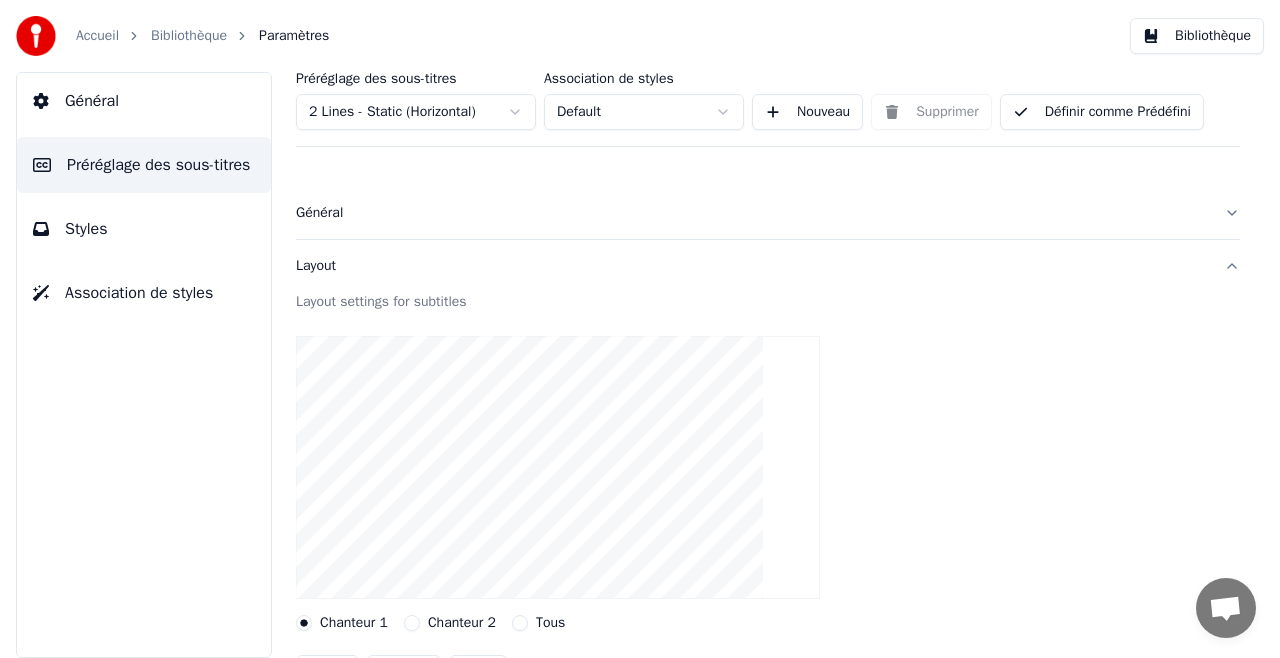 click on "Général" at bounding box center [144, 101] 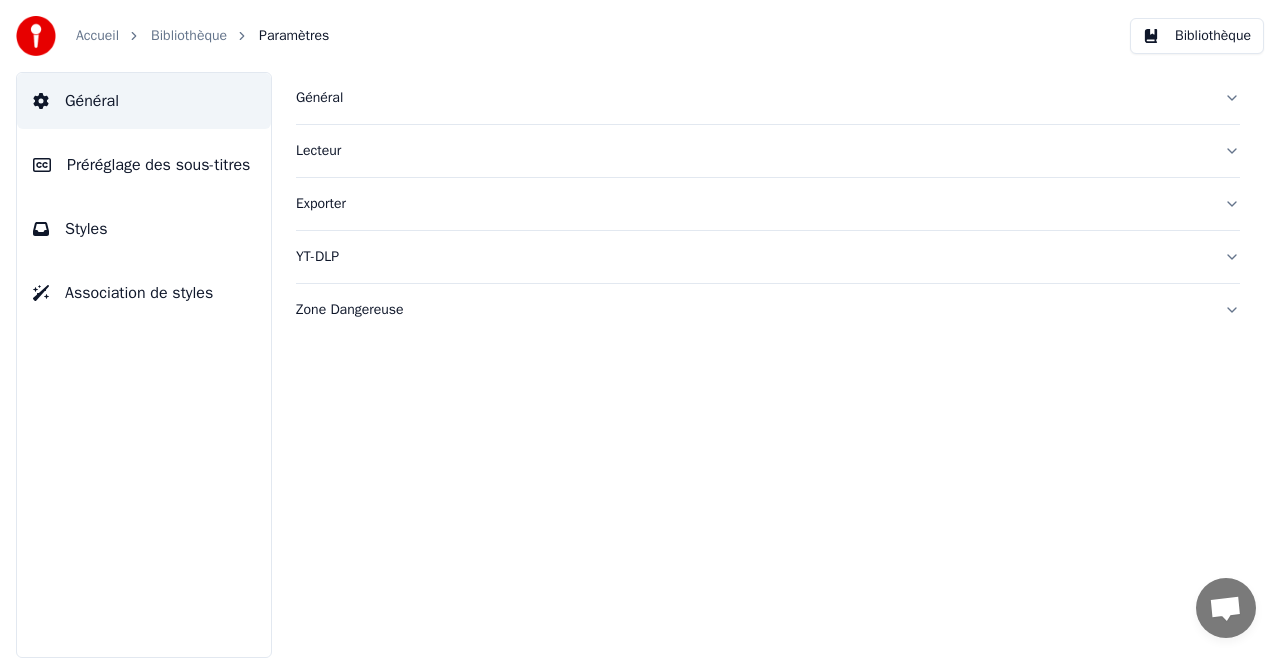 click on "Bibliothèque" at bounding box center [1197, 36] 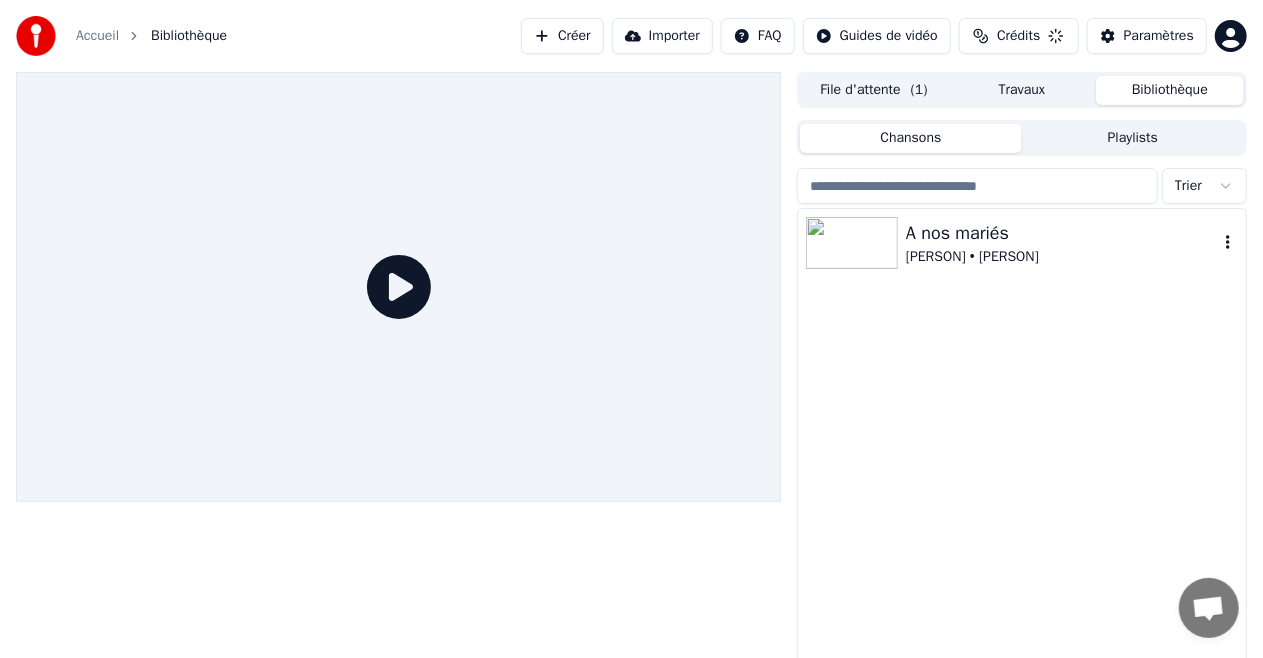 click at bounding box center [856, 243] 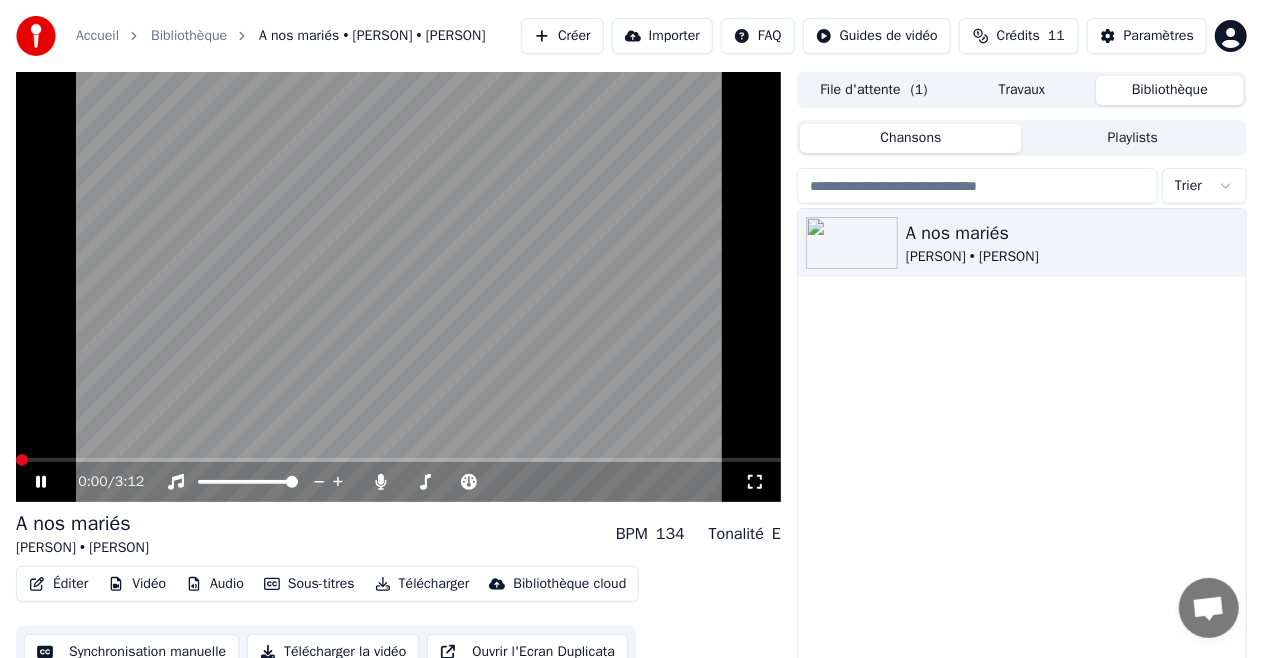 click 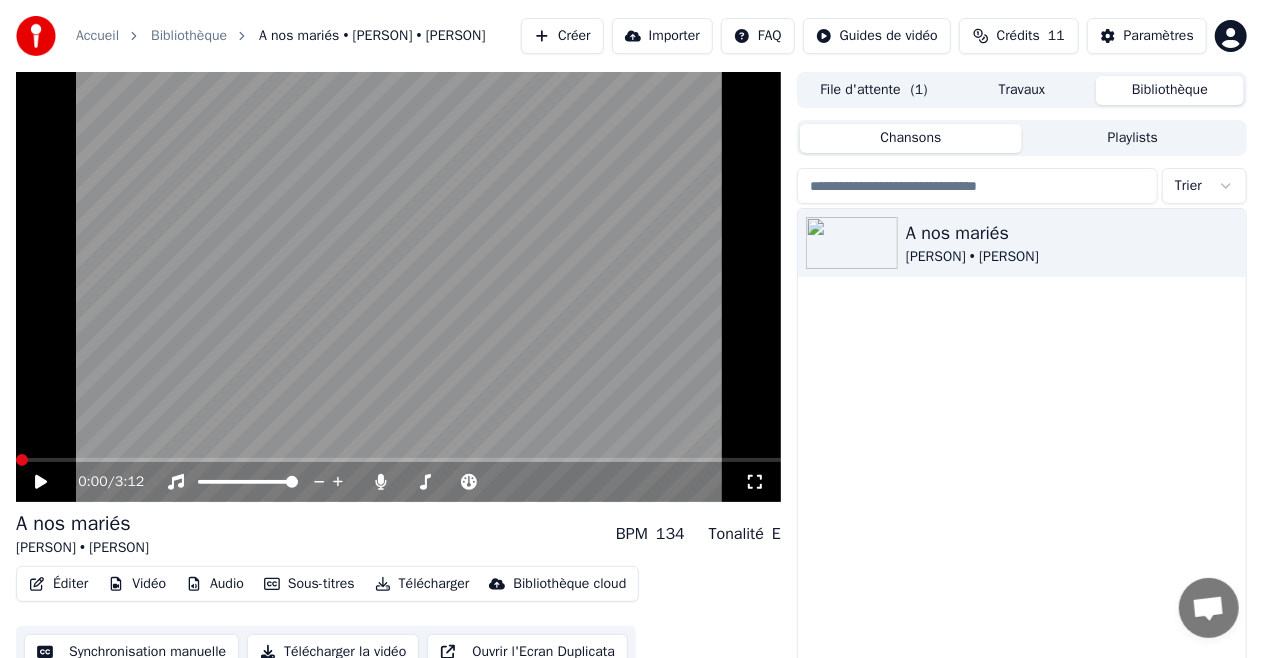scroll, scrollTop: 43, scrollLeft: 0, axis: vertical 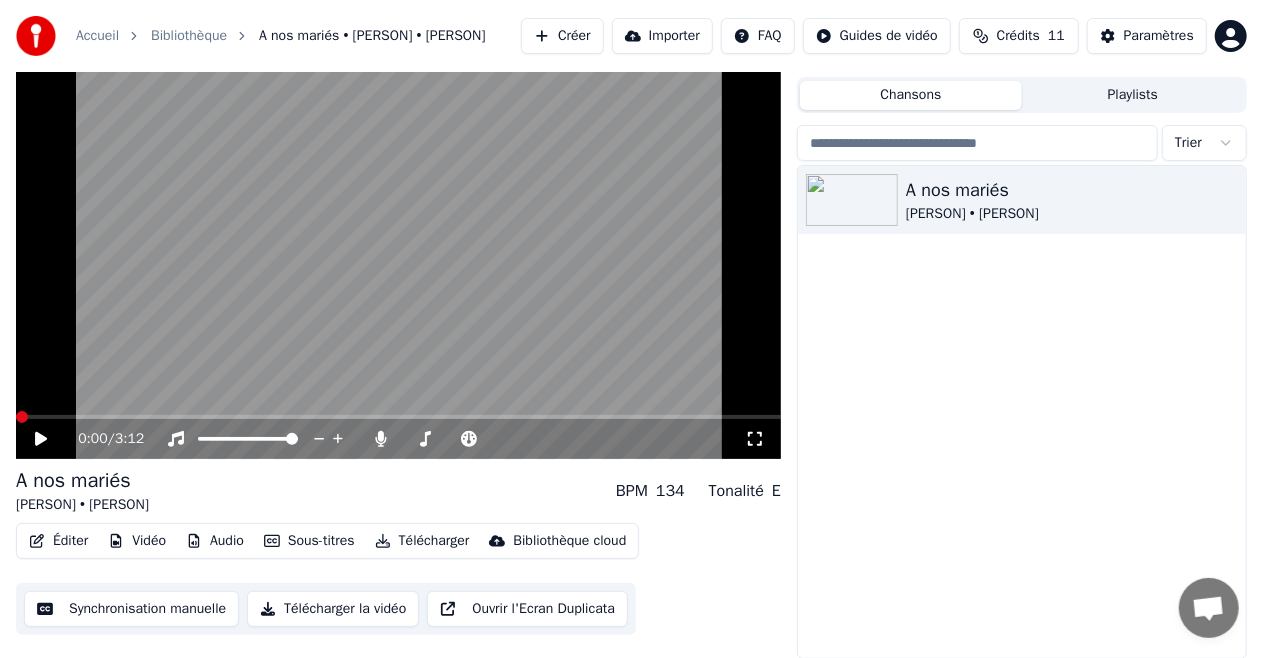 click on "Synchronisation manuelle" at bounding box center [131, 609] 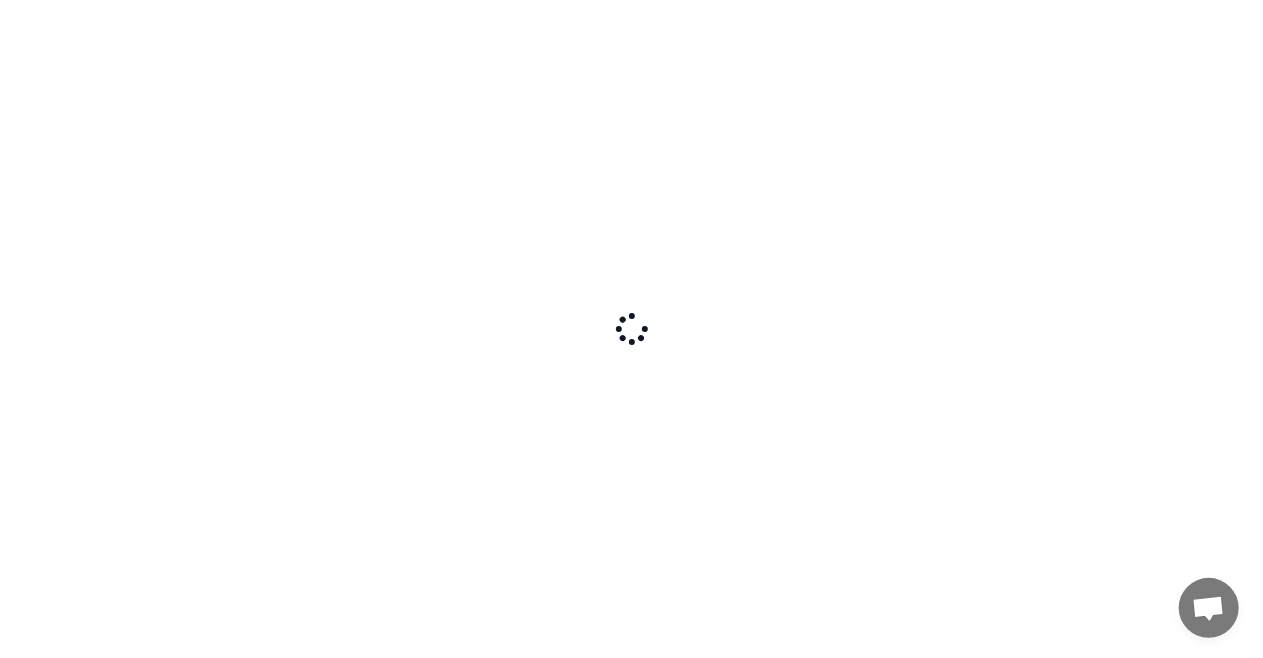 scroll, scrollTop: 0, scrollLeft: 0, axis: both 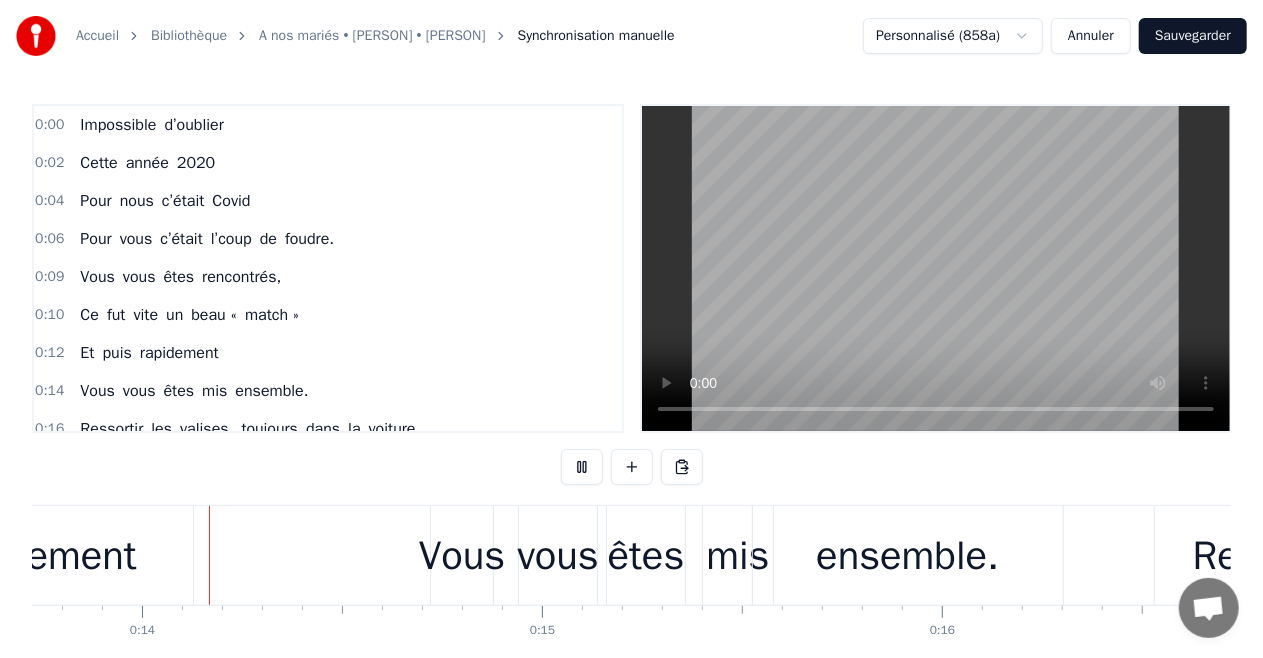 click on "Sauvegarder" at bounding box center [1193, 36] 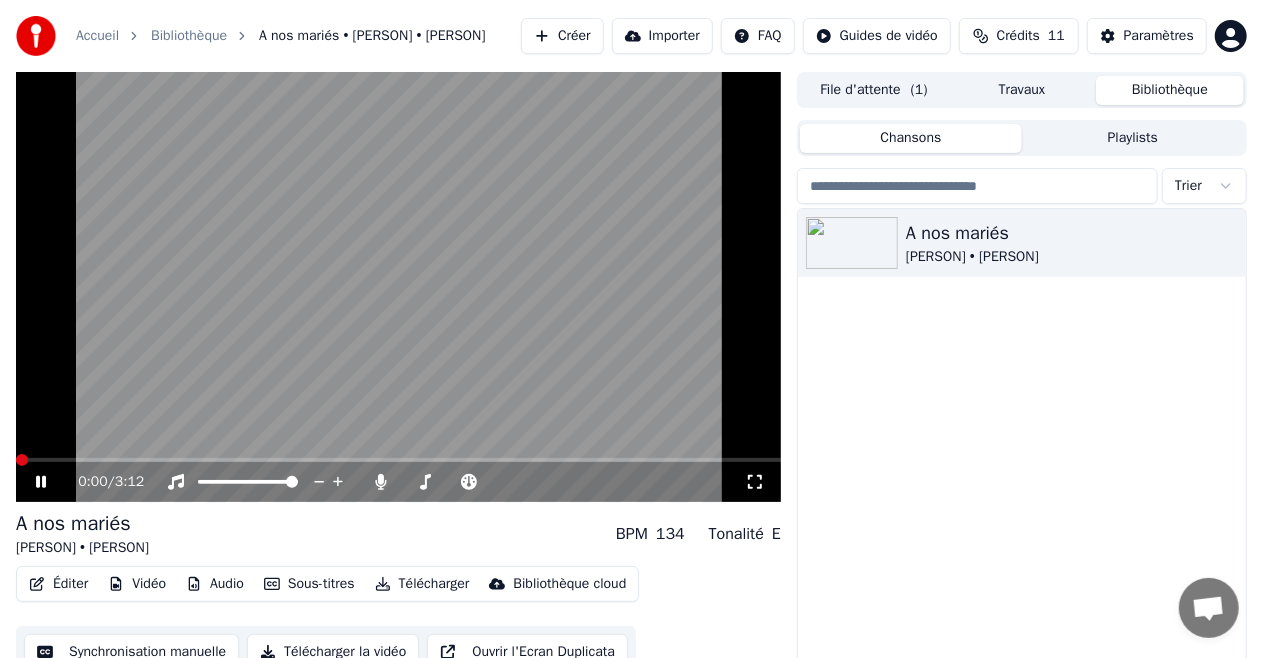 click 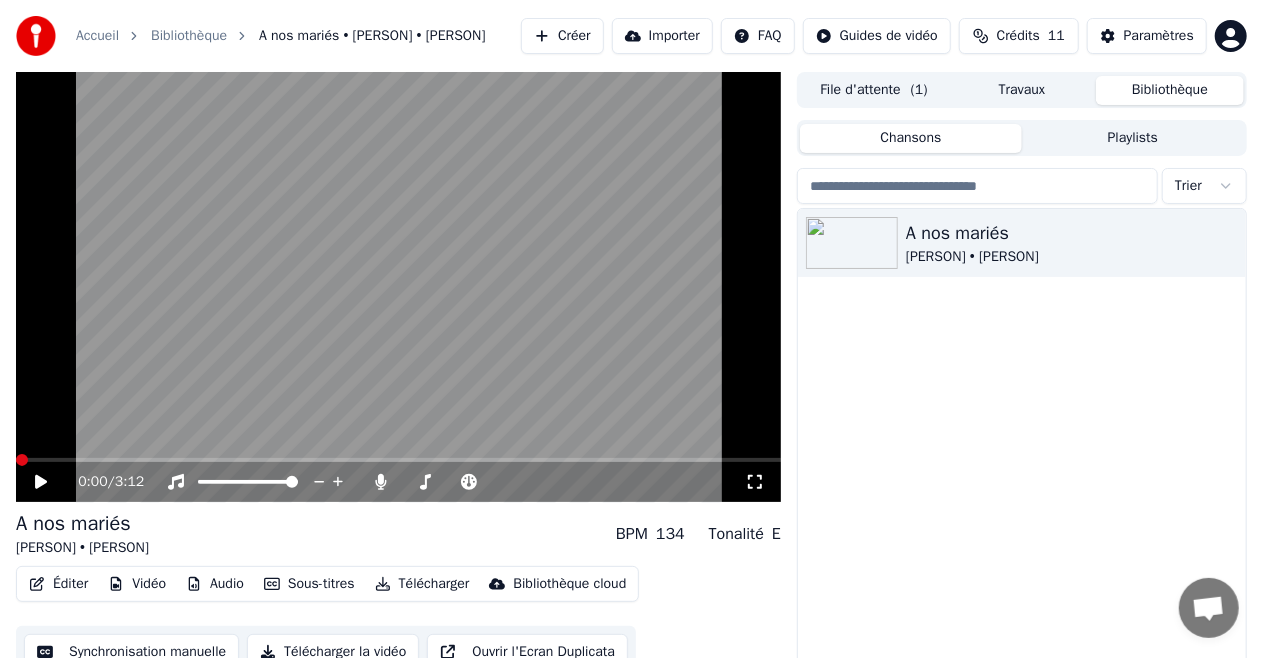 click at bounding box center [22, 460] 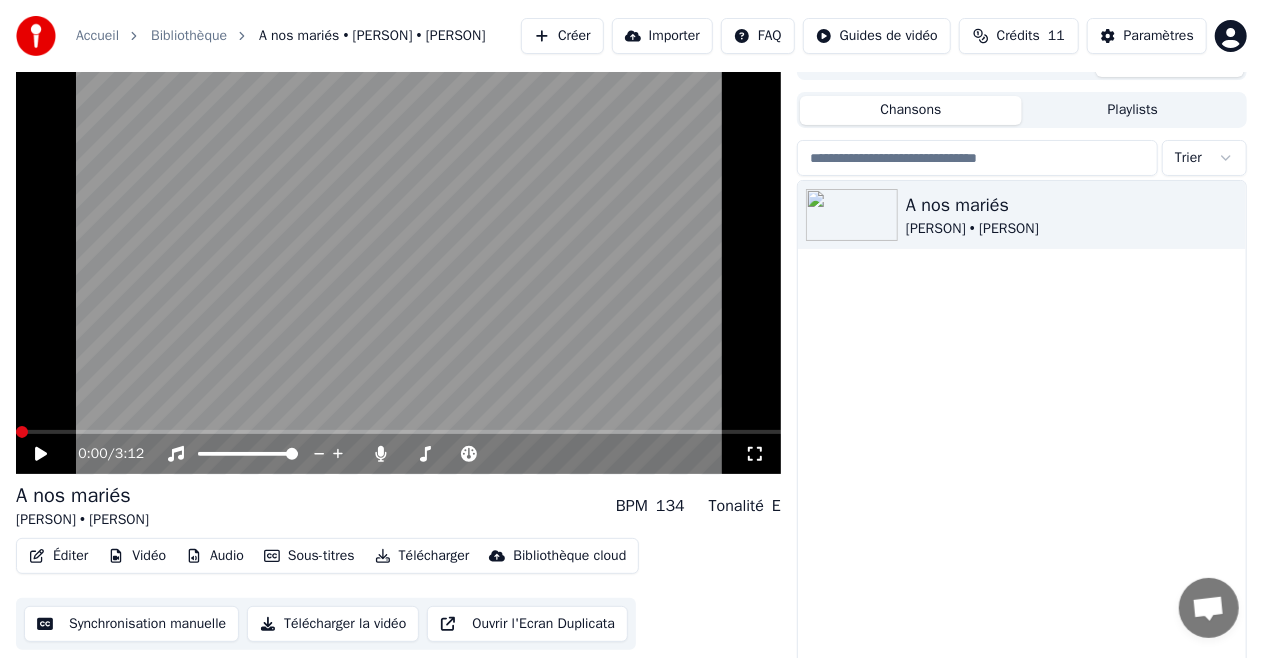 scroll, scrollTop: 43, scrollLeft: 0, axis: vertical 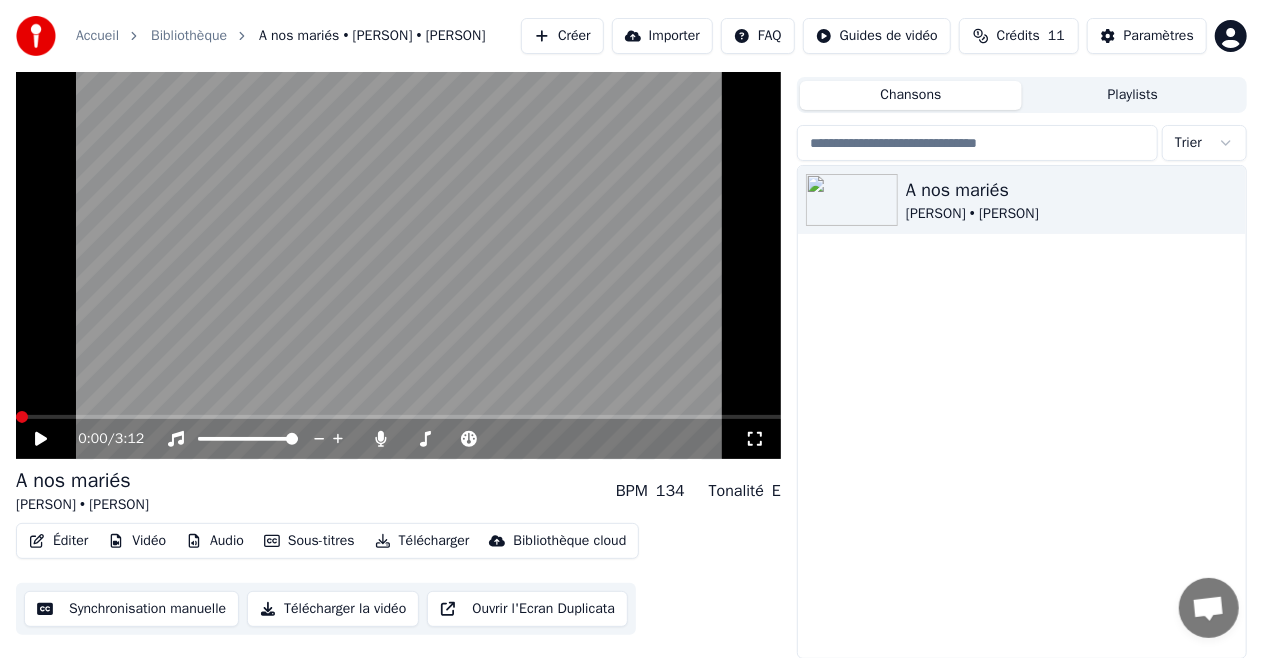 click on "Vidéo" at bounding box center [137, 541] 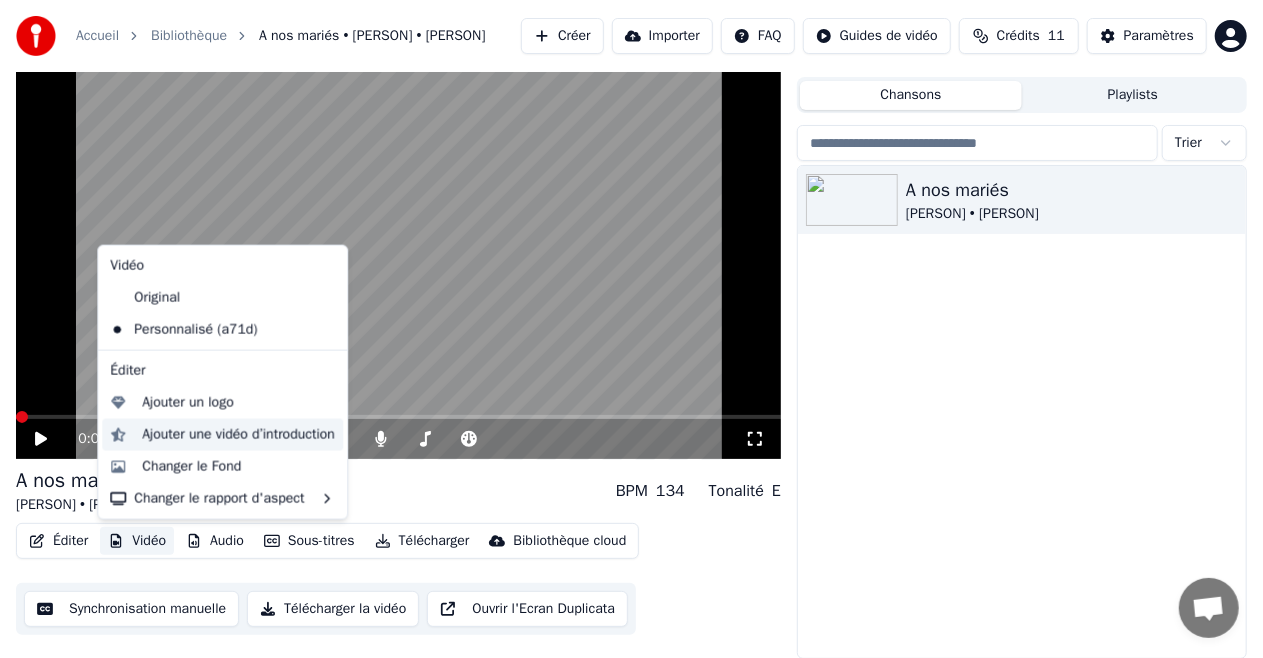 click on "Ajouter une vidéo d’introduction" at bounding box center (238, 435) 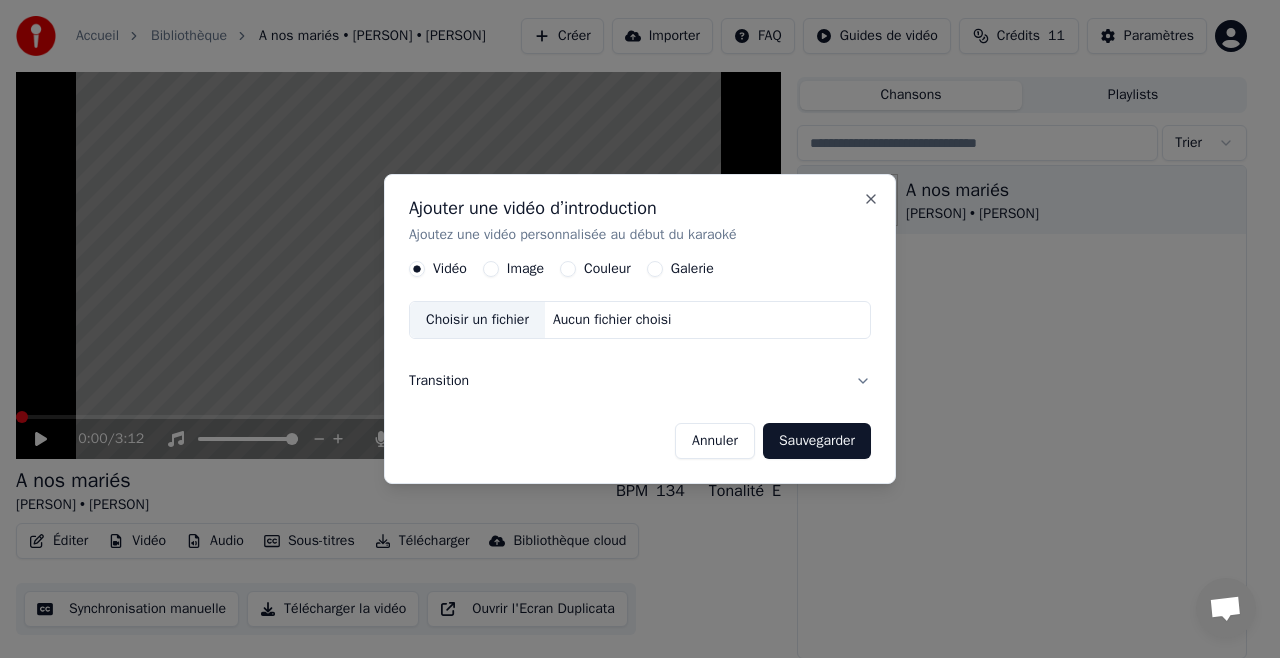 click on "Annuler" at bounding box center (715, 441) 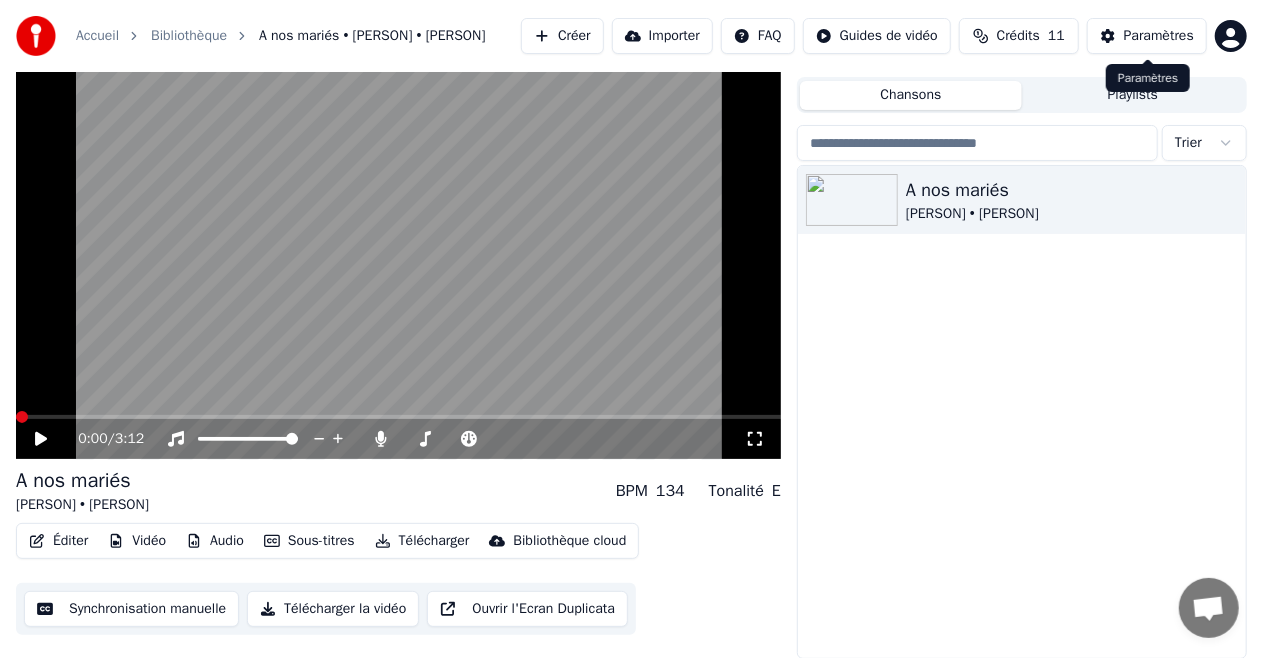 click on "Paramètres" at bounding box center [1159, 36] 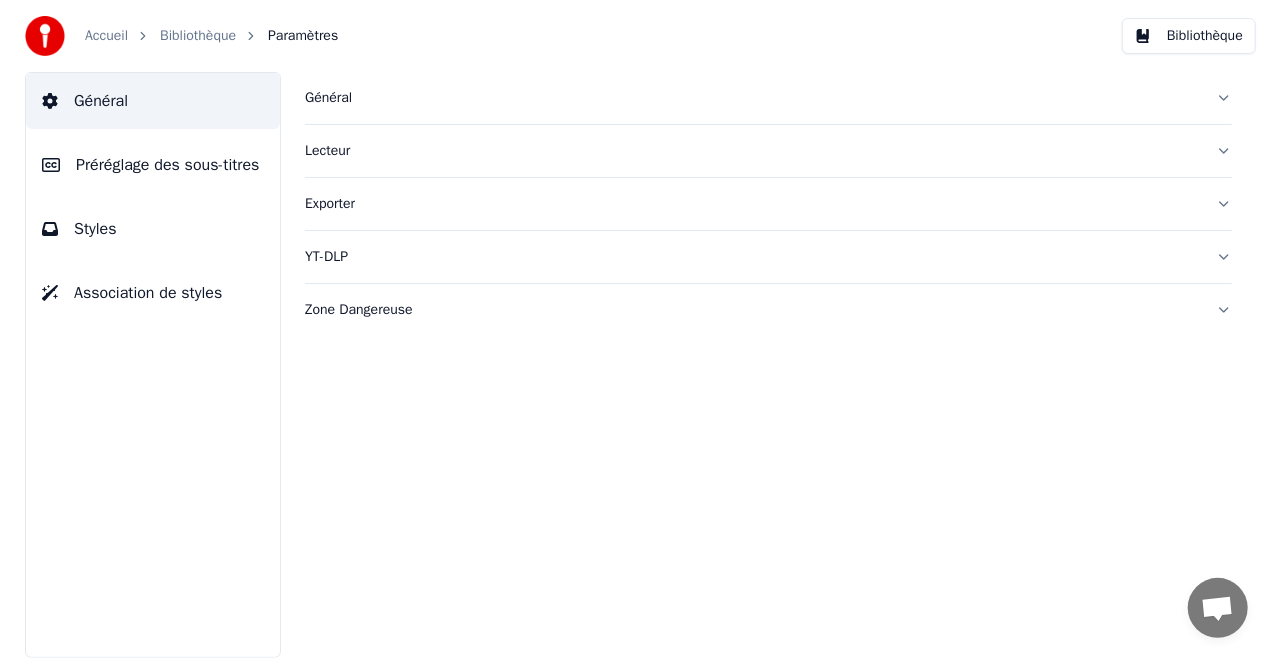 scroll, scrollTop: 0, scrollLeft: 0, axis: both 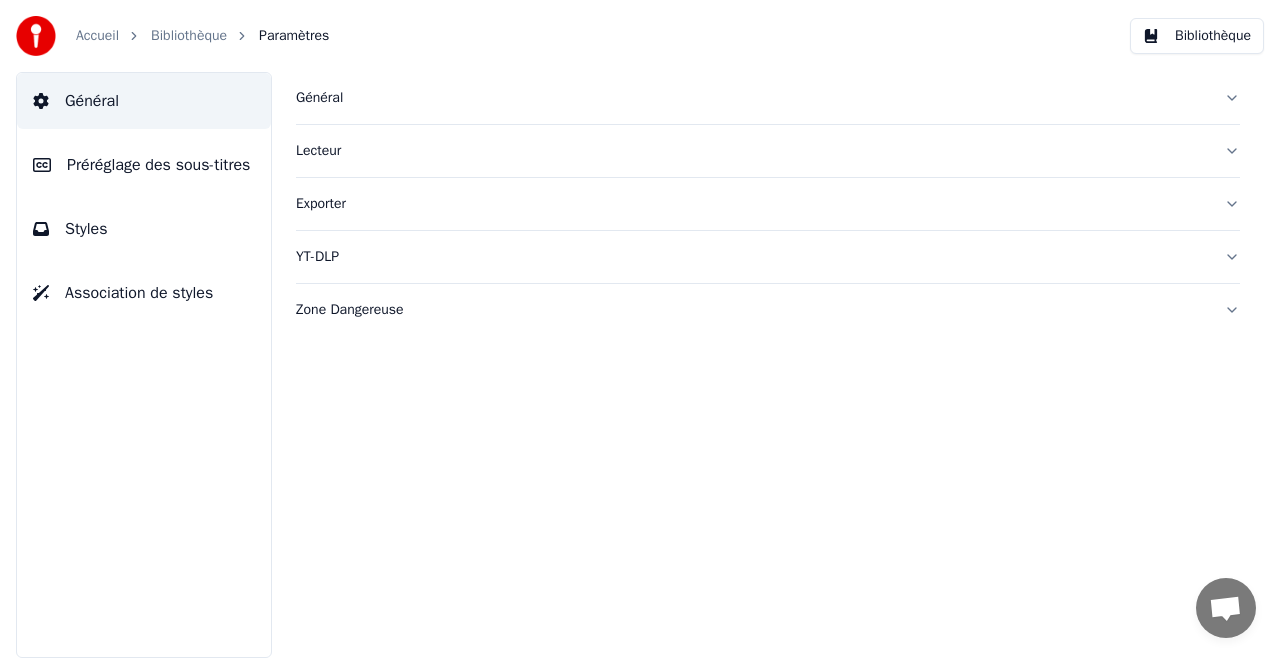 click on "Général" at bounding box center [752, 98] 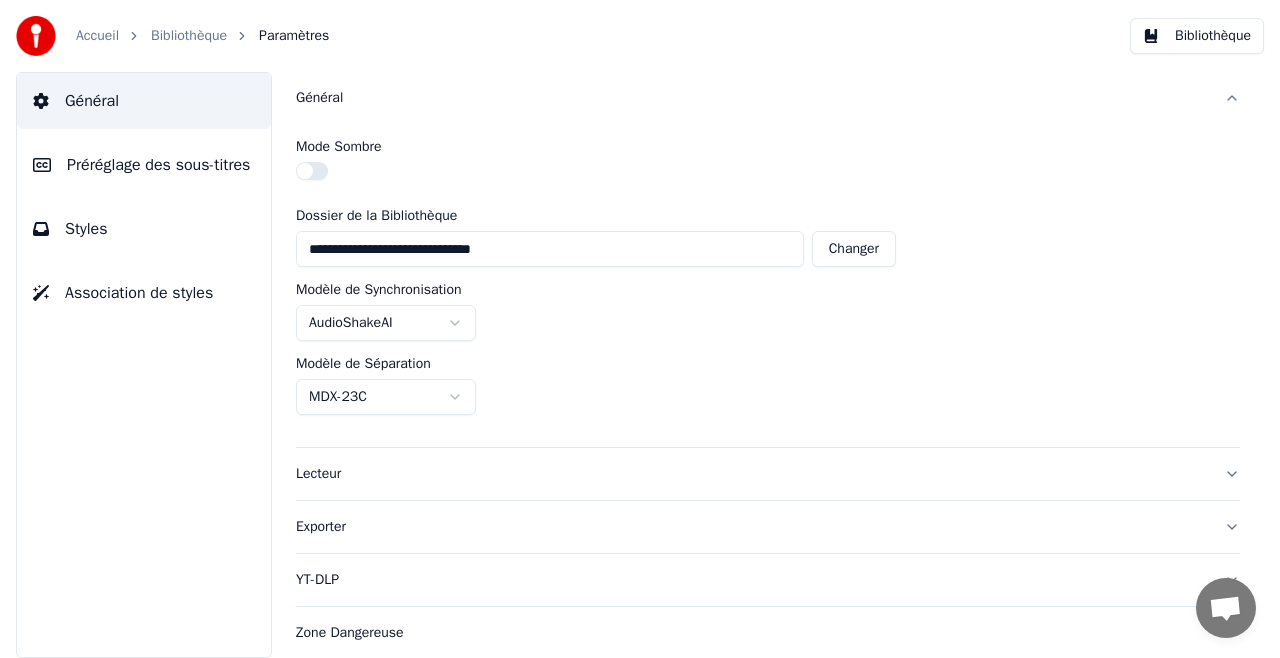 click on "Lecteur" at bounding box center (752, 474) 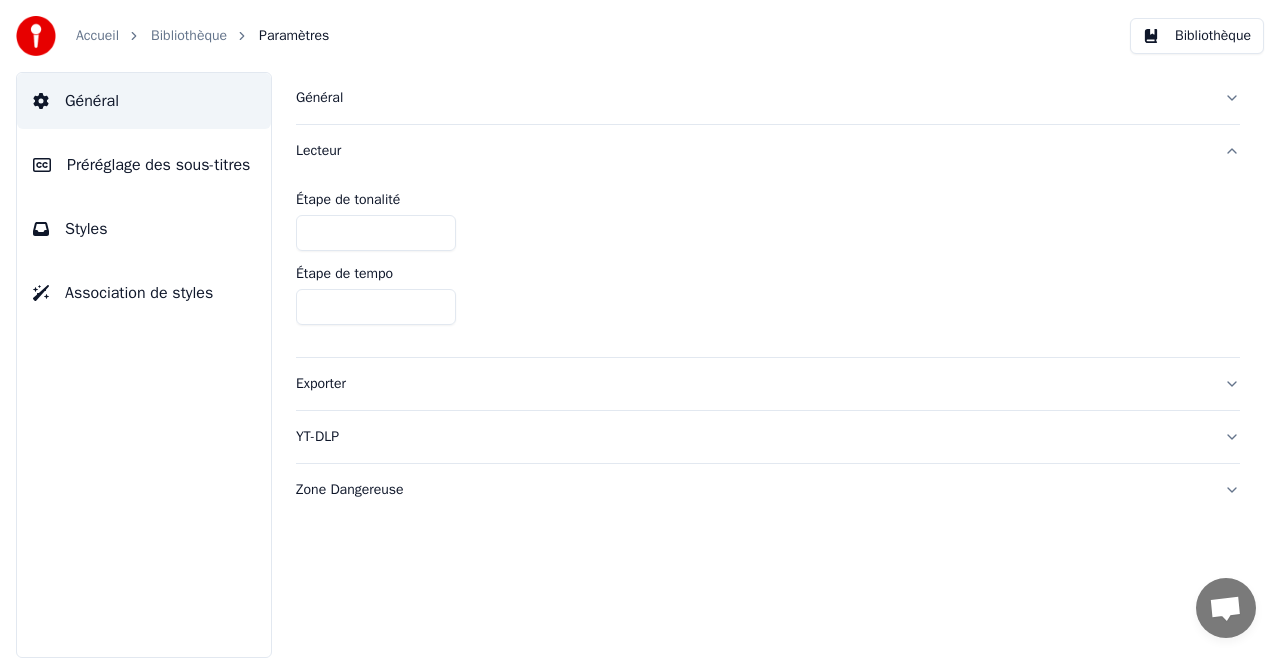 click on "Exporter" at bounding box center (752, 384) 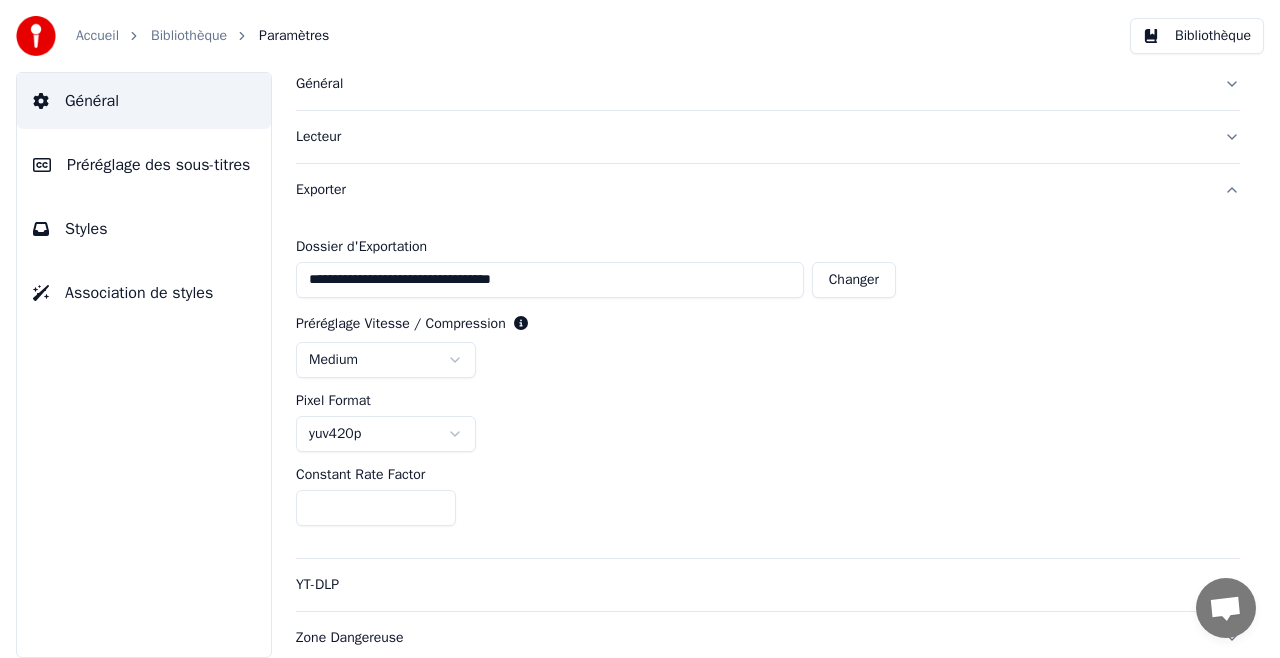 scroll, scrollTop: 18, scrollLeft: 0, axis: vertical 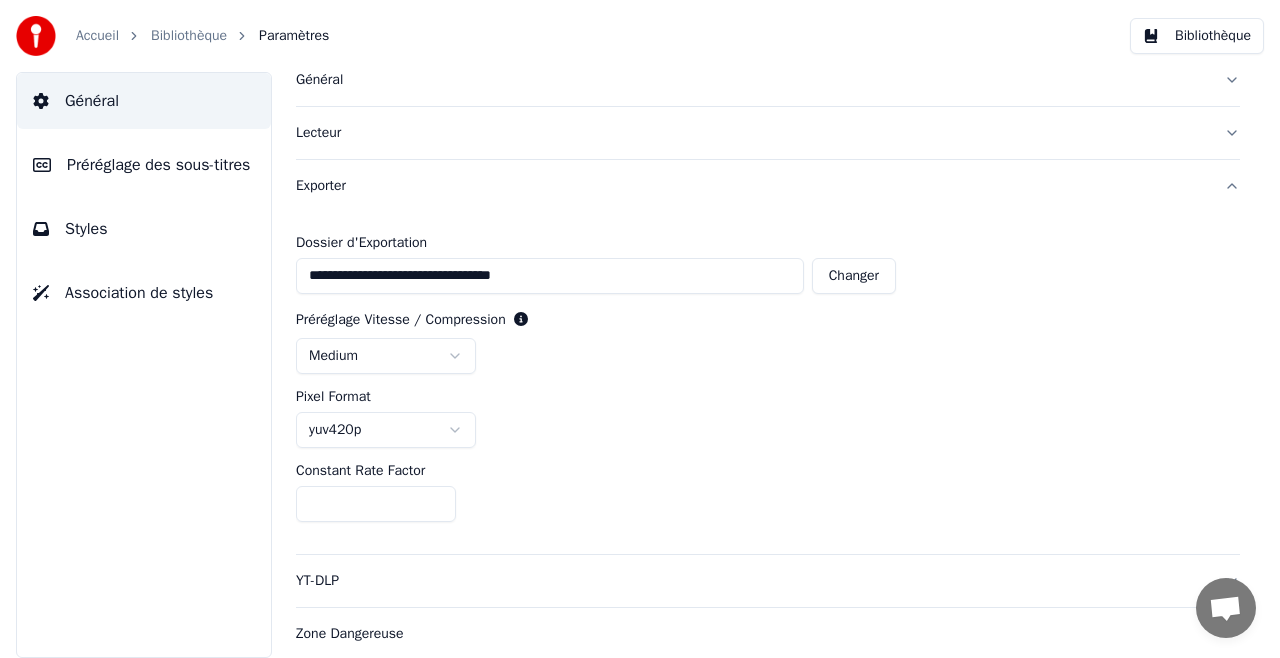 click on "YT-DLP" at bounding box center (752, 581) 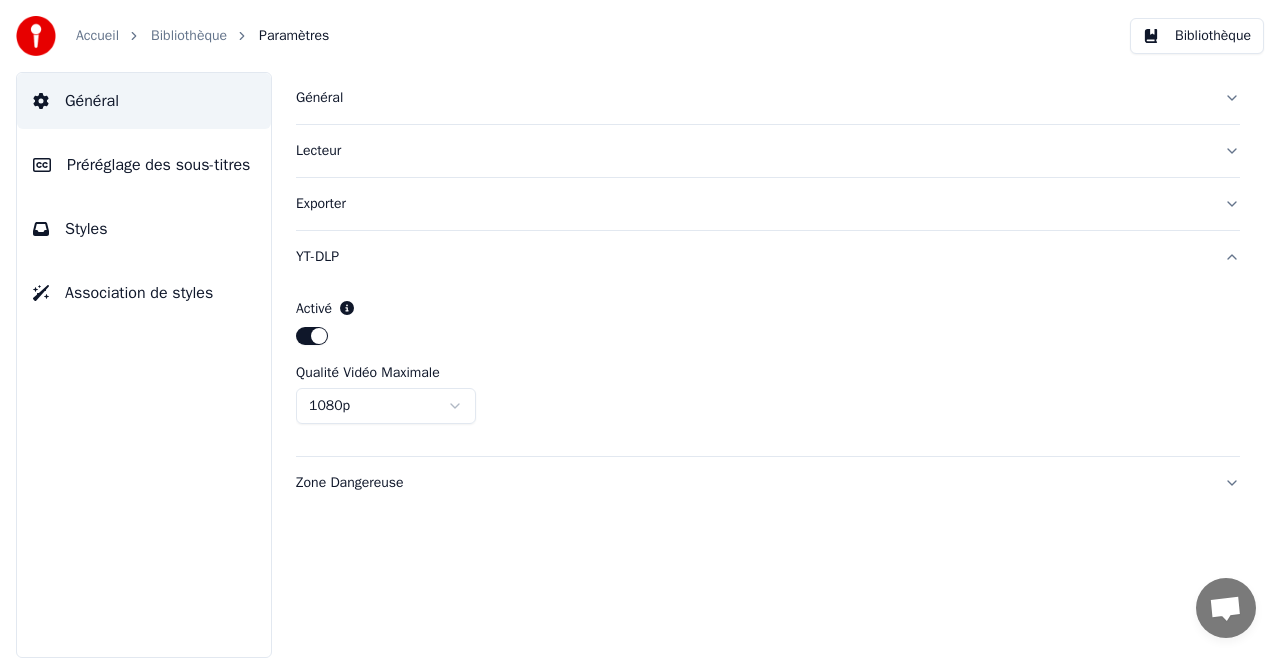 click on "Zone Dangereuse" at bounding box center [752, 483] 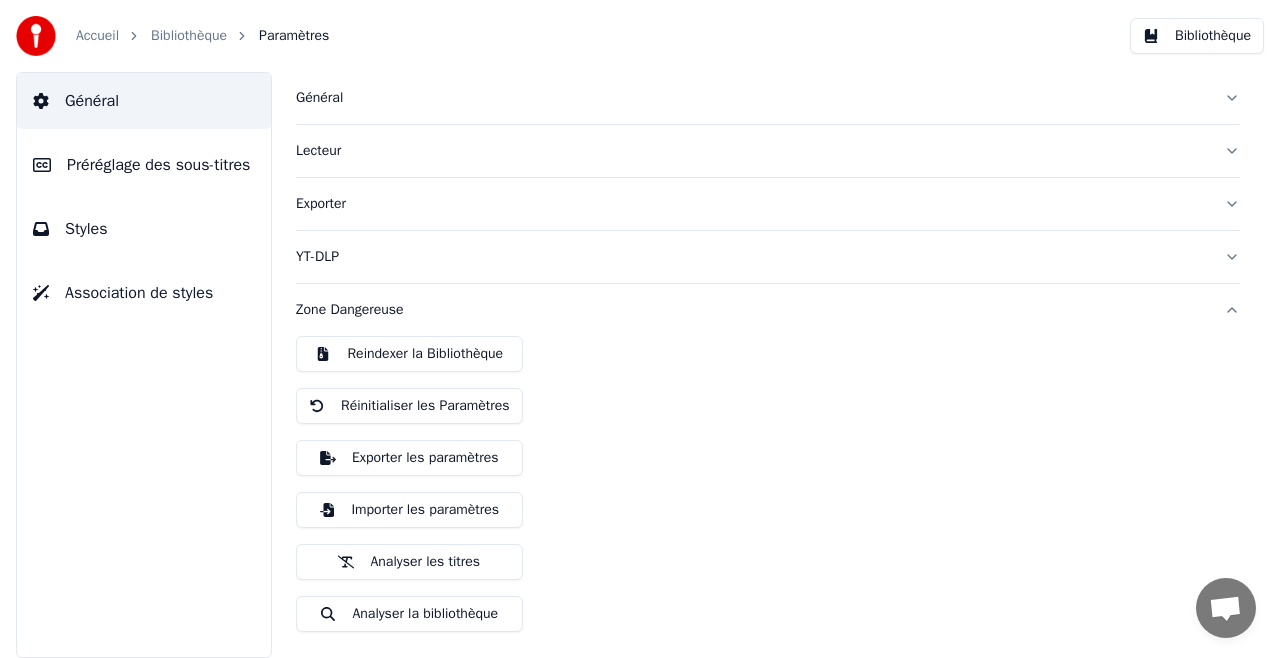 click on "Préréglage des sous-titres" at bounding box center (158, 165) 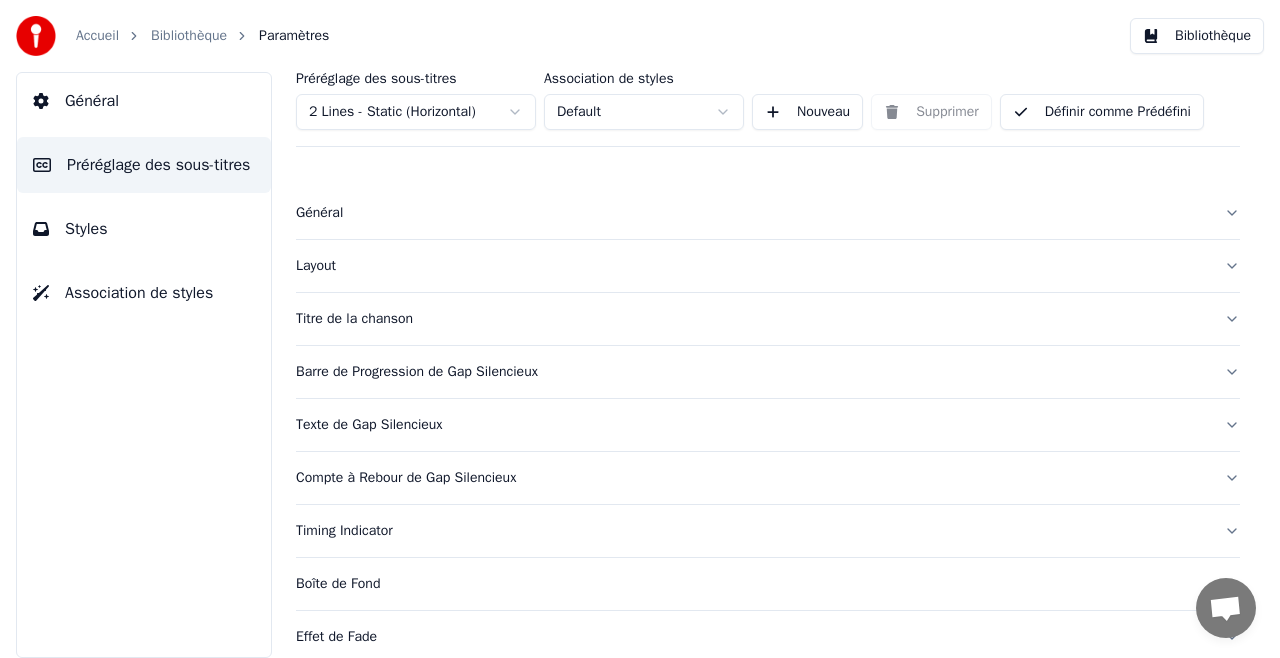 click on "Styles" at bounding box center [86, 229] 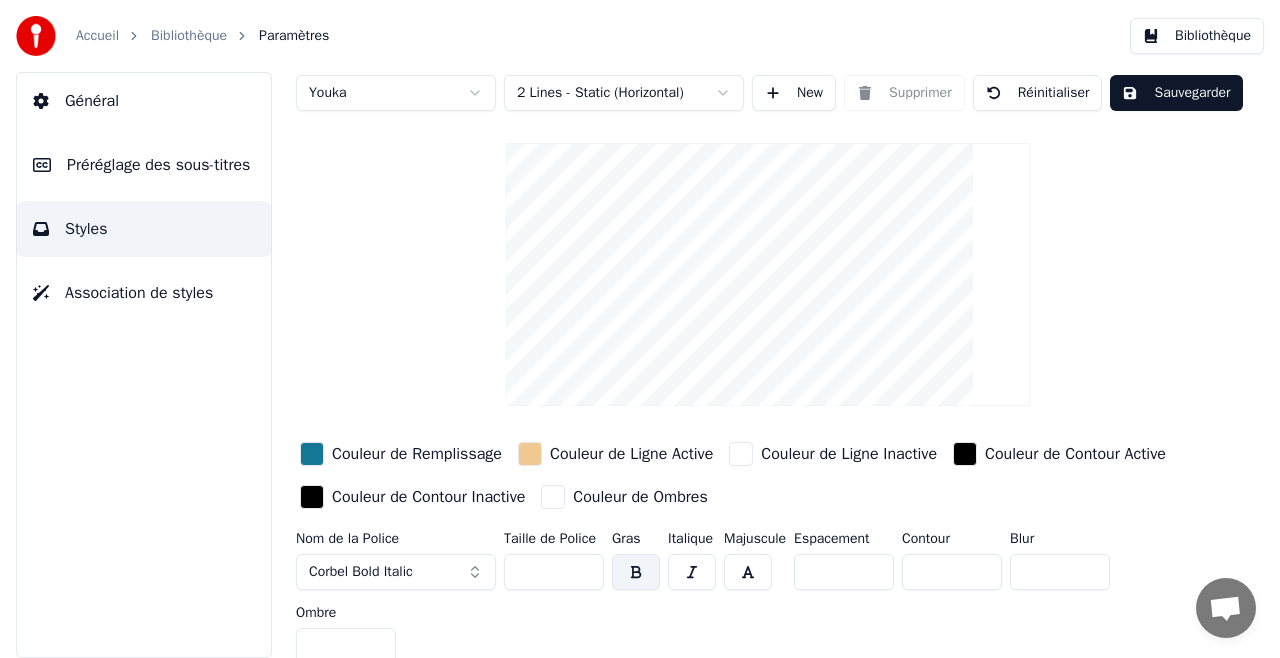 scroll, scrollTop: 30, scrollLeft: 0, axis: vertical 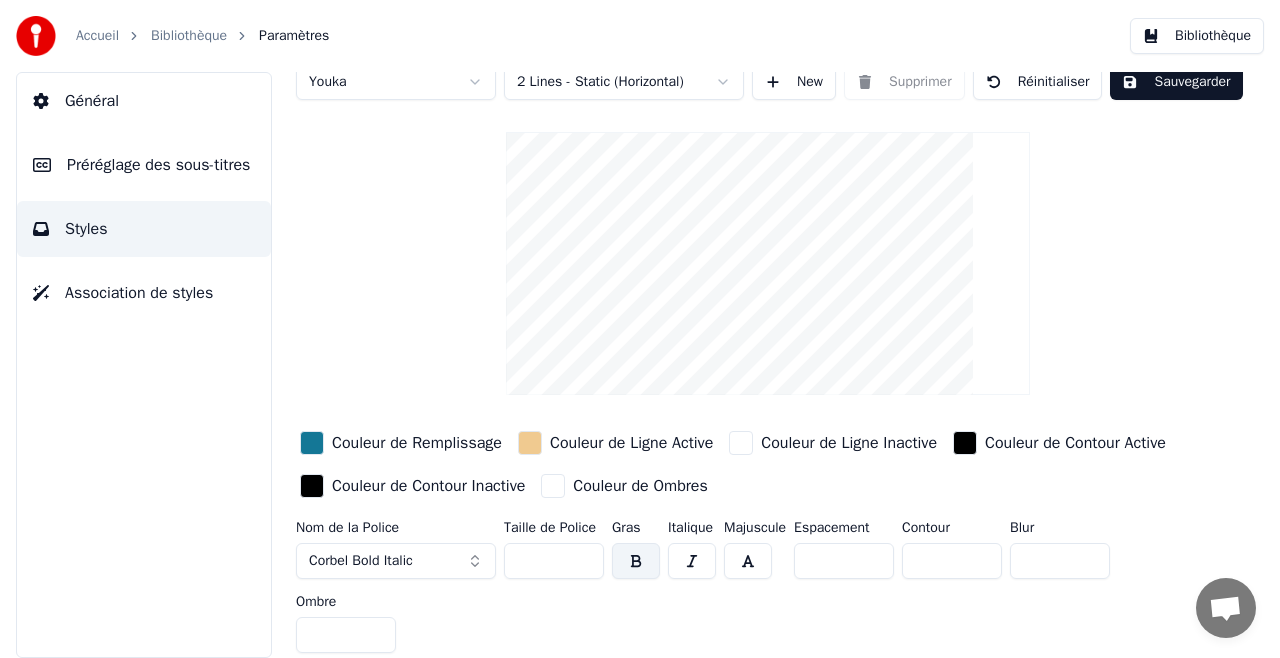 click at bounding box center (636, 561) 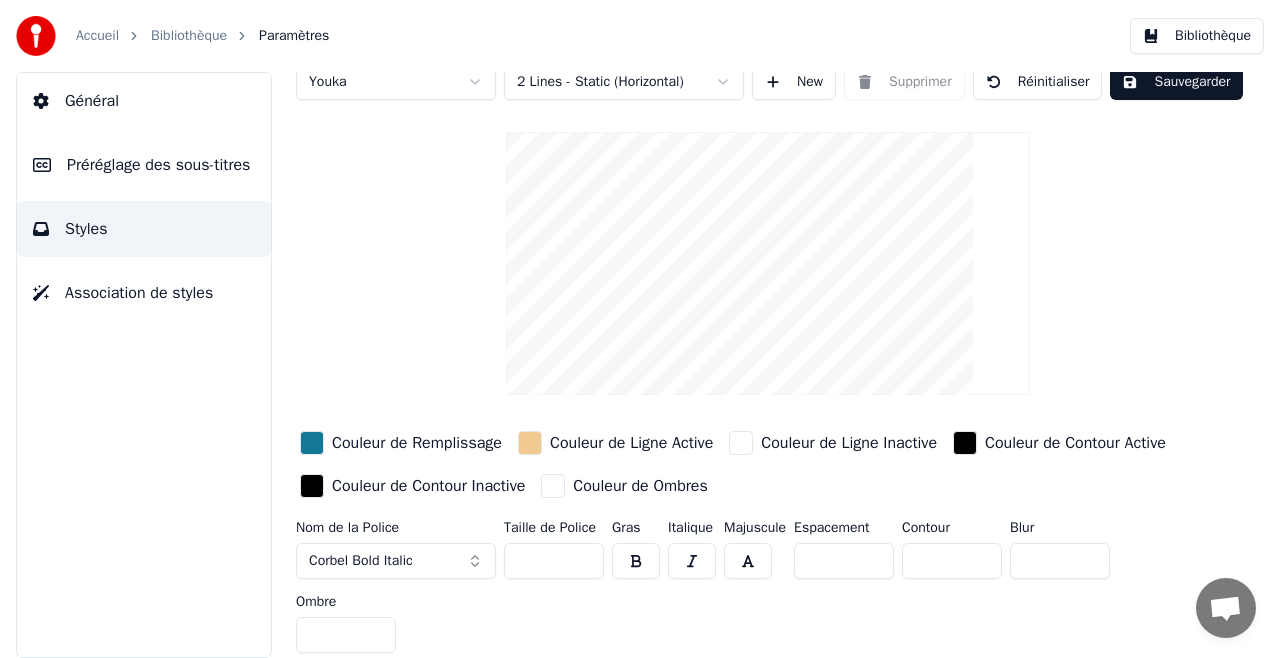 click on "*" at bounding box center [844, 561] 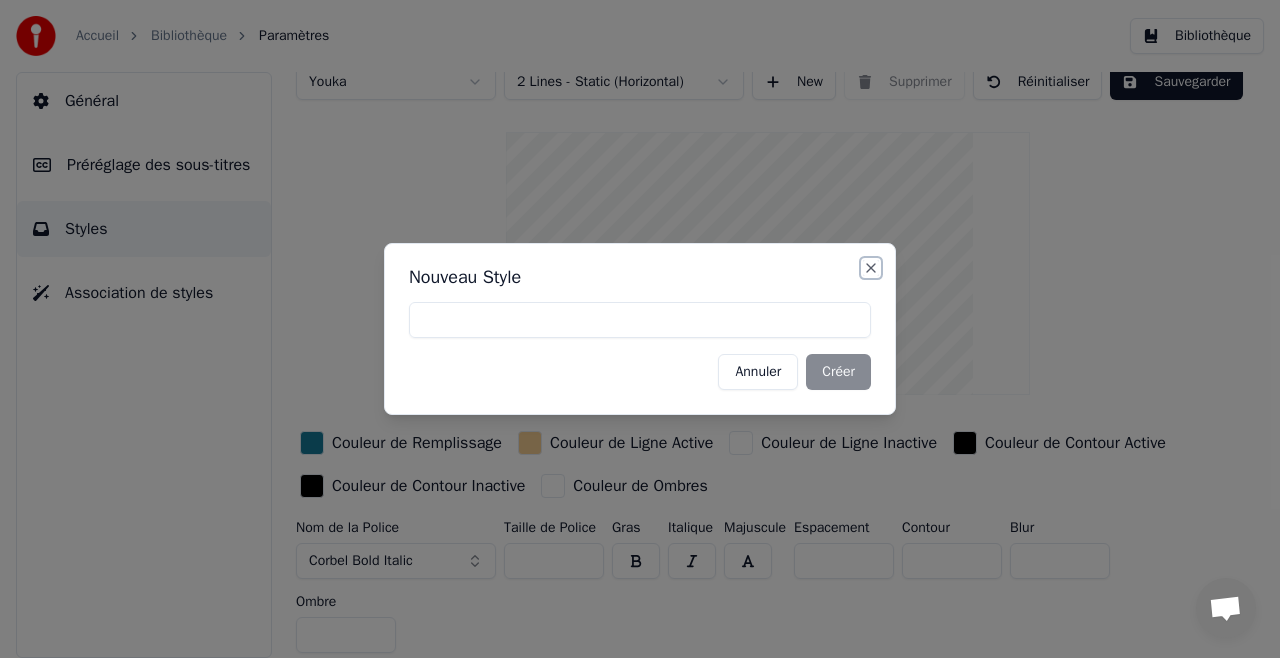 click on "Close" at bounding box center [871, 268] 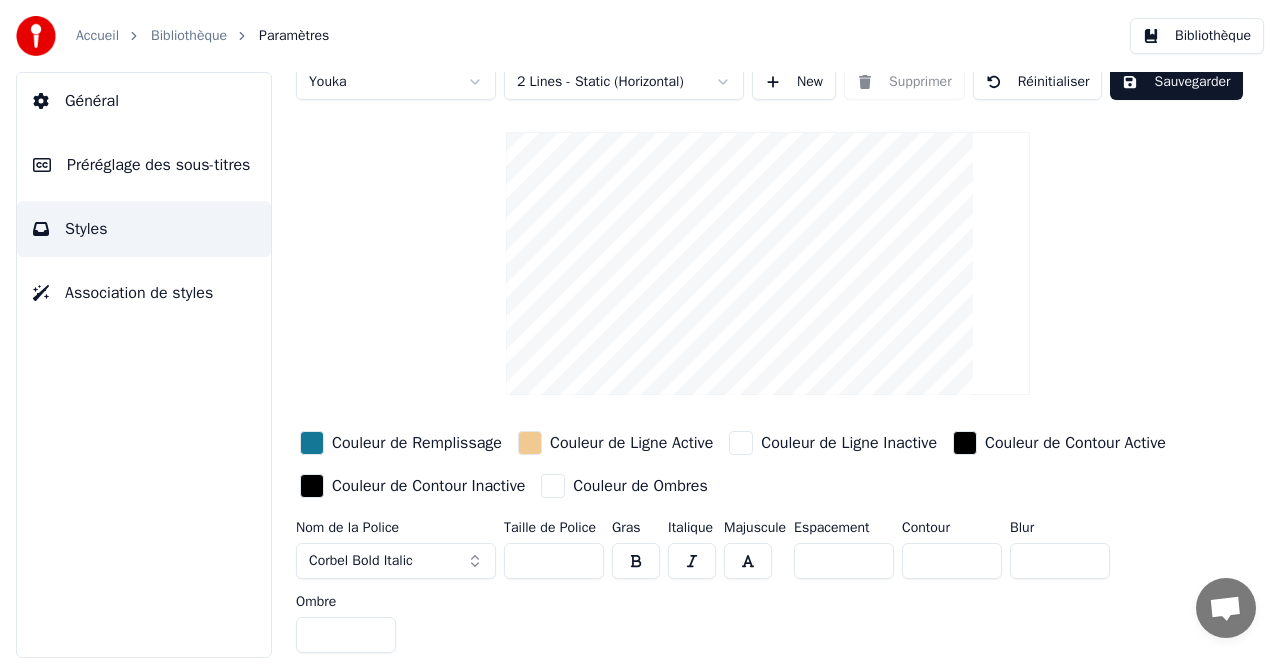 click on "Association de styles" at bounding box center (139, 293) 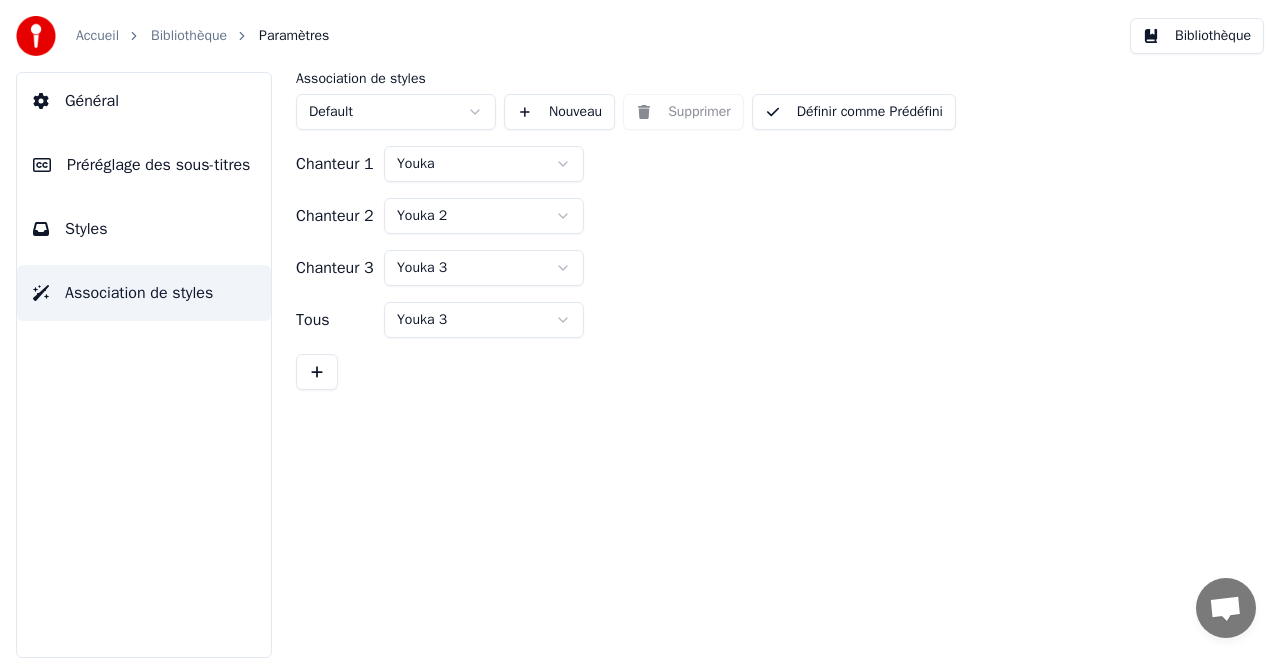 click on "Préréglage des sous-titres" at bounding box center (158, 165) 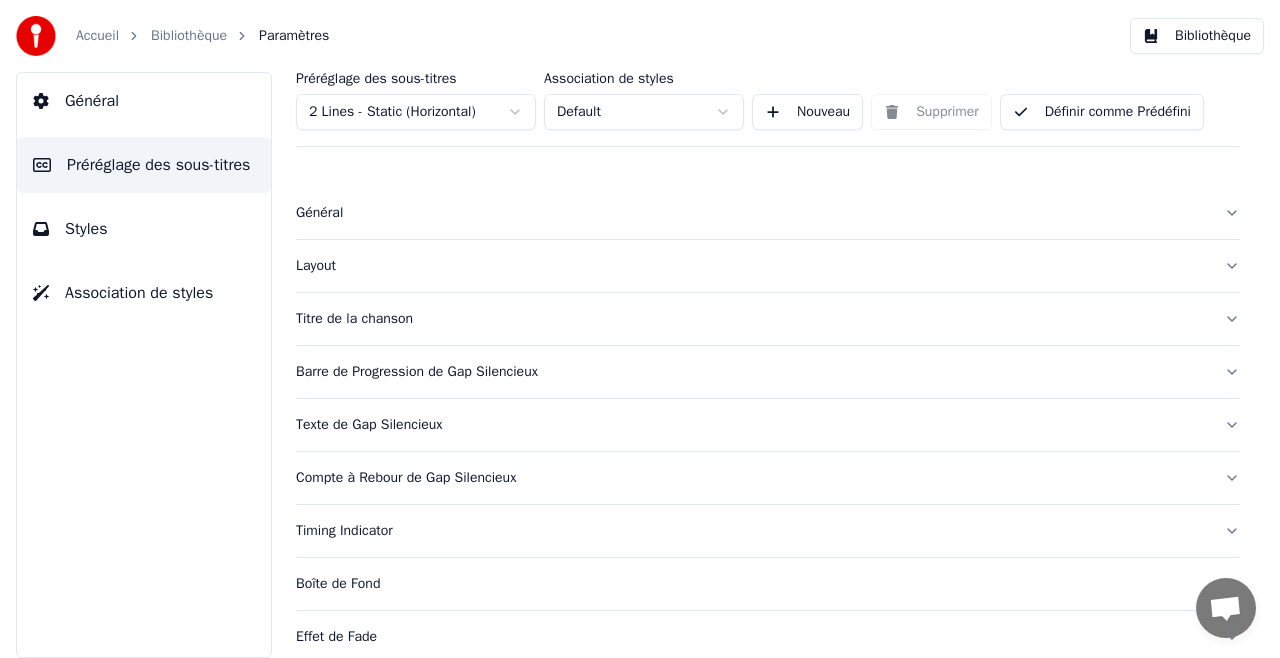 click on "Général" at bounding box center (752, 213) 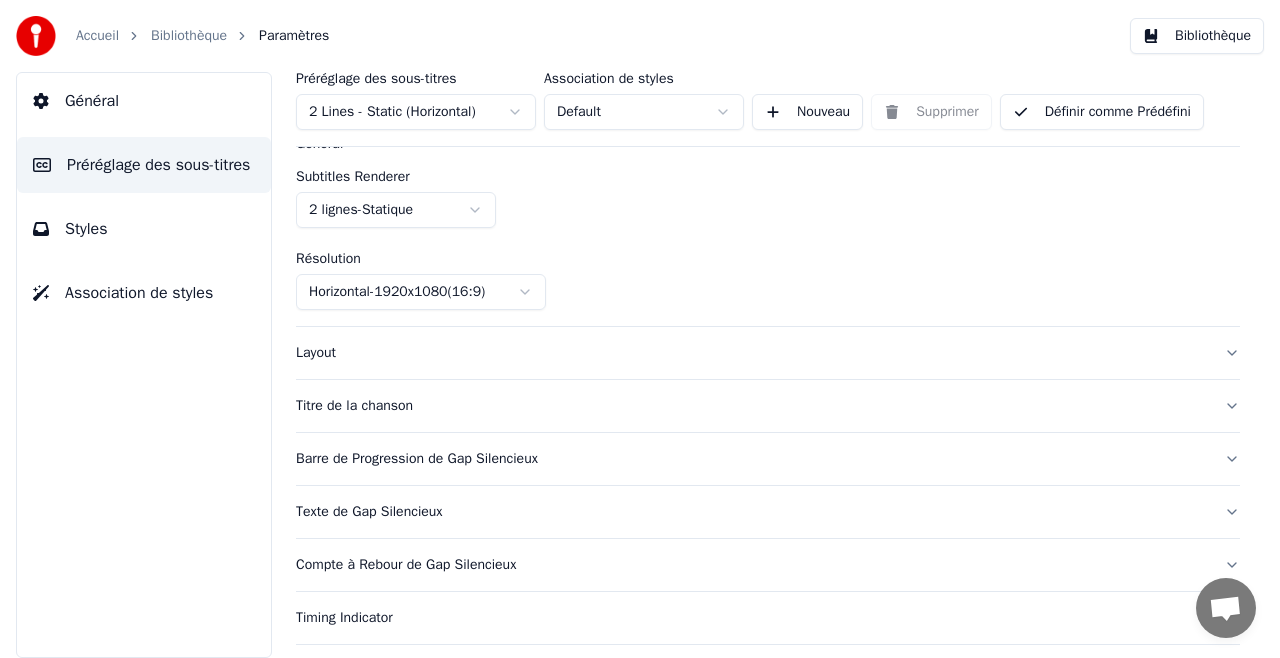 scroll, scrollTop: 100, scrollLeft: 0, axis: vertical 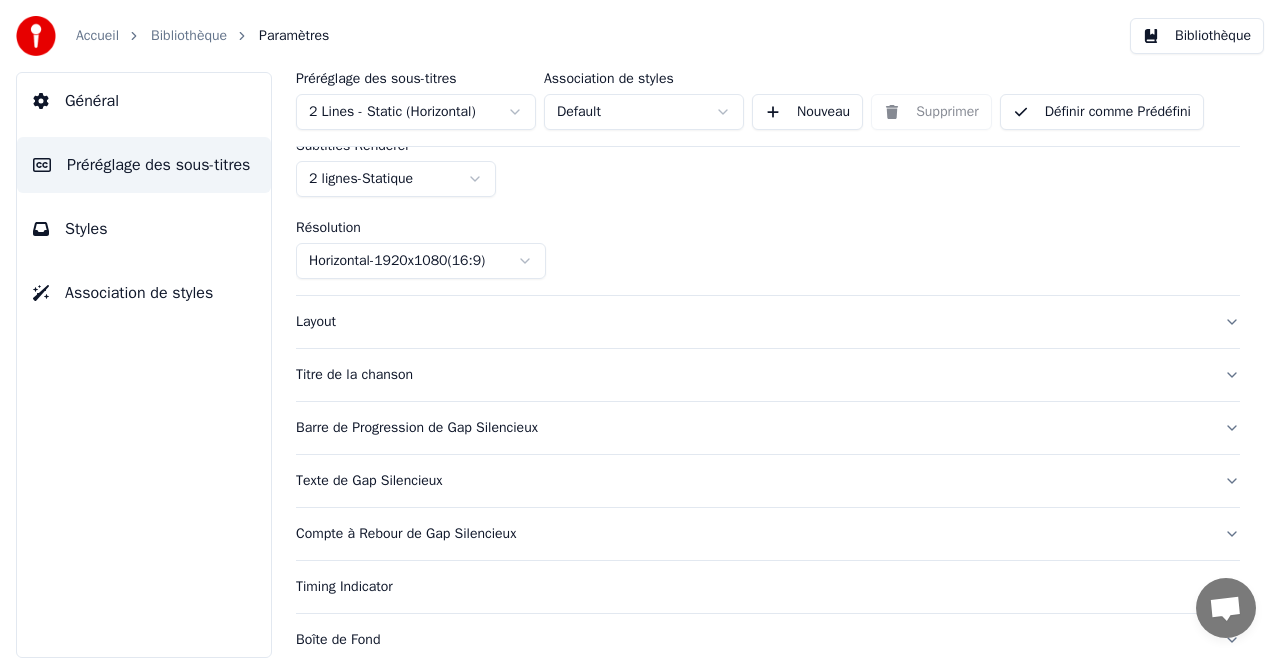 click on "Layout" at bounding box center (752, 322) 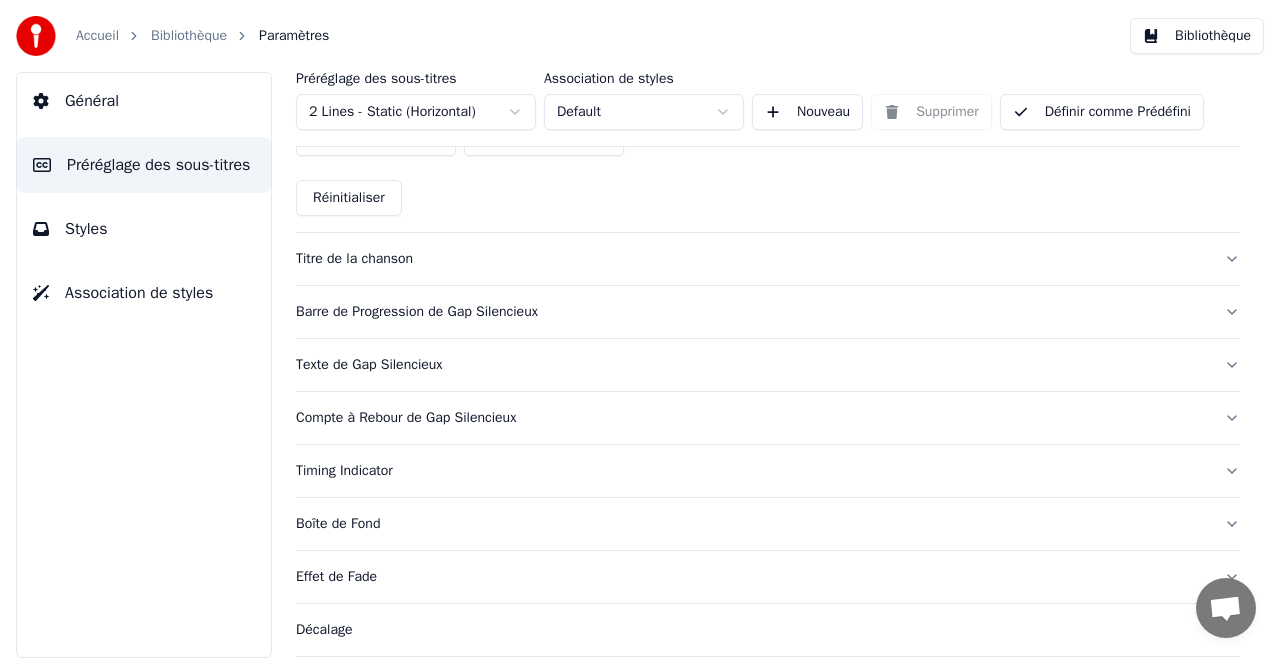 scroll, scrollTop: 700, scrollLeft: 0, axis: vertical 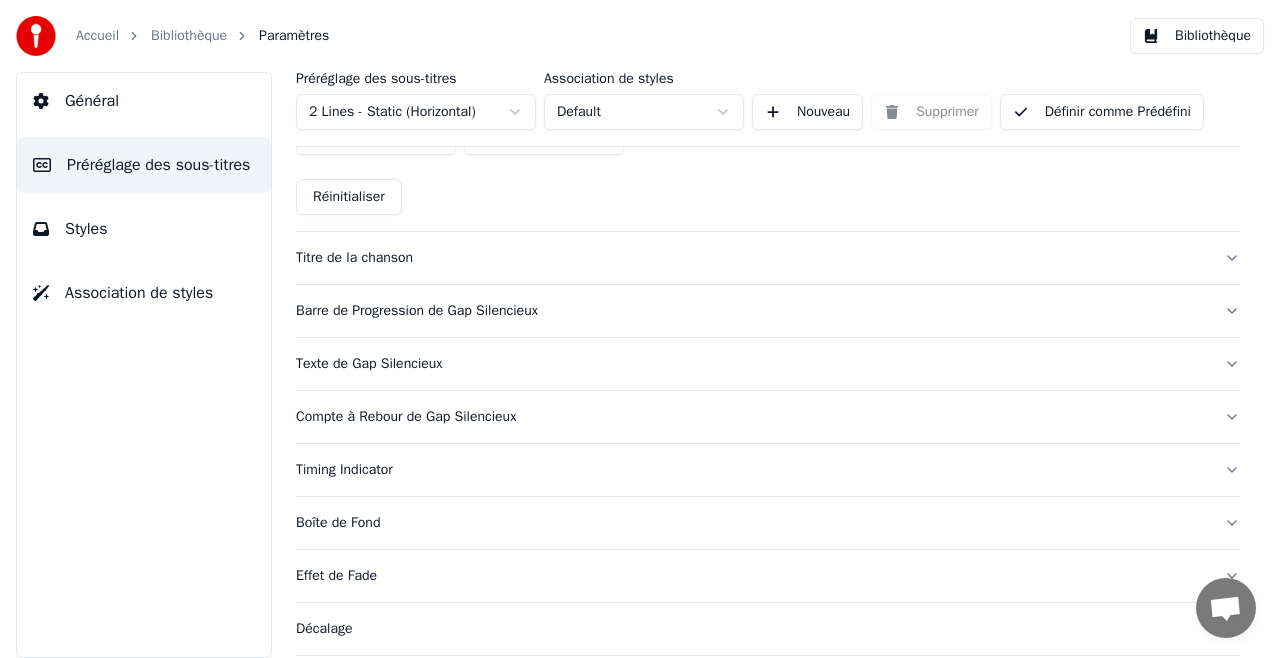 click on "Barre de Progression de Gap Silencieux" at bounding box center [752, 311] 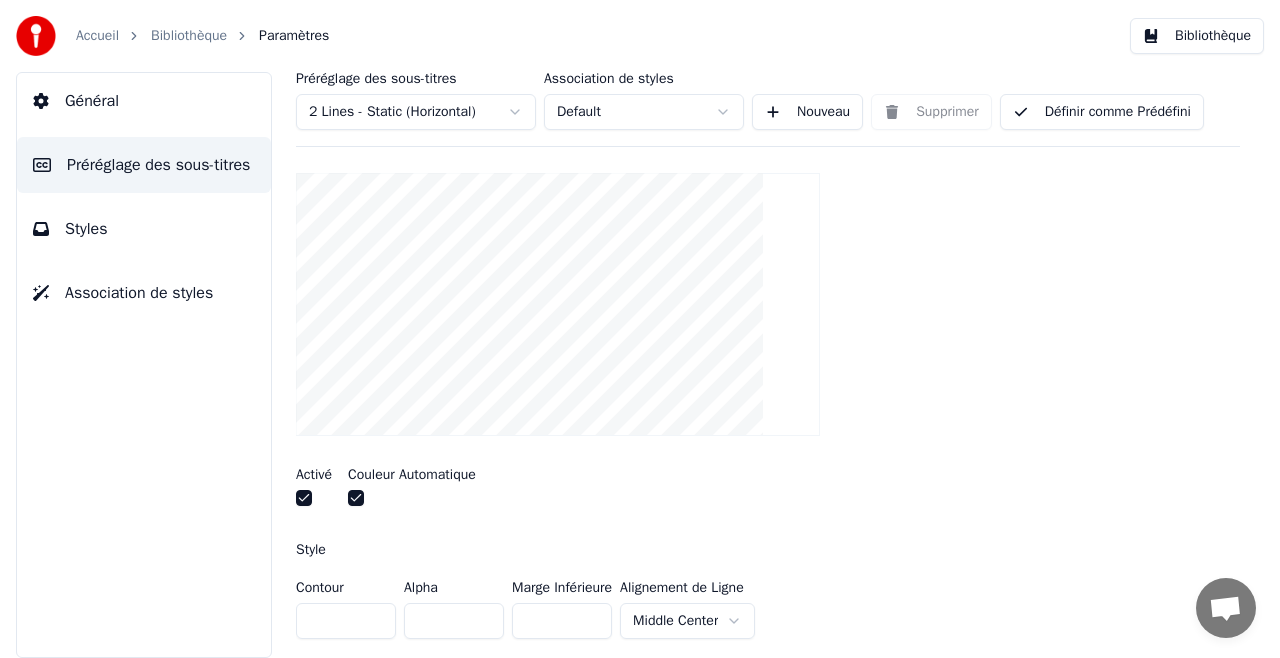 scroll, scrollTop: 300, scrollLeft: 0, axis: vertical 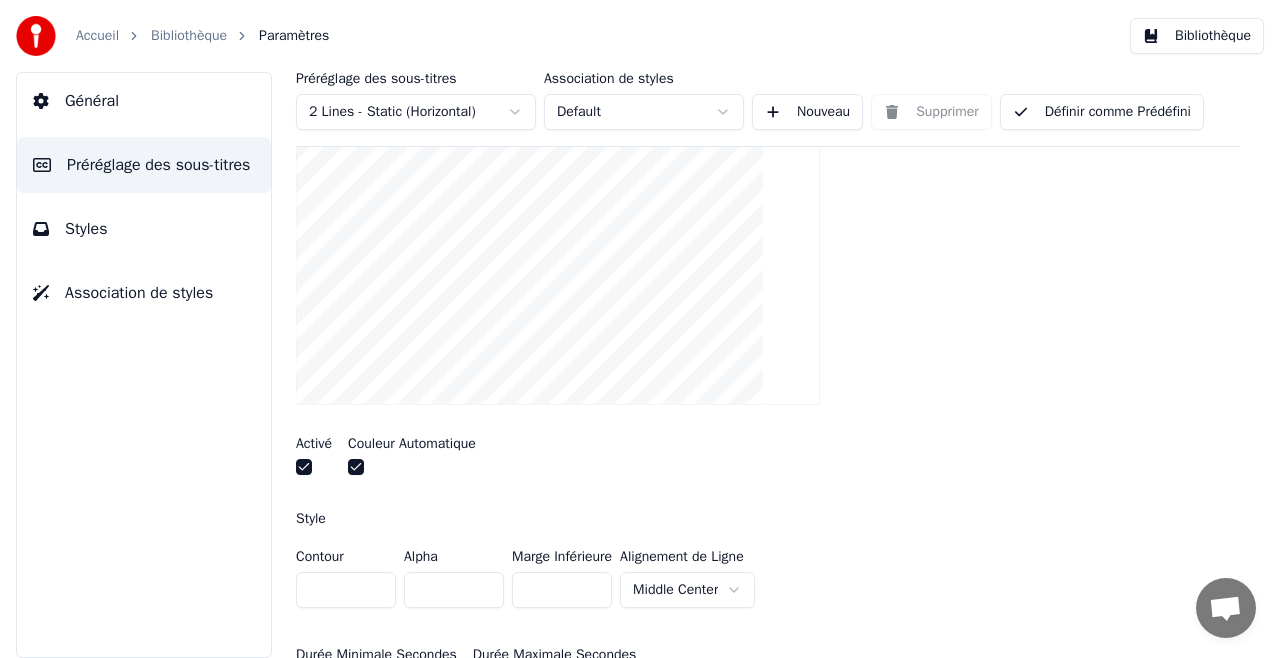 click at bounding box center [356, 467] 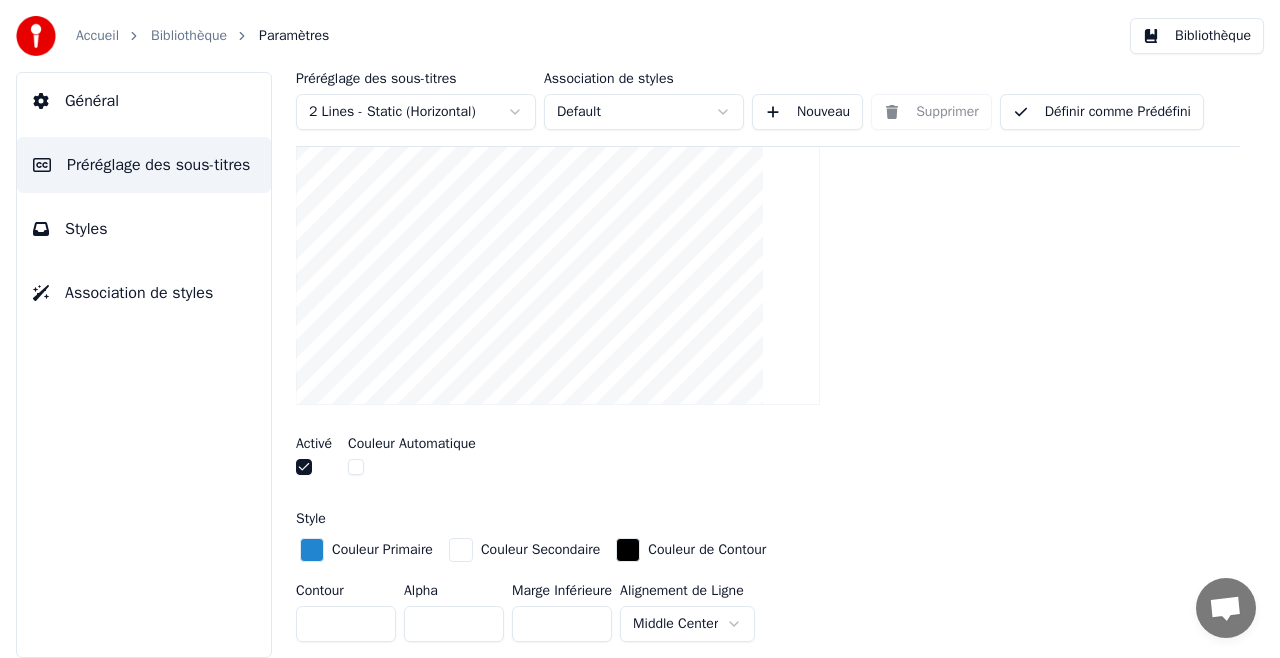 click at bounding box center [356, 467] 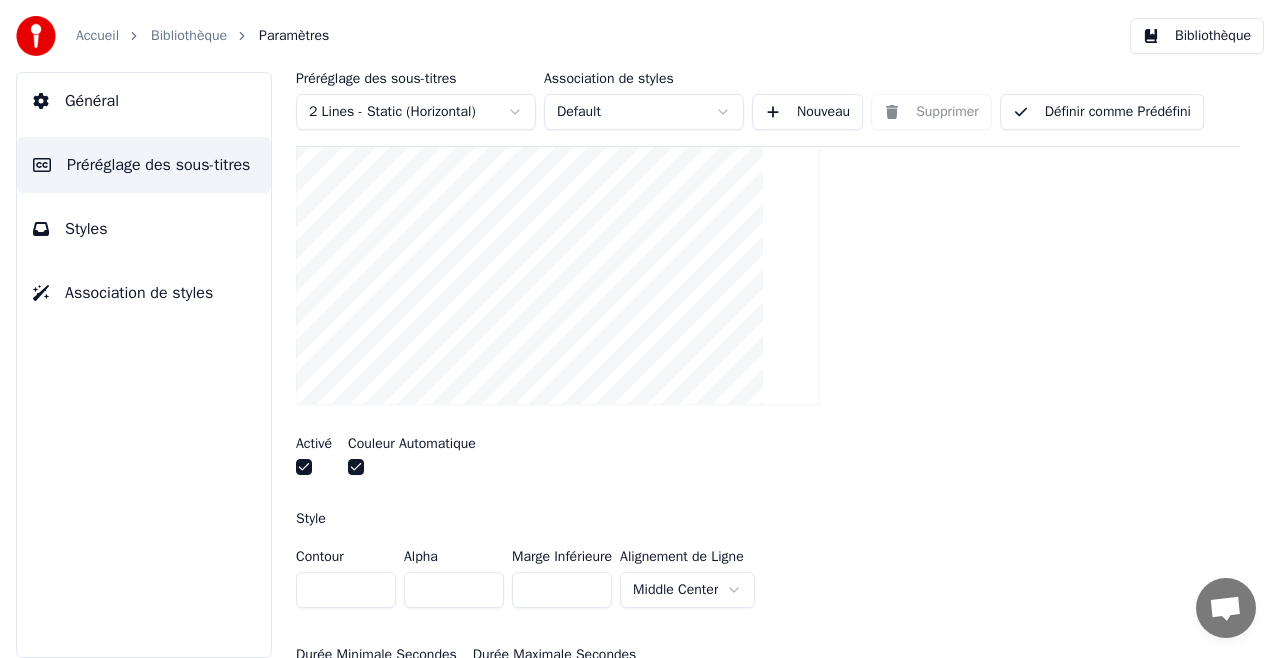 click at bounding box center [356, 467] 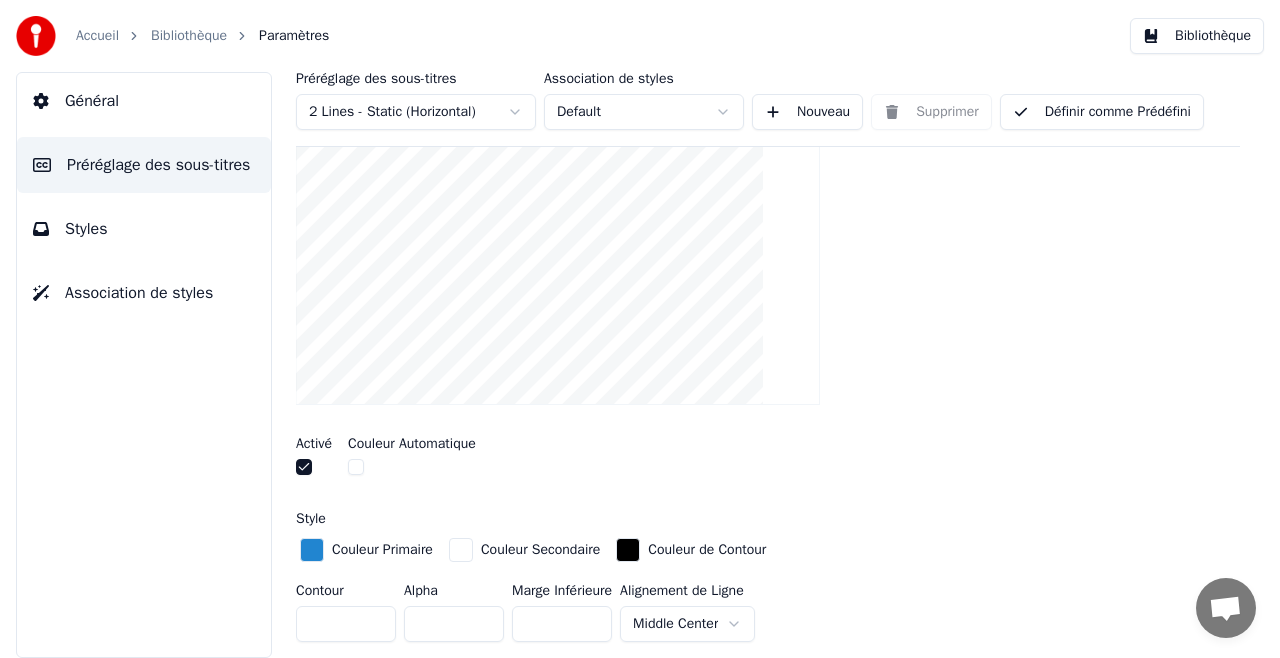 scroll, scrollTop: 400, scrollLeft: 0, axis: vertical 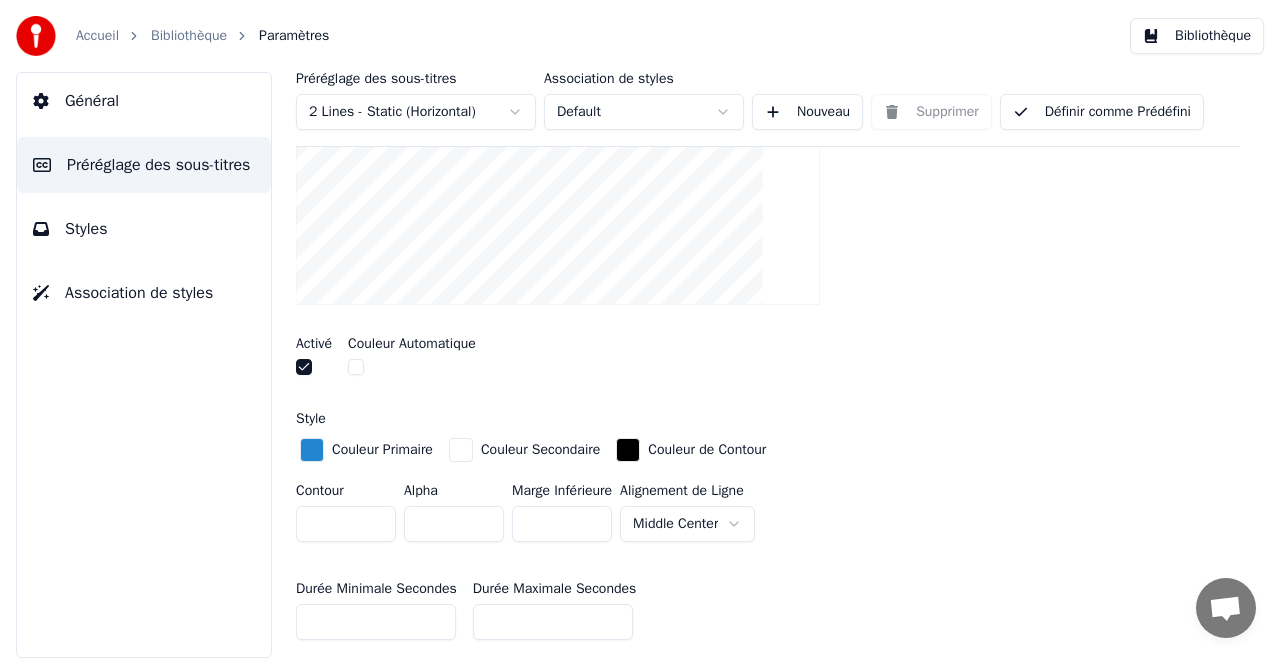click at bounding box center (304, 367) 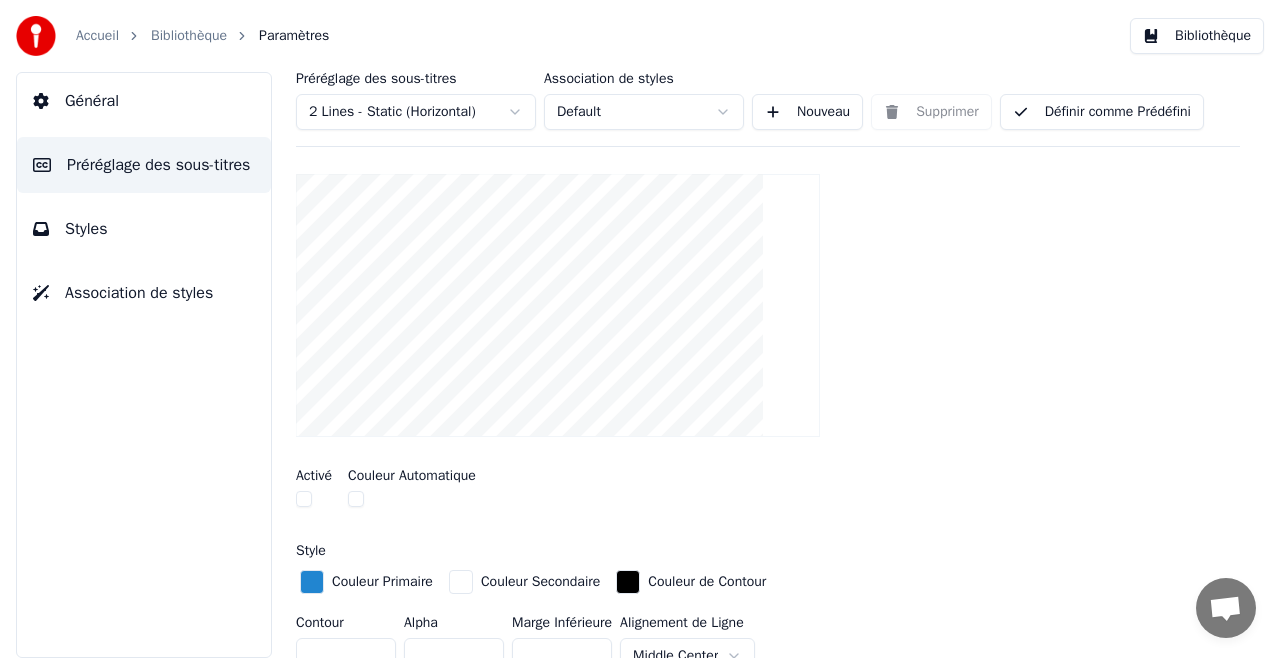 scroll, scrollTop: 300, scrollLeft: 0, axis: vertical 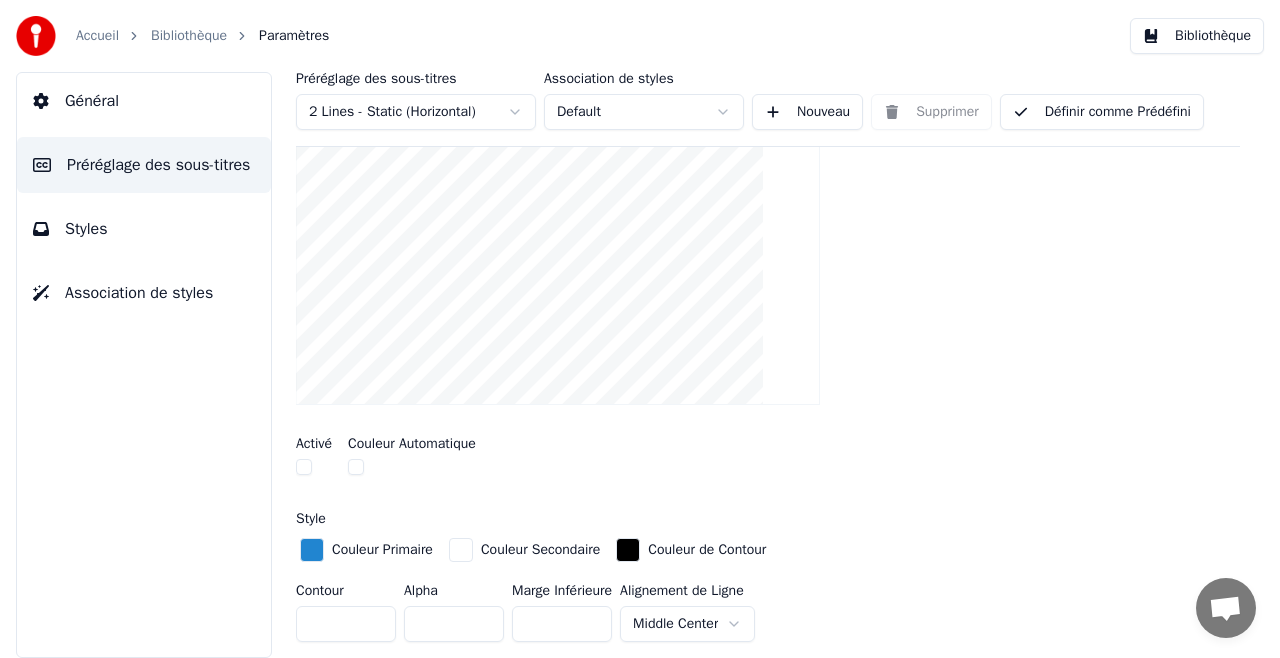 click at bounding box center [304, 467] 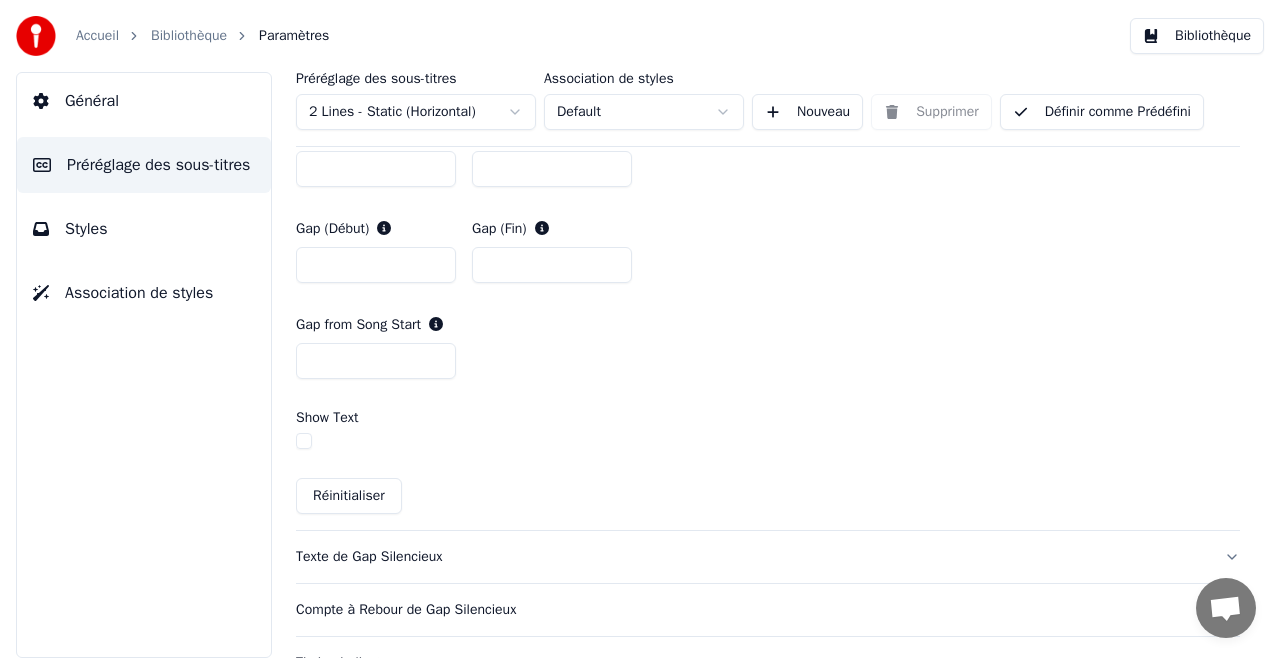scroll, scrollTop: 1100, scrollLeft: 0, axis: vertical 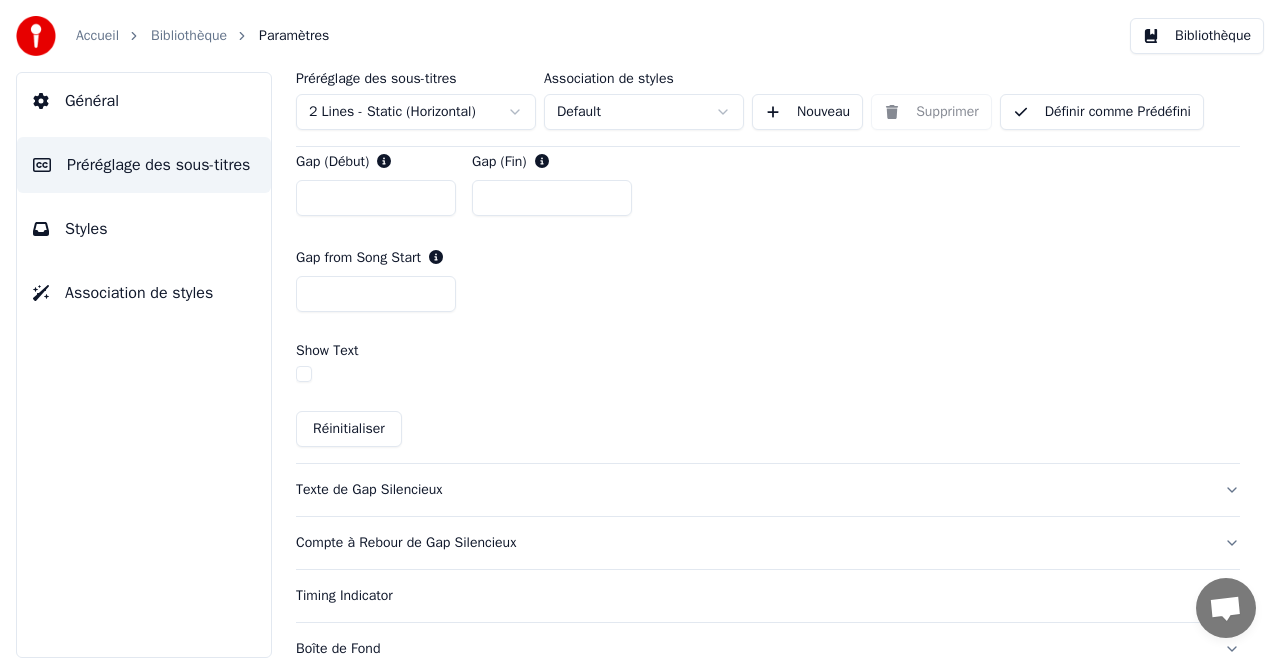click at bounding box center [304, 374] 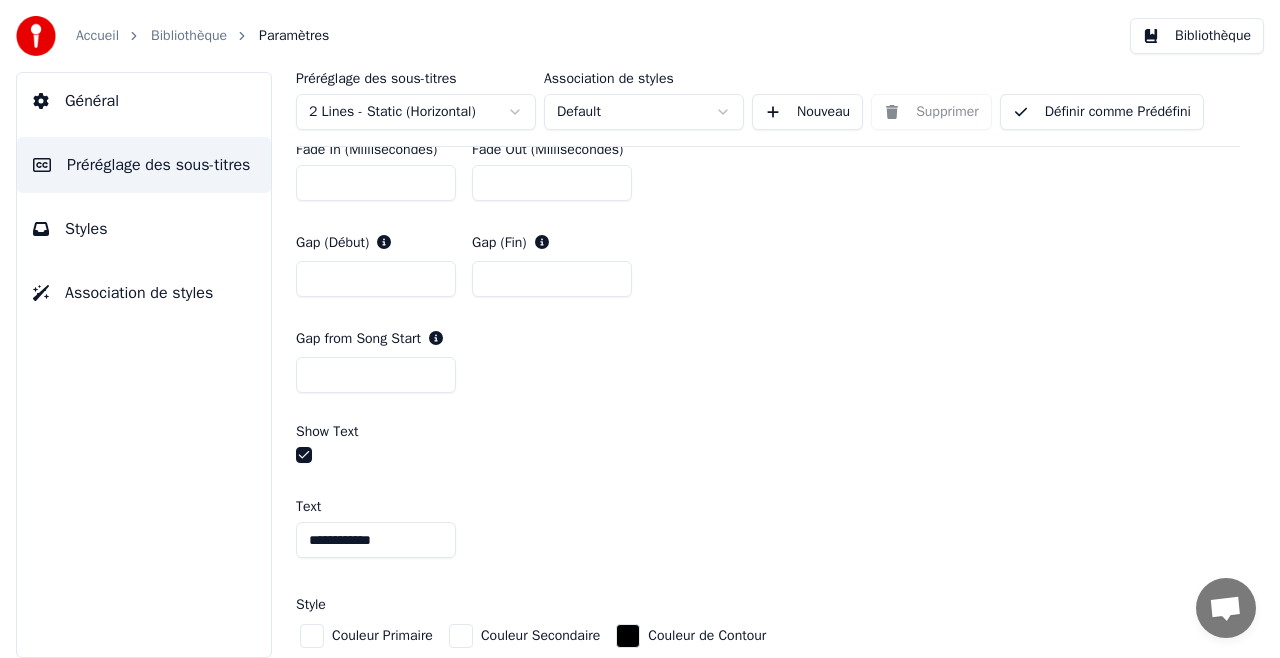 scroll, scrollTop: 1100, scrollLeft: 0, axis: vertical 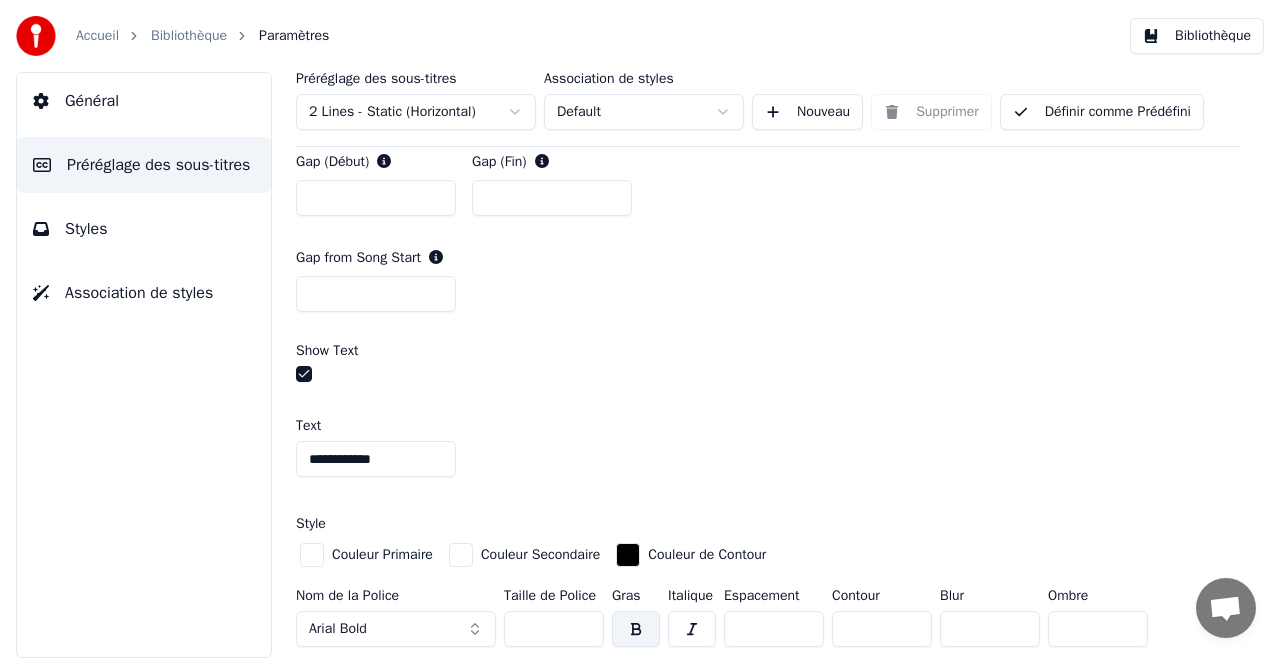 click at bounding box center (304, 374) 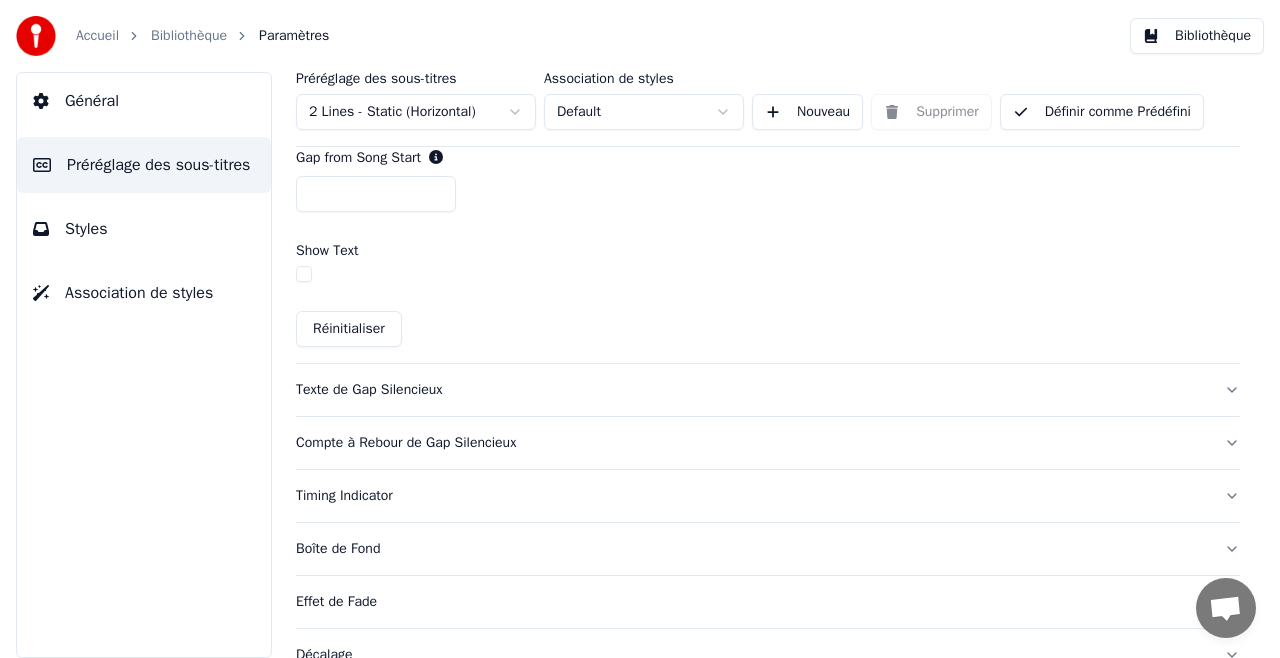 click on "Texte de Gap Silencieux" at bounding box center [752, 390] 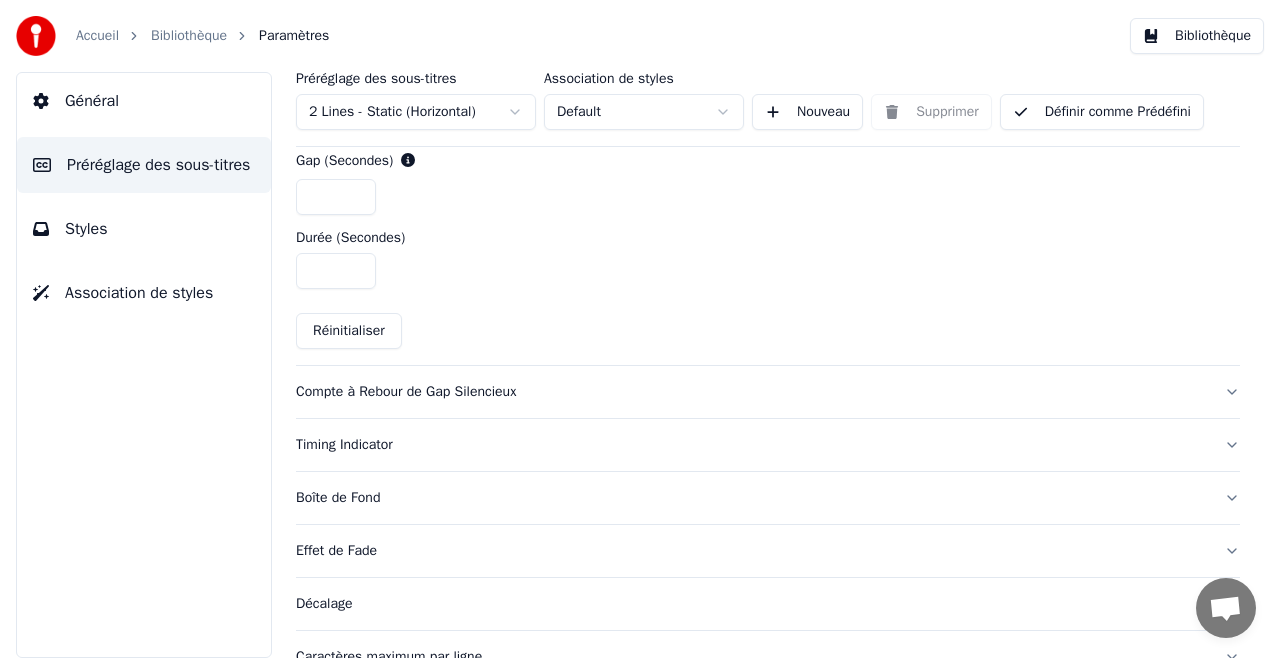 scroll, scrollTop: 950, scrollLeft: 0, axis: vertical 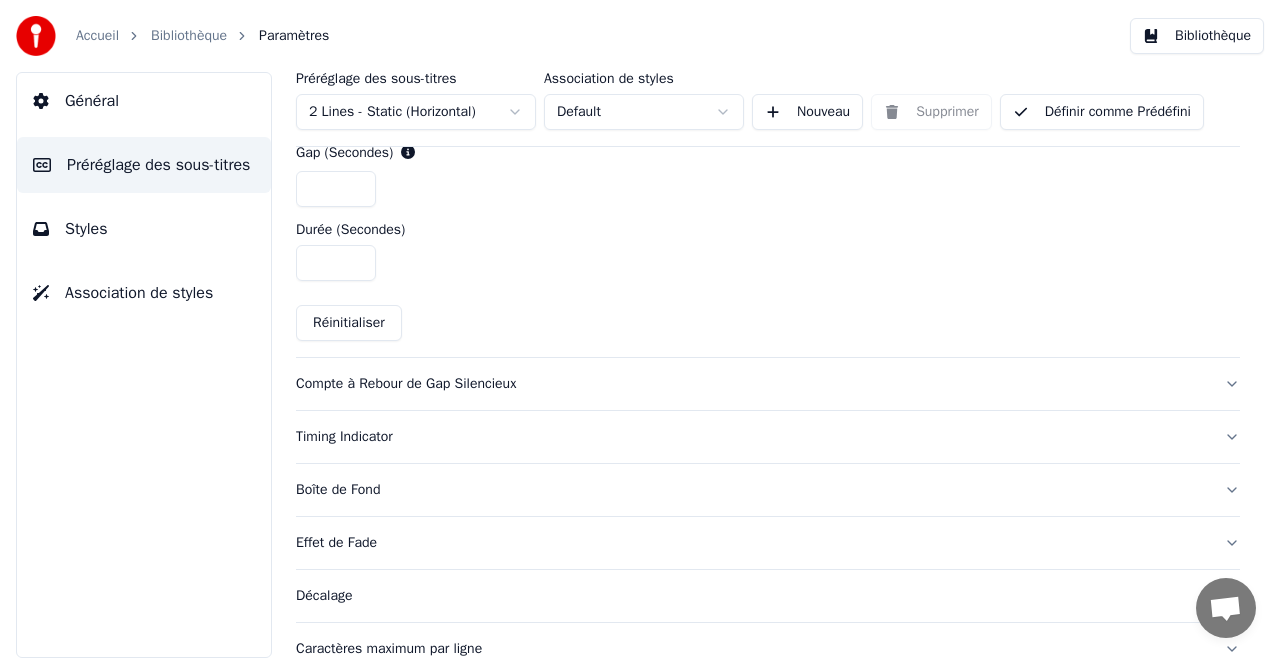 click on "Compte à Rebour de Gap Silencieux" at bounding box center [752, 384] 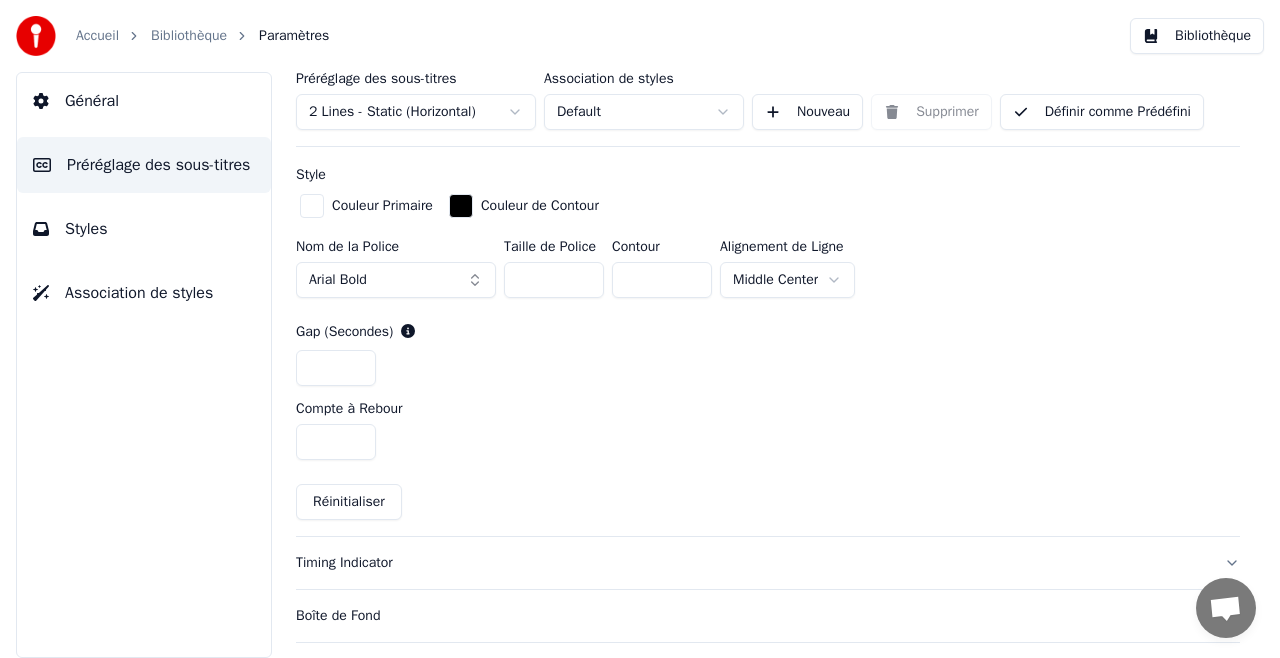 scroll, scrollTop: 850, scrollLeft: 0, axis: vertical 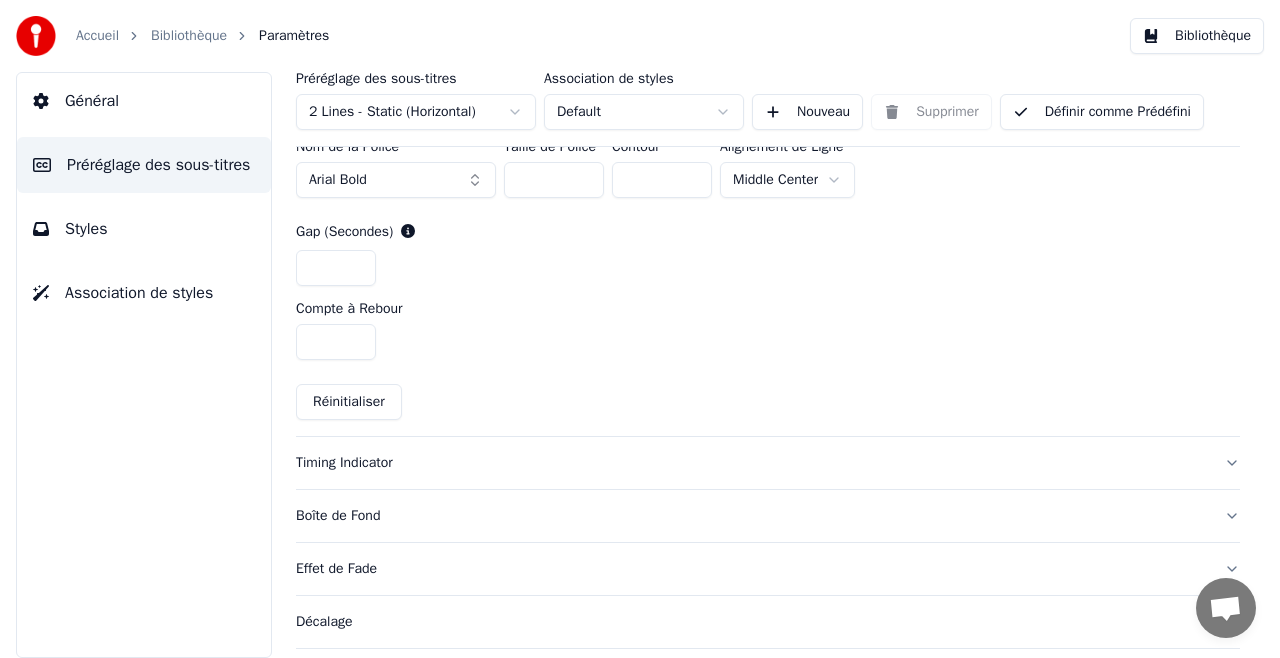 click on "Timing Indicator" at bounding box center (752, 463) 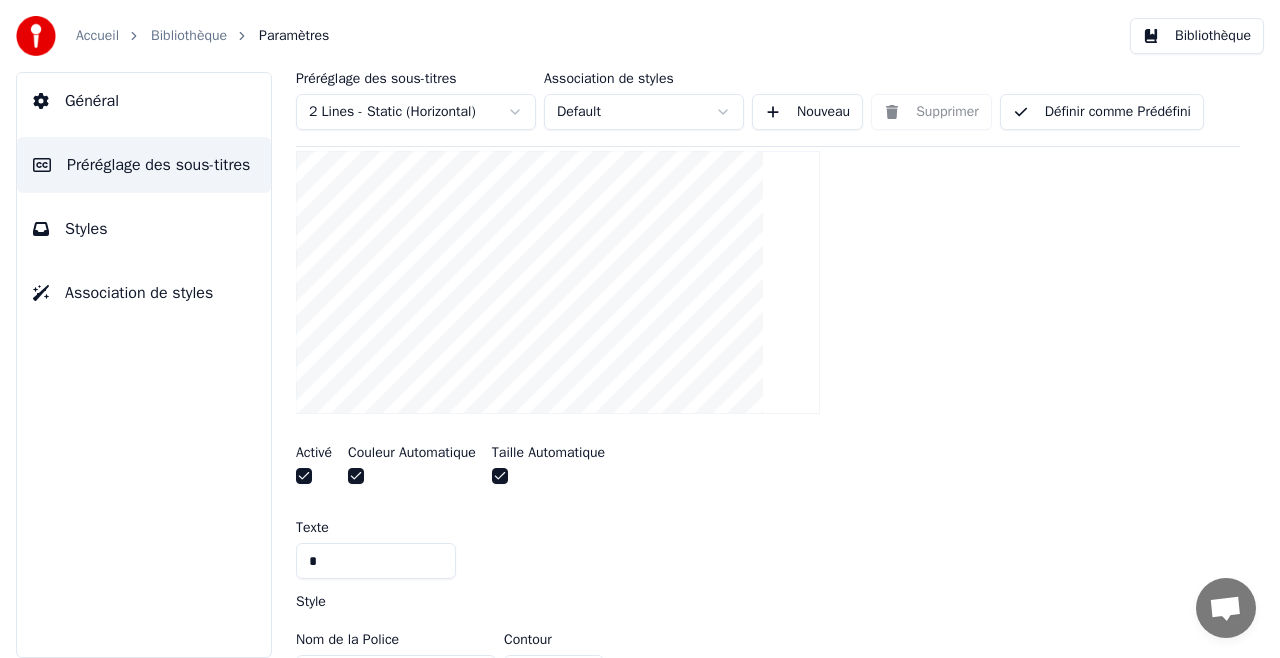 scroll, scrollTop: 550, scrollLeft: 0, axis: vertical 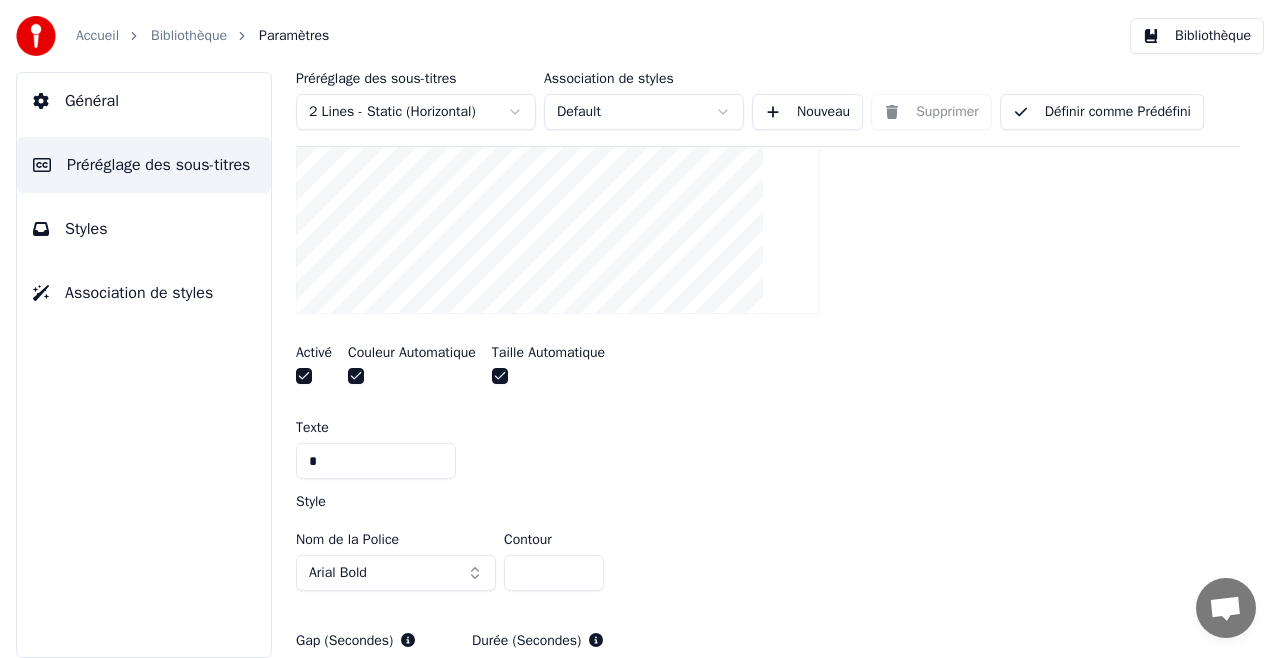 click on "*" at bounding box center [376, 461] 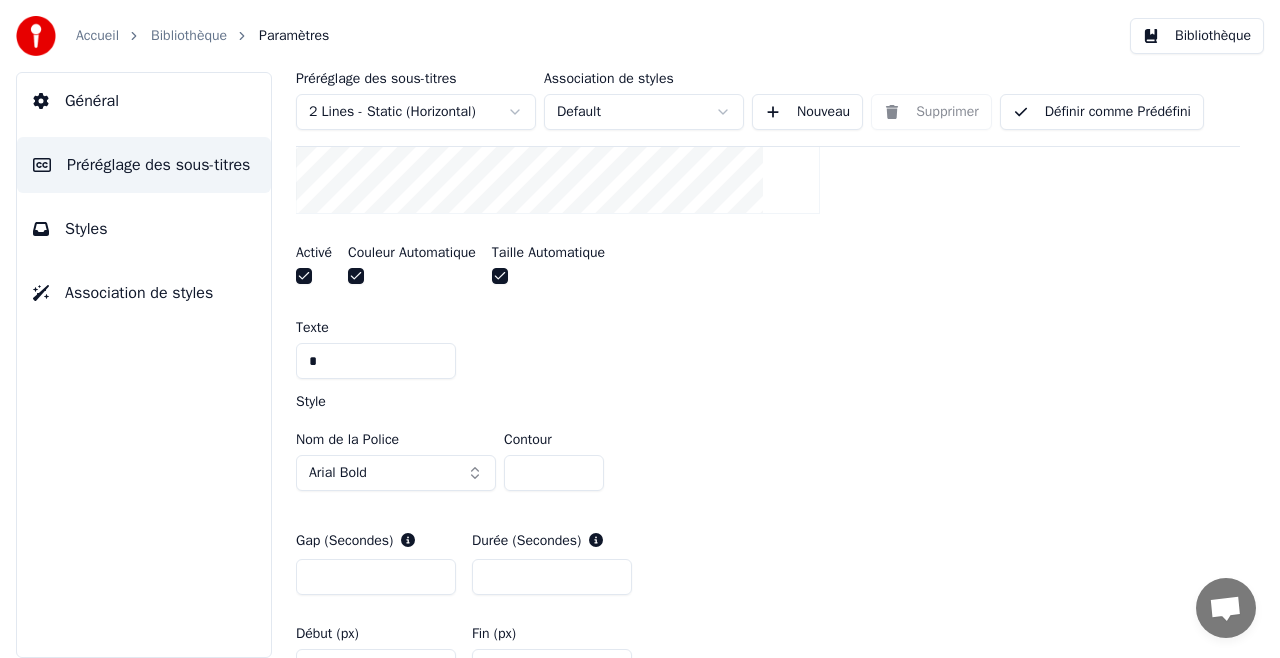click on "Nom de la Police Arial Bold Contour *" at bounding box center (768, 466) 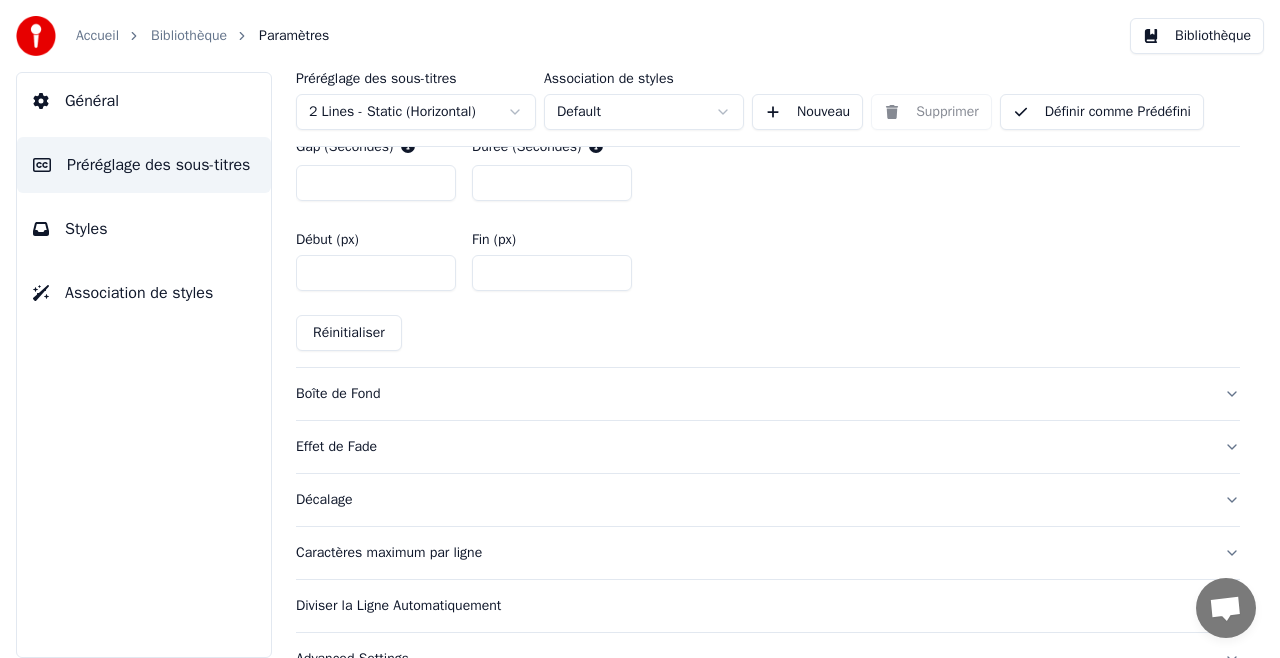 scroll, scrollTop: 1050, scrollLeft: 0, axis: vertical 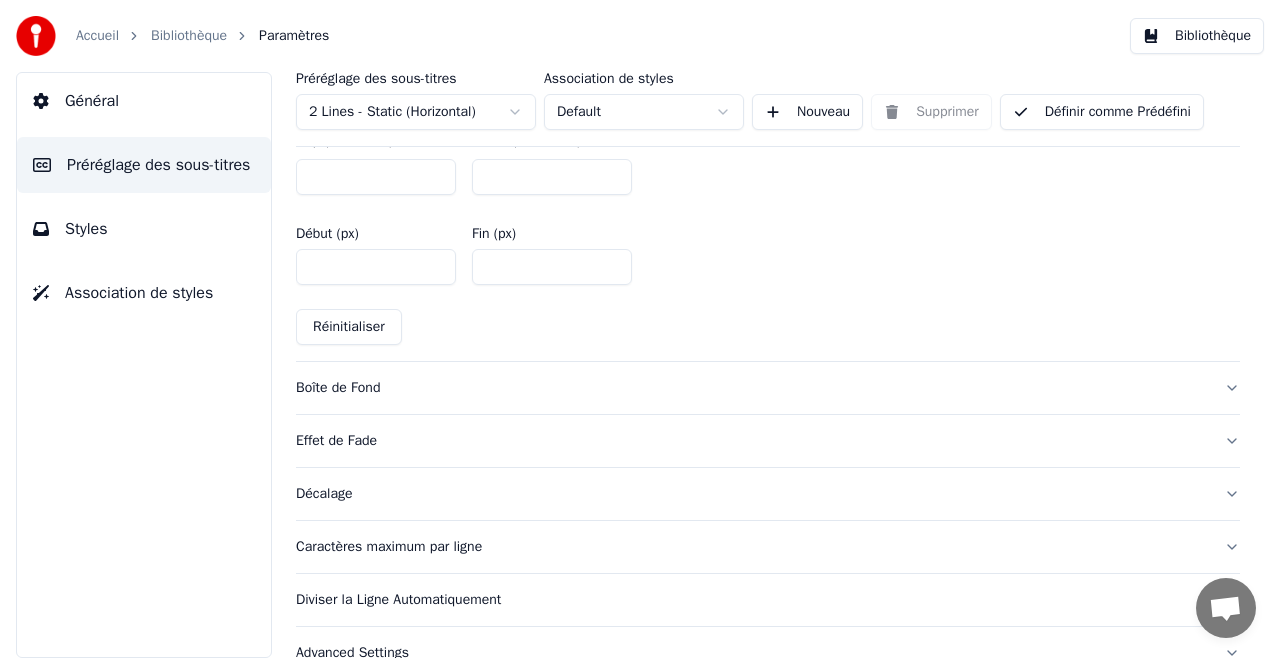 click on "Boîte de Fond" at bounding box center (752, 388) 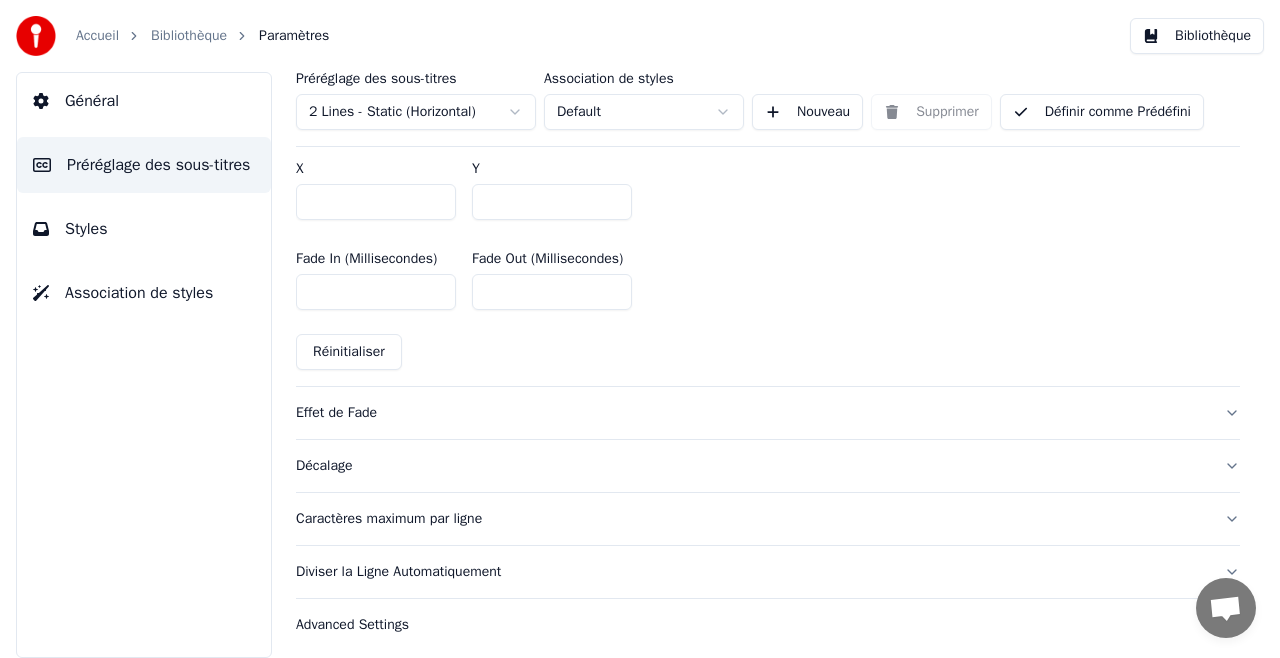 scroll, scrollTop: 1282, scrollLeft: 0, axis: vertical 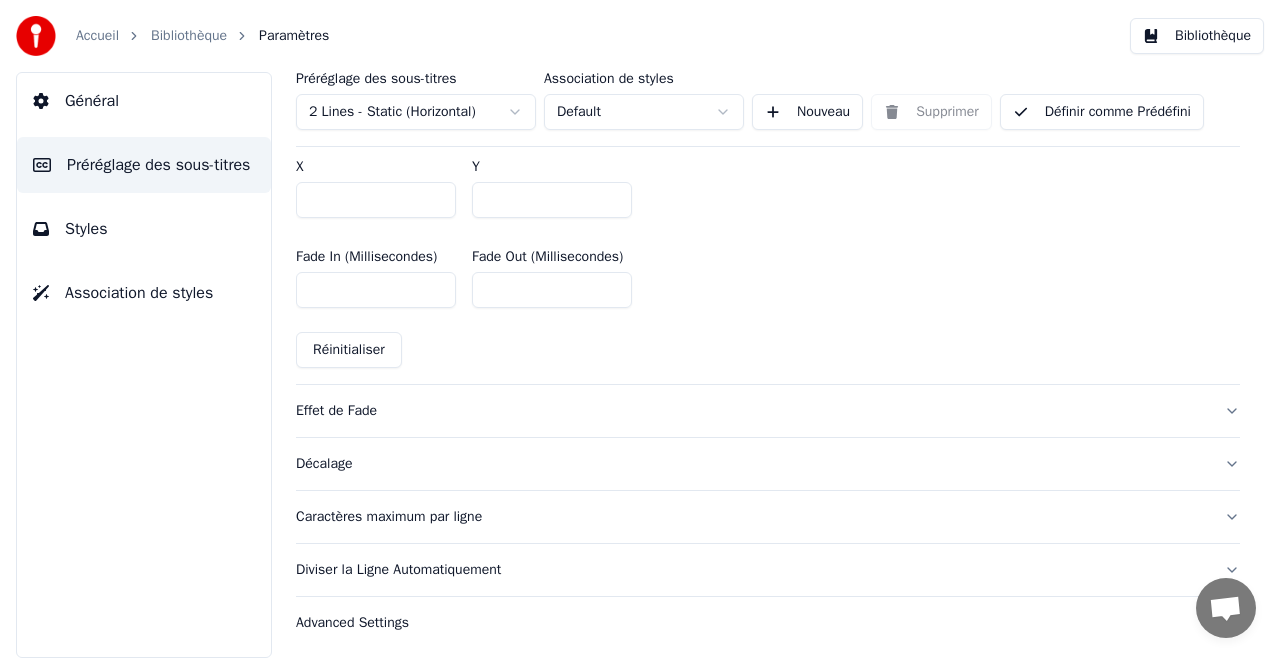 click on "Effet de Fade" at bounding box center (752, 411) 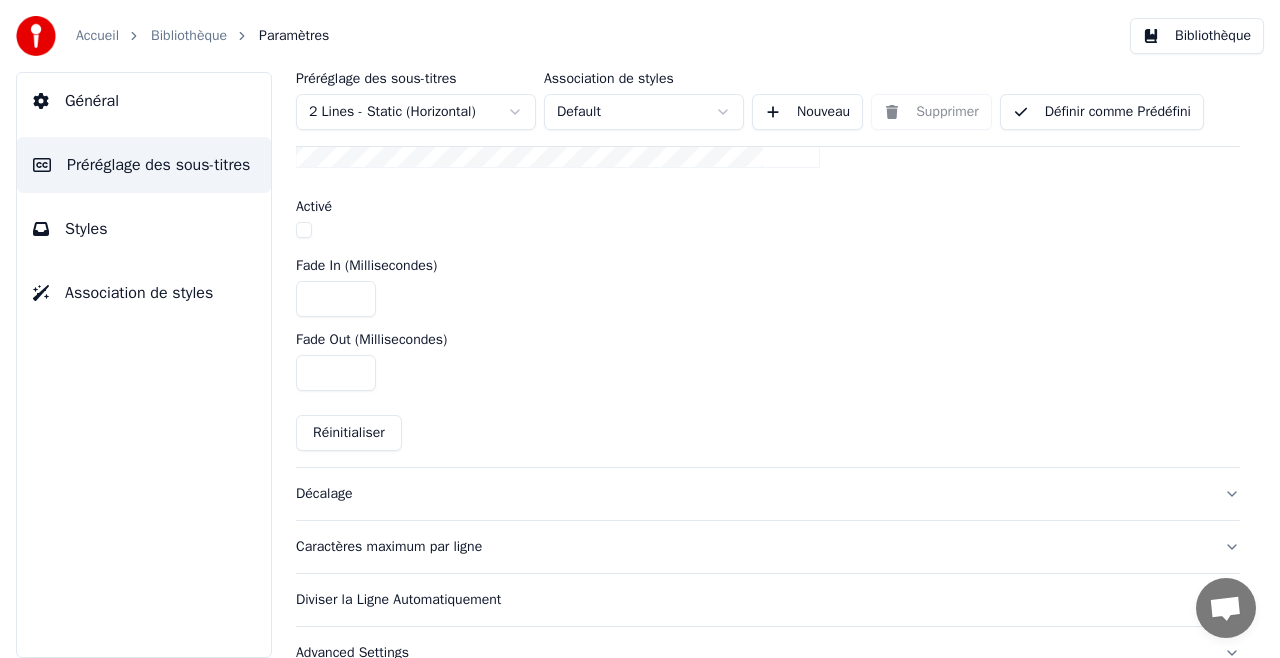 scroll, scrollTop: 834, scrollLeft: 0, axis: vertical 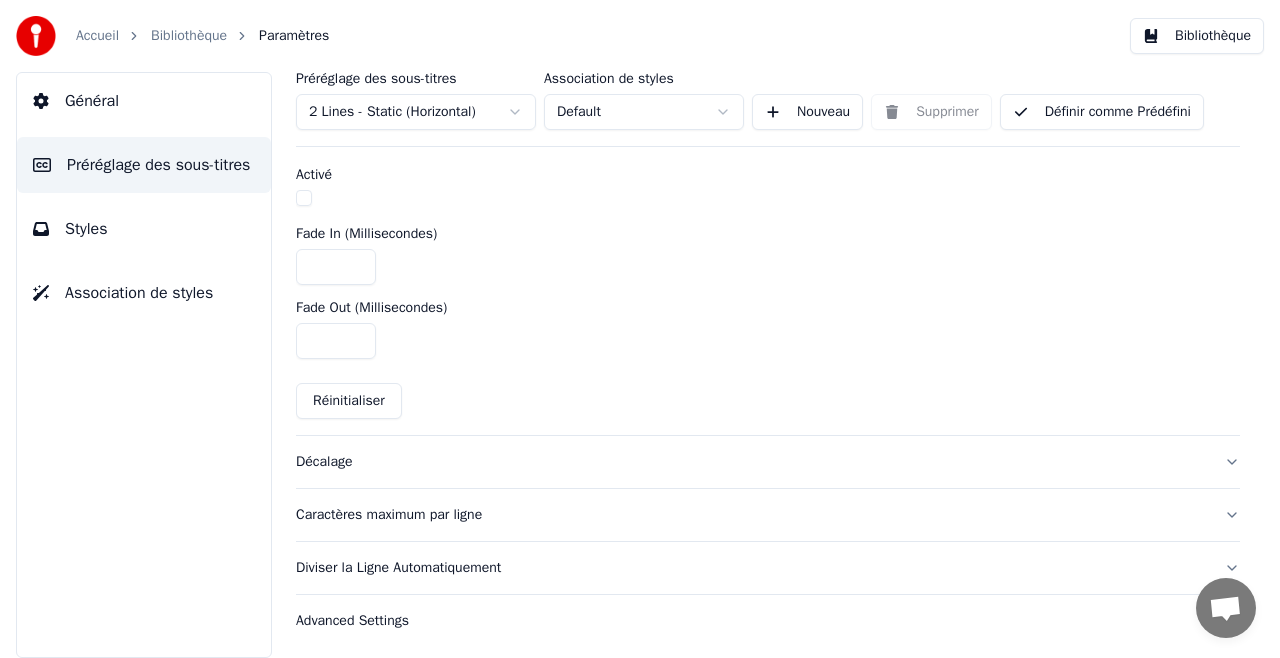 click on "Décalage" at bounding box center (752, 462) 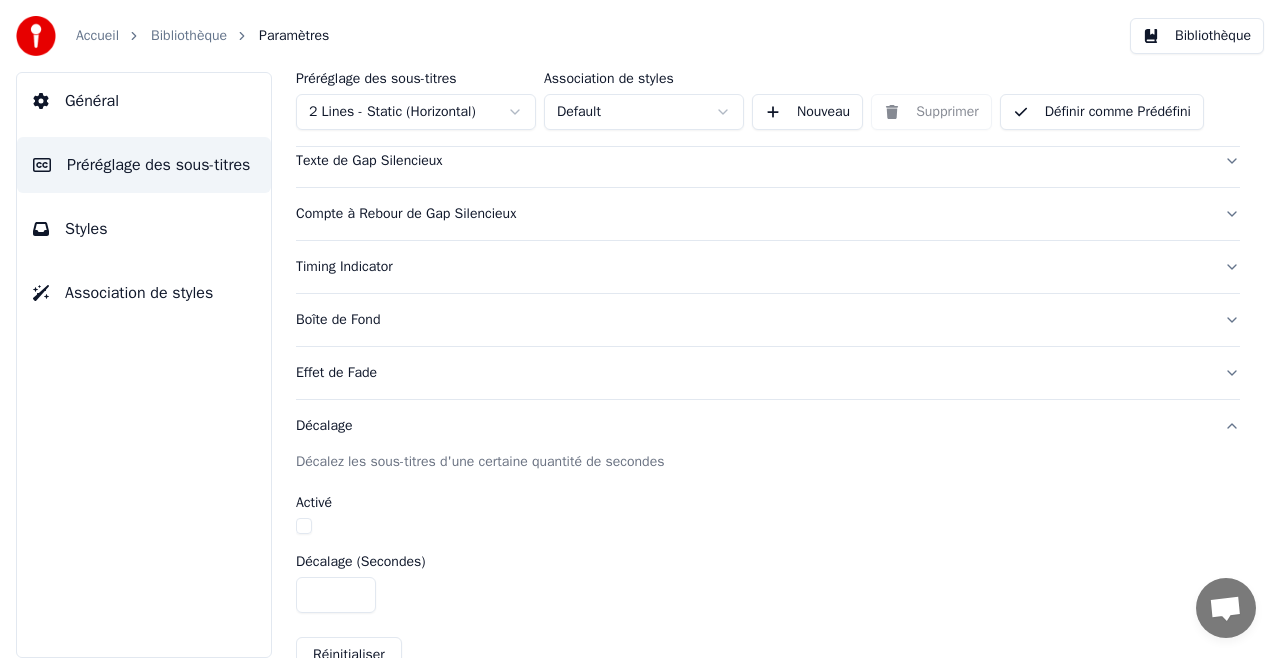 scroll, scrollTop: 464, scrollLeft: 0, axis: vertical 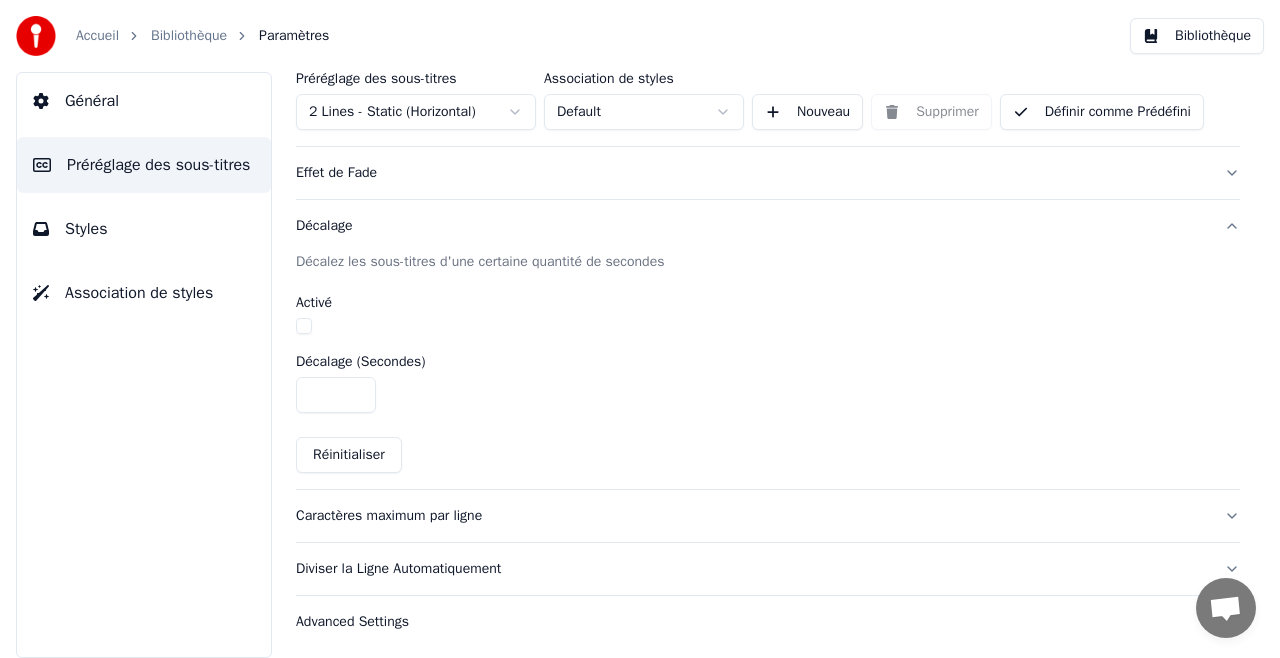 click on "Caractères maximum par ligne" at bounding box center [752, 516] 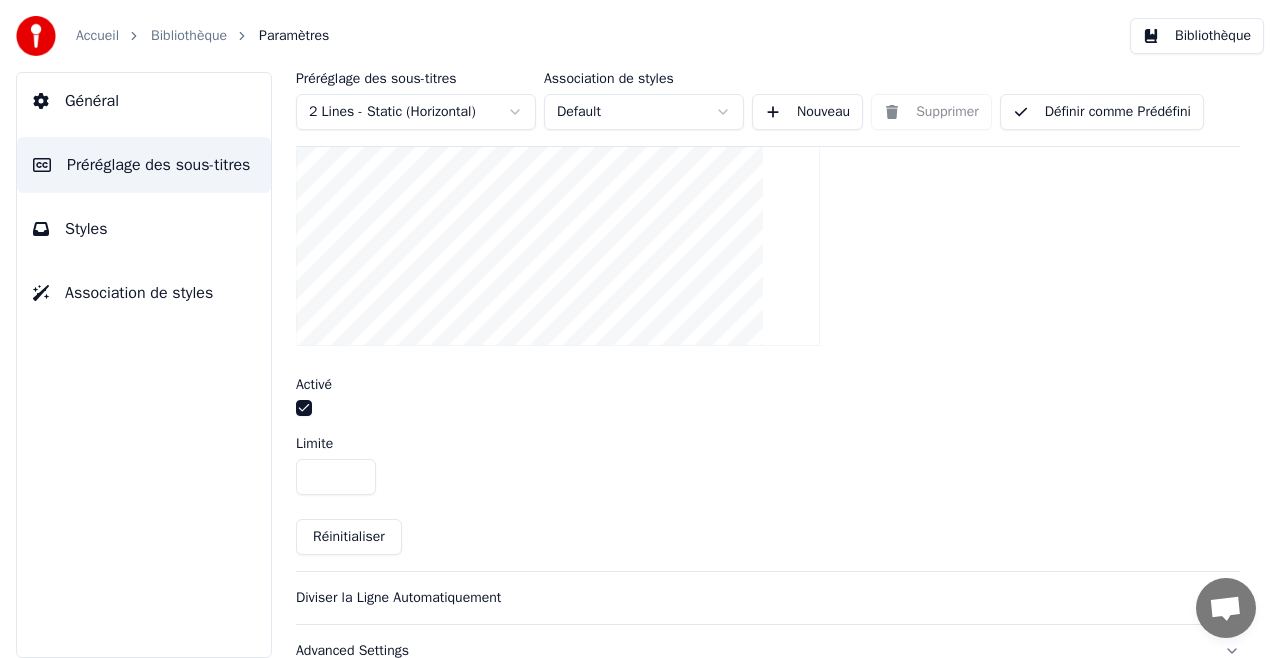 scroll, scrollTop: 760, scrollLeft: 0, axis: vertical 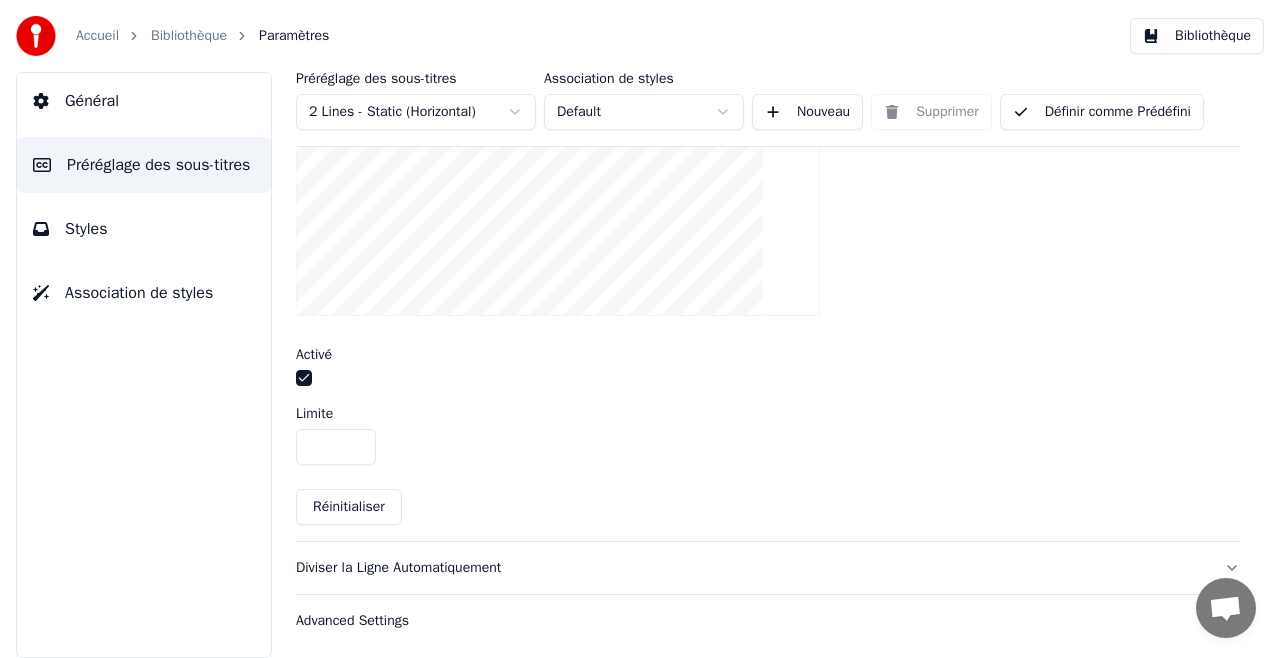 click on "Diviser la Ligne Automatiquement" at bounding box center (752, 568) 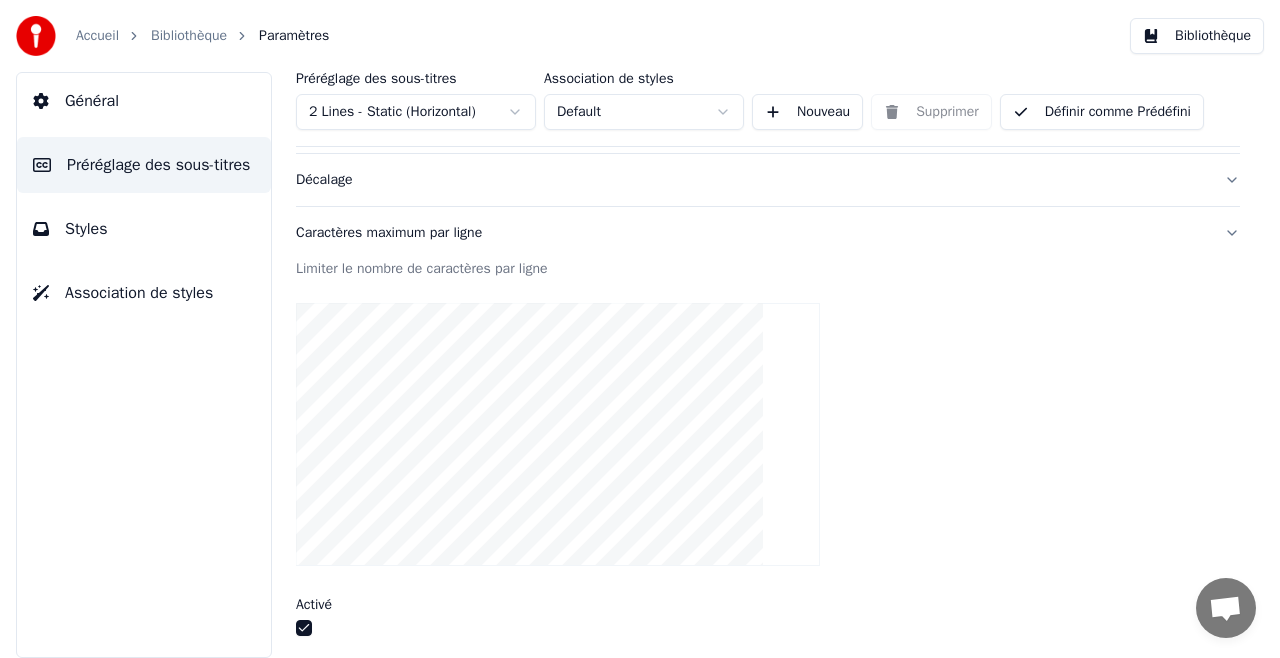 scroll, scrollTop: 464, scrollLeft: 0, axis: vertical 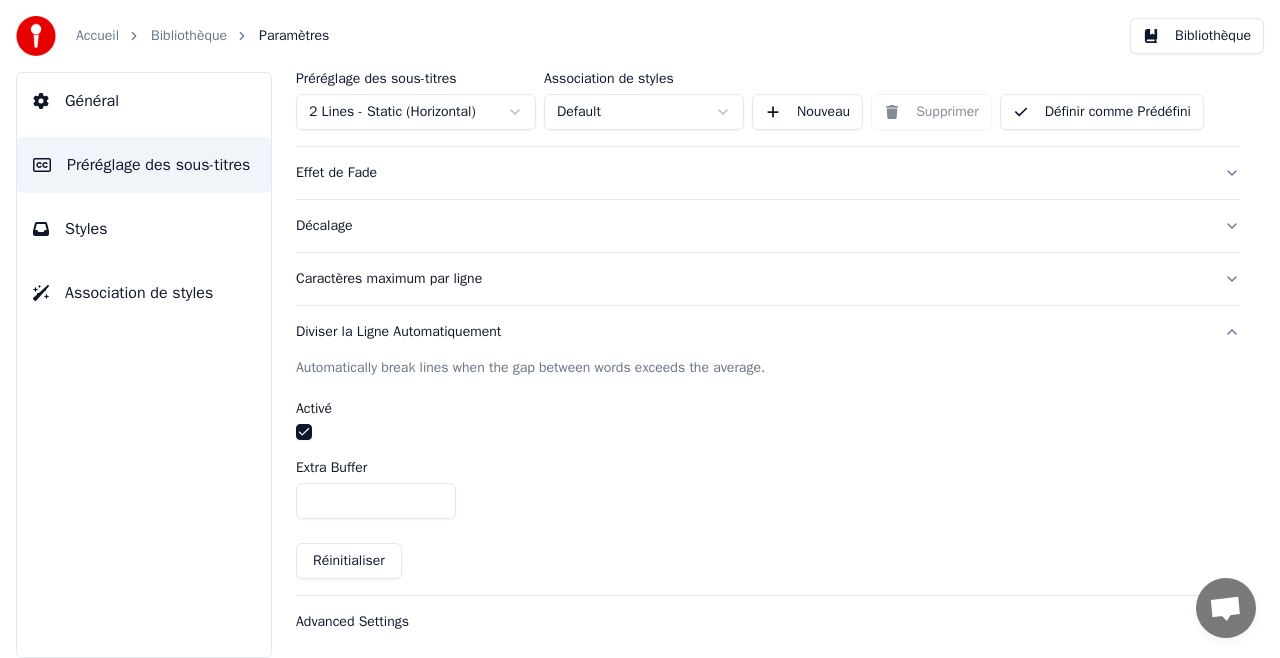 click on "Advanced Settings" at bounding box center [752, 622] 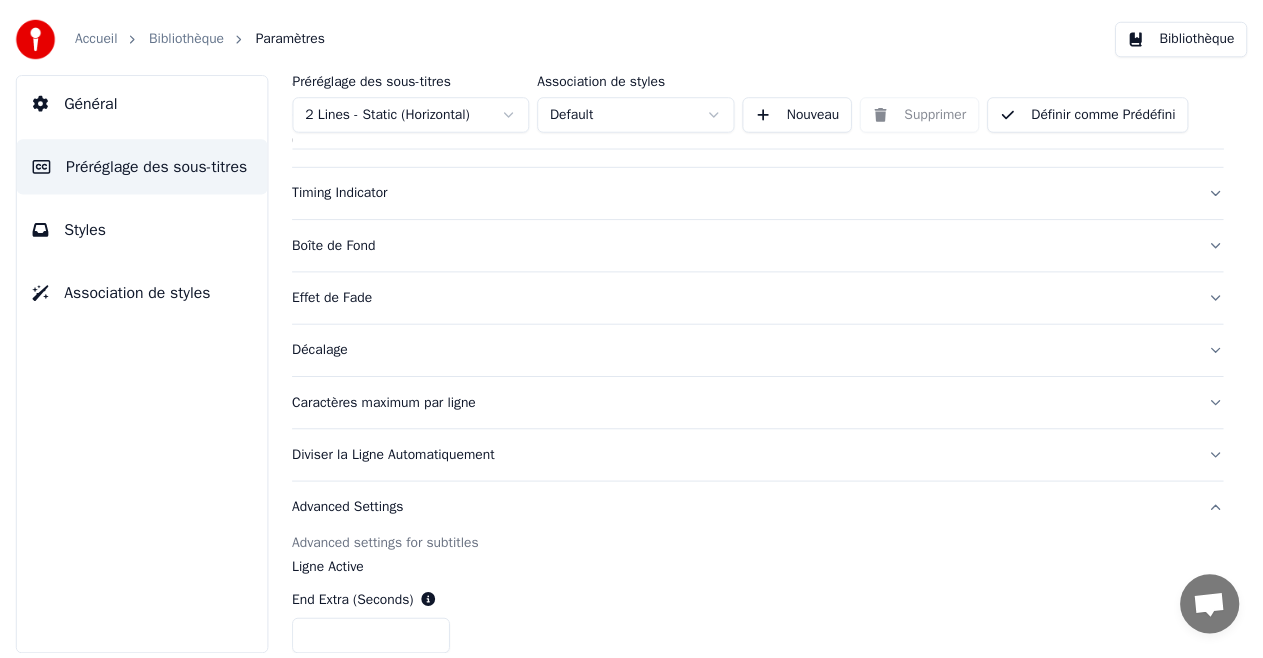 scroll, scrollTop: 0, scrollLeft: 0, axis: both 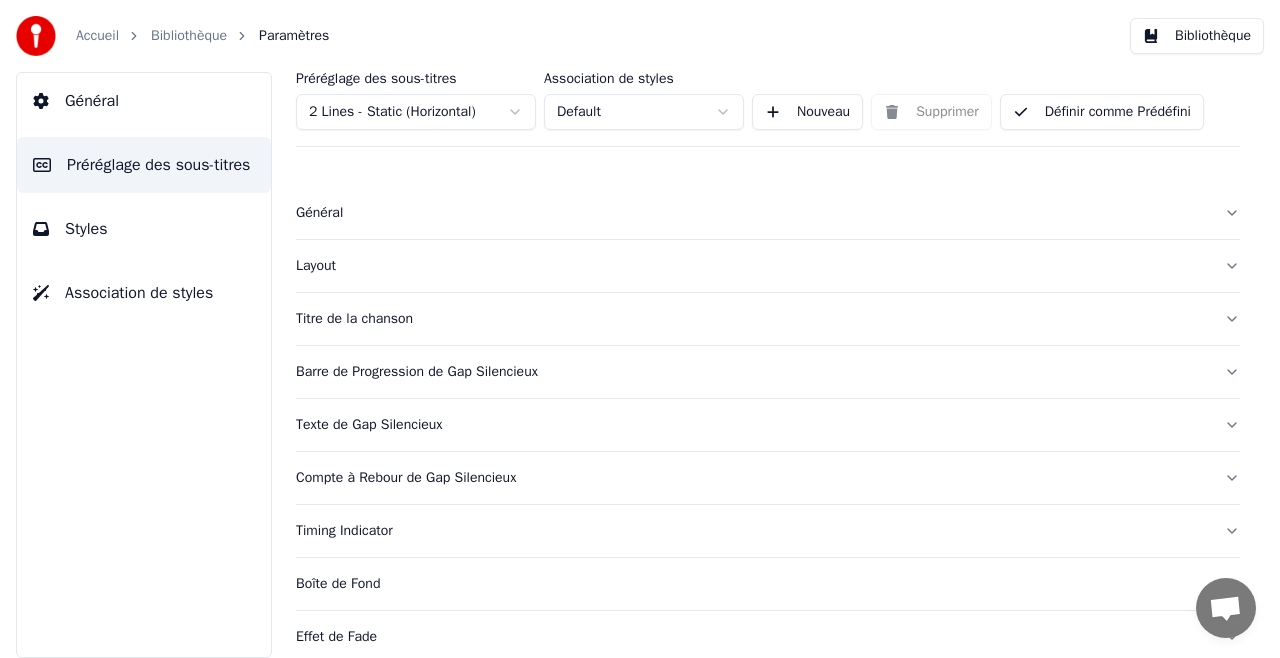 click on "Général" at bounding box center [92, 101] 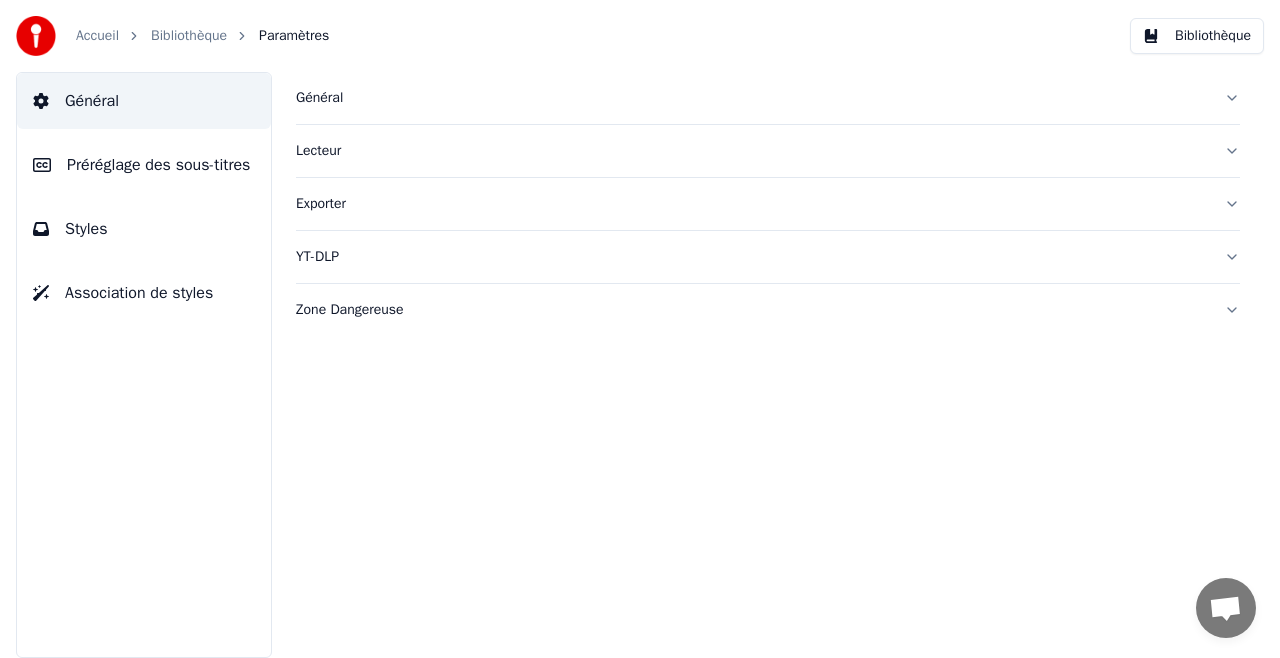 click on "Général" at bounding box center [752, 98] 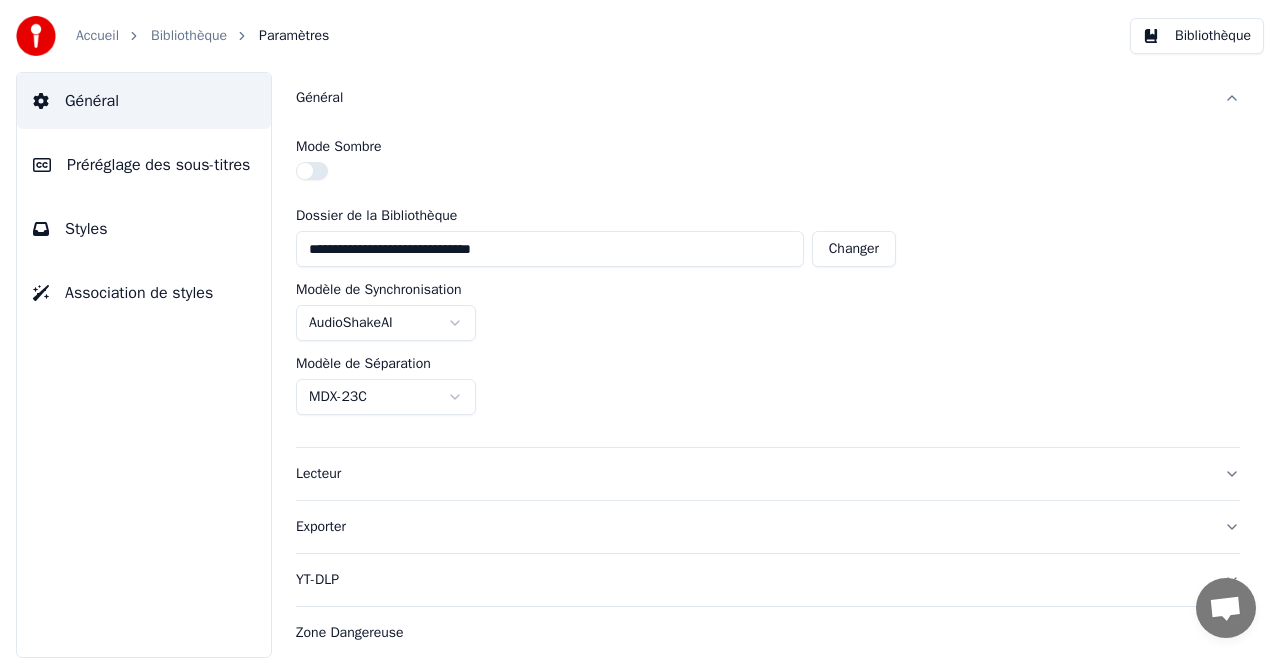 click on "Bibliothèque" at bounding box center (189, 36) 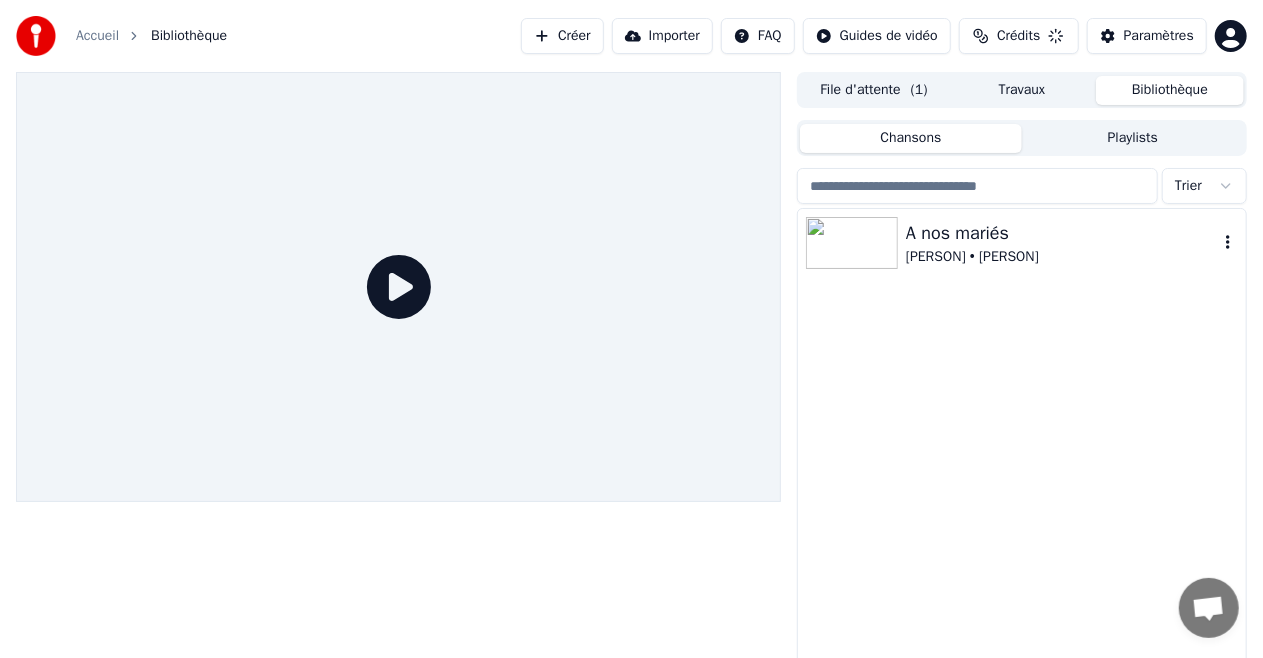 click at bounding box center (852, 243) 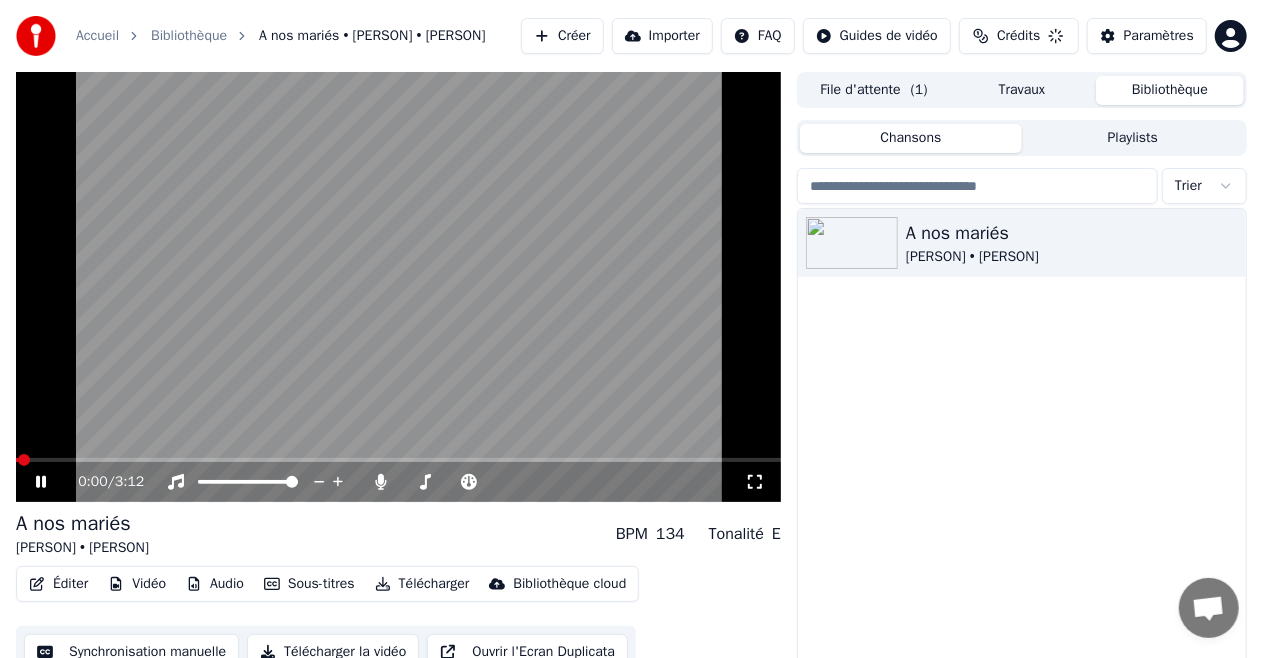 click 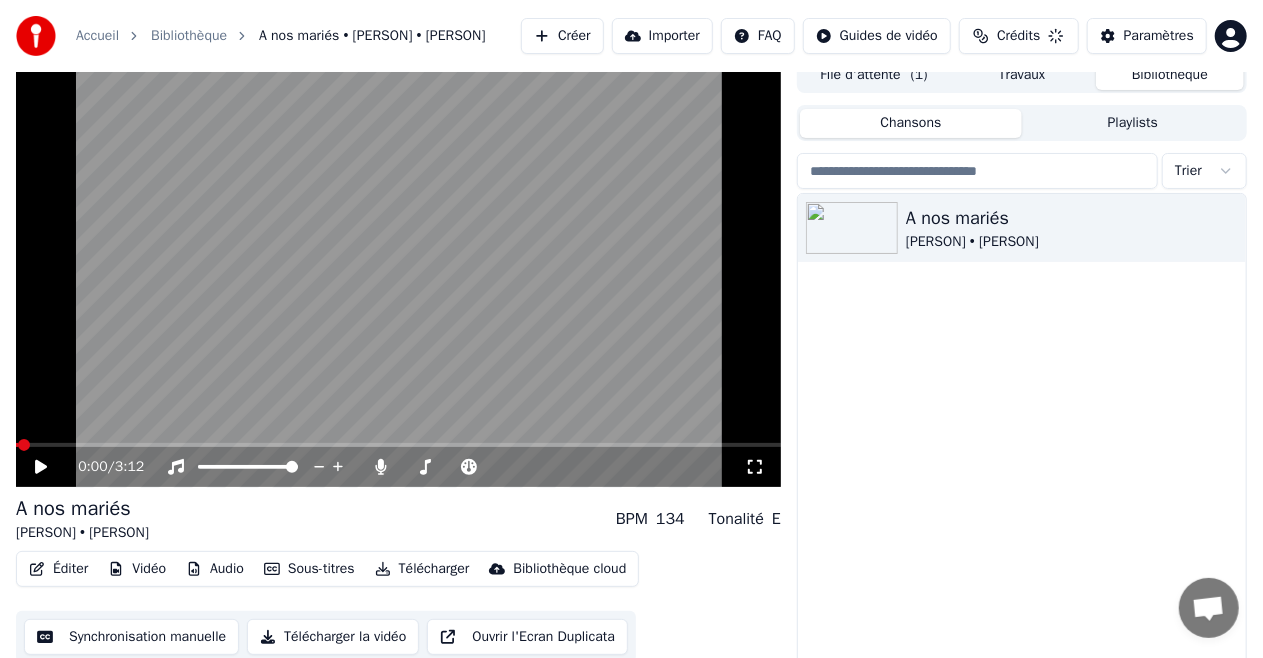 scroll, scrollTop: 0, scrollLeft: 0, axis: both 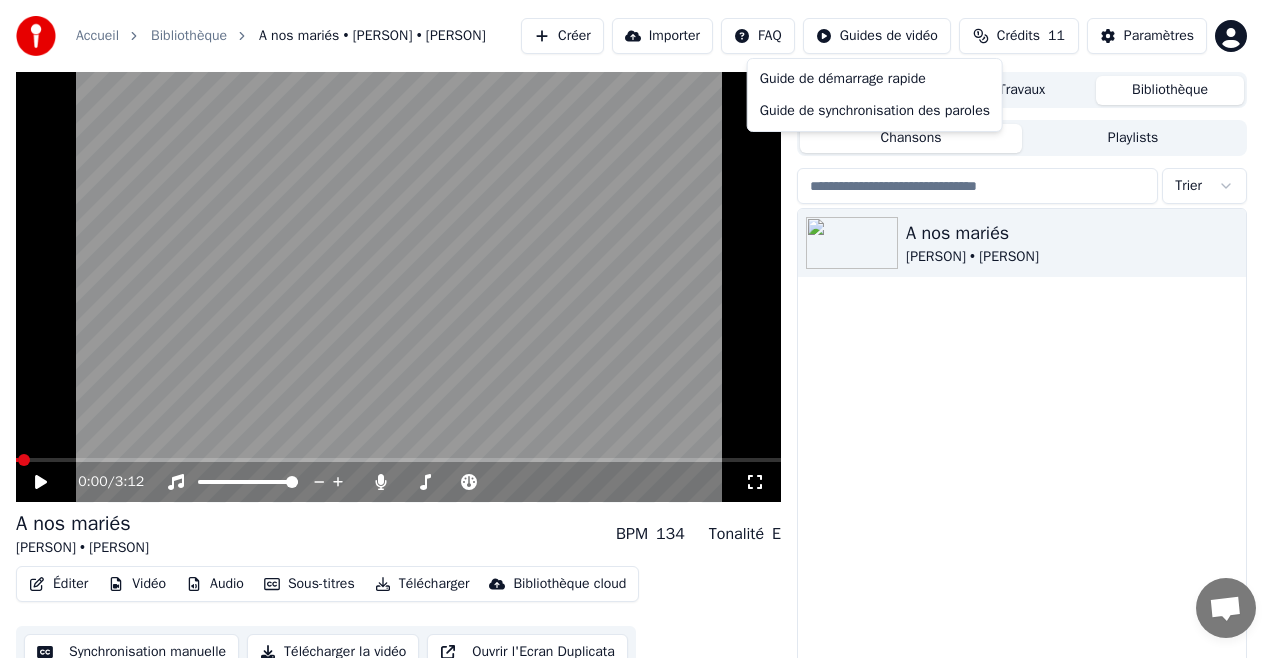 click on "Accueil Bibliothèque A nos mariés • [PERSON] • [PERSON] Créer Importer FAQ Guides de vidéo Crédits 11 Paramètres 0:00  /  3:12 A nos mariés [PERSON] • [PERSON] BPM 134 Tonalité E Éditer Vidéo Audio Sous-titres Télécharger Bibliothèque cloud Synchronisation manuelle Télécharger la vidéo Ouvrir l'Ecran Duplicata File d'attente ( 1 ) Travaux Bibliothèque Chansons Playlists Trier A nos mariés [PERSON] • [PERSON] Guide de démarrage rapide Guide de synchronisation des paroles" at bounding box center (640, 329) 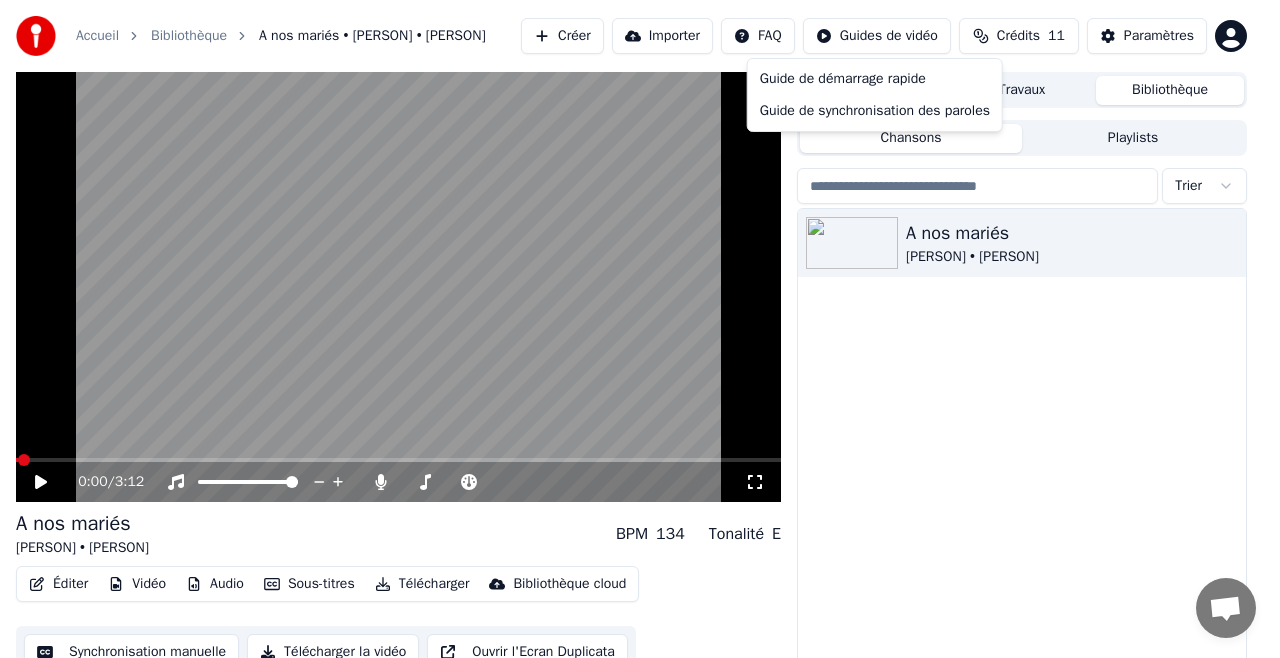 click on "Accueil Bibliothèque A nos mariés • [PERSON] • [PERSON] Créer Importer FAQ Guides de vidéo Crédits 11 Paramètres 0:00  /  3:12 A nos mariés [PERSON] • [PERSON] BPM 134 Tonalité E Éditer Vidéo Audio Sous-titres Télécharger Bibliothèque cloud Synchronisation manuelle Télécharger la vidéo Ouvrir l'Ecran Duplicata File d'attente ( 1 ) Travaux Bibliothèque Chansons Playlists Trier A nos mariés [PERSON] • [PERSON] Guide de démarrage rapide Guide de synchronisation des paroles" at bounding box center [640, 329] 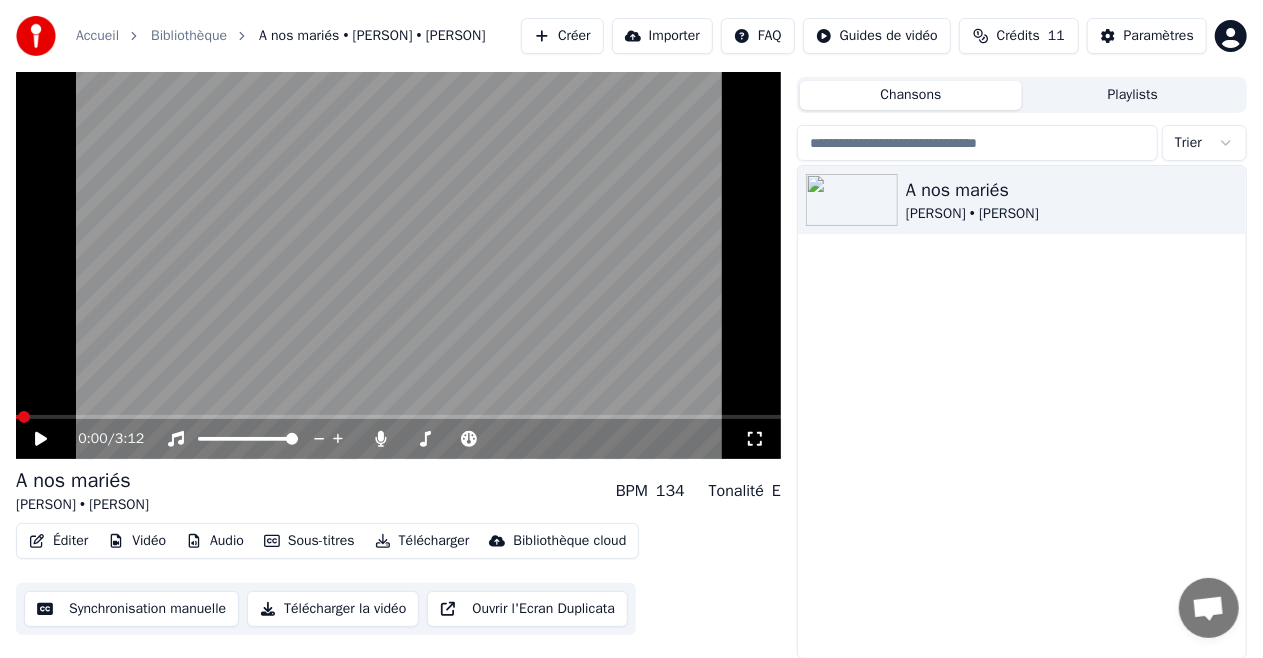 scroll, scrollTop: 0, scrollLeft: 0, axis: both 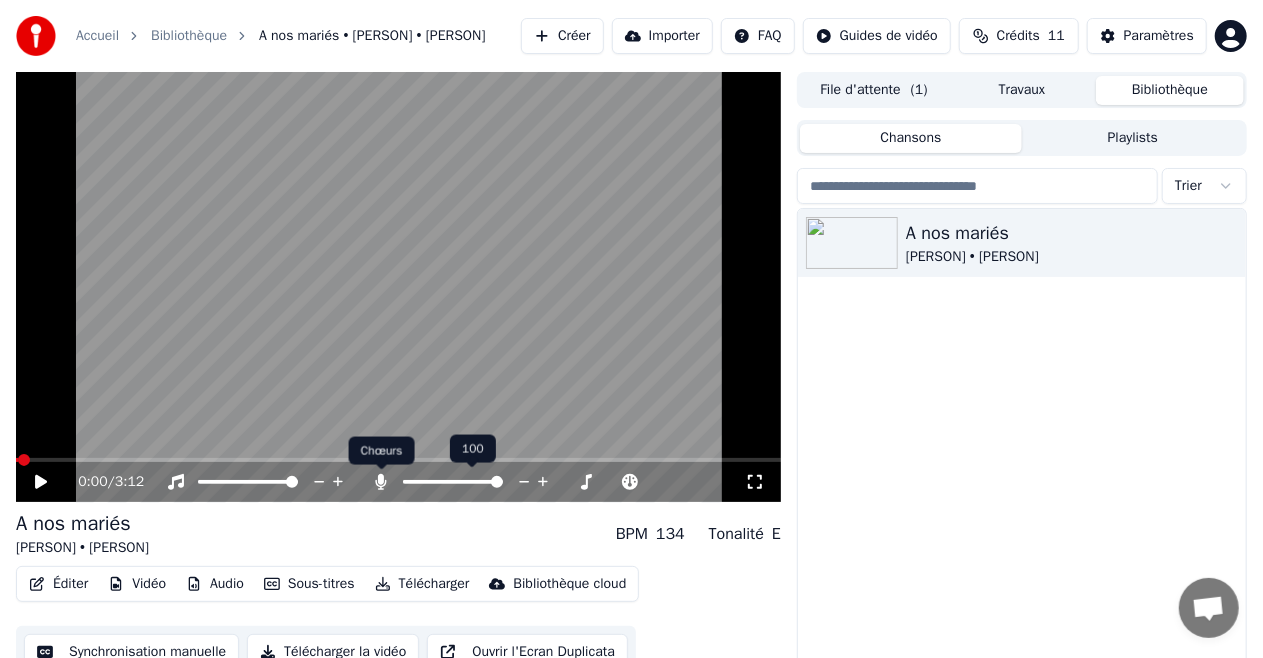click 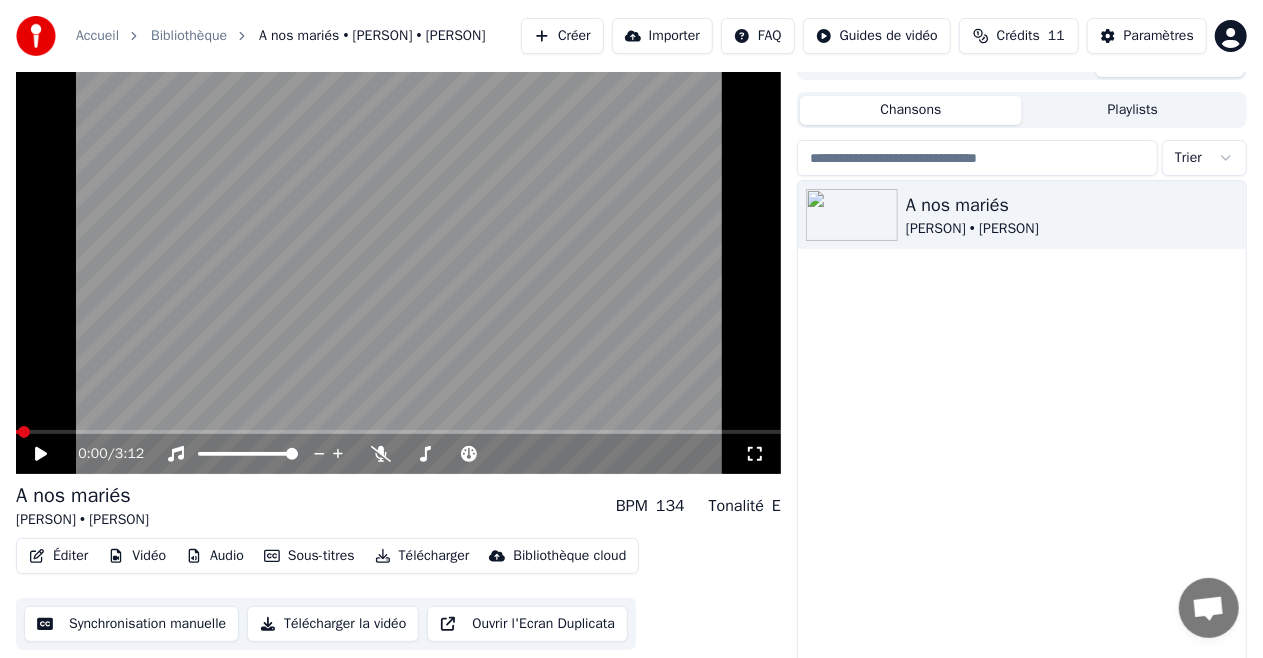 scroll, scrollTop: 43, scrollLeft: 0, axis: vertical 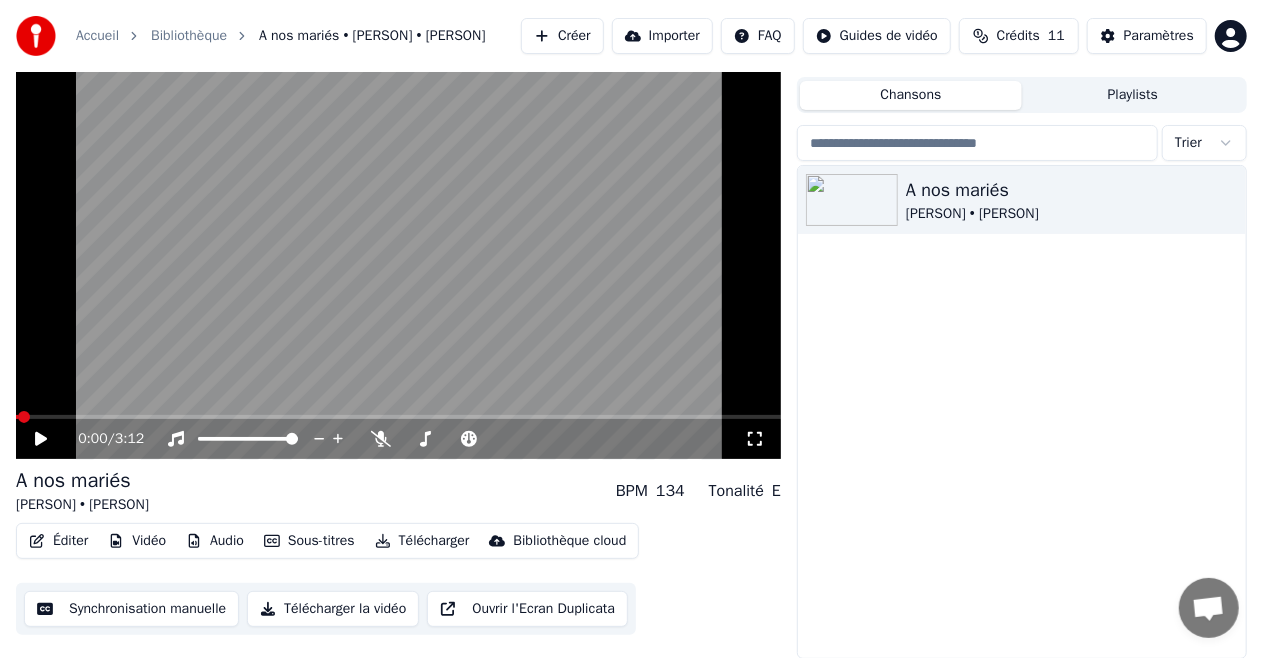 click on "Télécharger la vidéo" at bounding box center (333, 609) 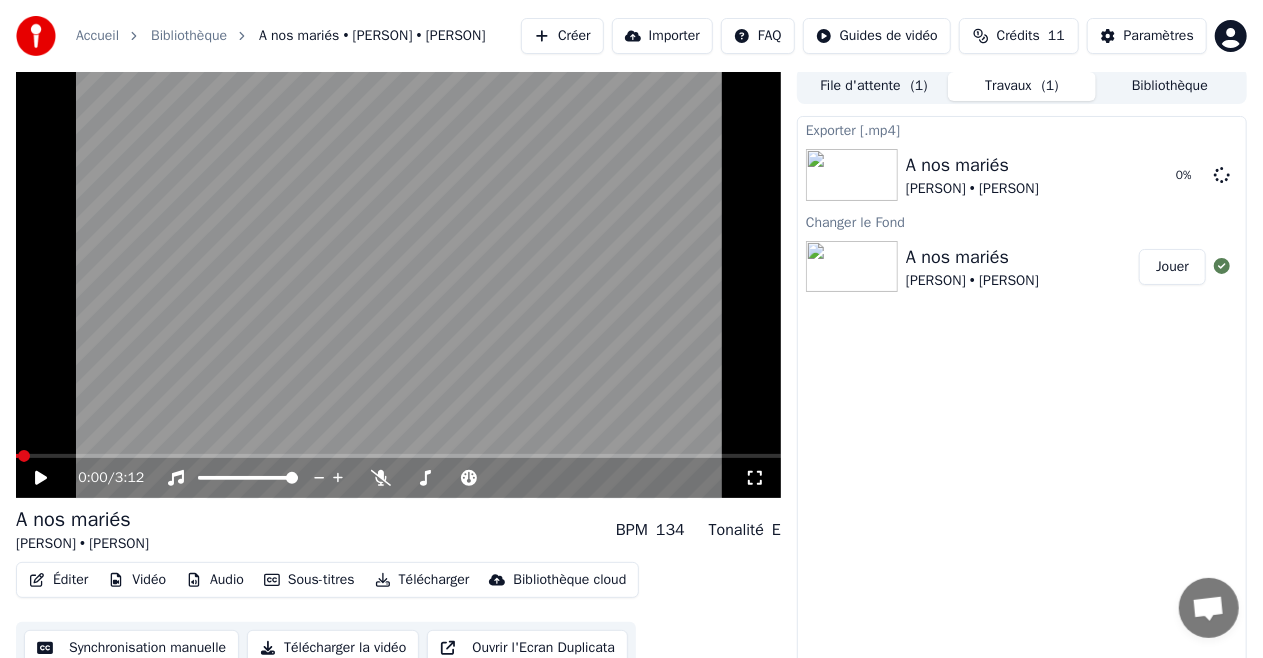 scroll, scrollTop: 0, scrollLeft: 0, axis: both 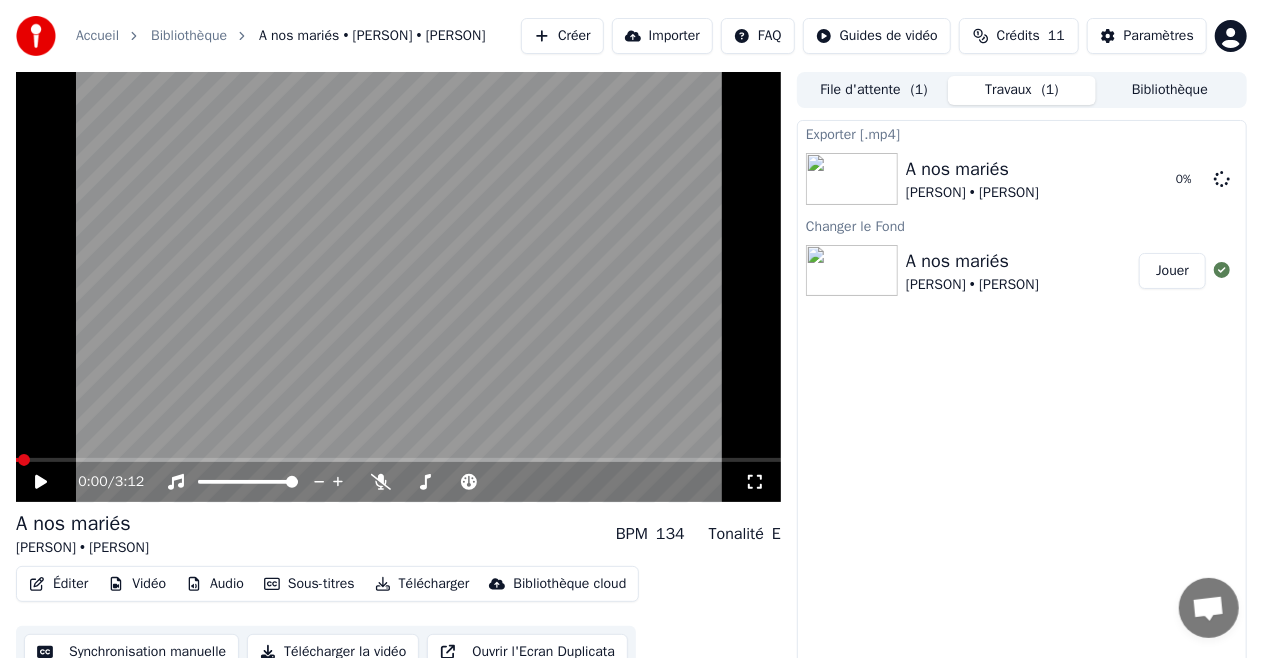 click on "File d'attente ( 1 )" at bounding box center [874, 90] 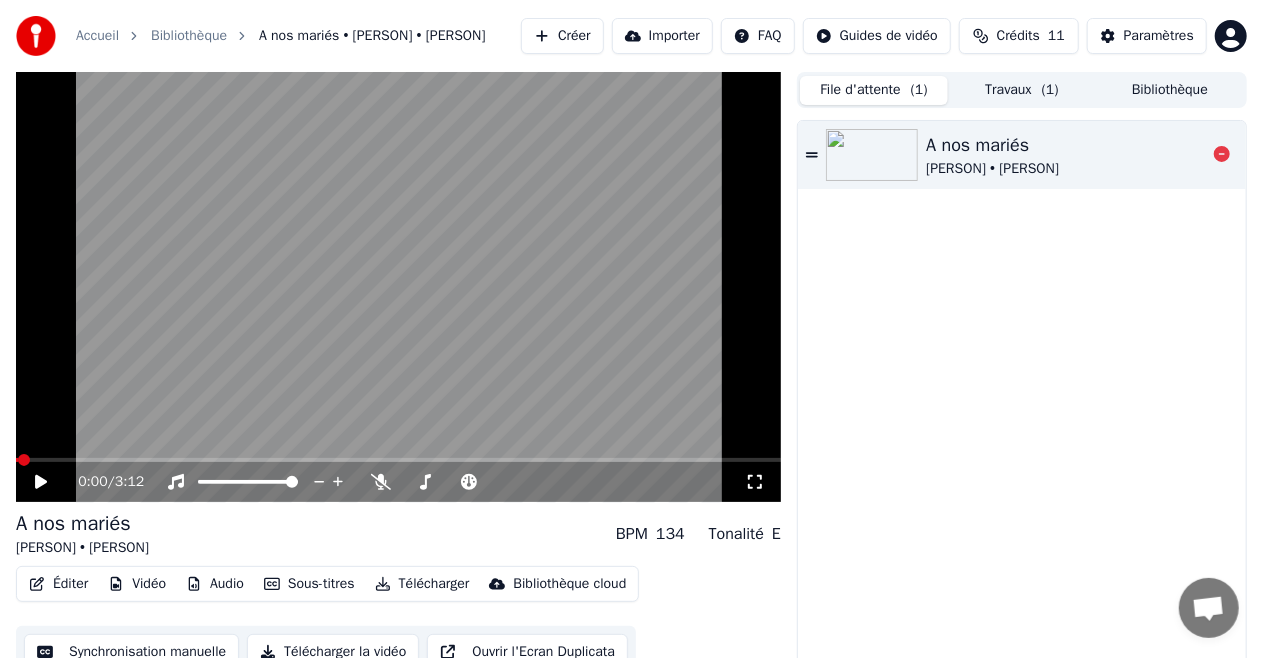 click 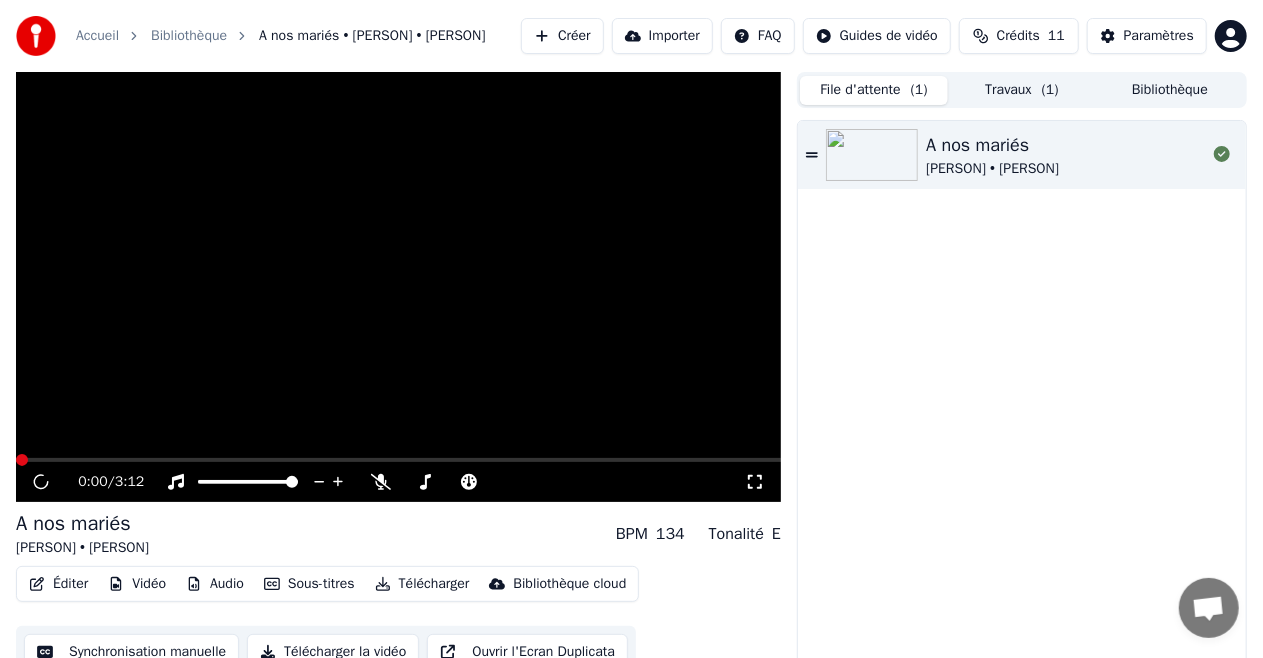 click on "Travaux ( 1 )" at bounding box center (1022, 90) 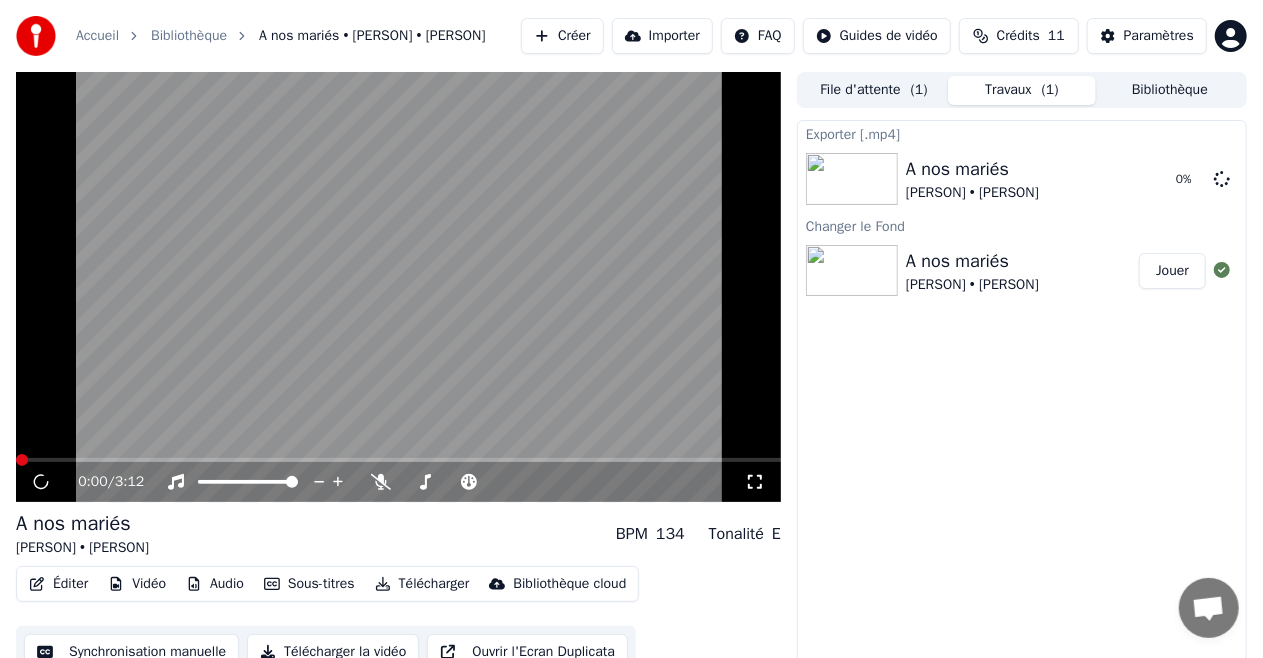 click on "File d'attente ( 1 )" at bounding box center [874, 90] 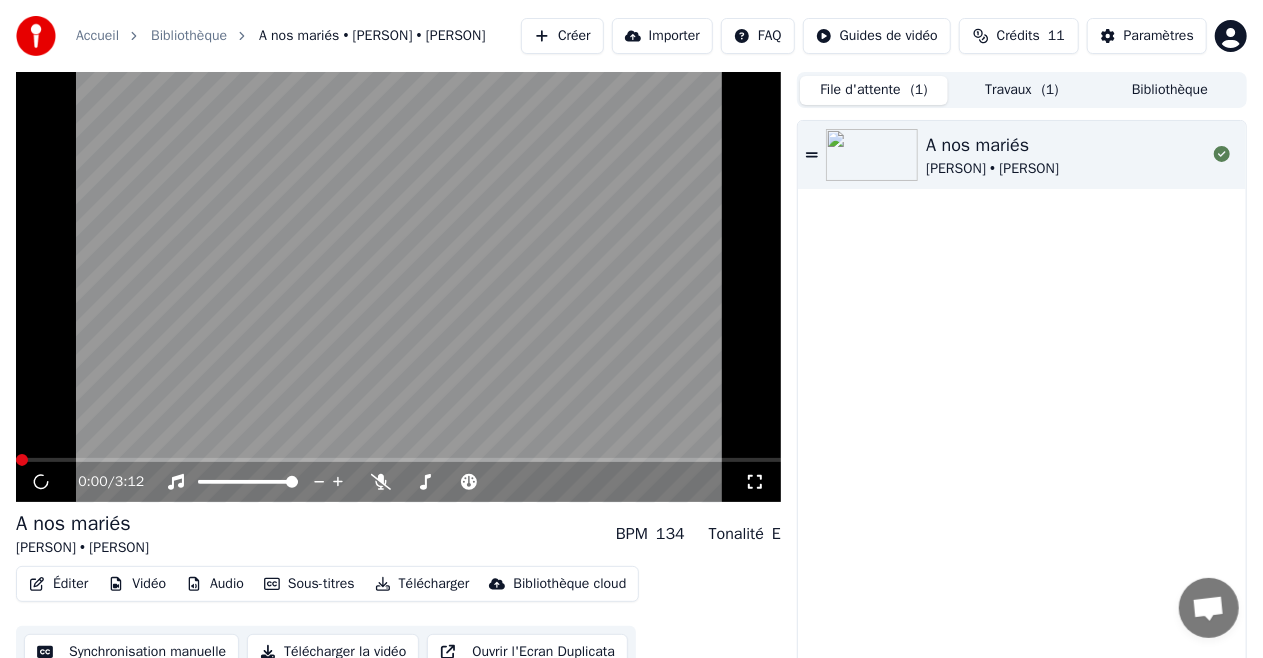 click 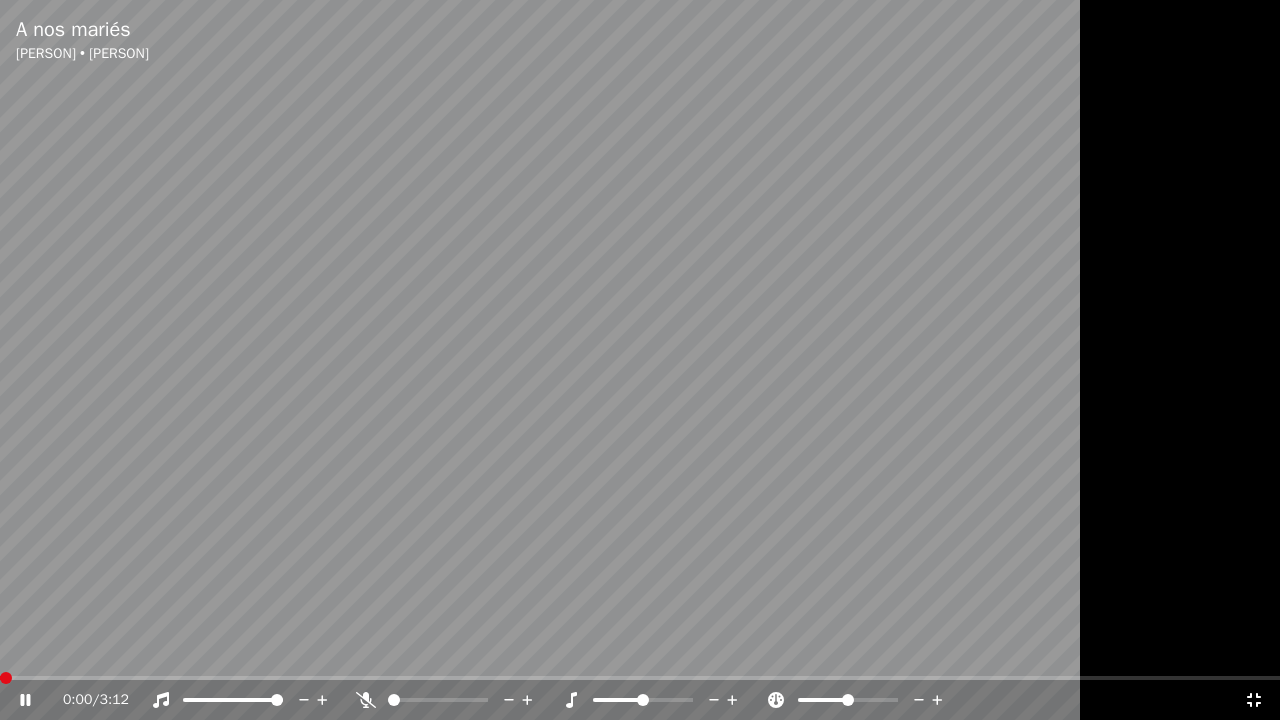 click at bounding box center (640, 360) 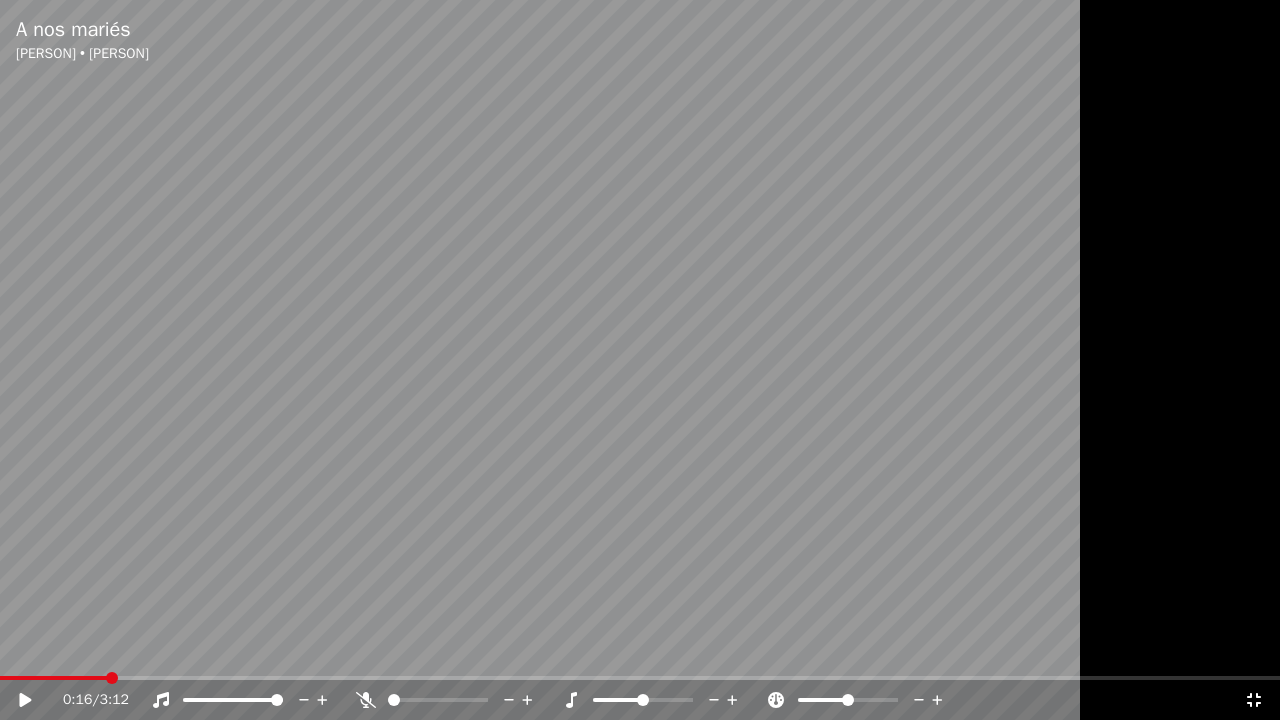 click at bounding box center [640, 678] 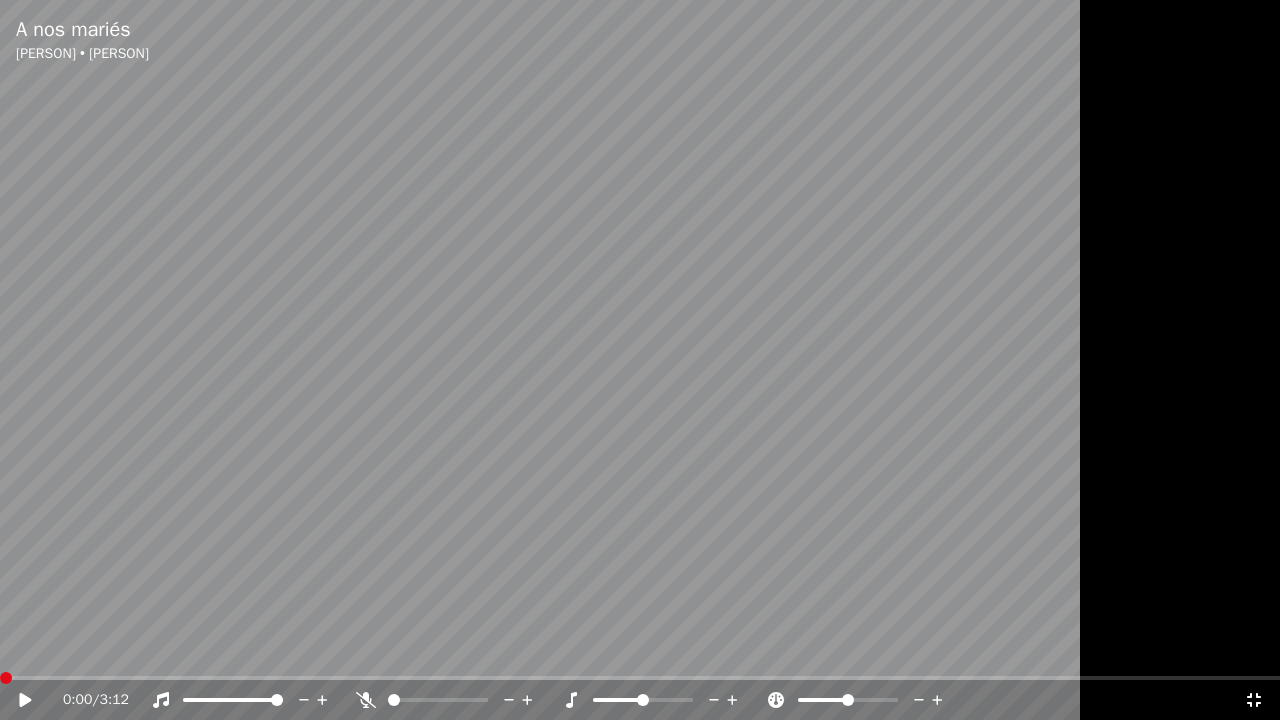 click at bounding box center (0, 678) 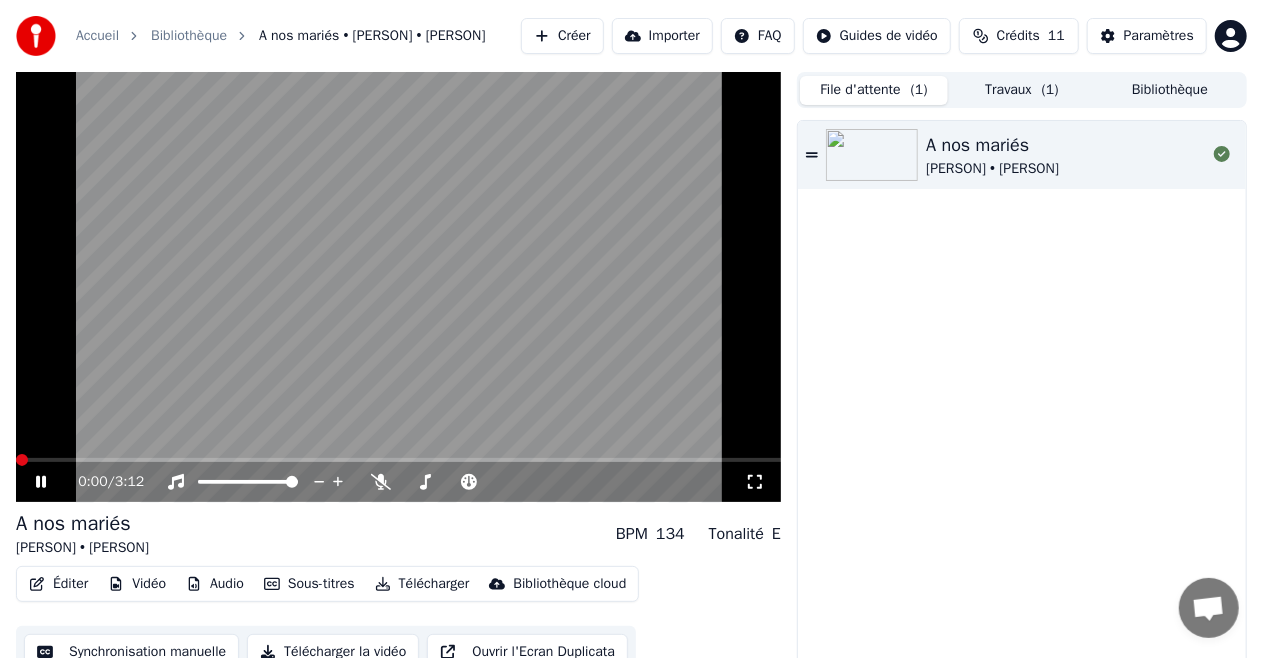 click at bounding box center (398, 287) 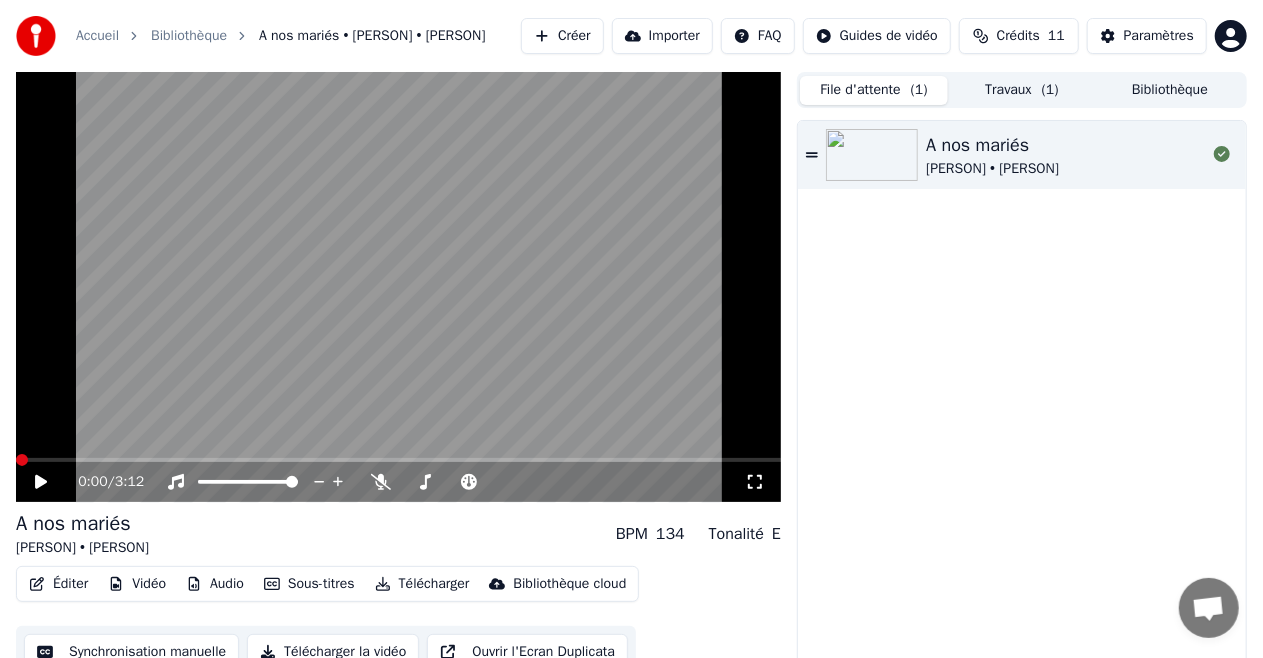 click on "( 1 )" at bounding box center (1050, 90) 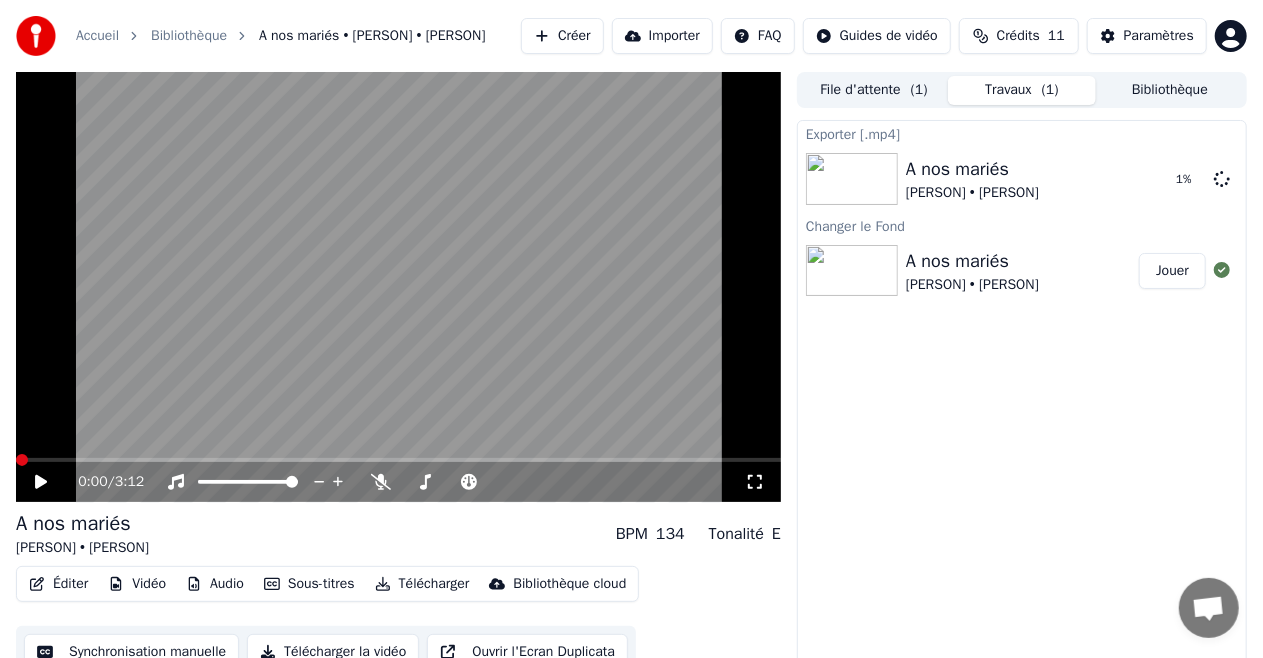 click 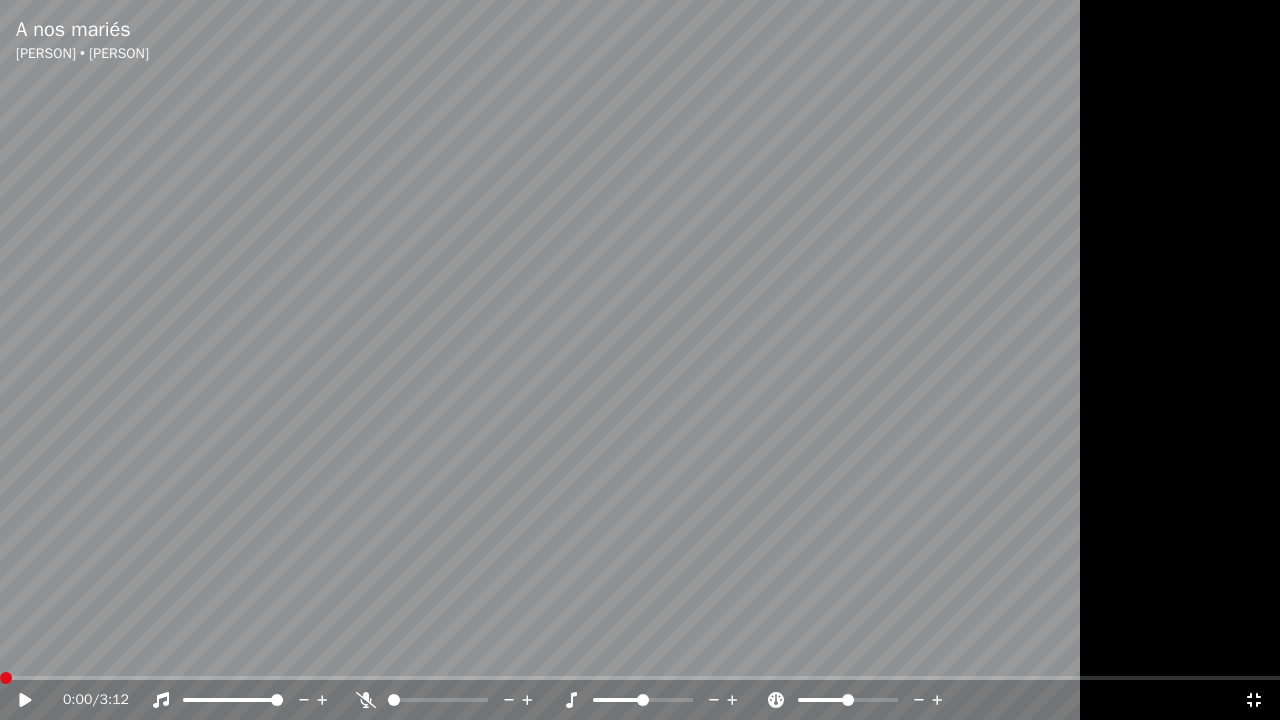 click 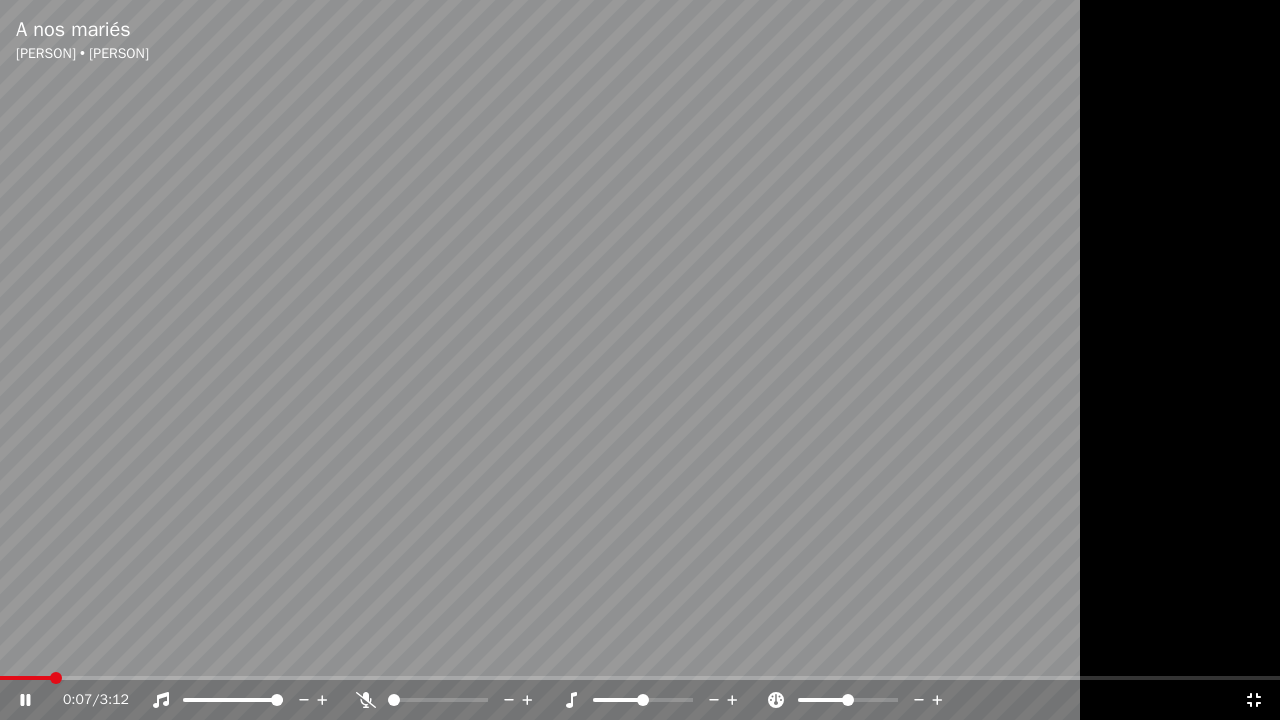 click at bounding box center (25, 678) 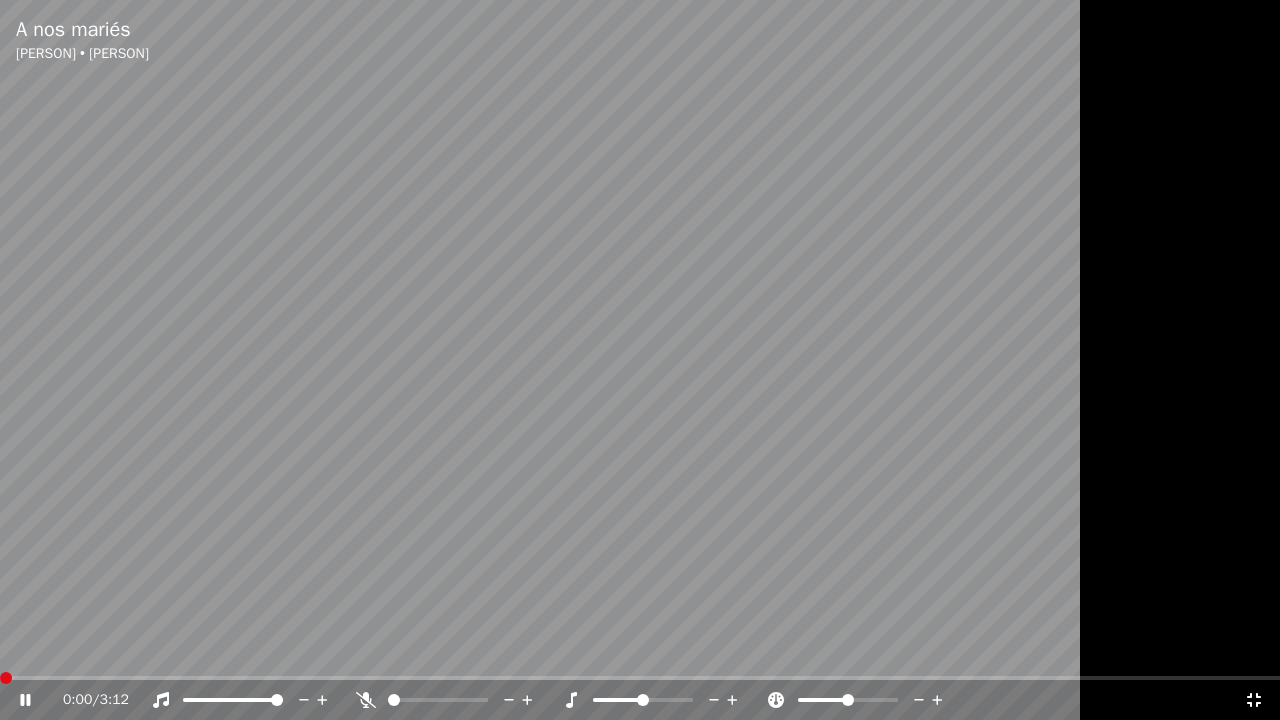 click at bounding box center (0, 678) 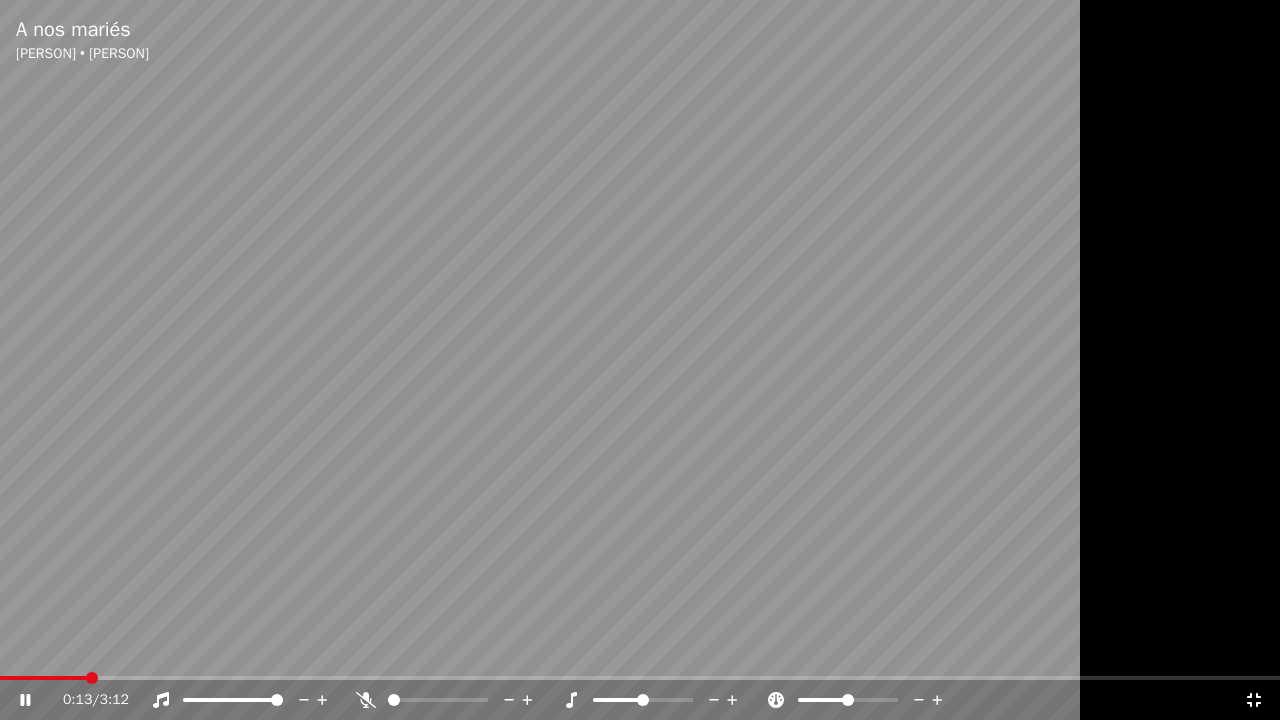click at bounding box center (640, 678) 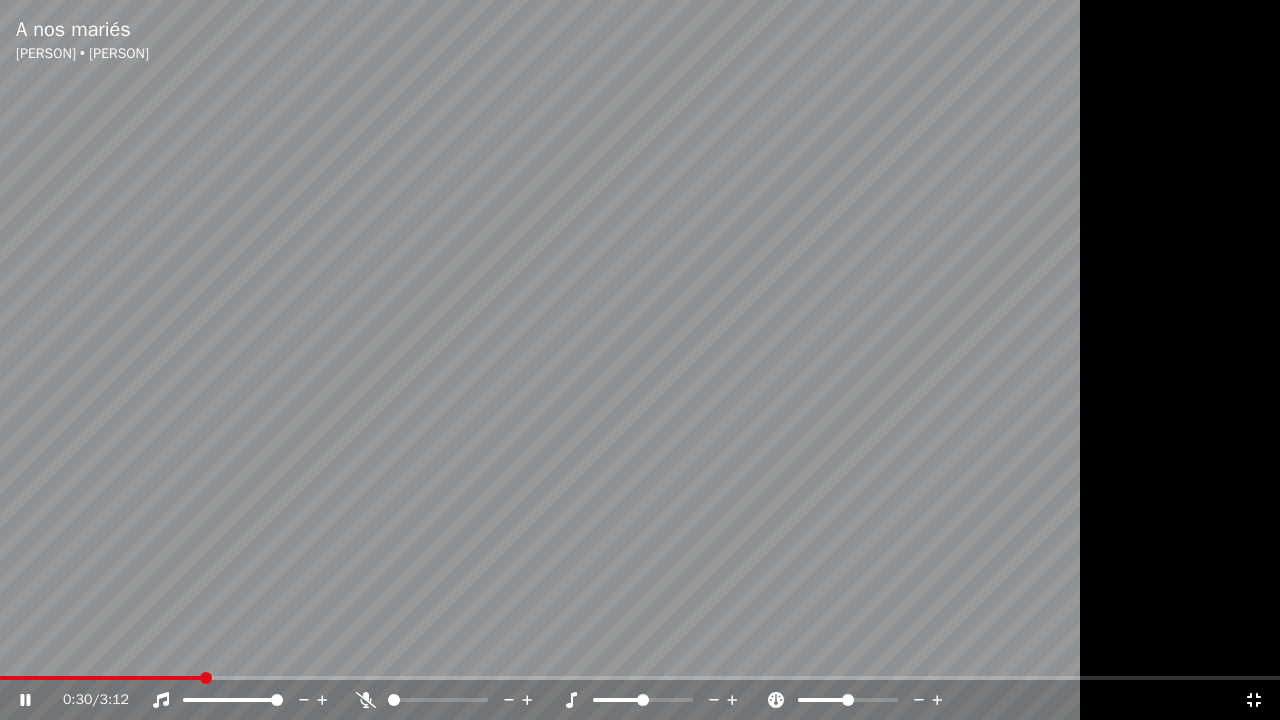 click at bounding box center (640, 360) 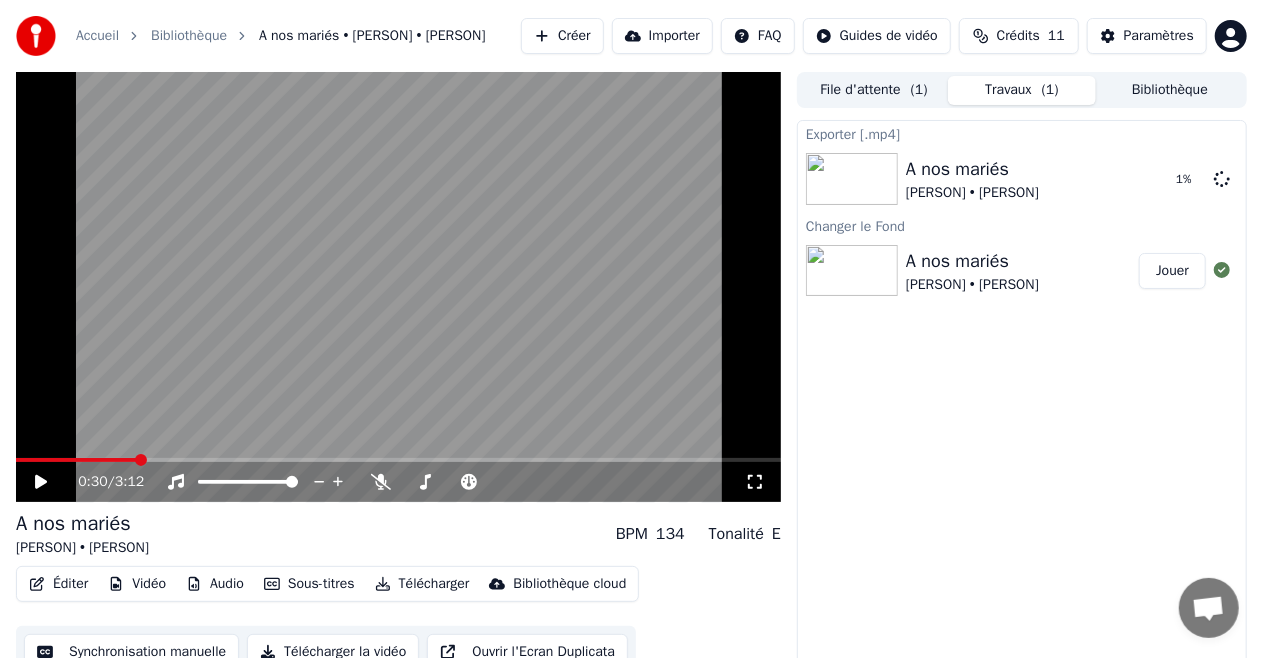 click 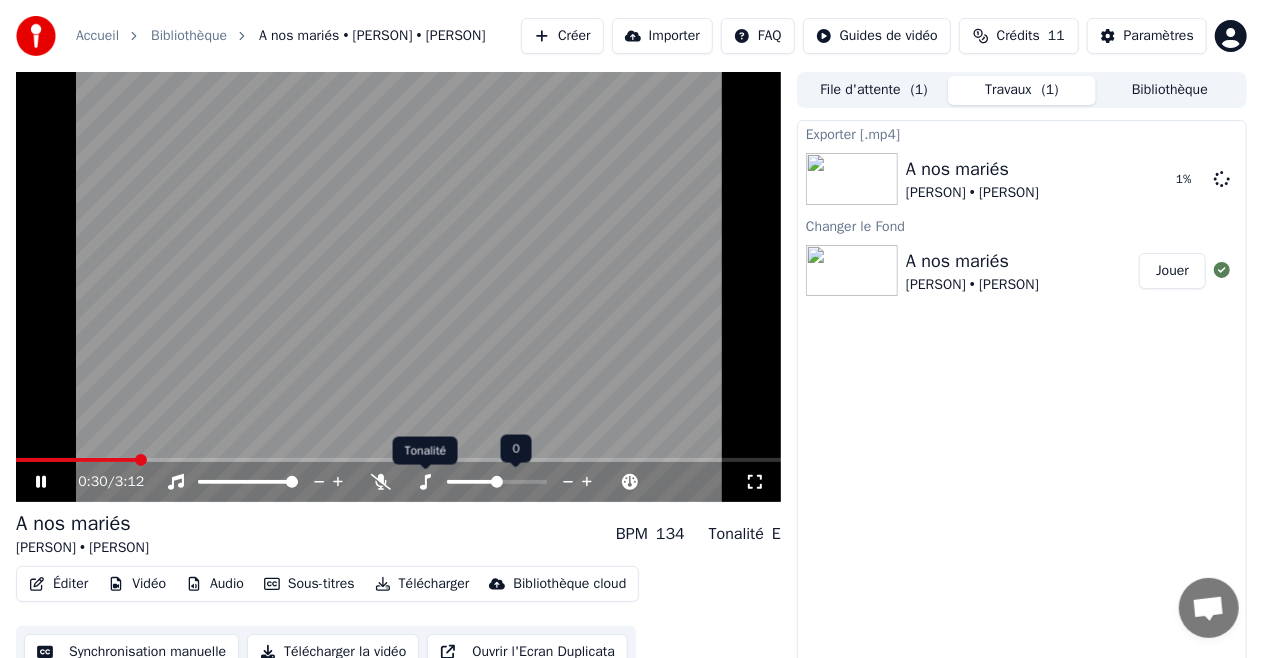 click 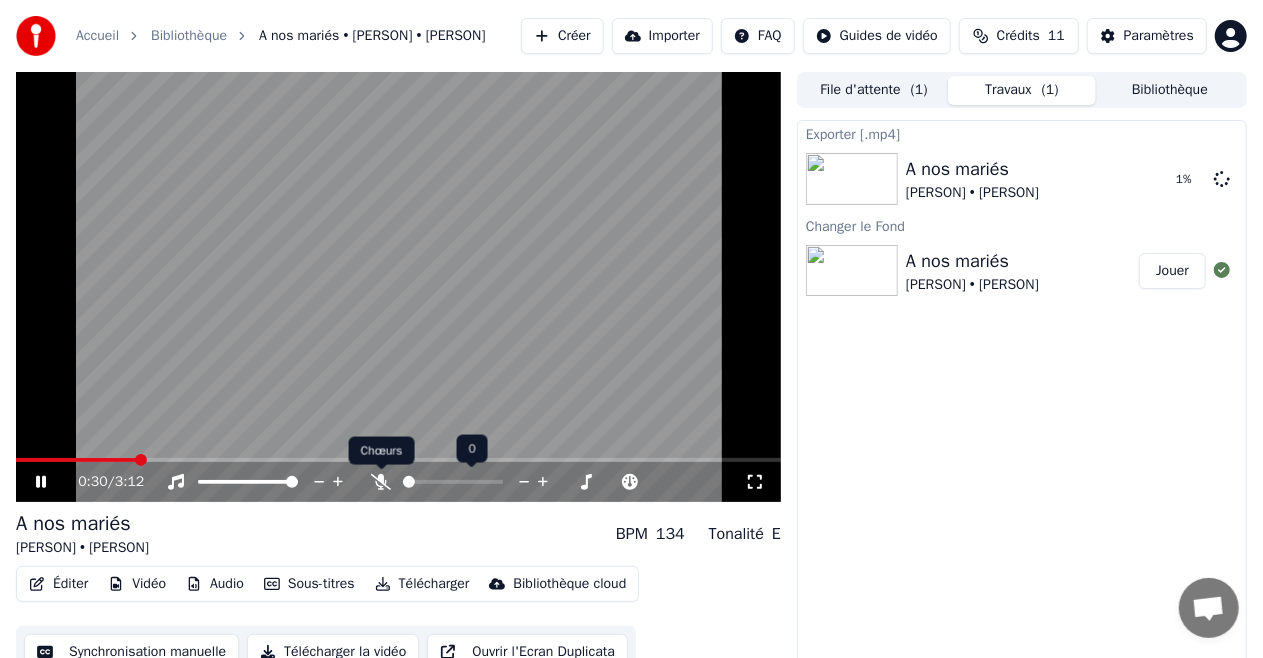 click 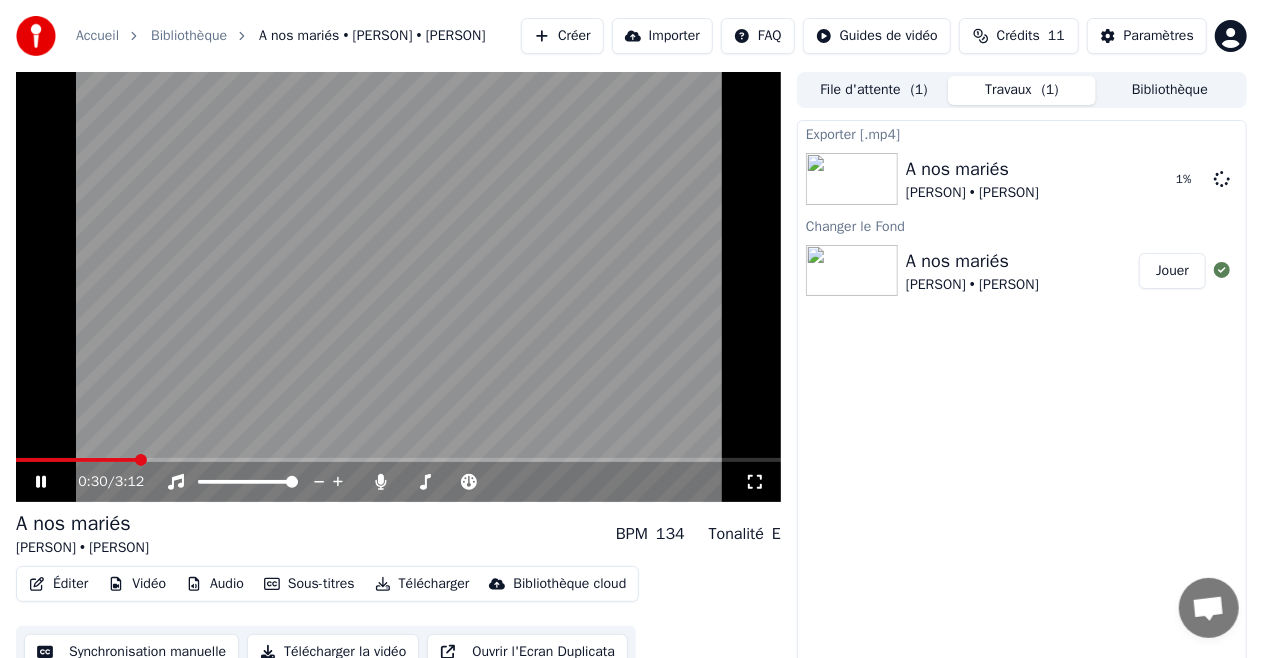 click at bounding box center (398, 287) 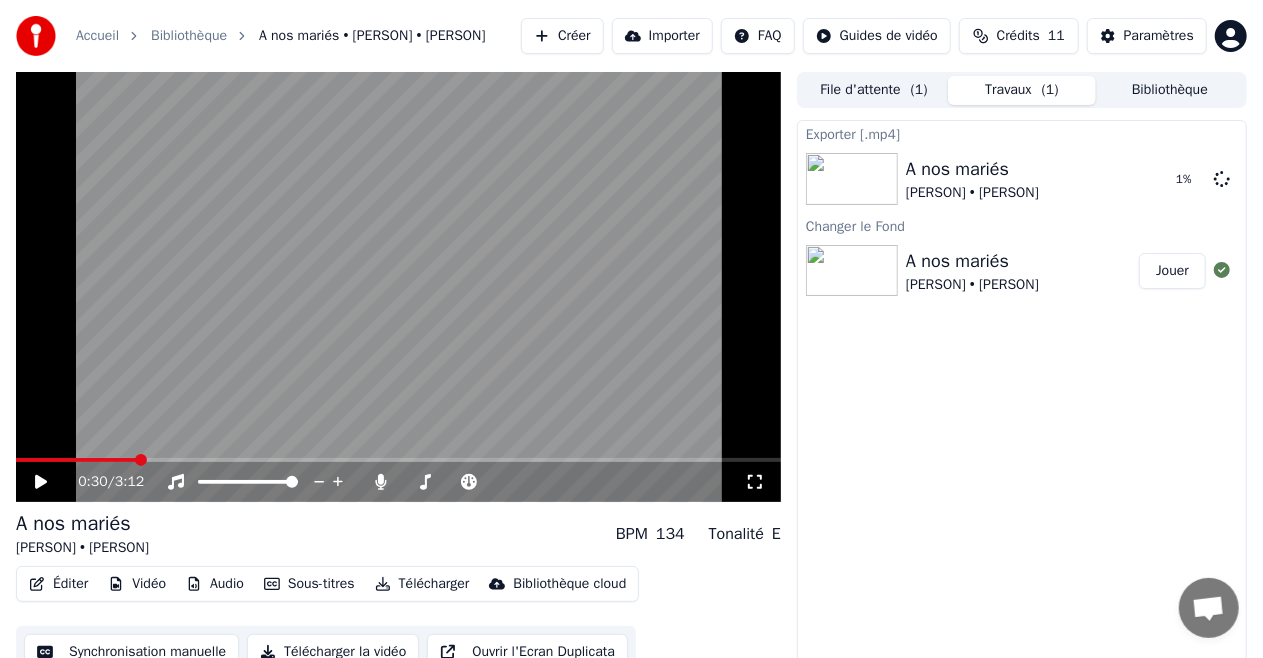click at bounding box center (398, 287) 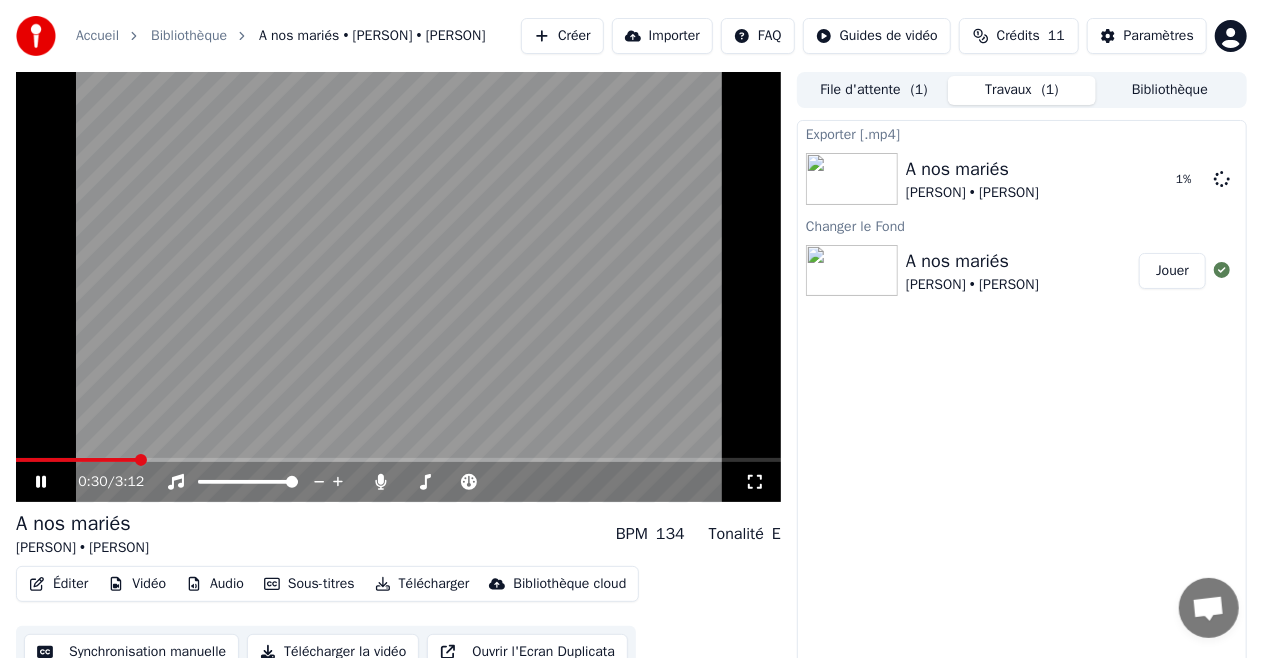 click at bounding box center (398, 287) 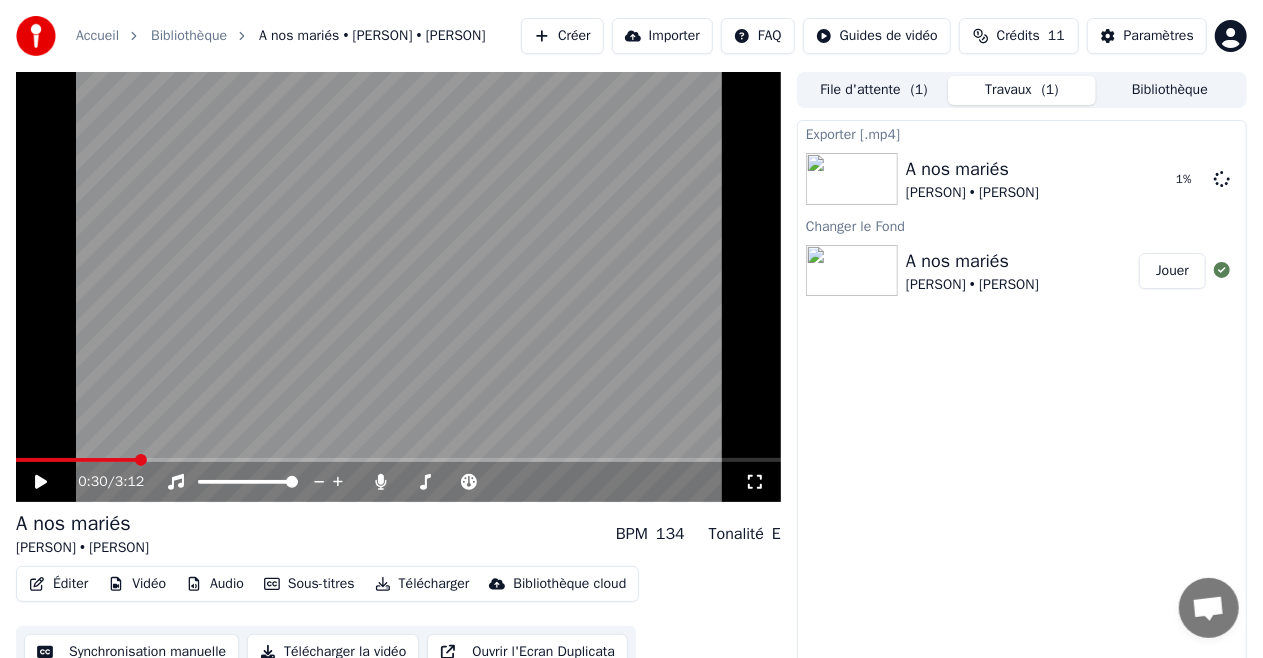 click at bounding box center [398, 287] 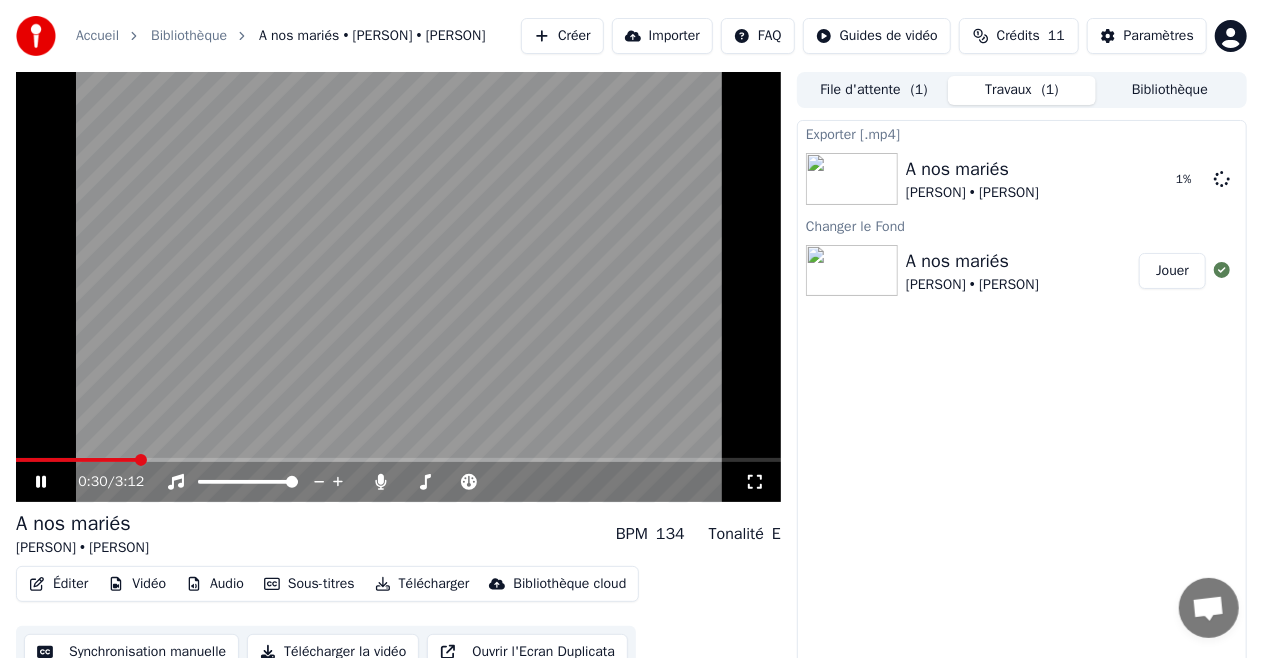 click at bounding box center [398, 287] 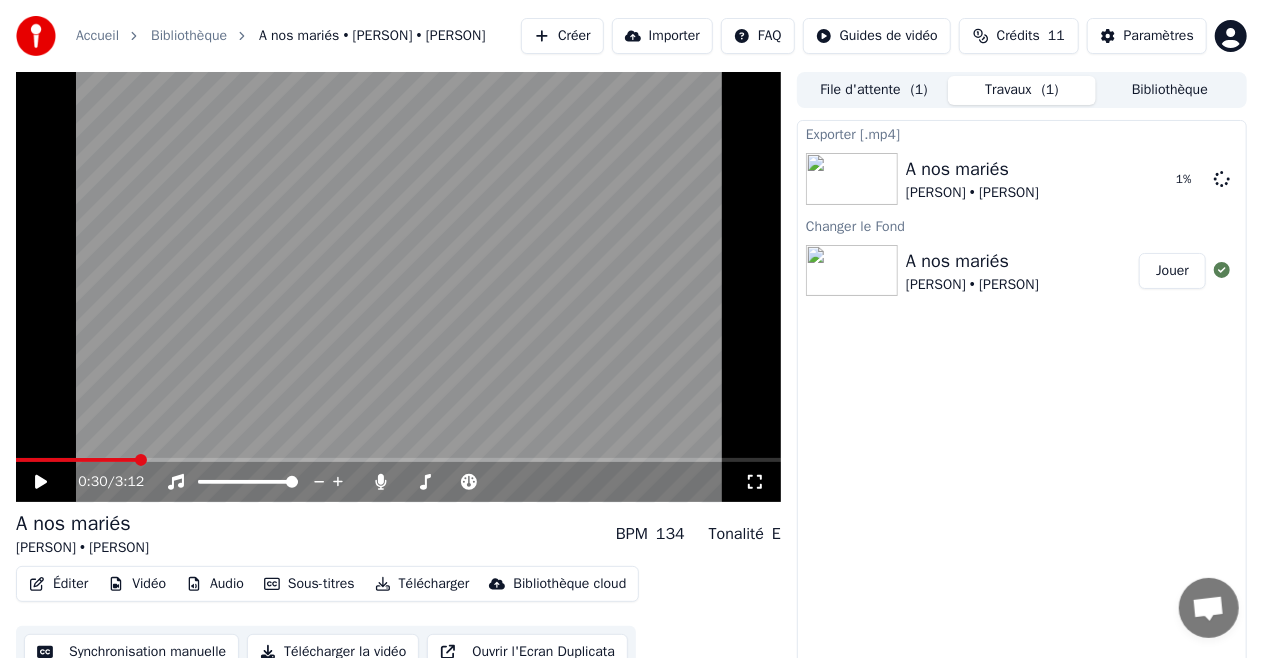 click at bounding box center [398, 287] 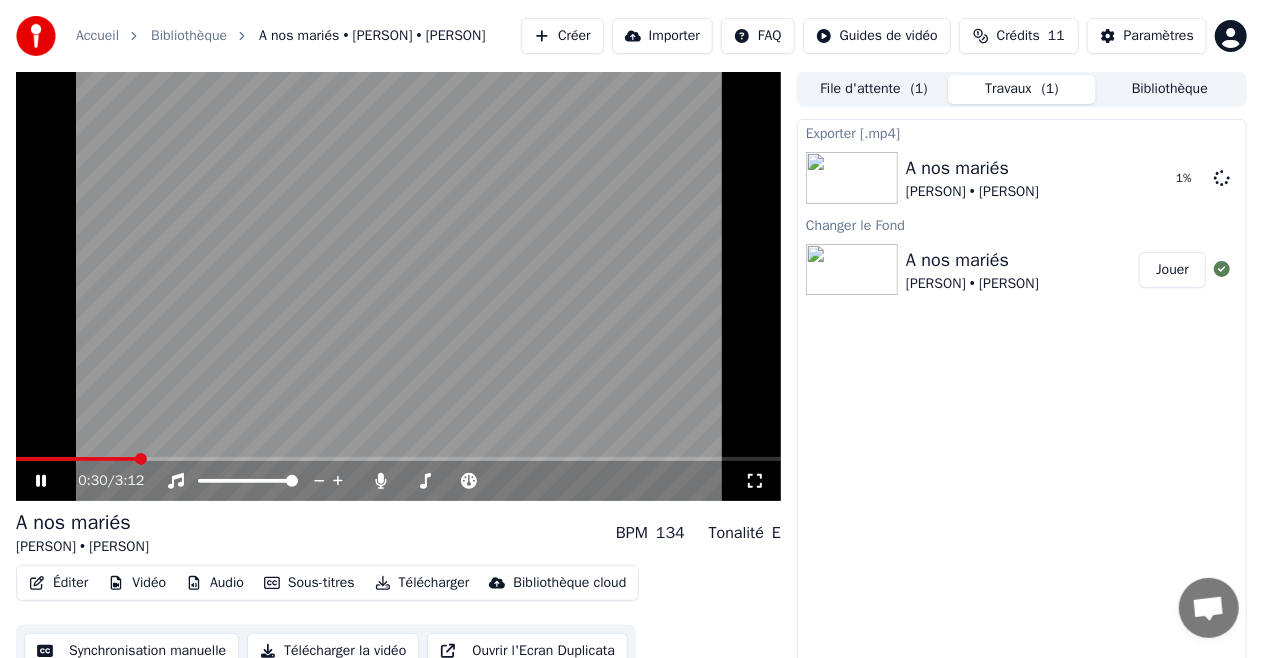 scroll, scrollTop: 0, scrollLeft: 0, axis: both 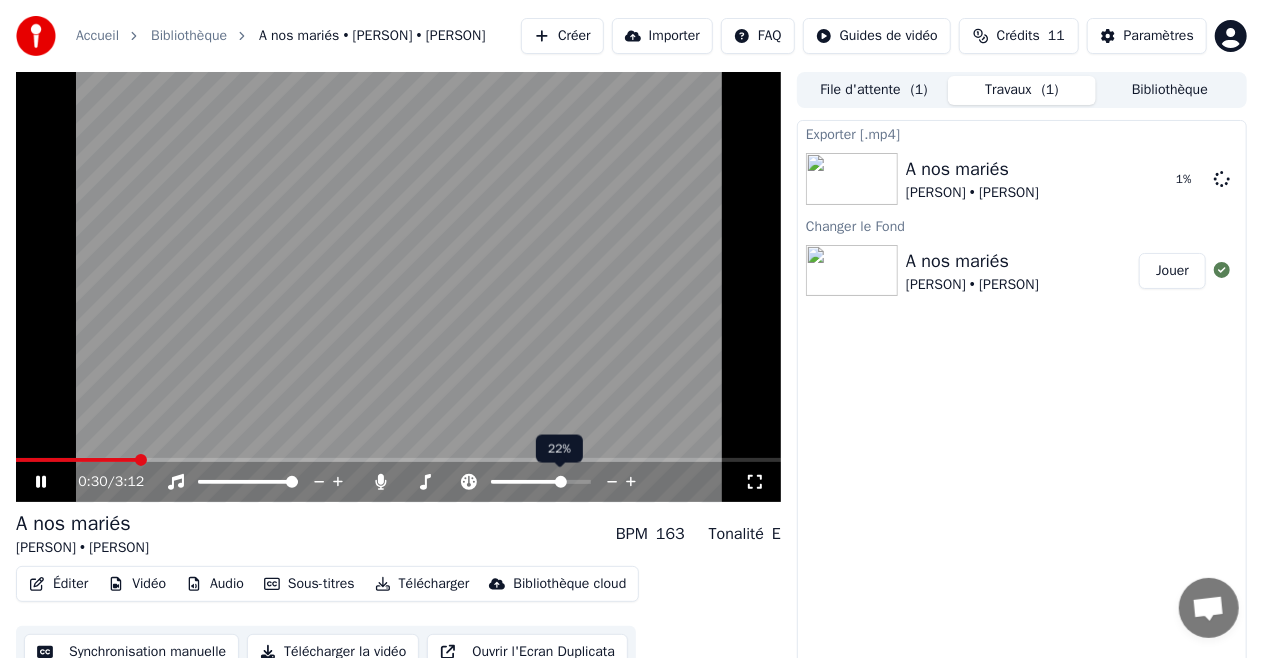 click at bounding box center [561, 482] 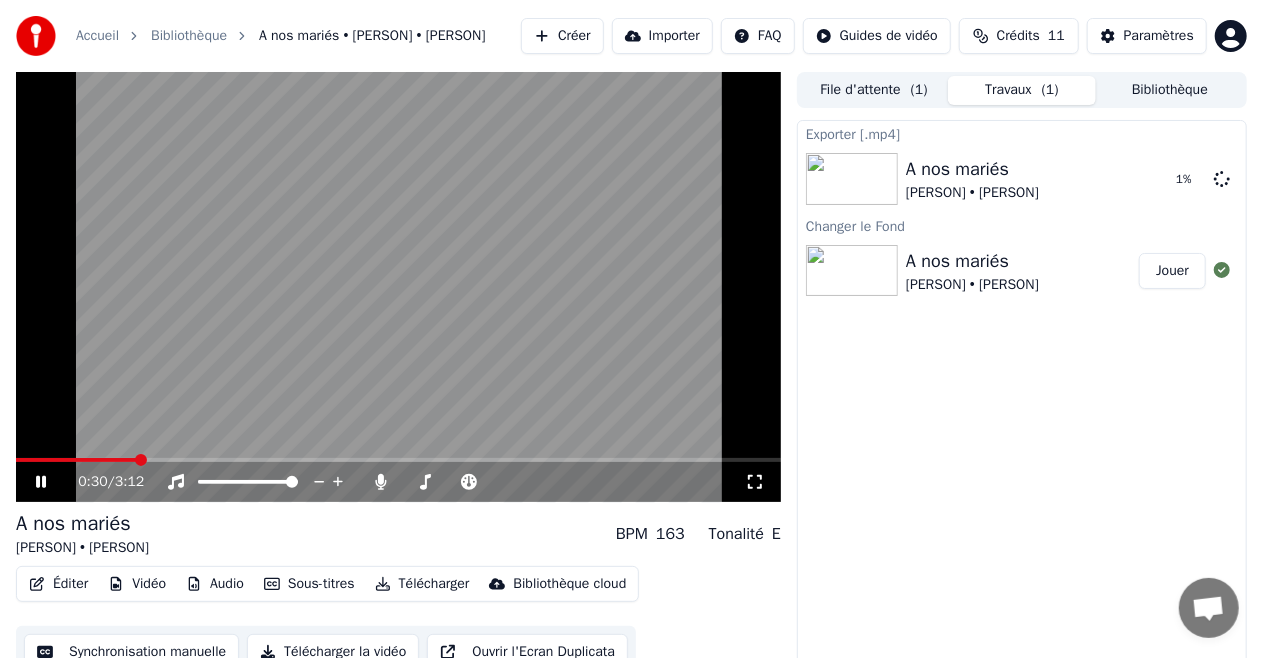 click at bounding box center [398, 287] 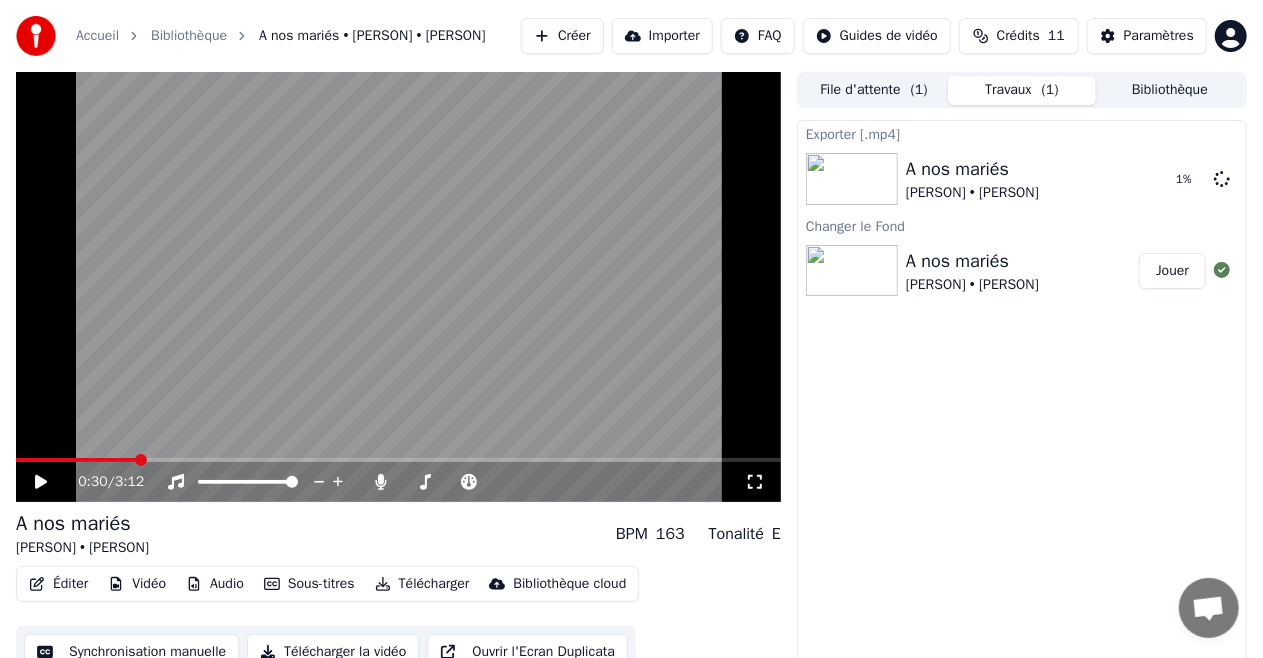click on "File d'attente ( 1 )" at bounding box center (874, 90) 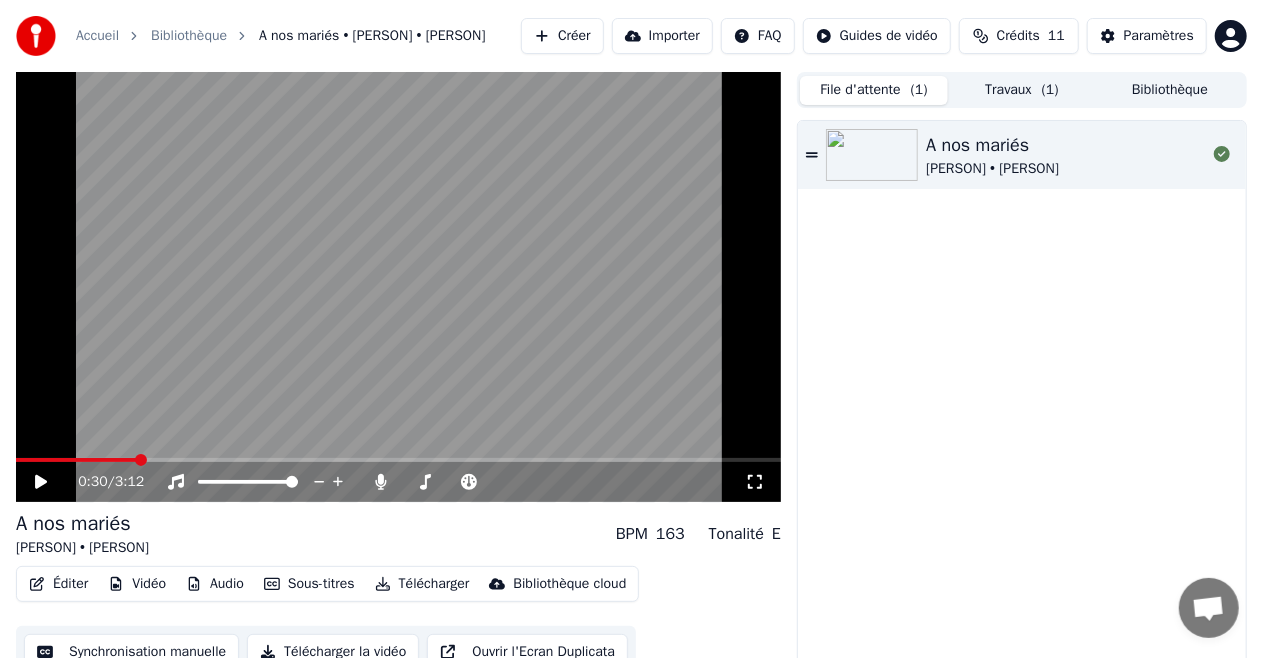 click on "Bibliothèque" at bounding box center (1170, 90) 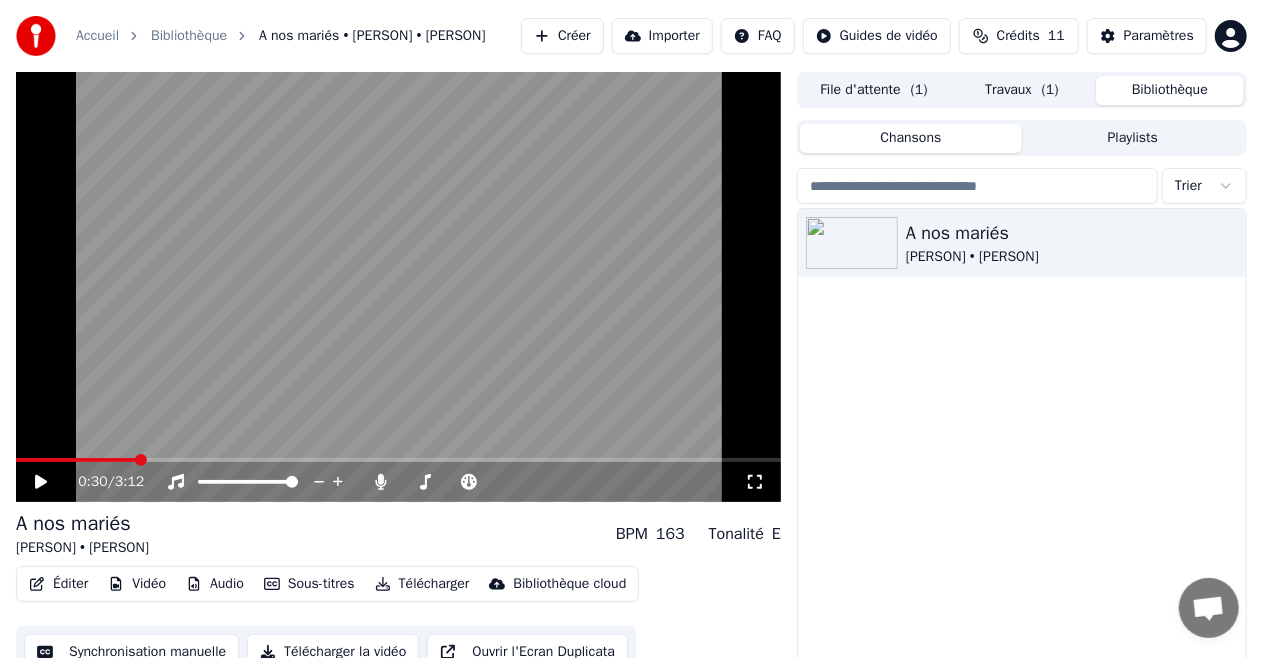 click on "Travaux ( 1 )" at bounding box center [1022, 90] 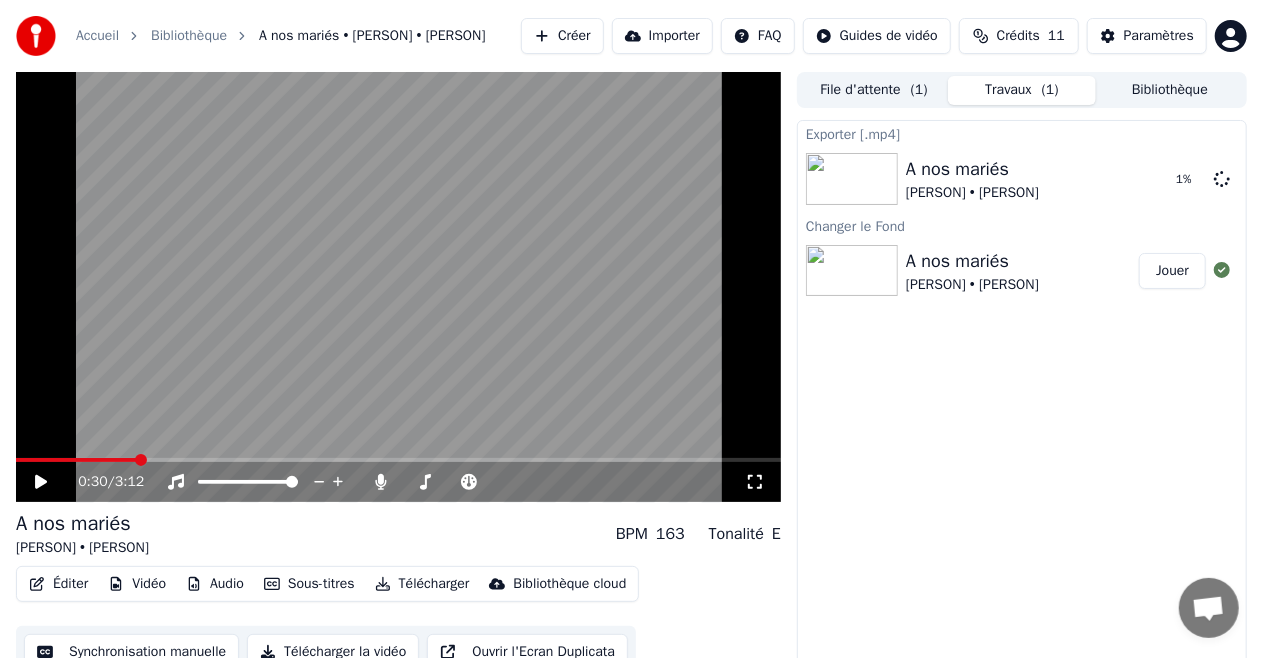 click on "File d'attente ( 1 )" at bounding box center (874, 90) 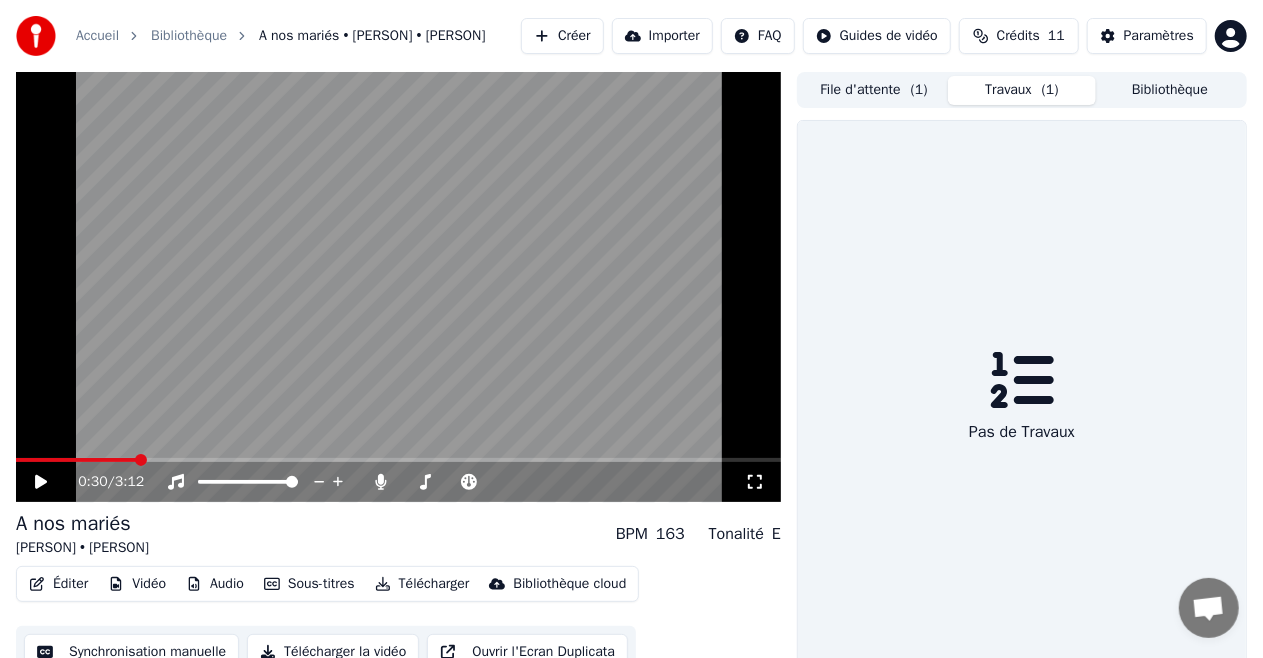 click on "Travaux ( 1 )" at bounding box center (1022, 90) 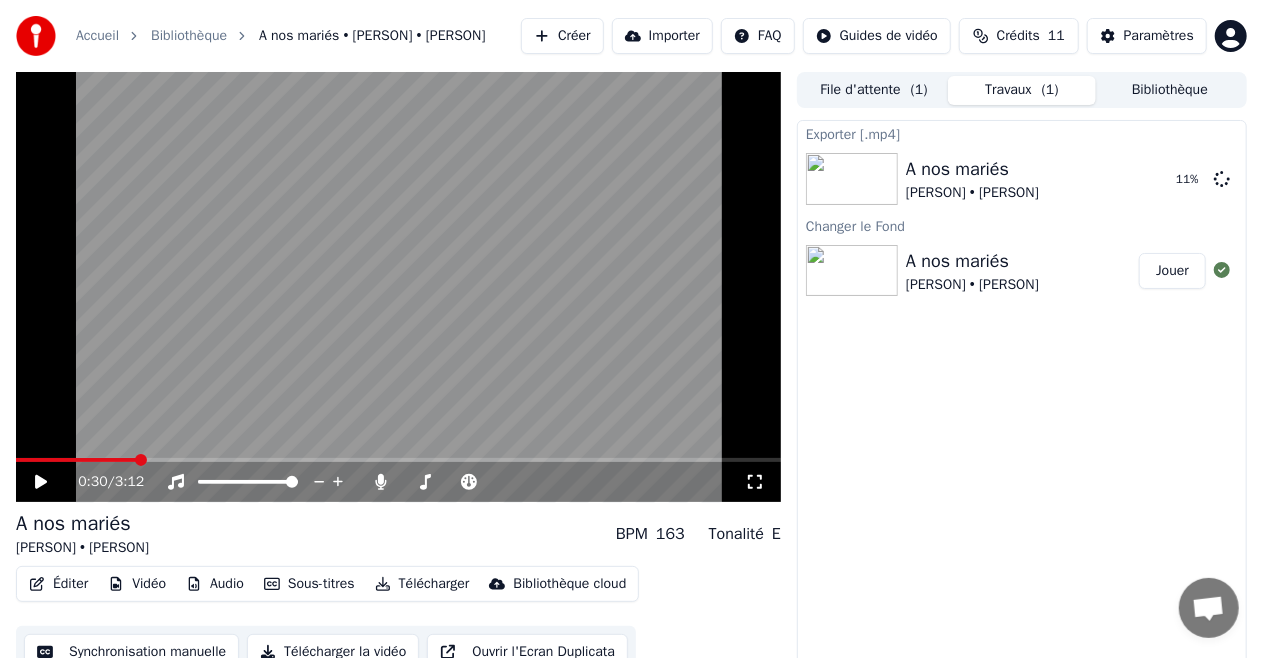 type 